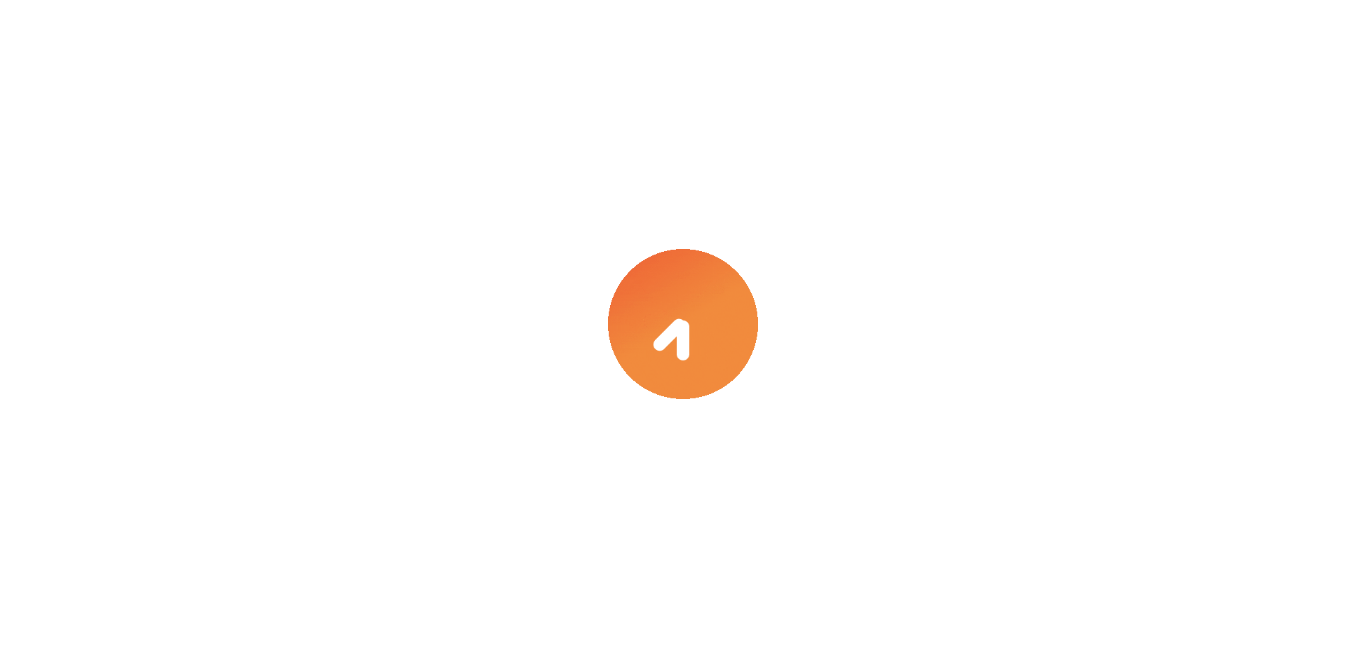 scroll, scrollTop: 0, scrollLeft: 0, axis: both 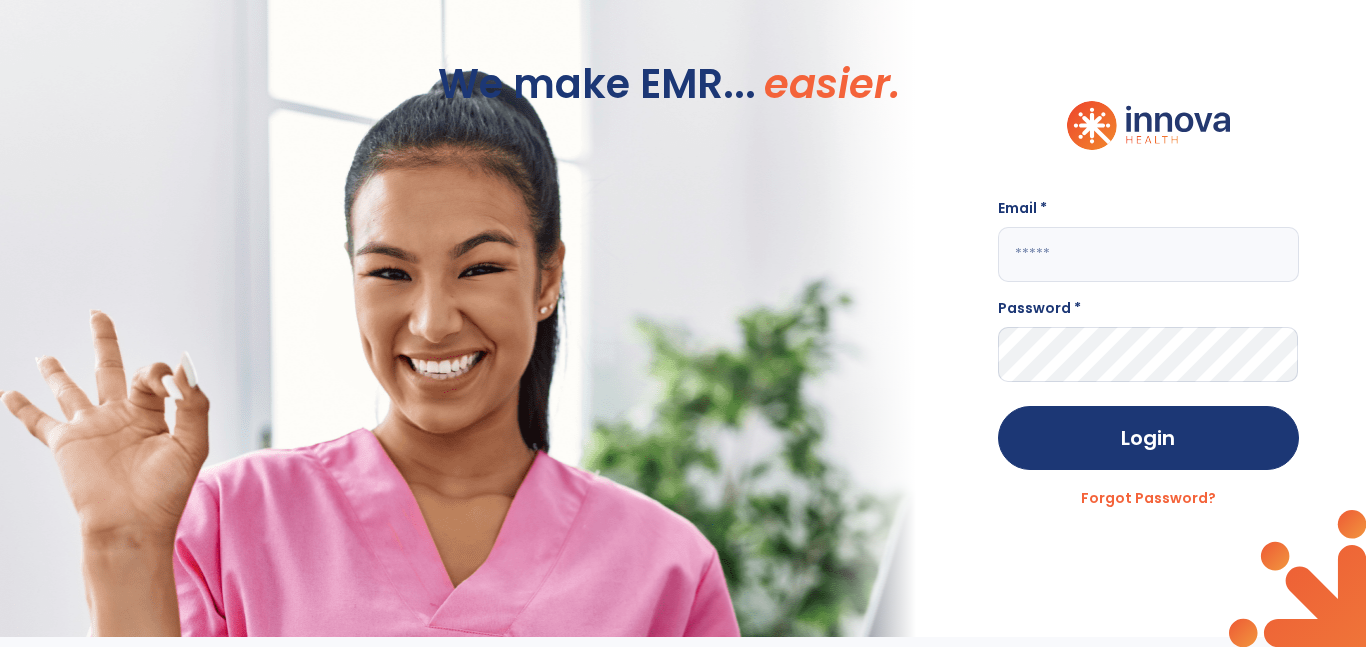 click 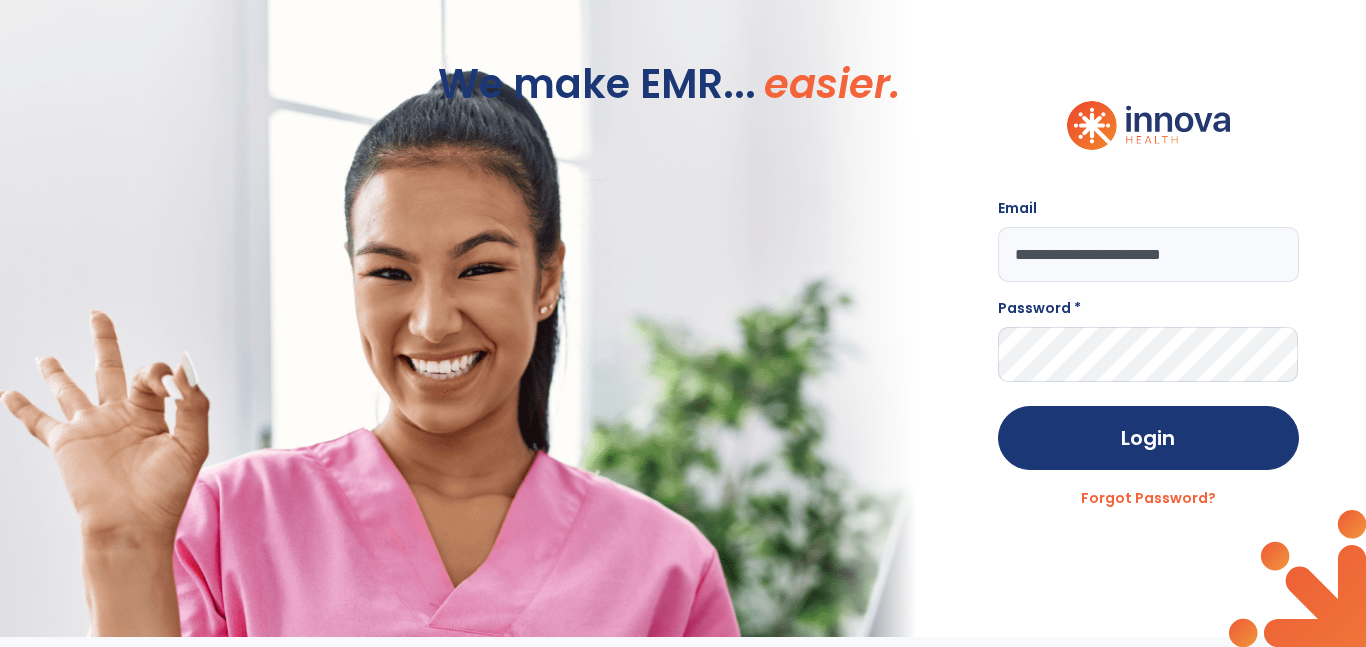 type on "**********" 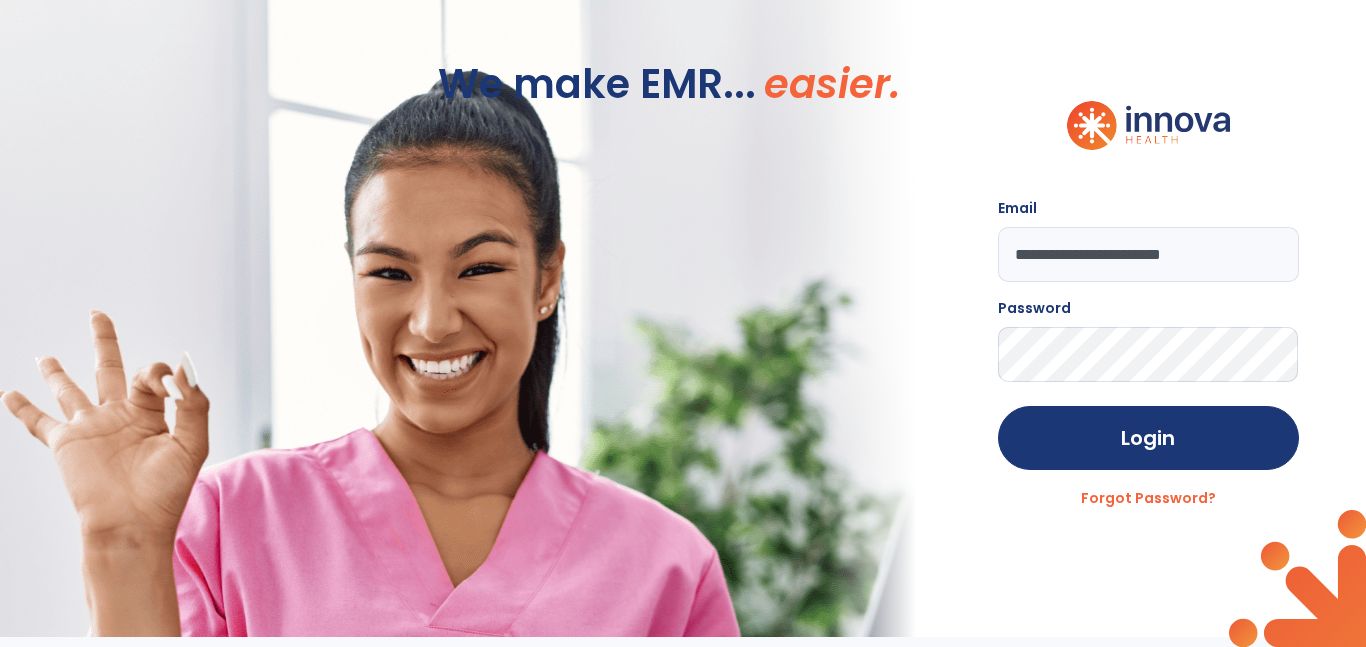 click on "Login" 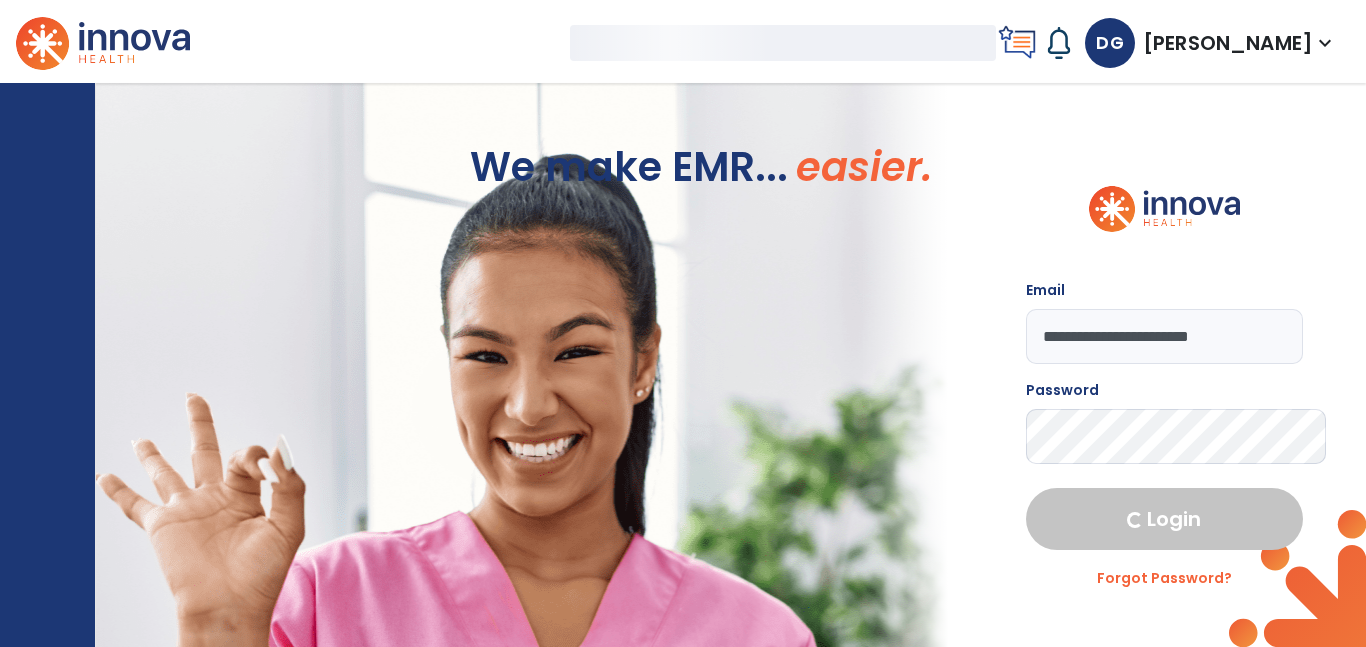 select on "****" 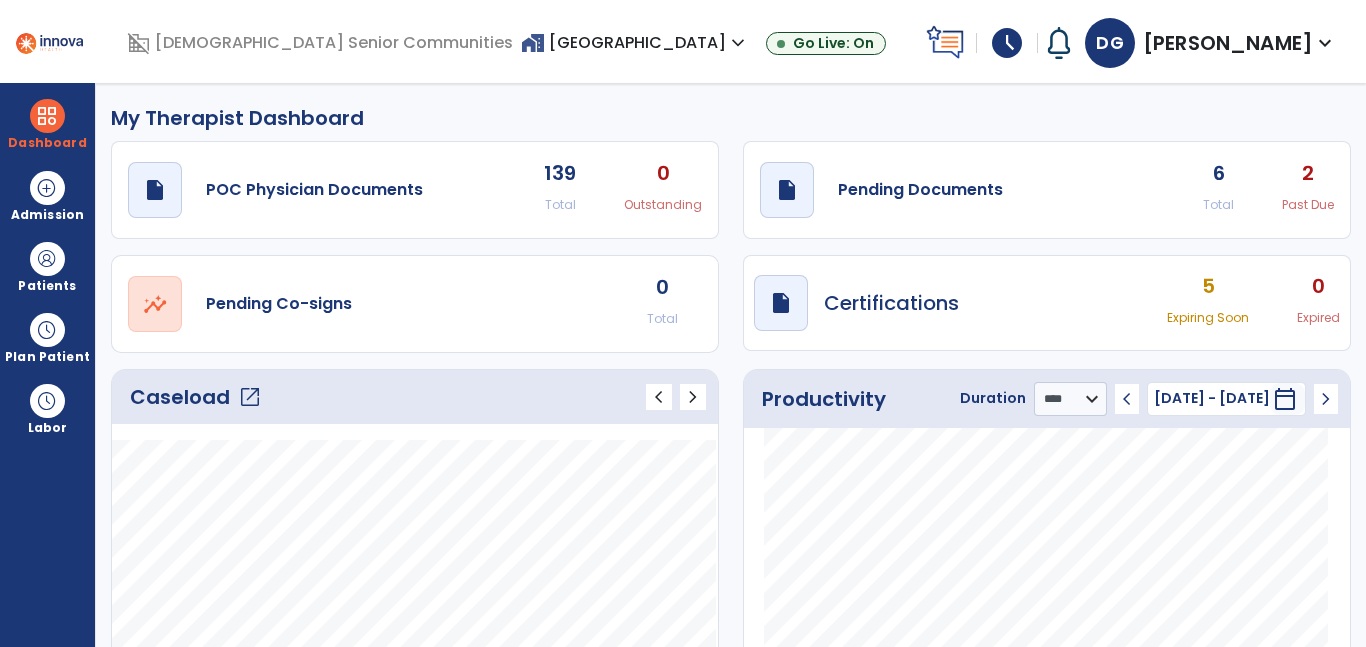 click on "open_in_new" 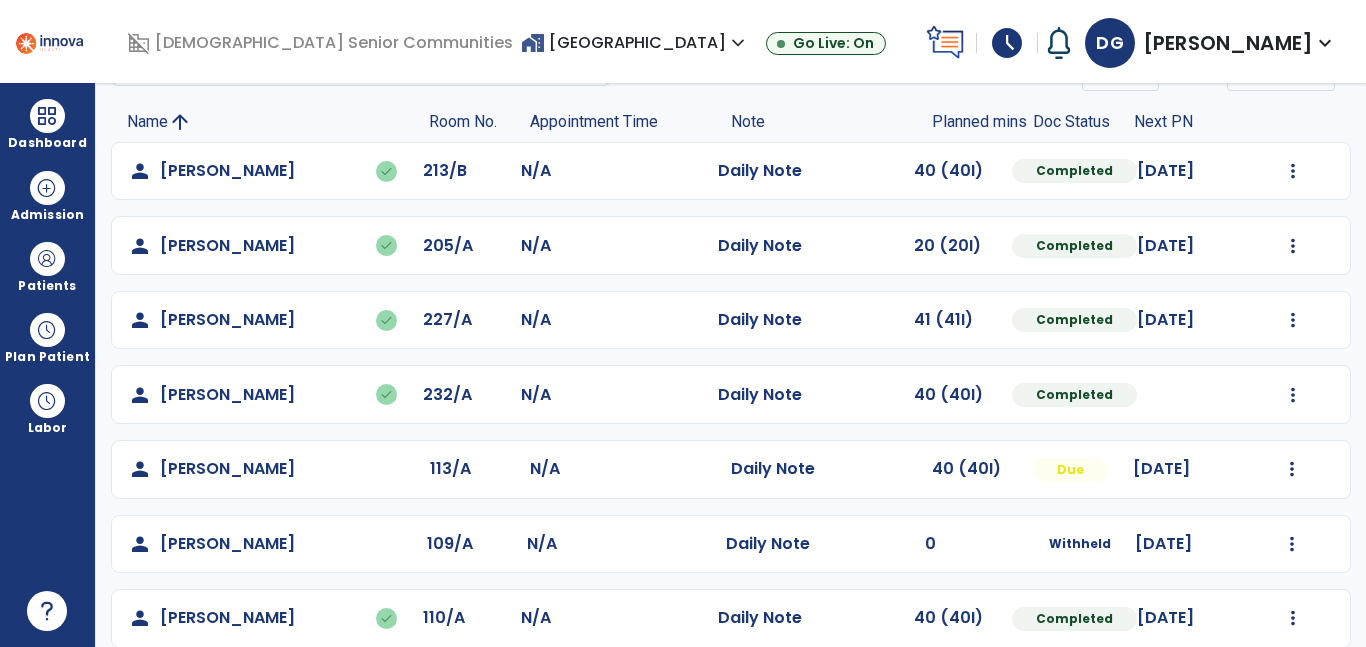 scroll, scrollTop: 151, scrollLeft: 0, axis: vertical 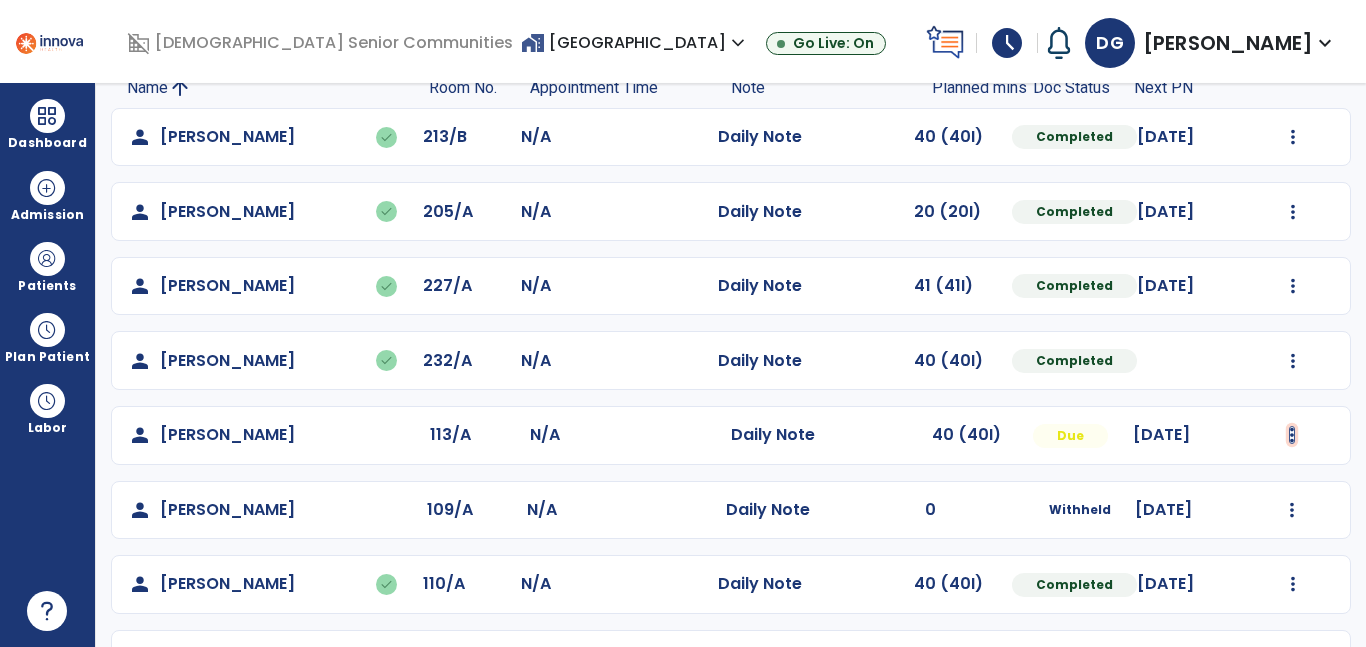 click at bounding box center [1293, 137] 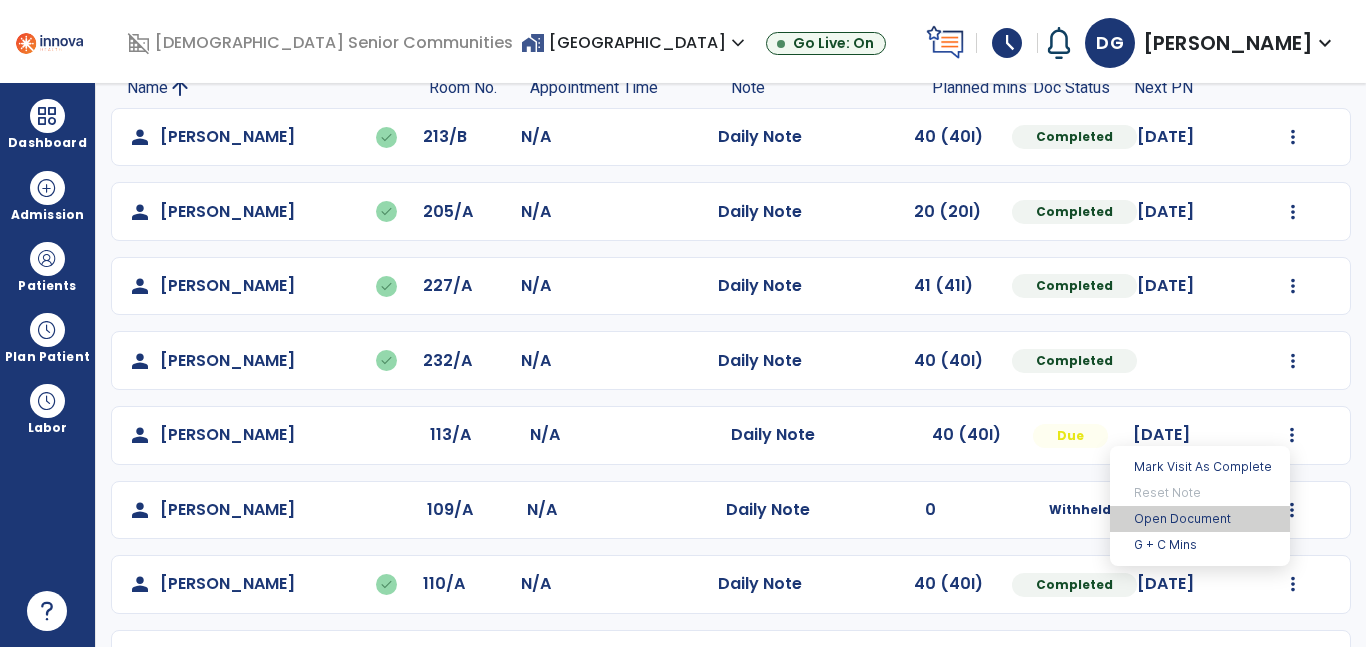 click on "Open Document" at bounding box center [1200, 519] 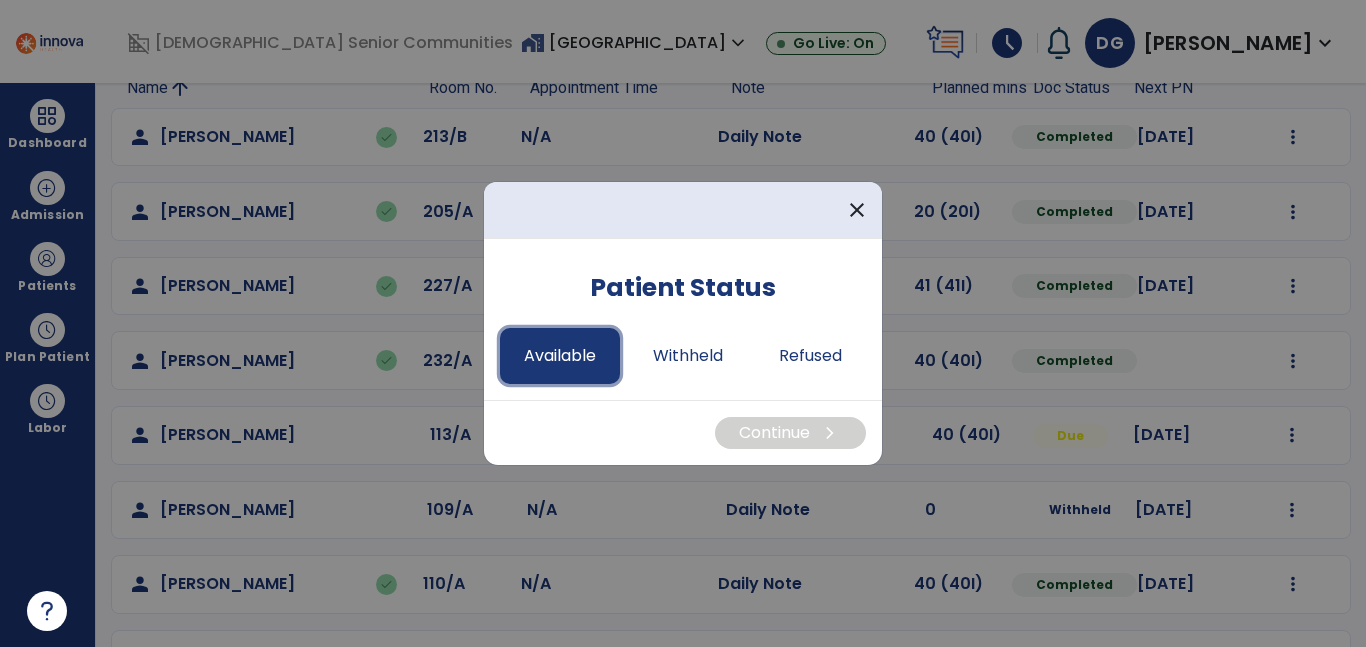 click on "Available" at bounding box center (560, 356) 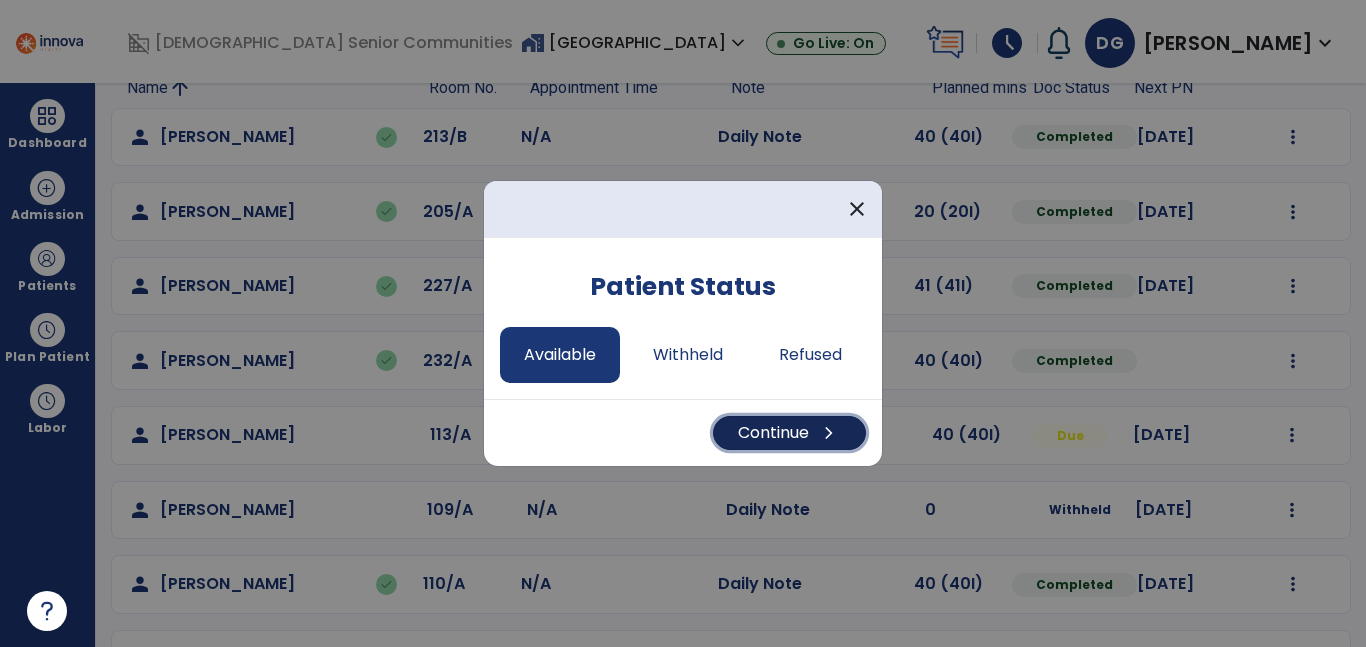 click on "Continue   chevron_right" at bounding box center [789, 433] 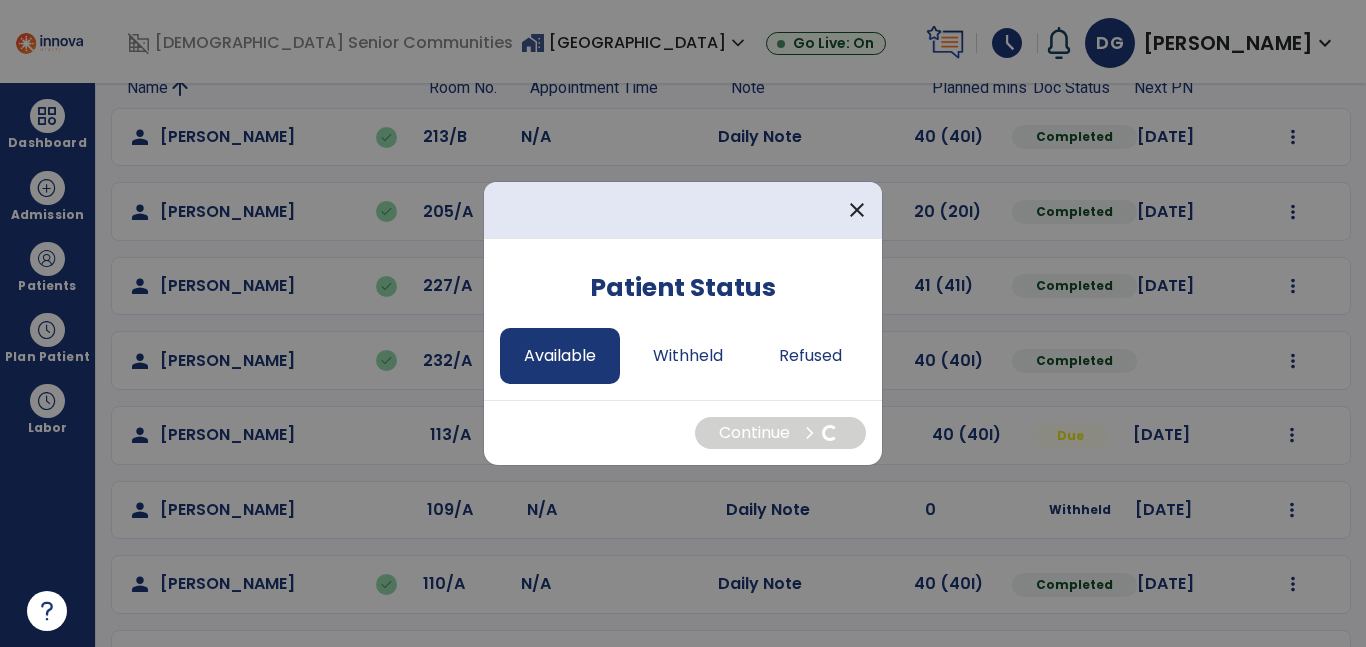 select on "*" 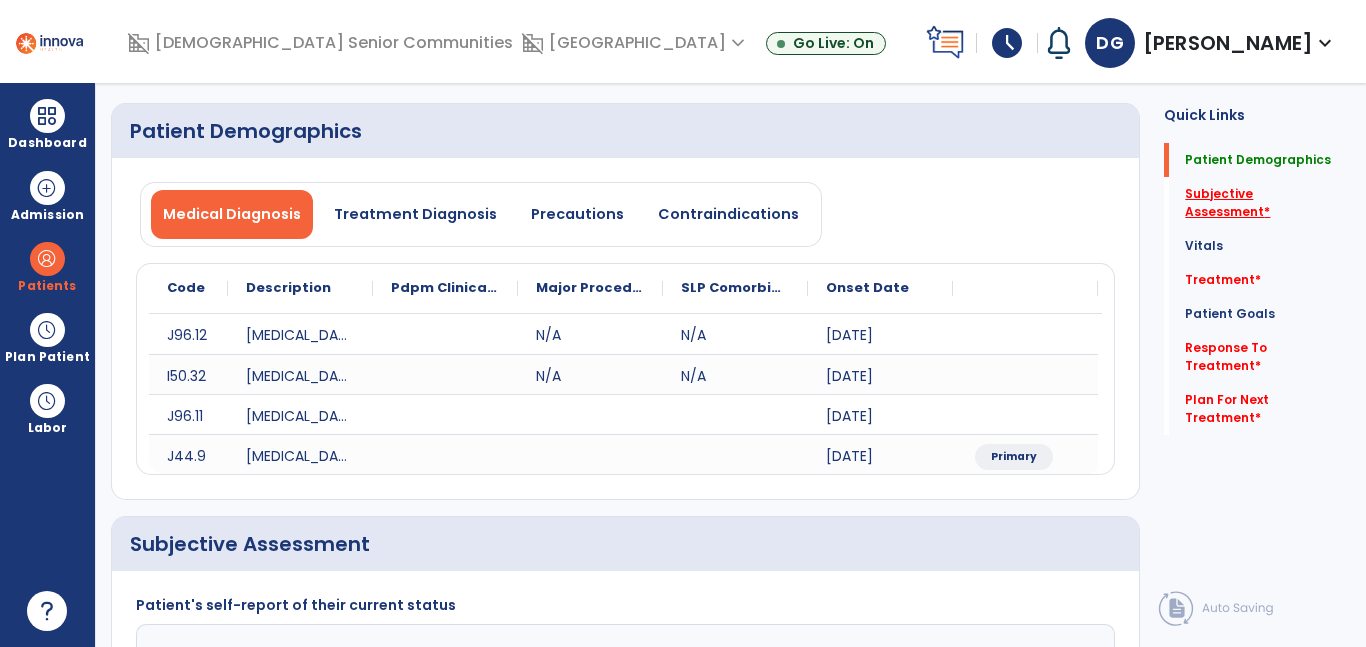 click on "Subjective Assessment   *" 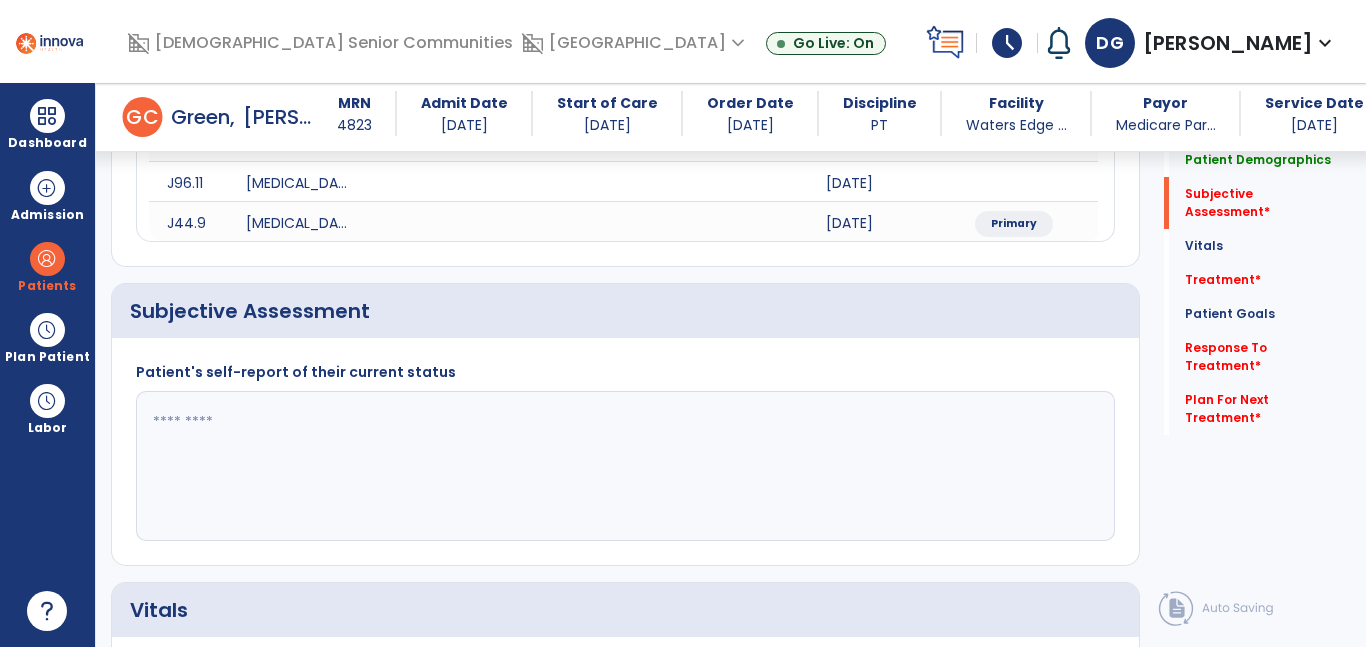 scroll, scrollTop: 443, scrollLeft: 0, axis: vertical 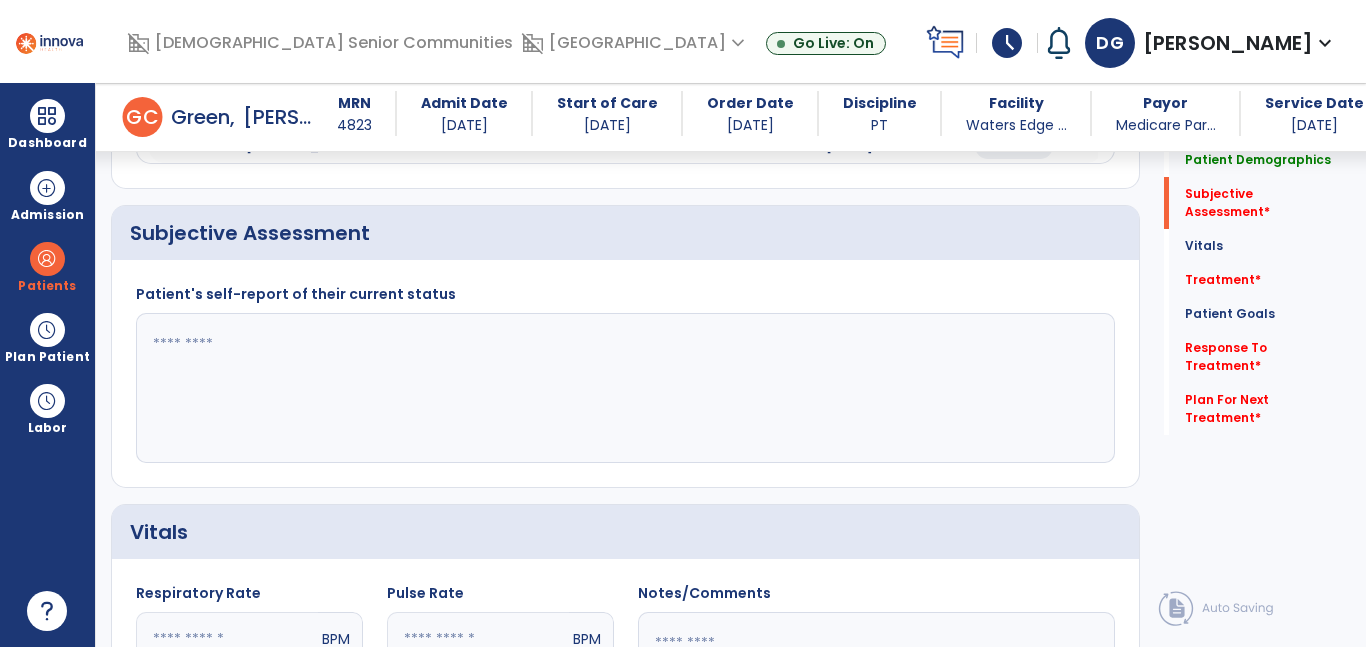 click 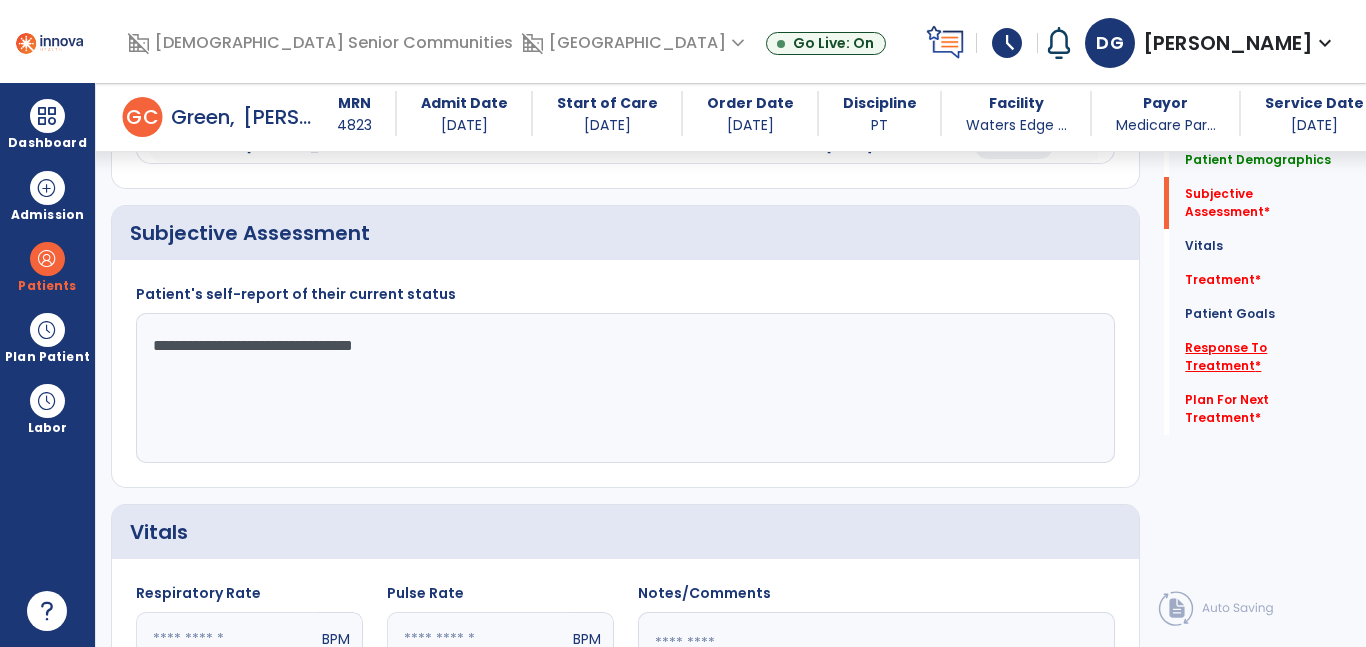 type on "**********" 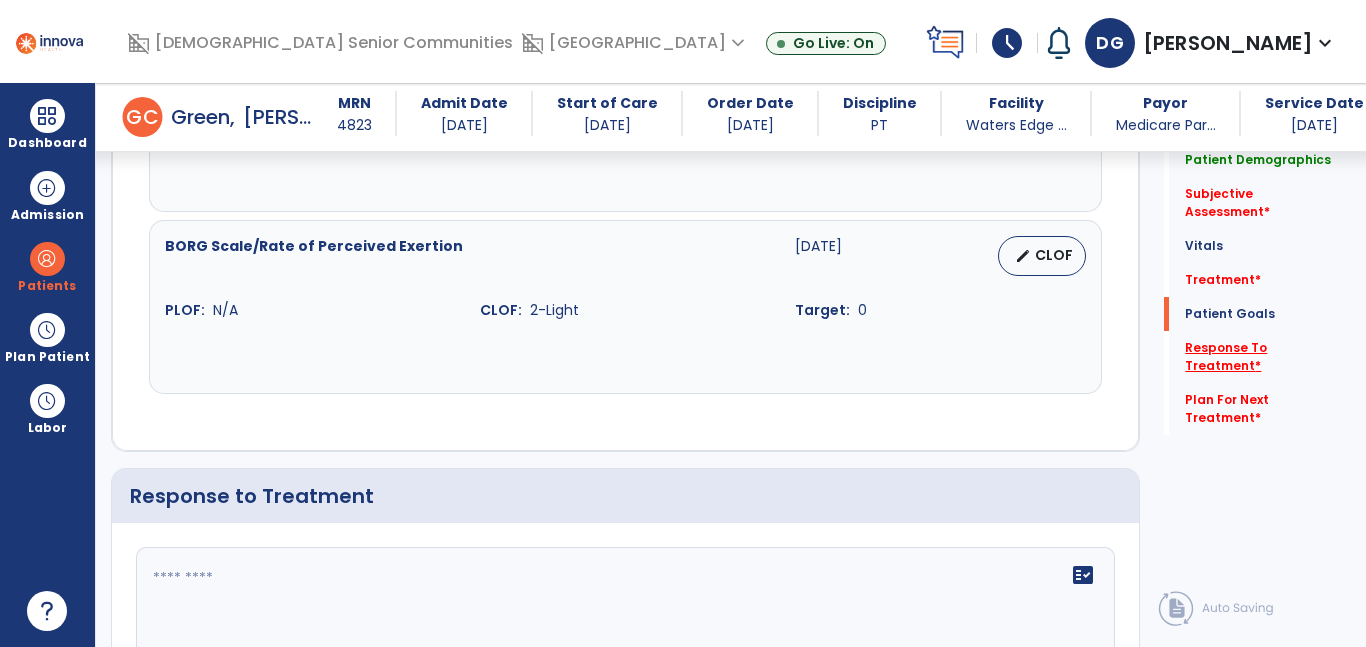 scroll, scrollTop: 3214, scrollLeft: 0, axis: vertical 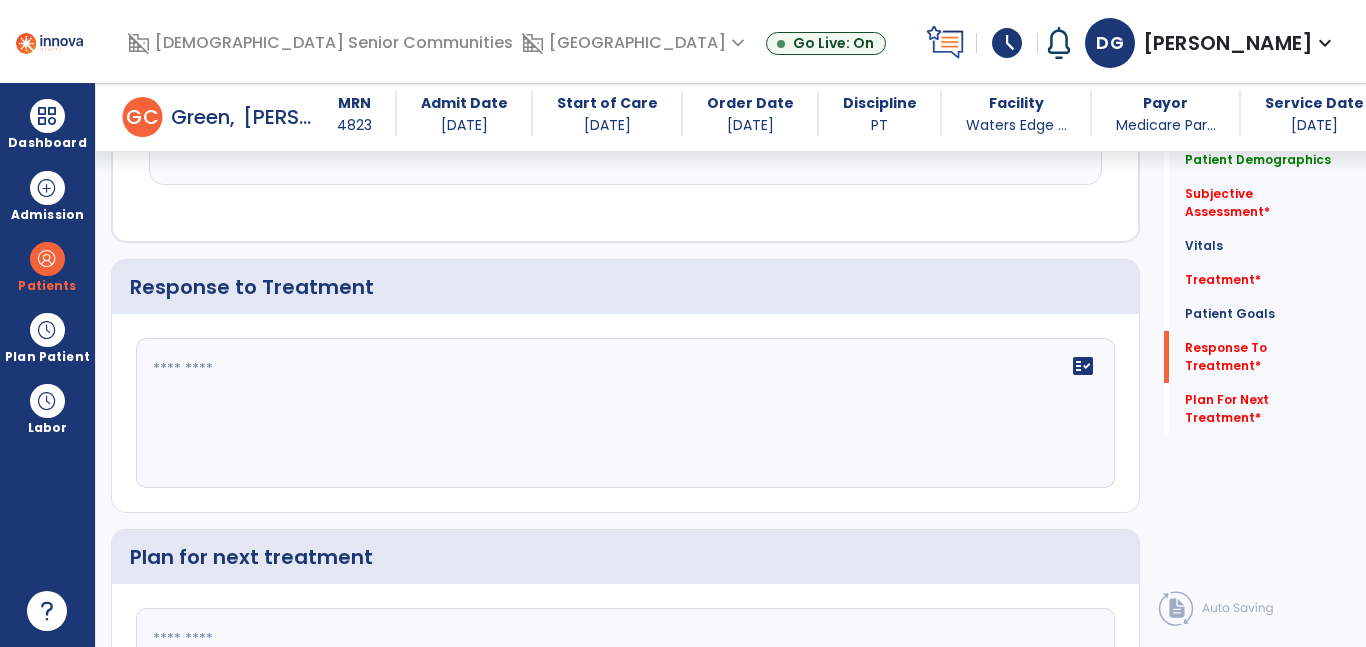 click on "fact_check" 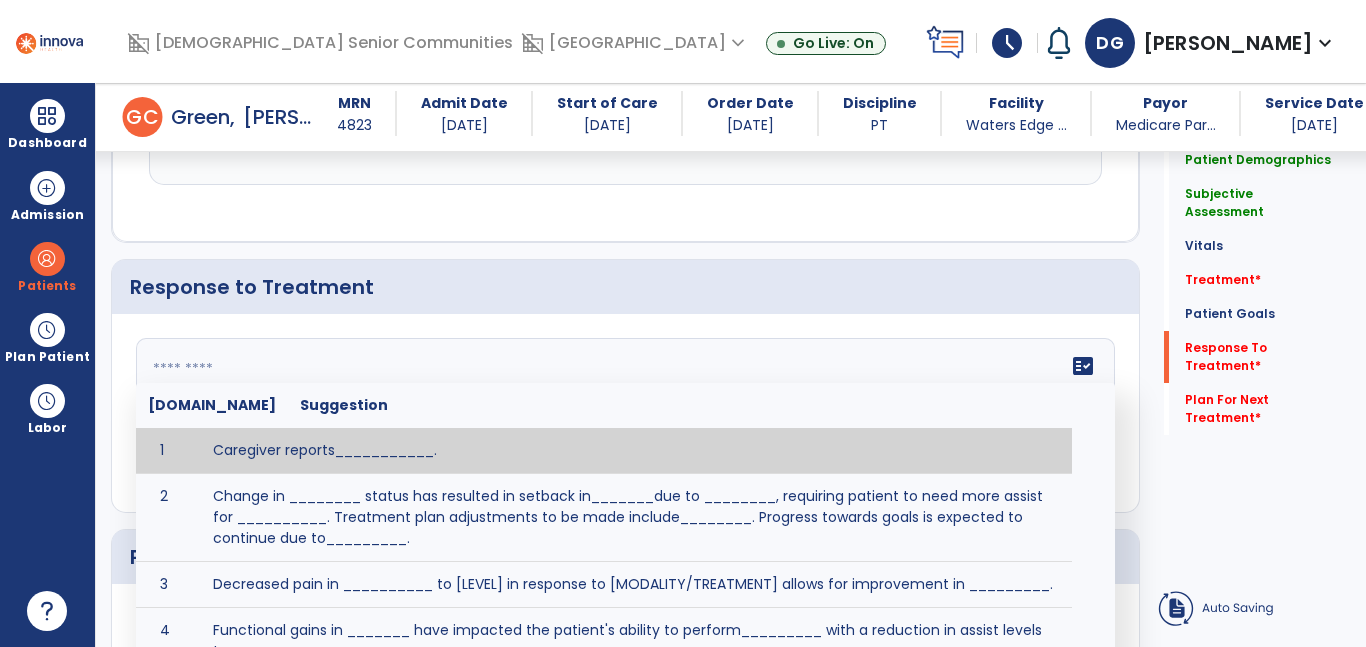 type on "*" 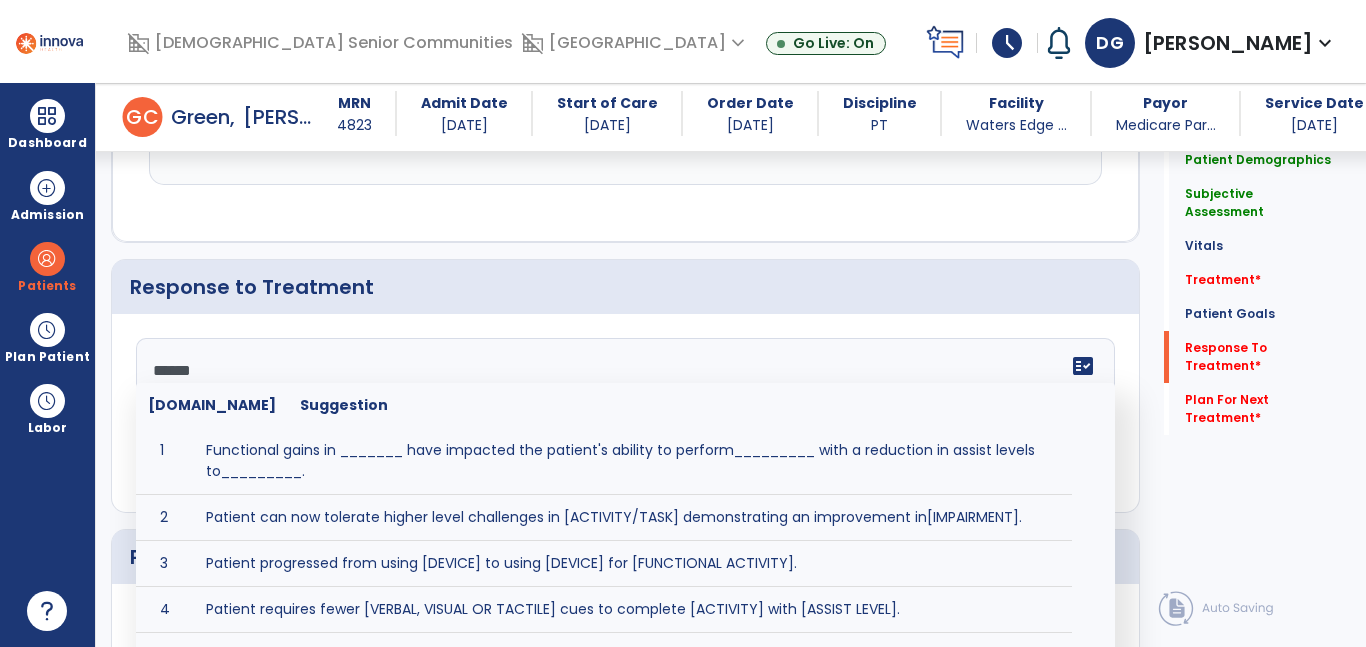 type on "*******" 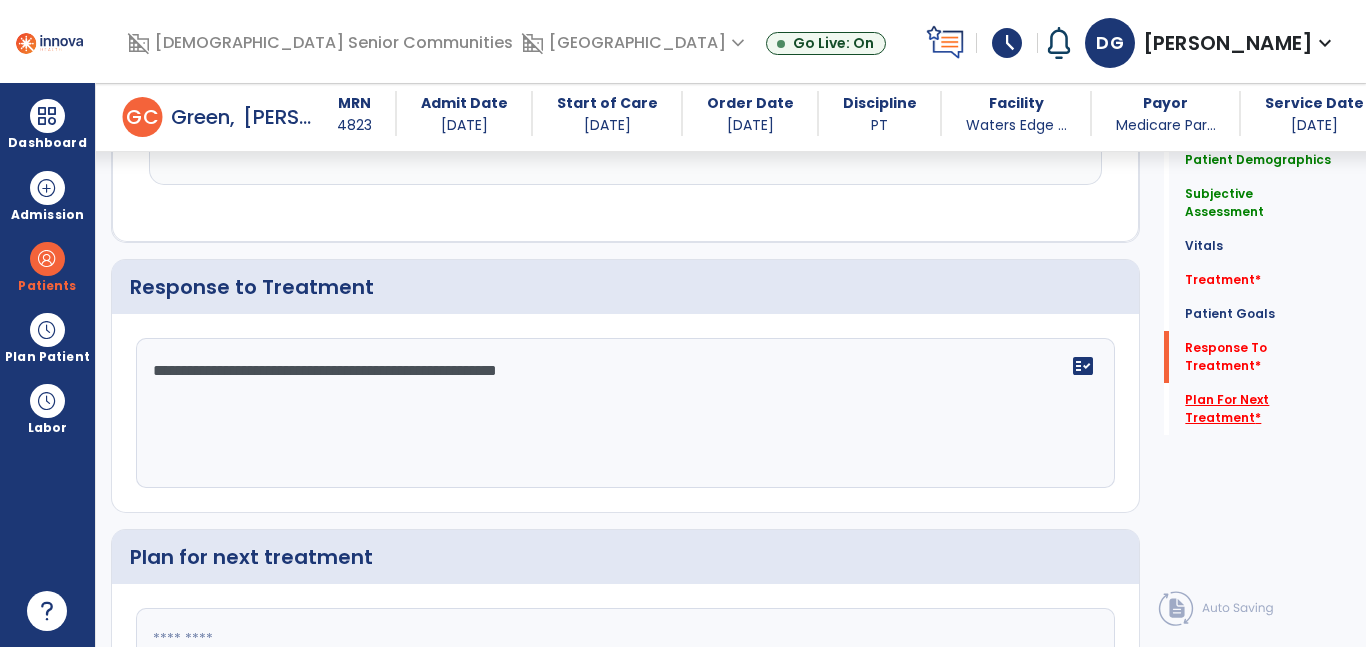 type on "**********" 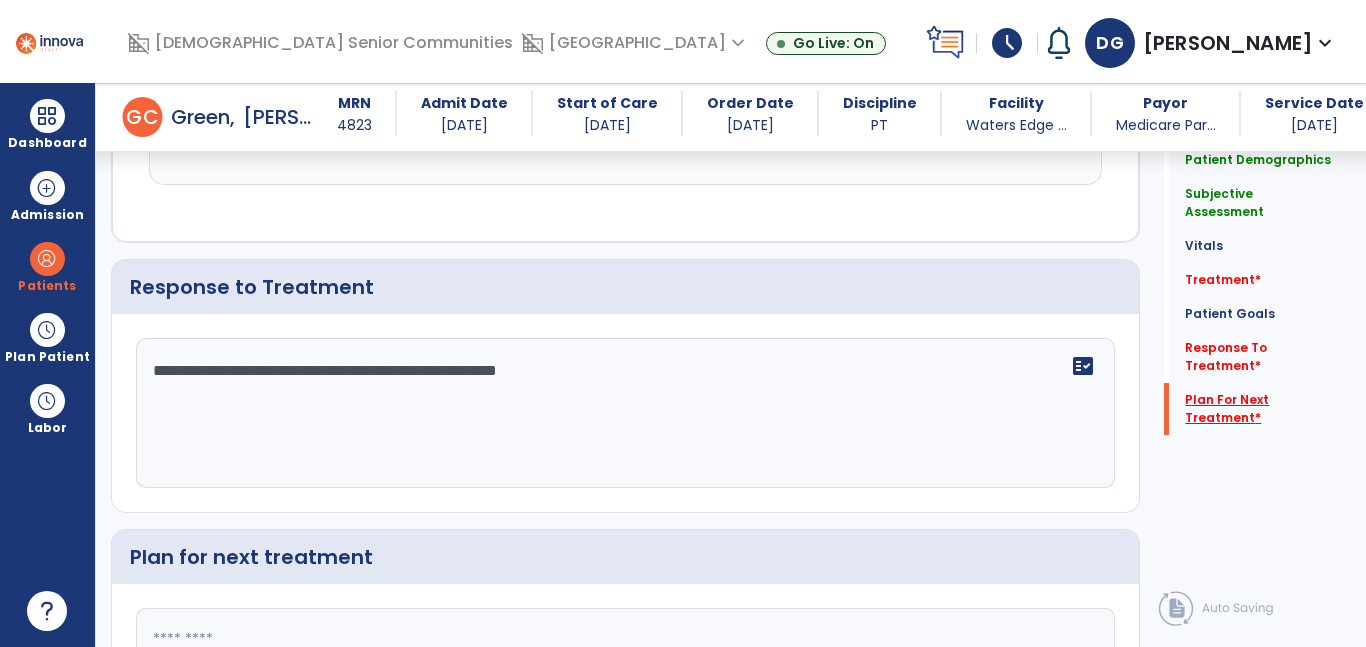 scroll, scrollTop: 3395, scrollLeft: 0, axis: vertical 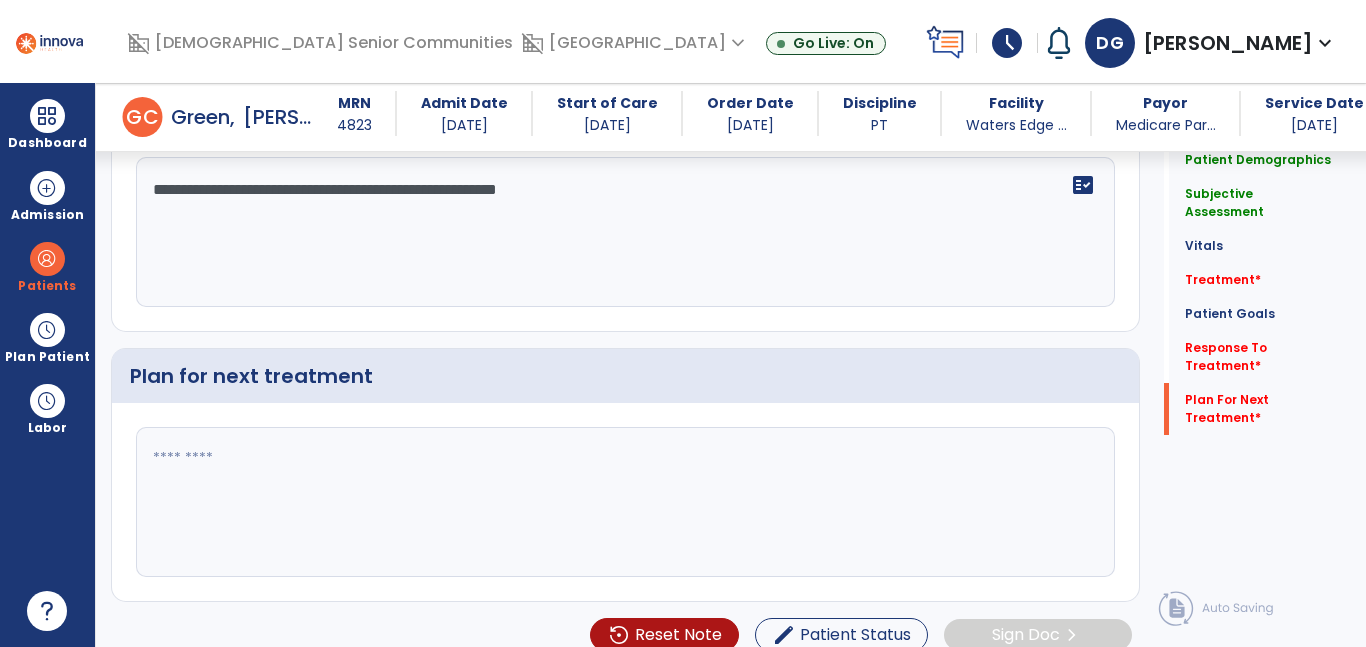 click 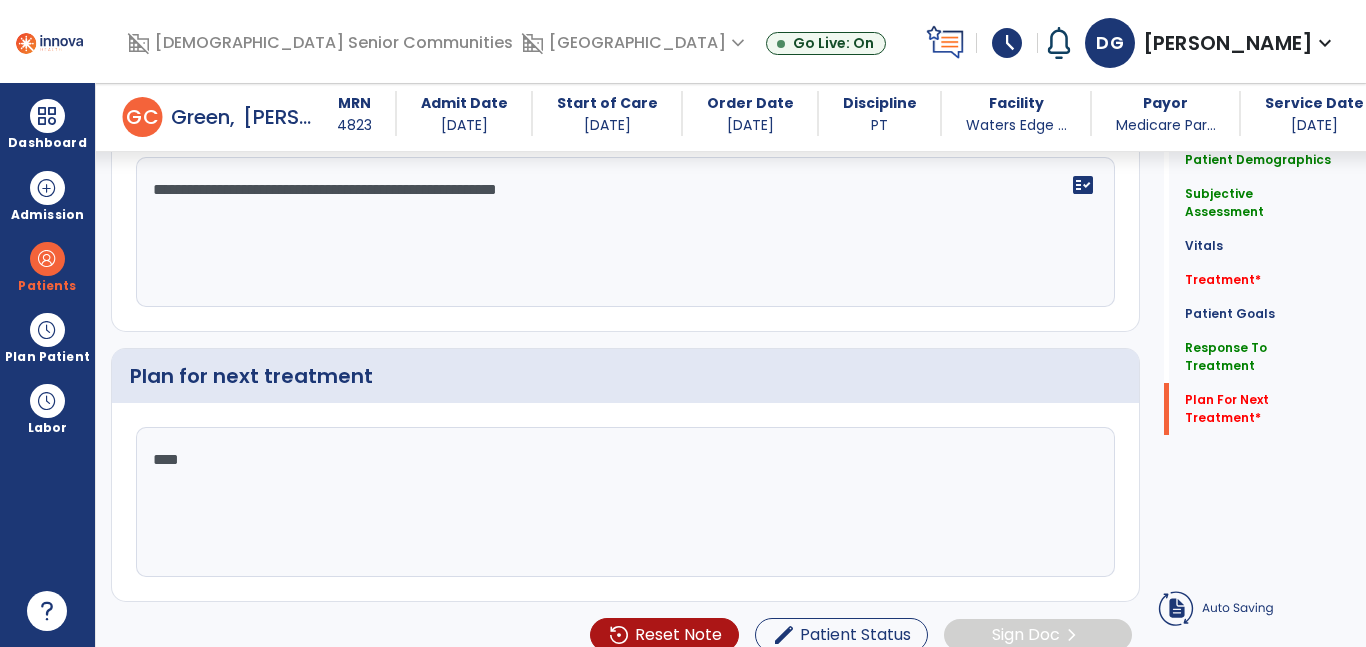 type on "*****" 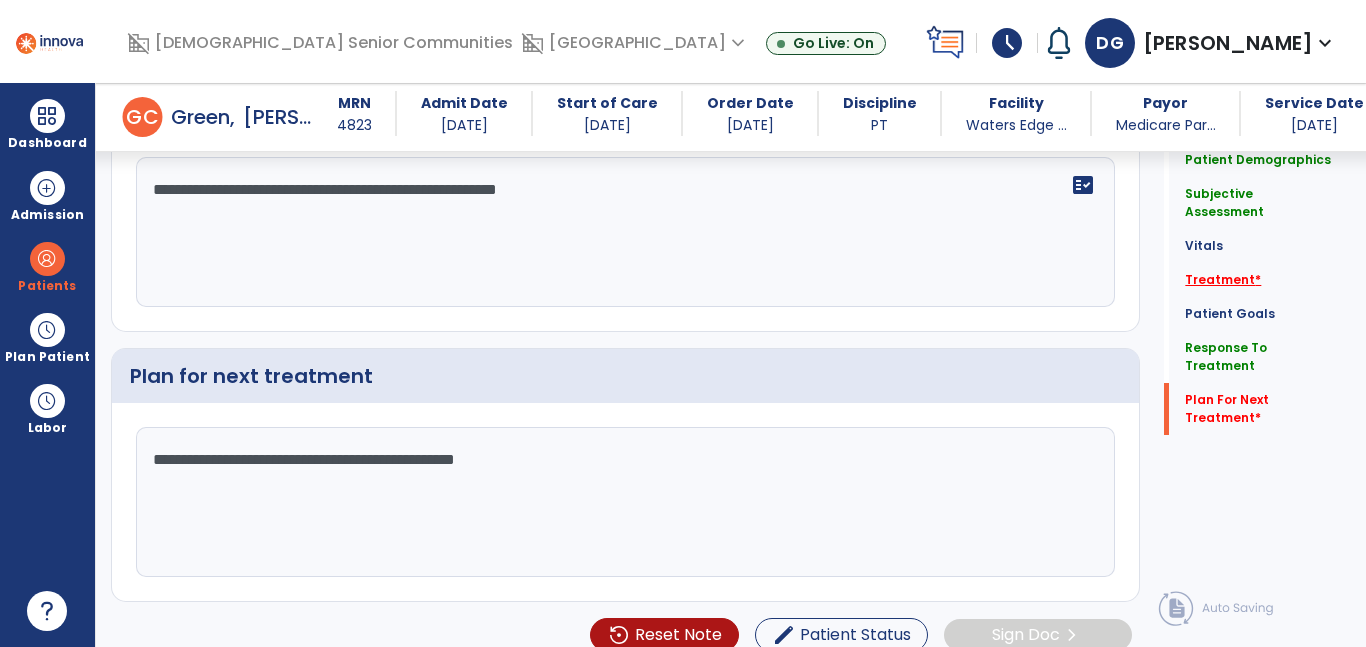 type on "**********" 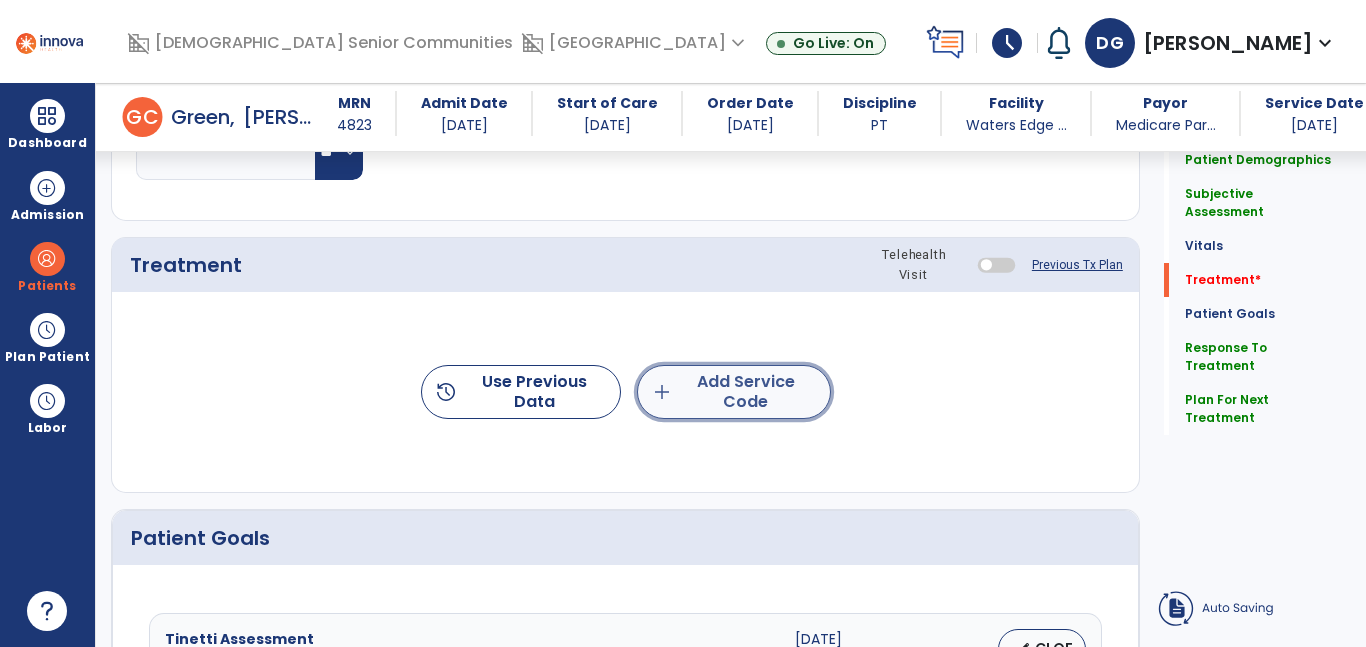 click on "add  Add Service Code" 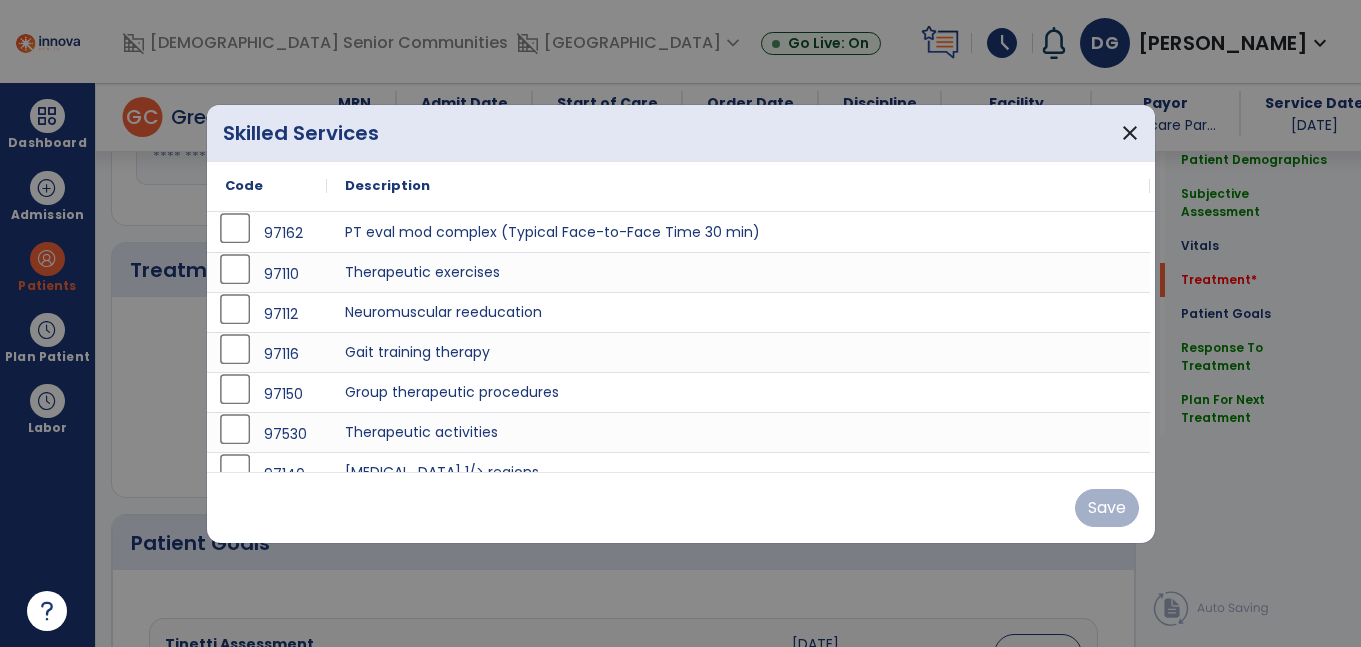 scroll, scrollTop: 1132, scrollLeft: 0, axis: vertical 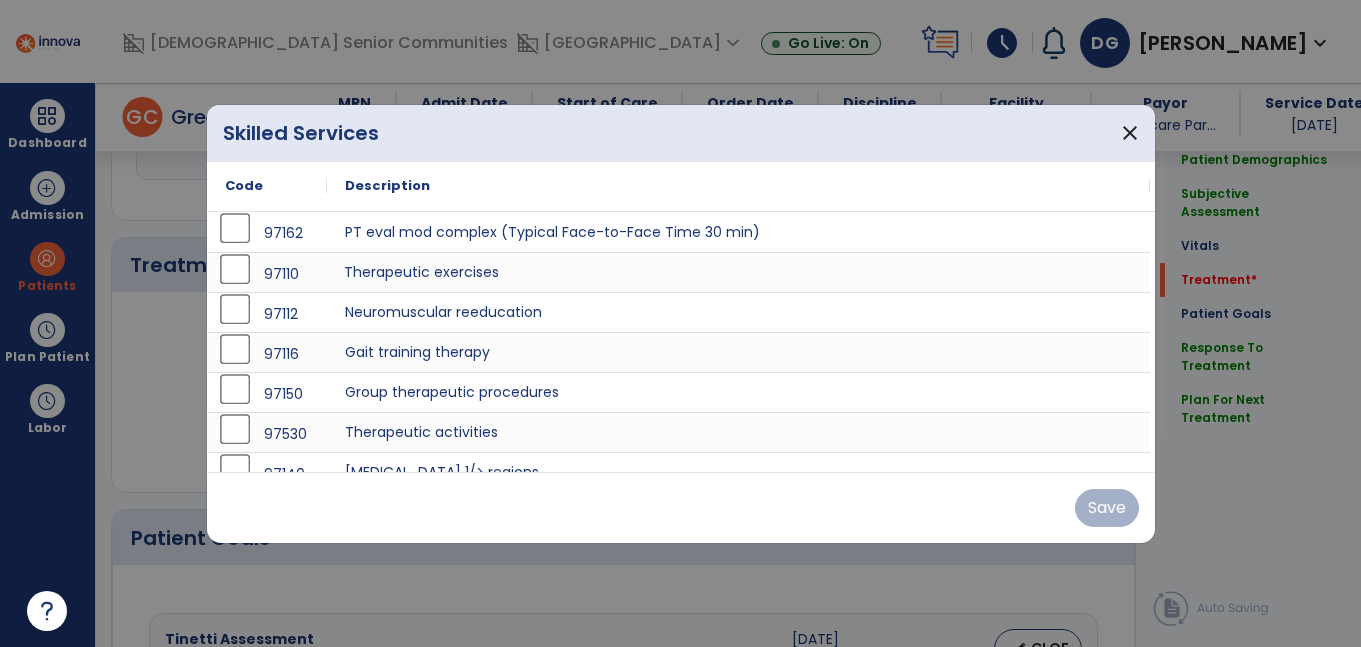 click on "Therapeutic exercises" at bounding box center (738, 272) 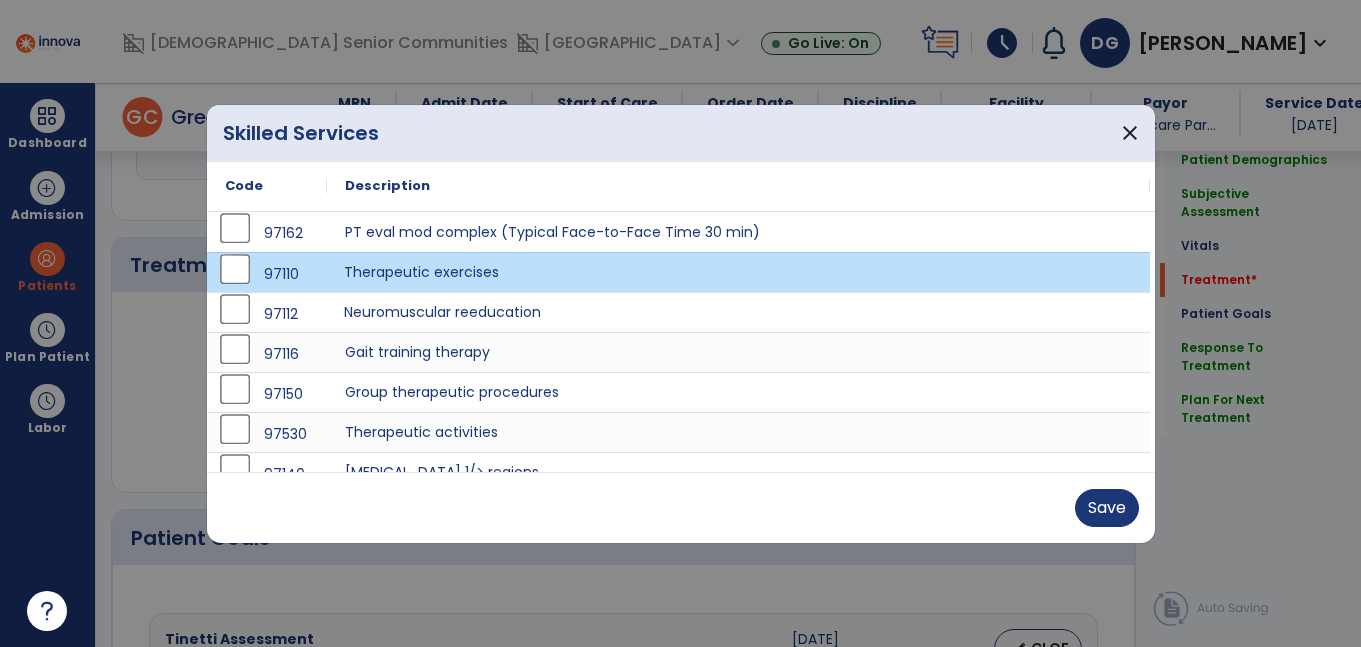 click on "Neuromuscular reeducation" at bounding box center [738, 312] 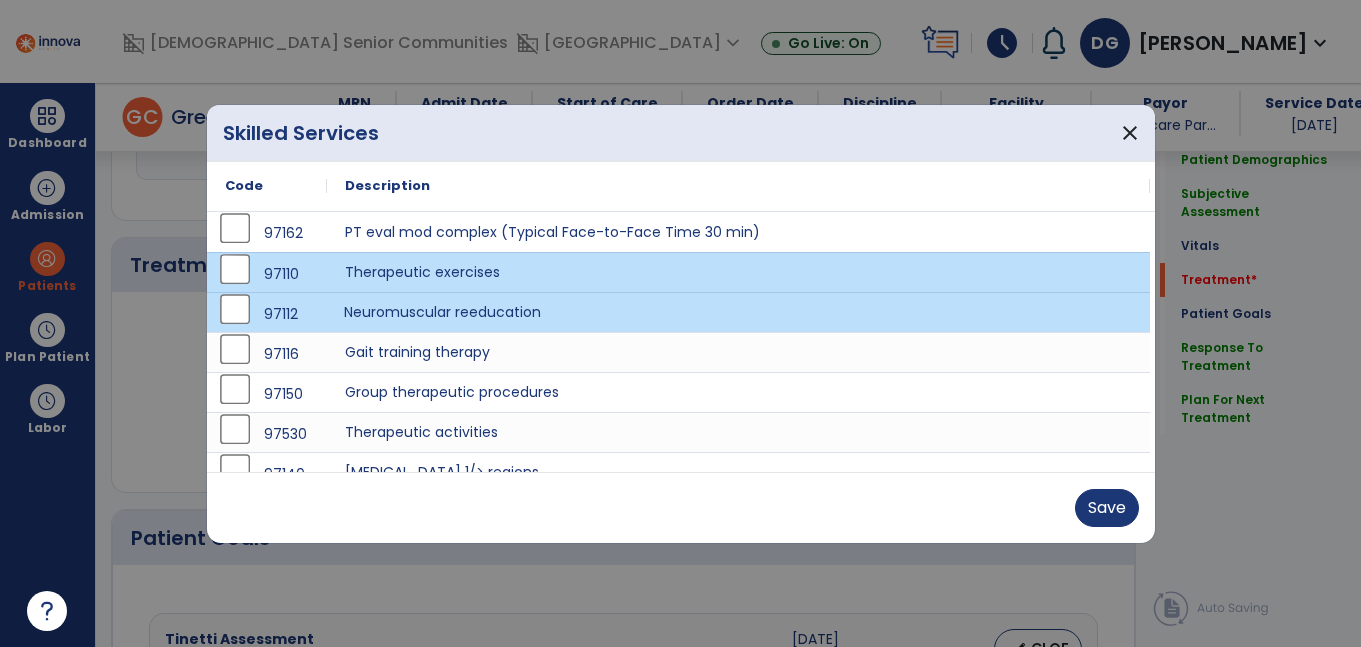 click on "Save" at bounding box center (681, 508) 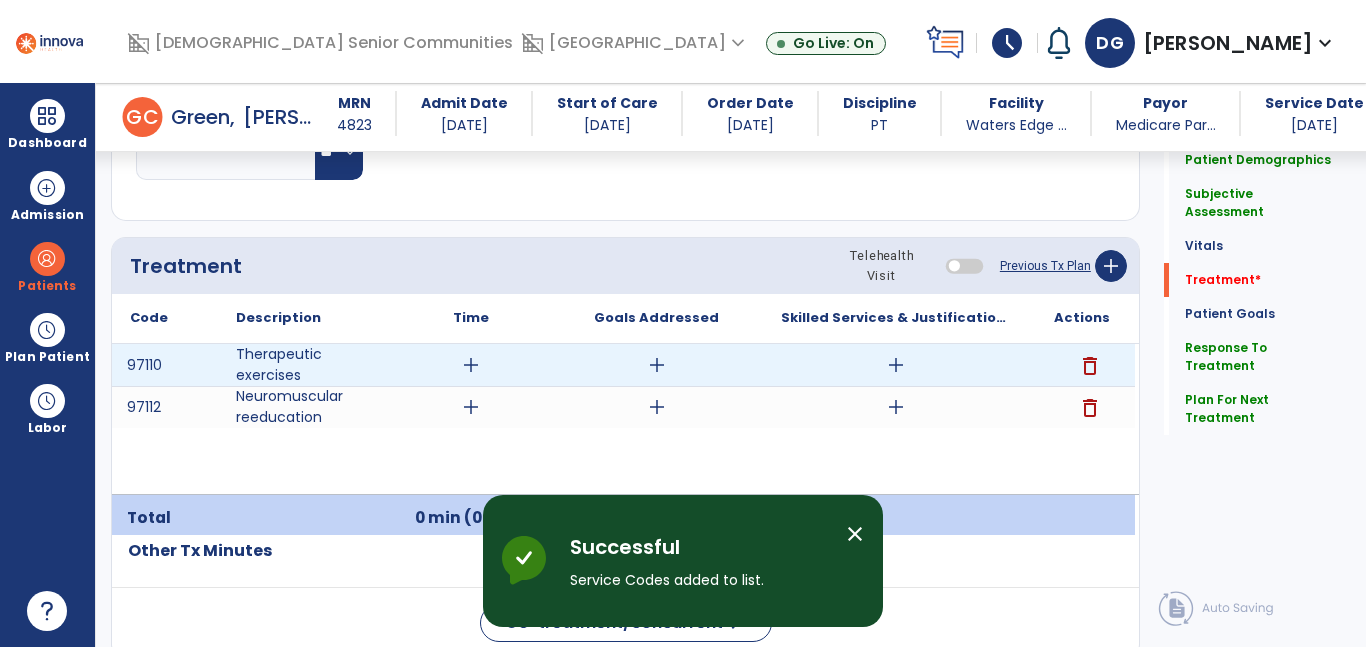 click on "add" at bounding box center [471, 365] 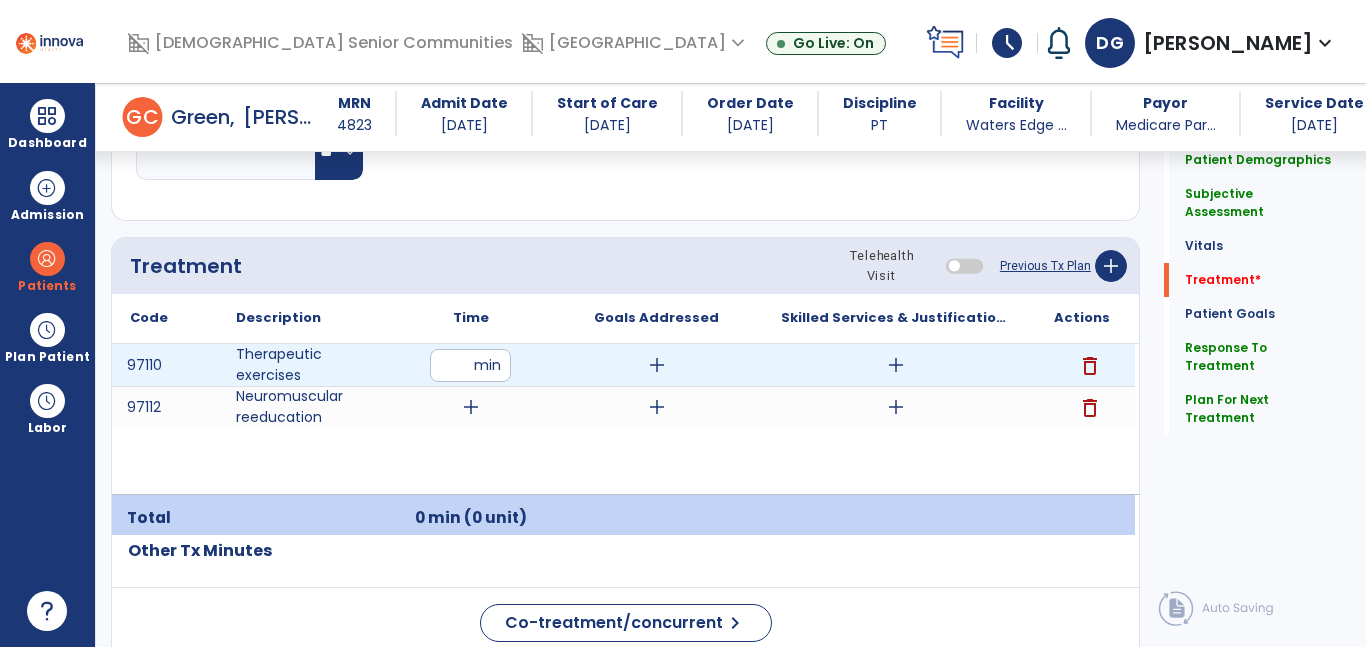 type on "**" 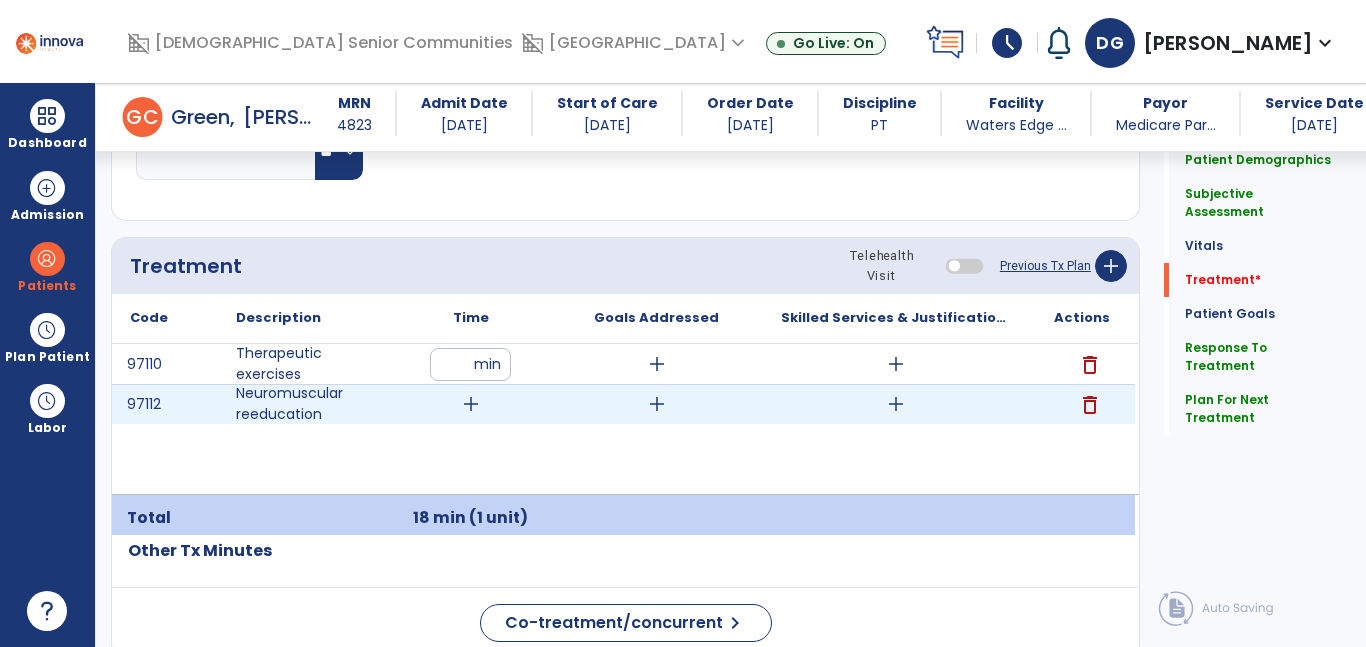 click on "add" at bounding box center [471, 404] 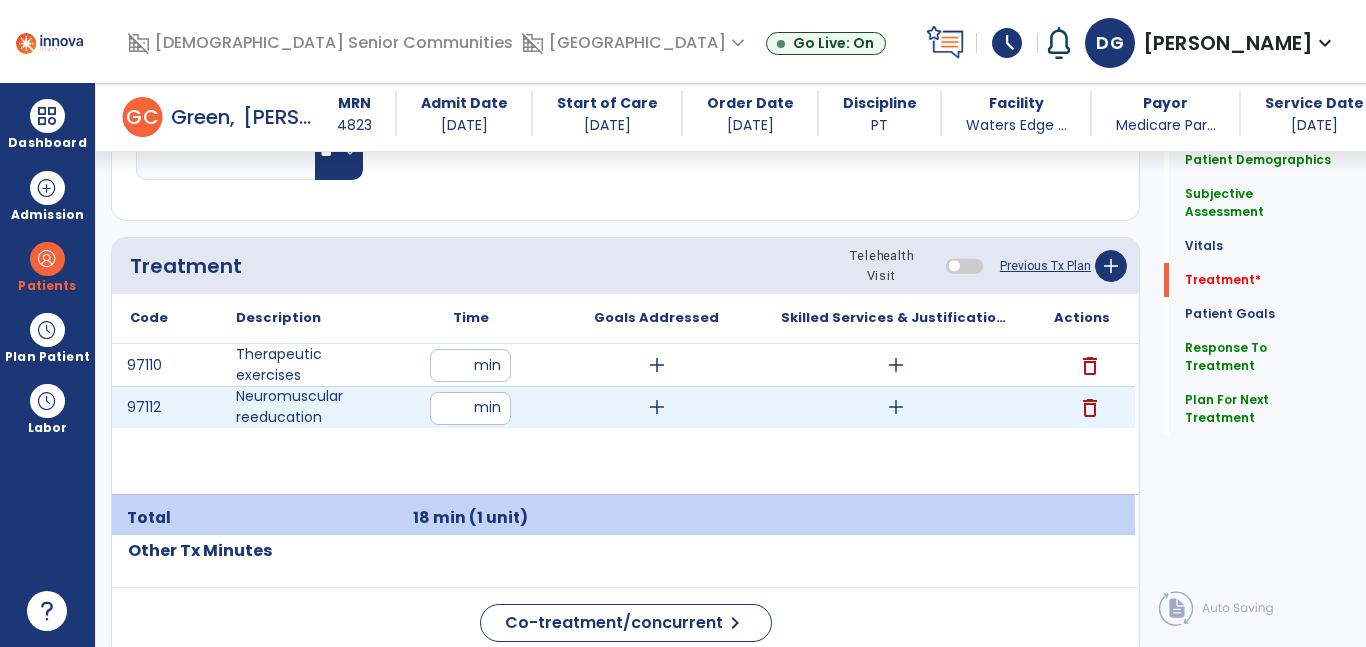 type on "**" 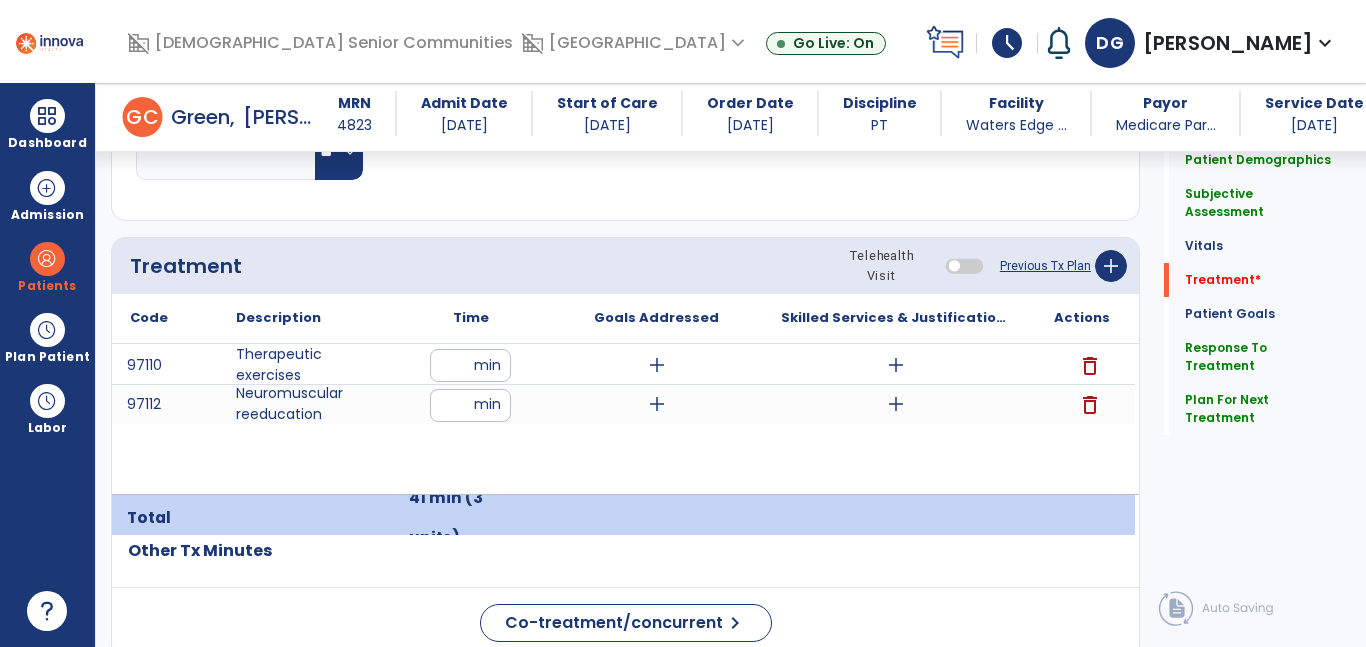 click on "**" at bounding box center [470, 365] 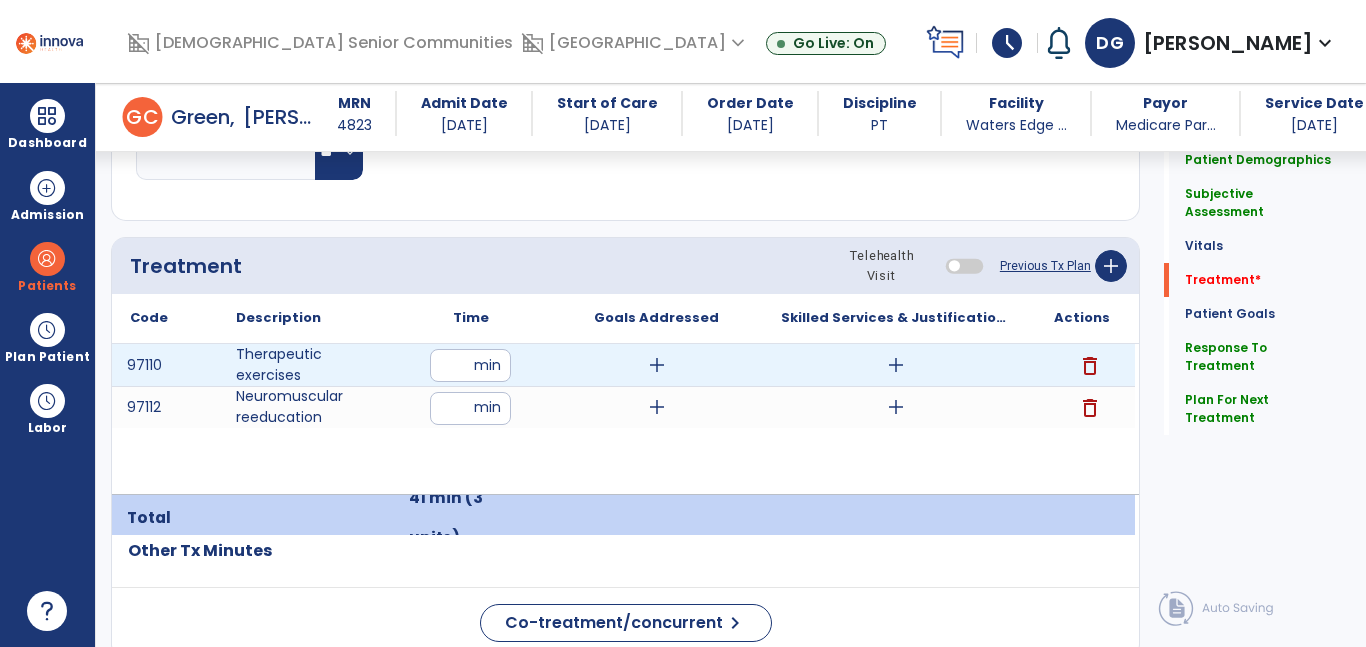 type on "**" 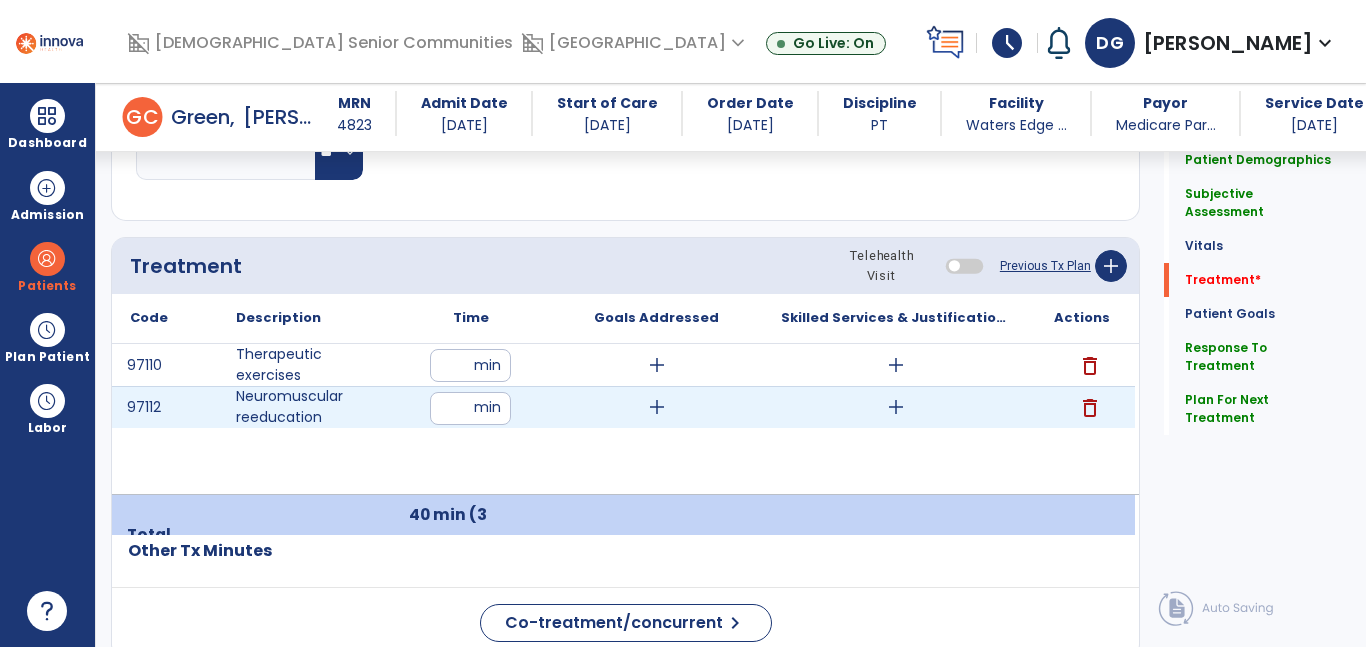 click on "add" at bounding box center [896, 407] 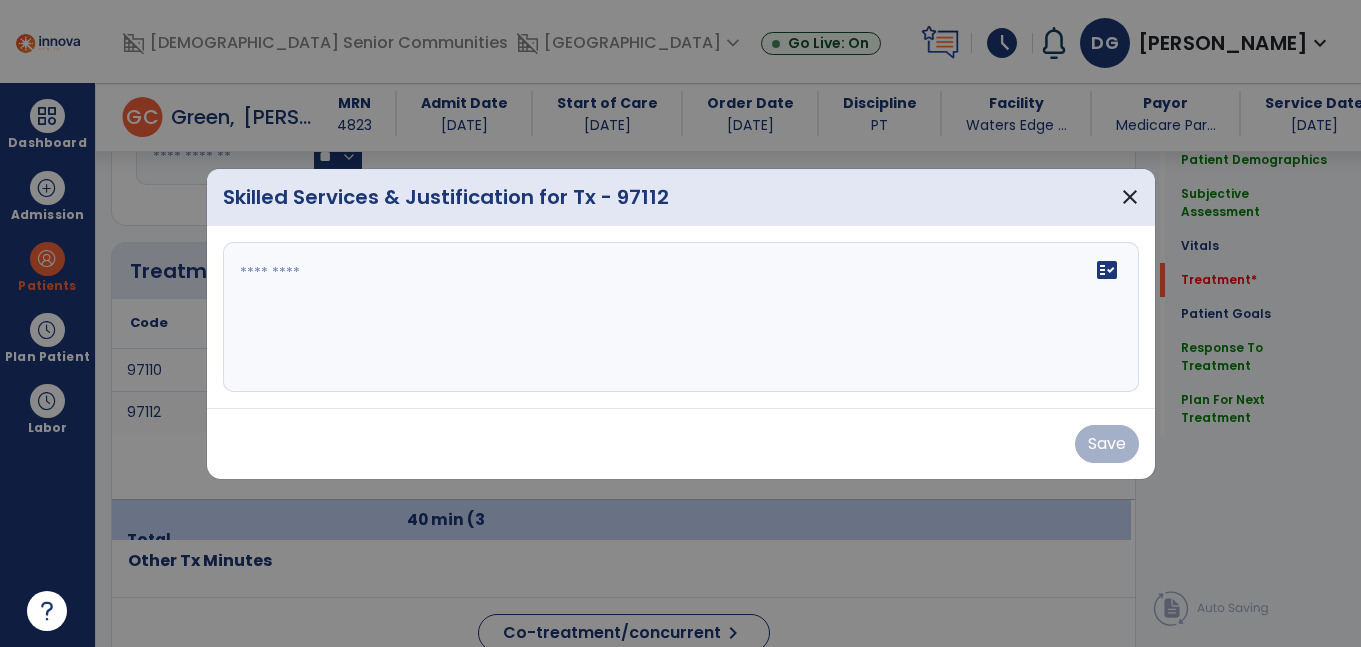 scroll, scrollTop: 1132, scrollLeft: 0, axis: vertical 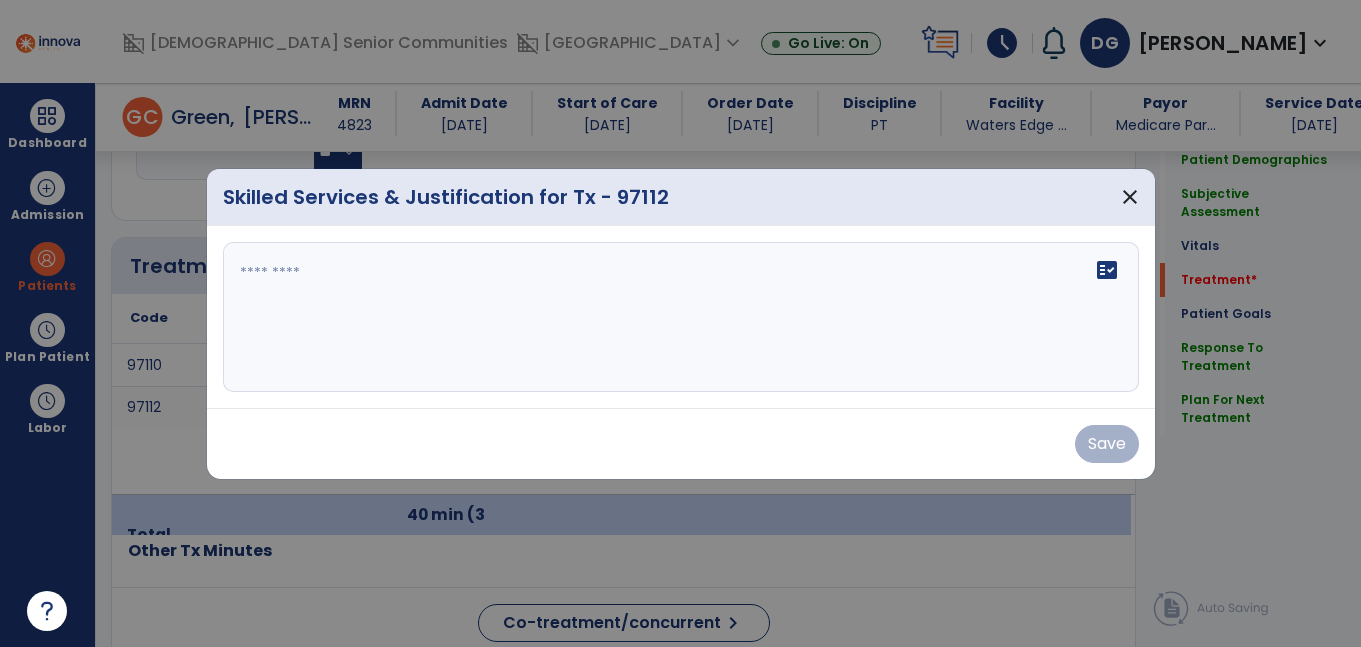 click at bounding box center (681, 317) 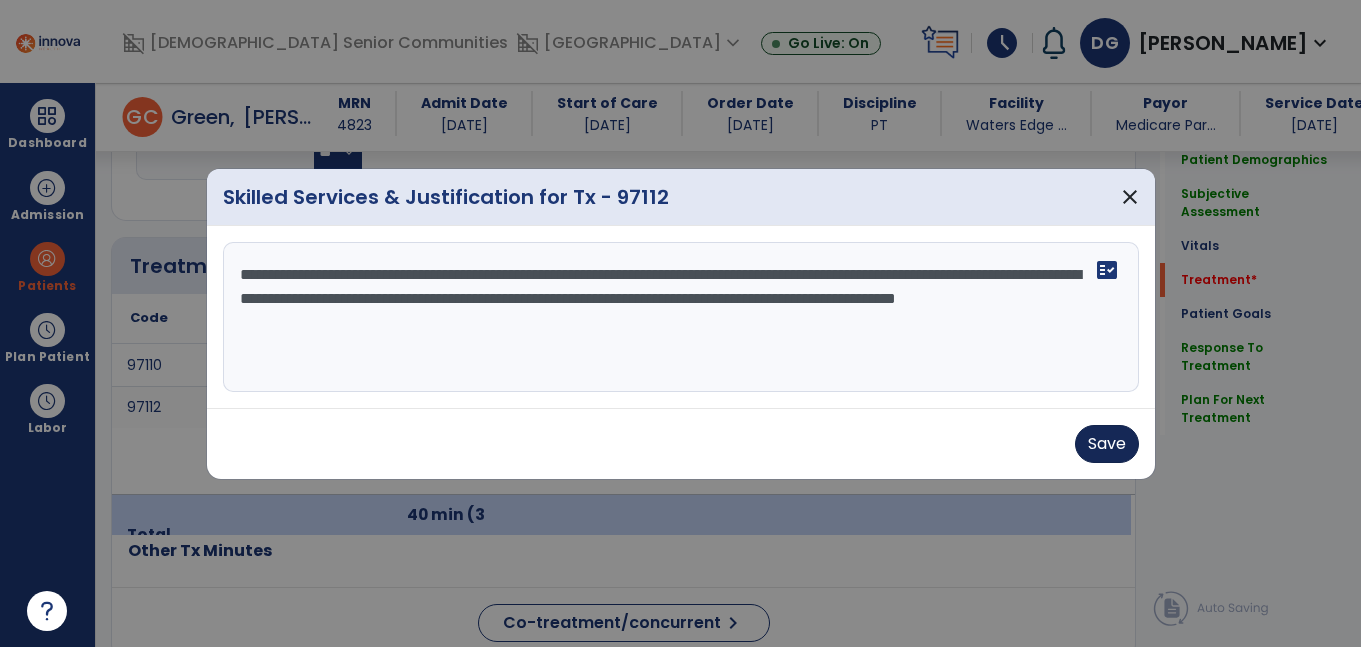 type on "**********" 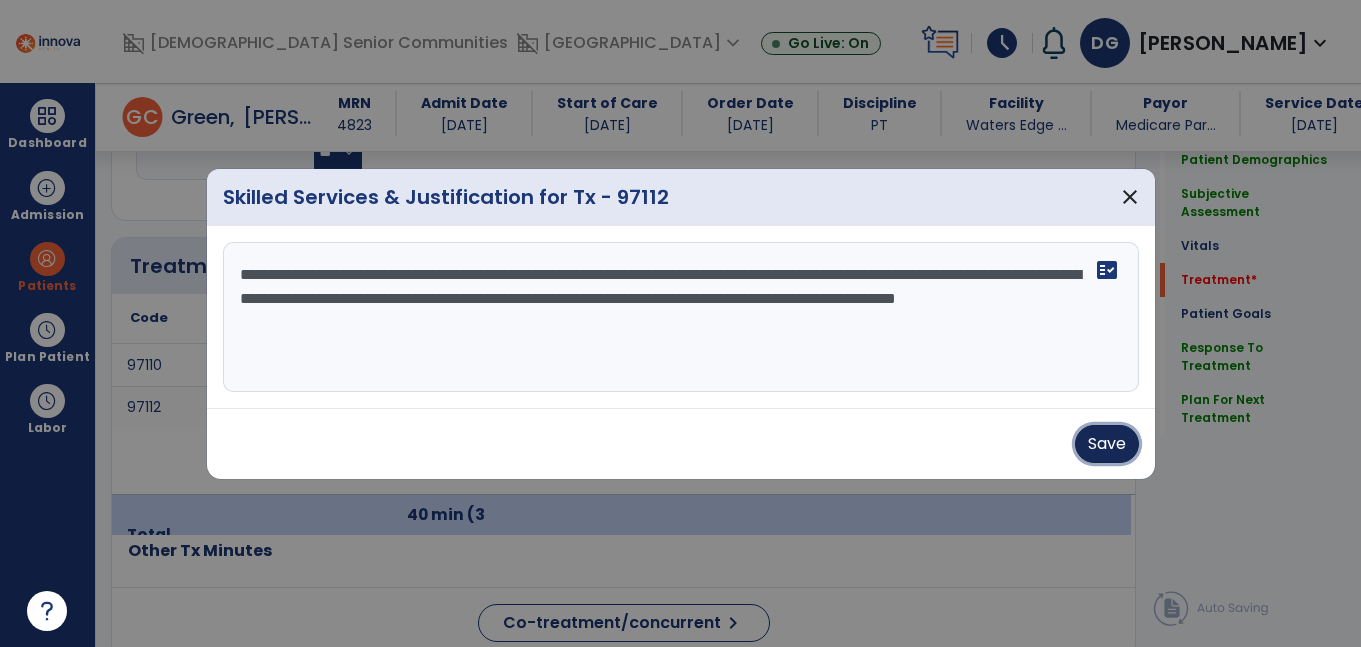 click on "Save" at bounding box center [1107, 444] 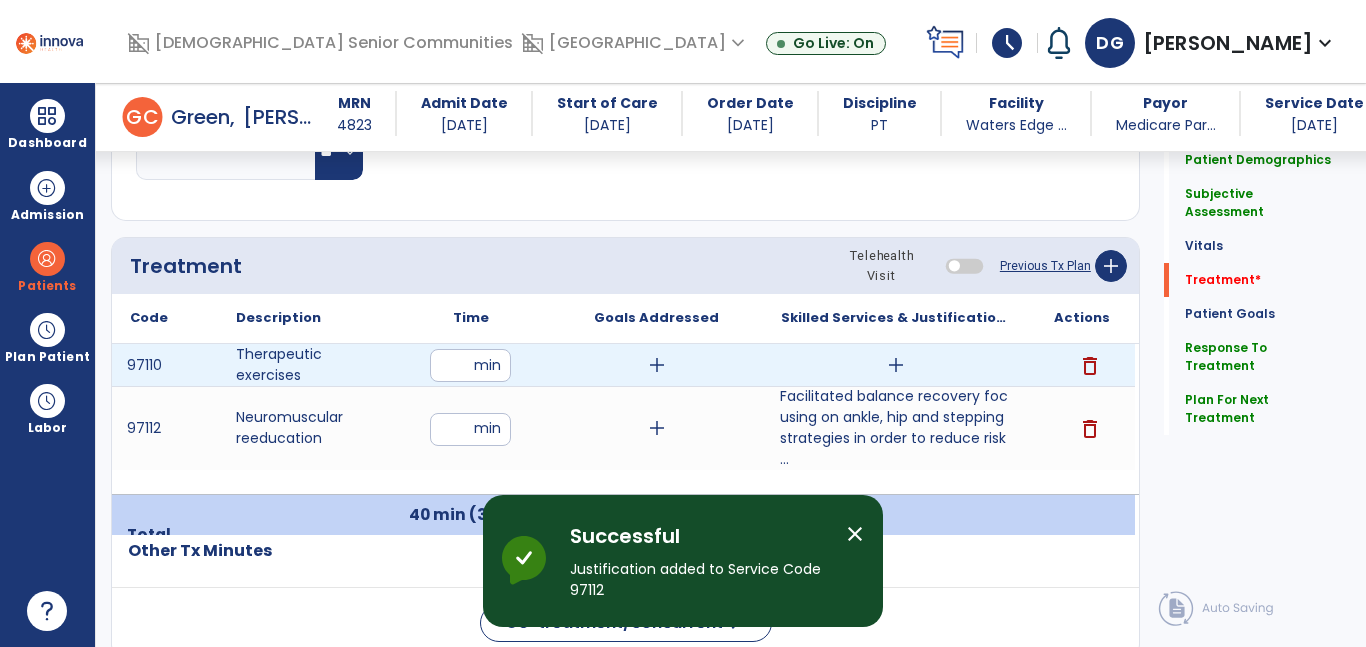 click on "add" at bounding box center [896, 365] 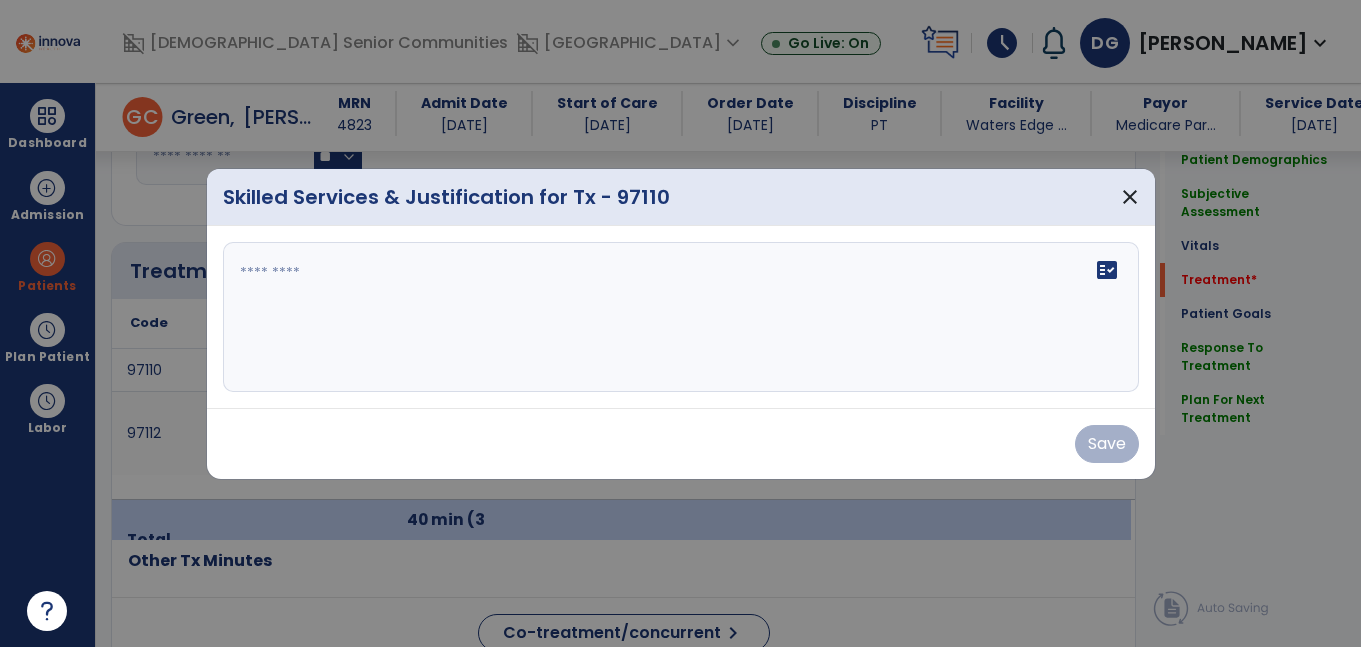 scroll, scrollTop: 1132, scrollLeft: 0, axis: vertical 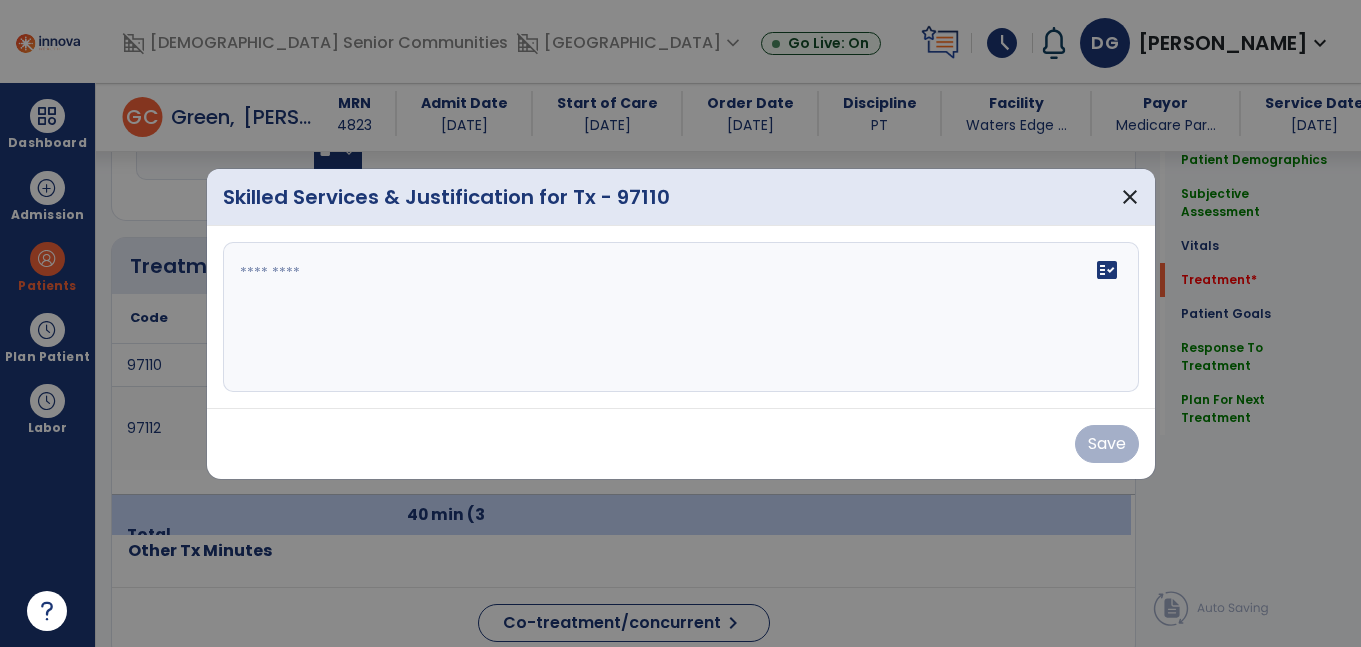 click at bounding box center (681, 317) 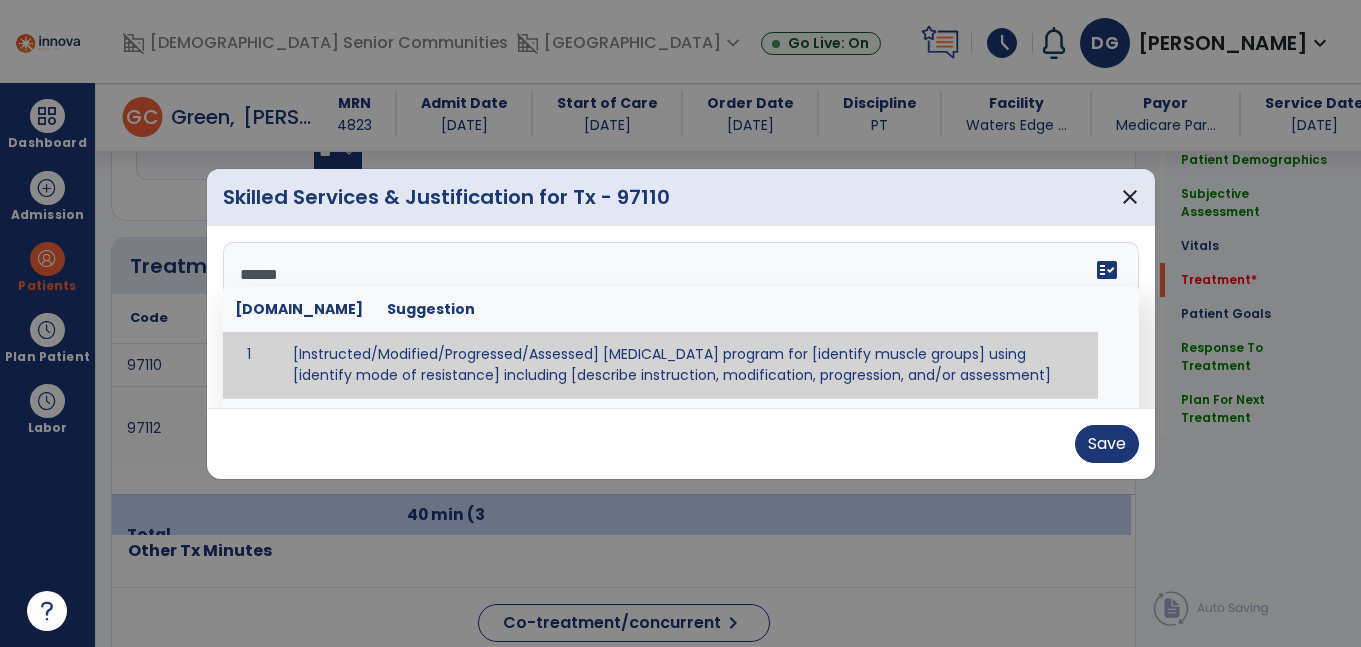 type on "*******" 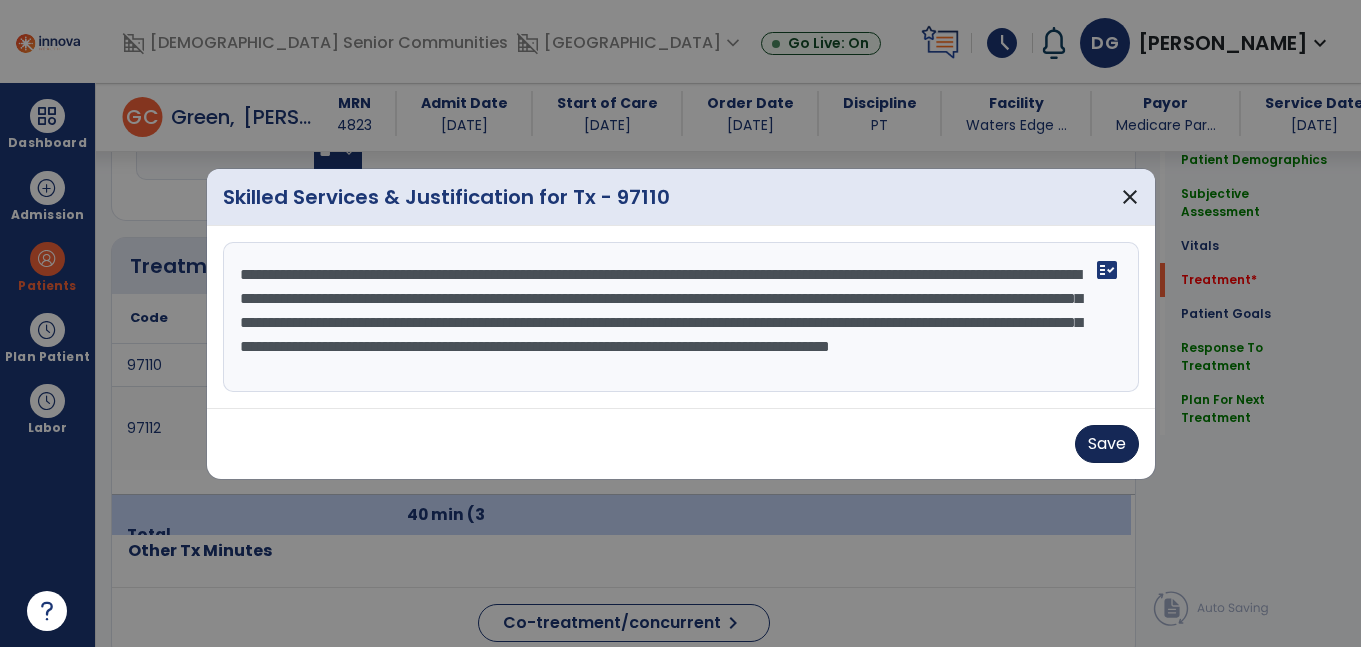 type on "**********" 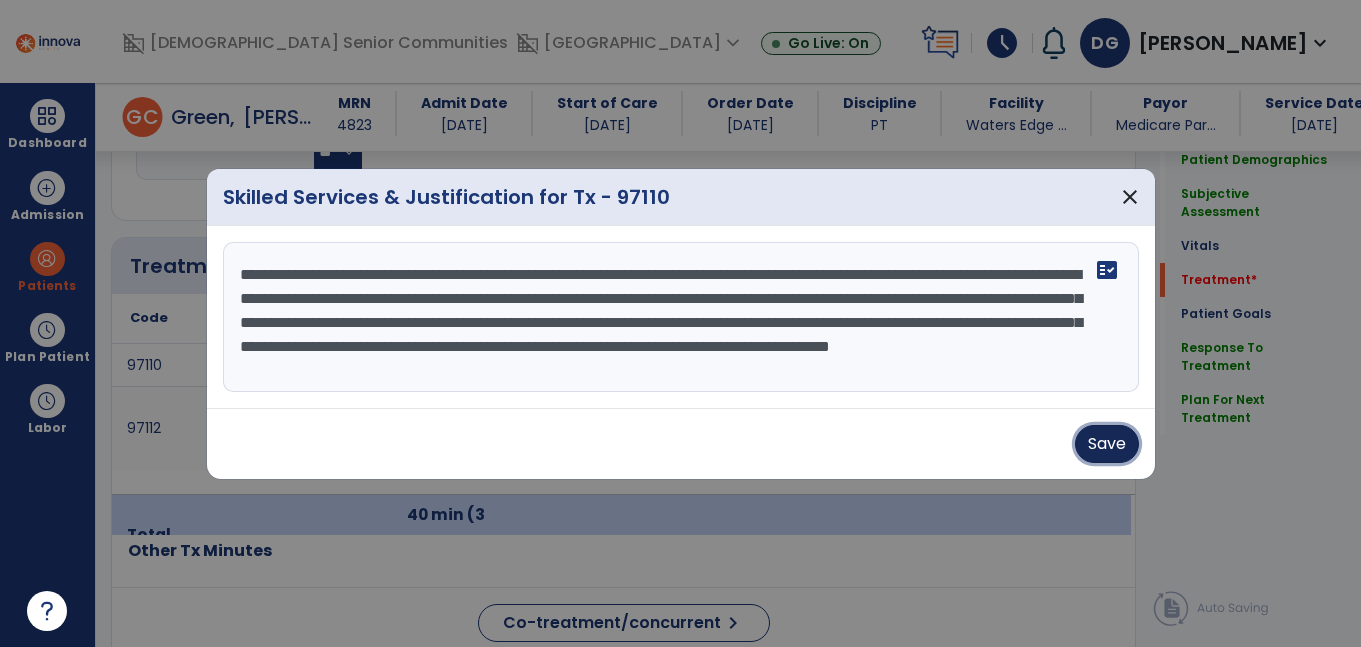 click on "Save" at bounding box center [1107, 444] 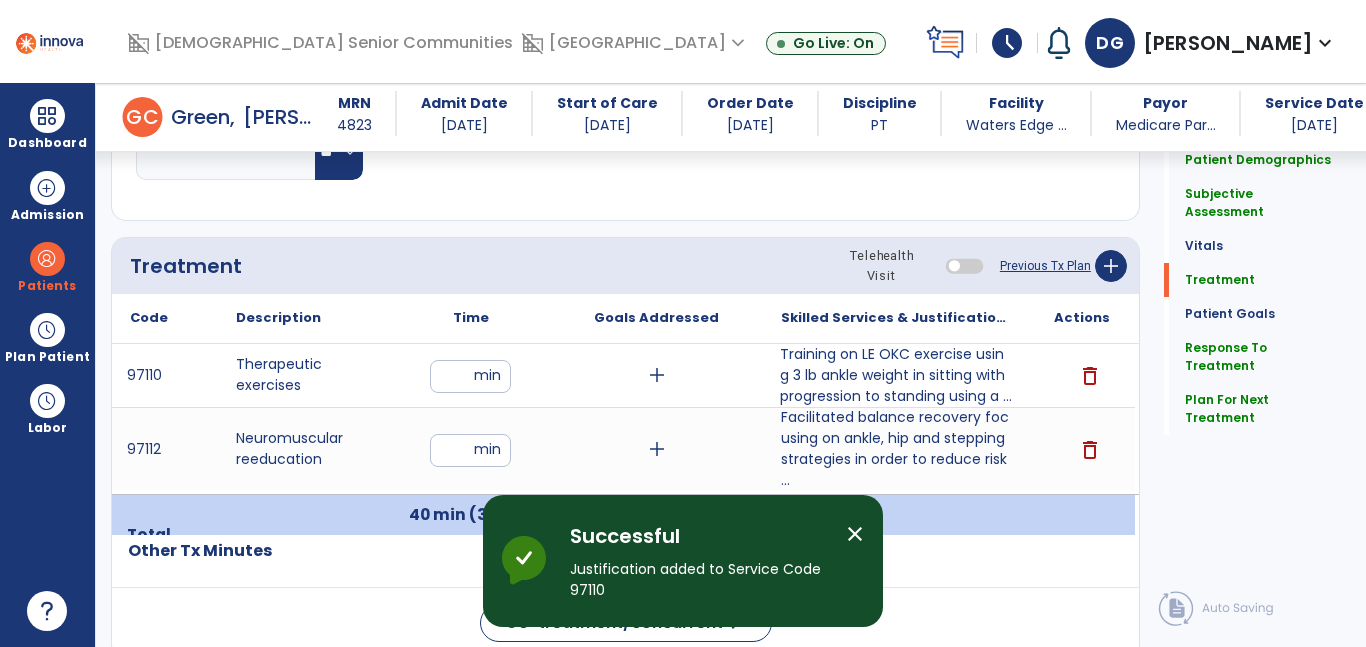 click on "Training on LE OKC exercise using 3 lb ankle weight in sitting with progression to standing using a ..." at bounding box center (896, 375) 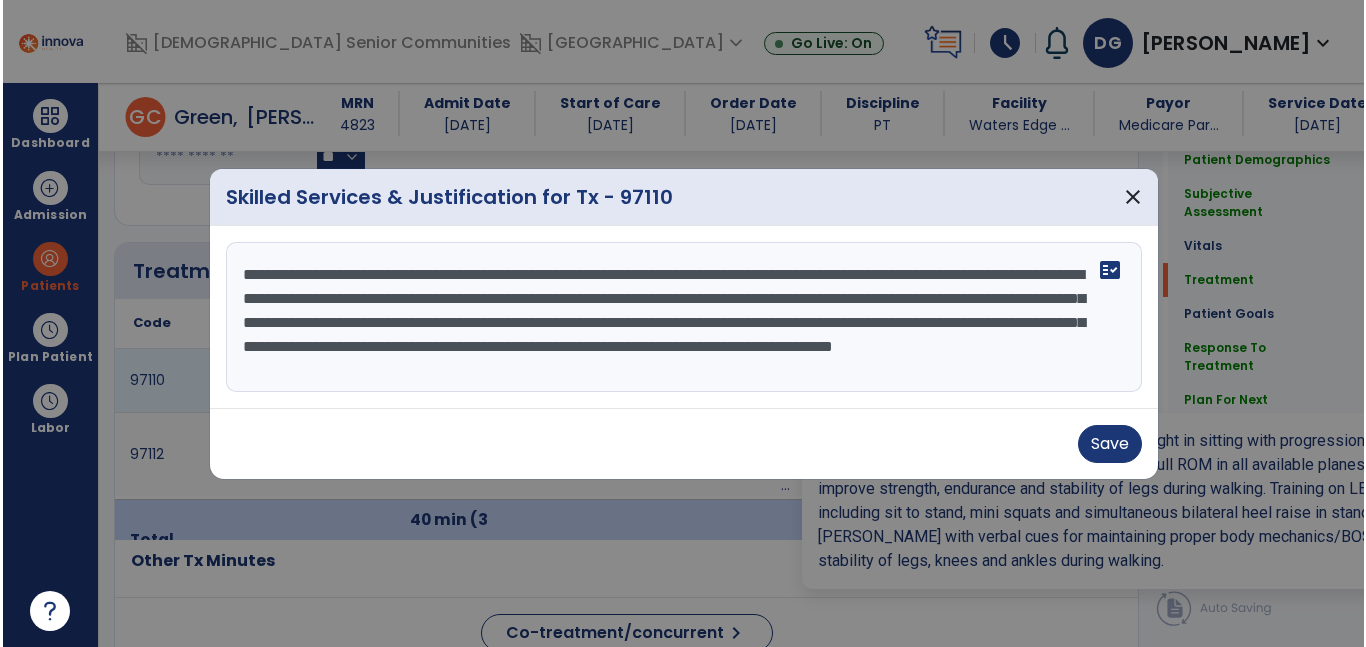 scroll, scrollTop: 1132, scrollLeft: 0, axis: vertical 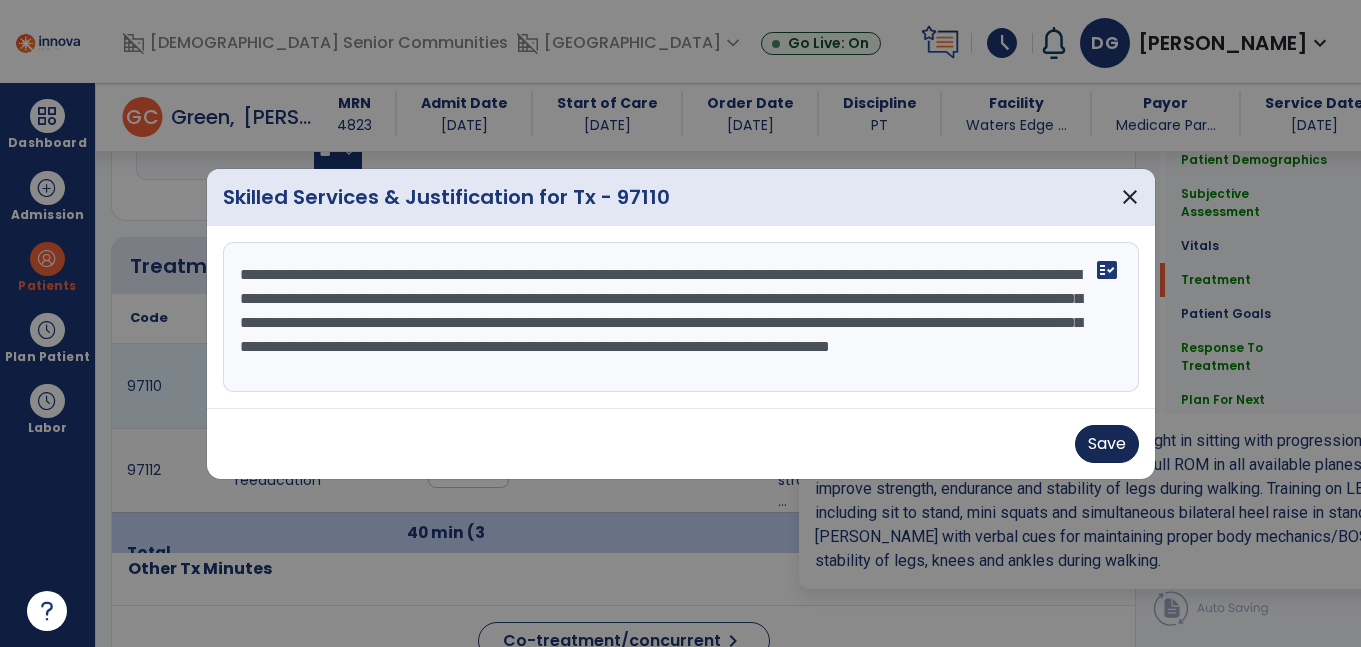 click on "Save" at bounding box center [1107, 444] 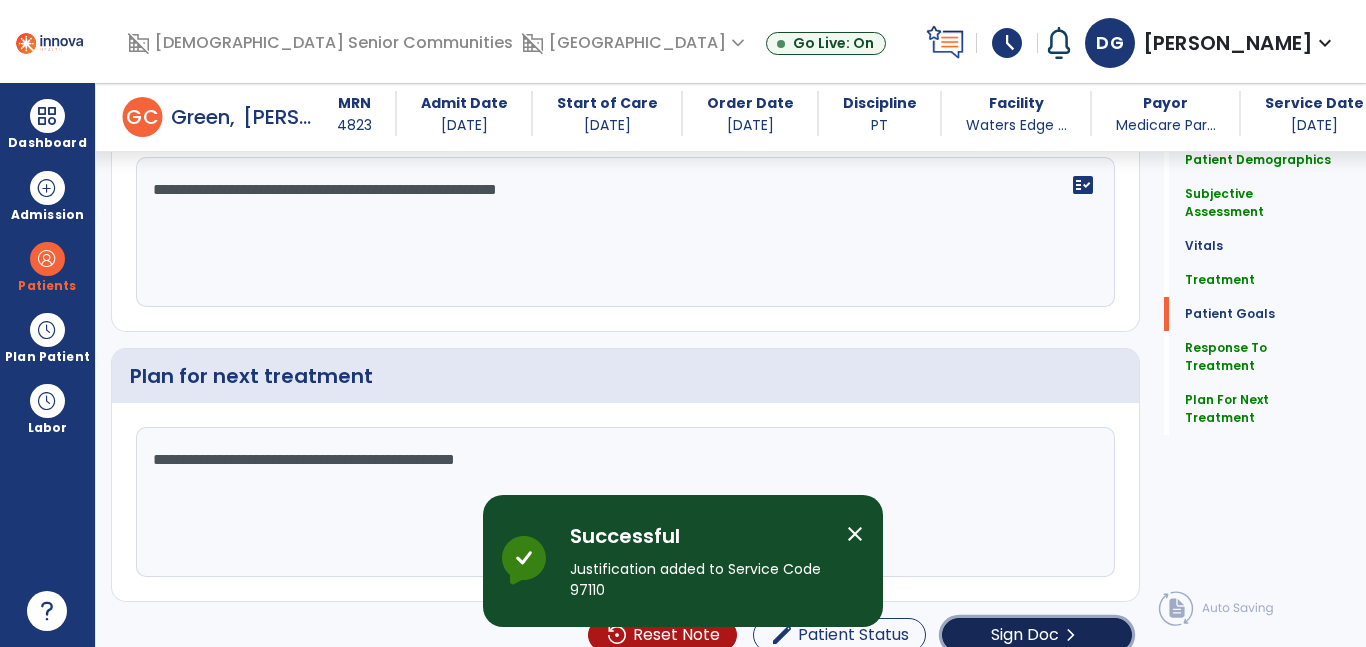click on "chevron_right" 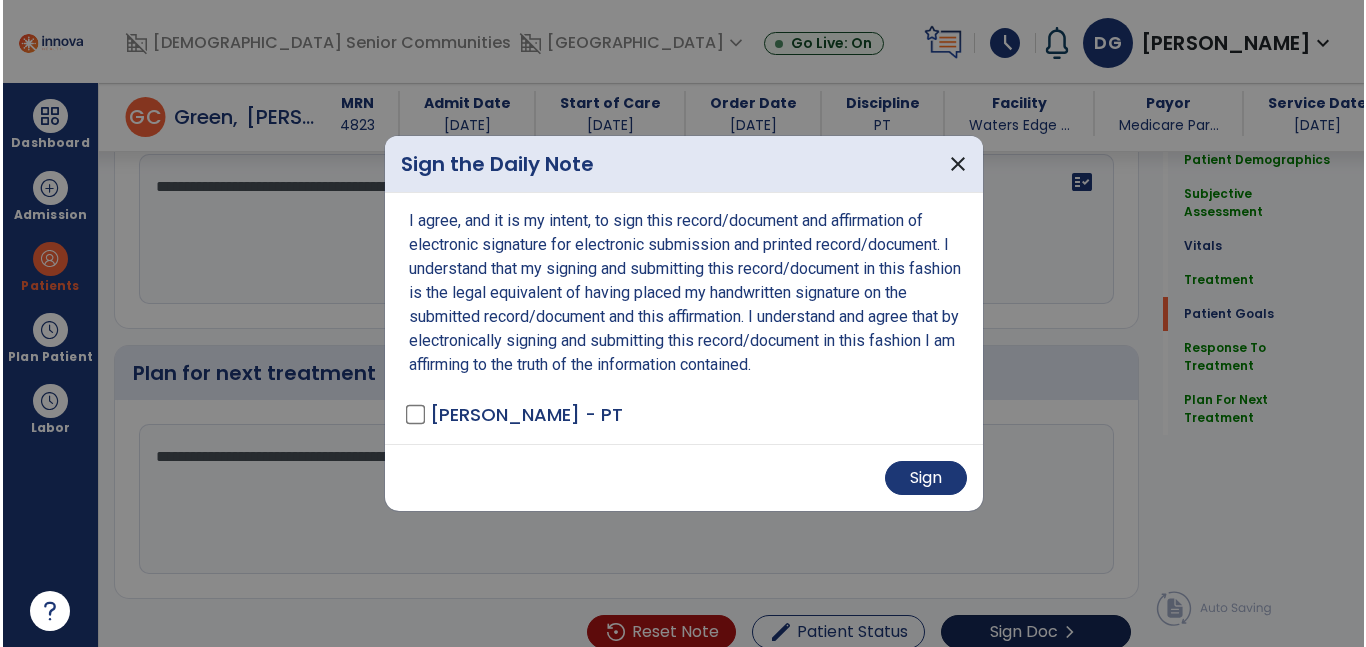 scroll, scrollTop: 3600, scrollLeft: 0, axis: vertical 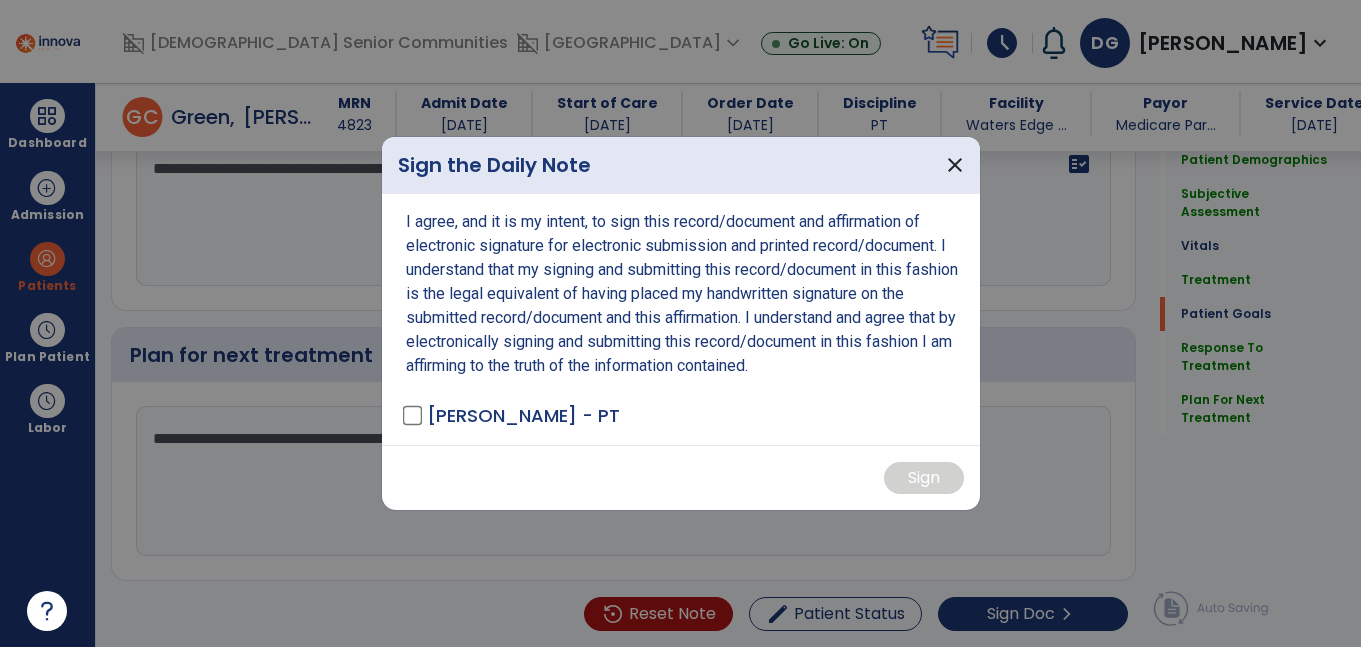 click on "[PERSON_NAME]  - PT" at bounding box center (523, 415) 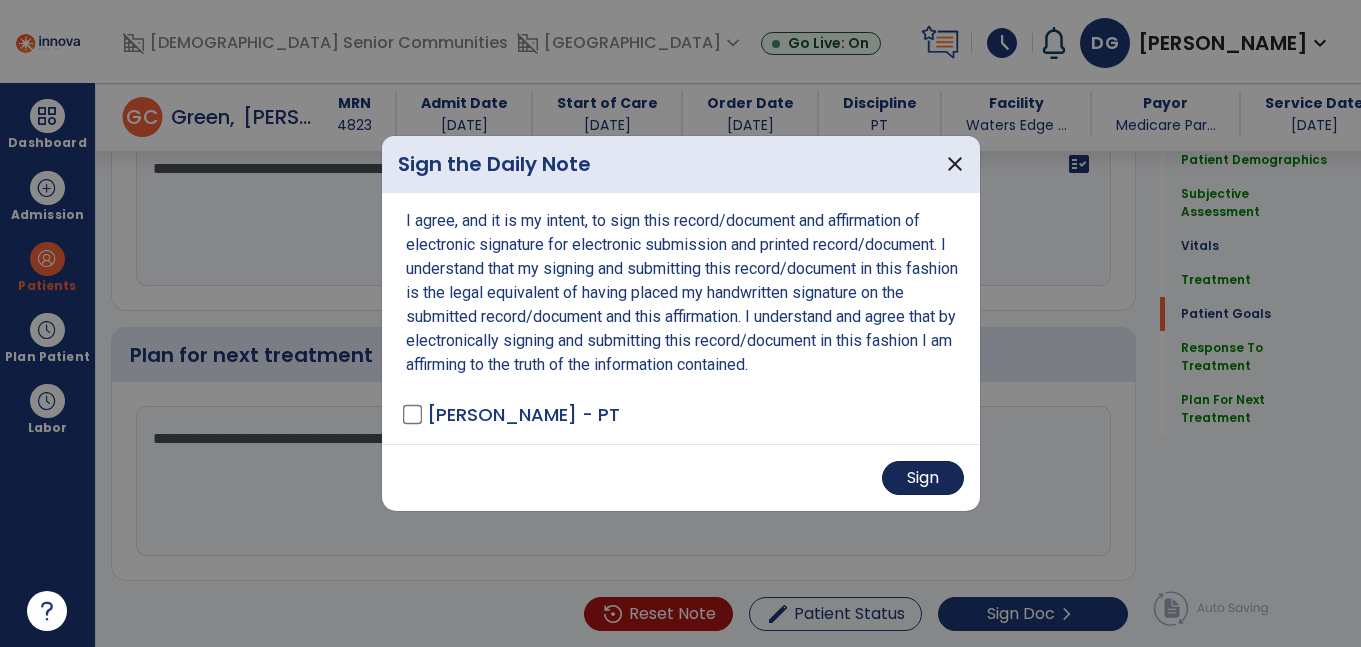 click on "Sign" at bounding box center (923, 478) 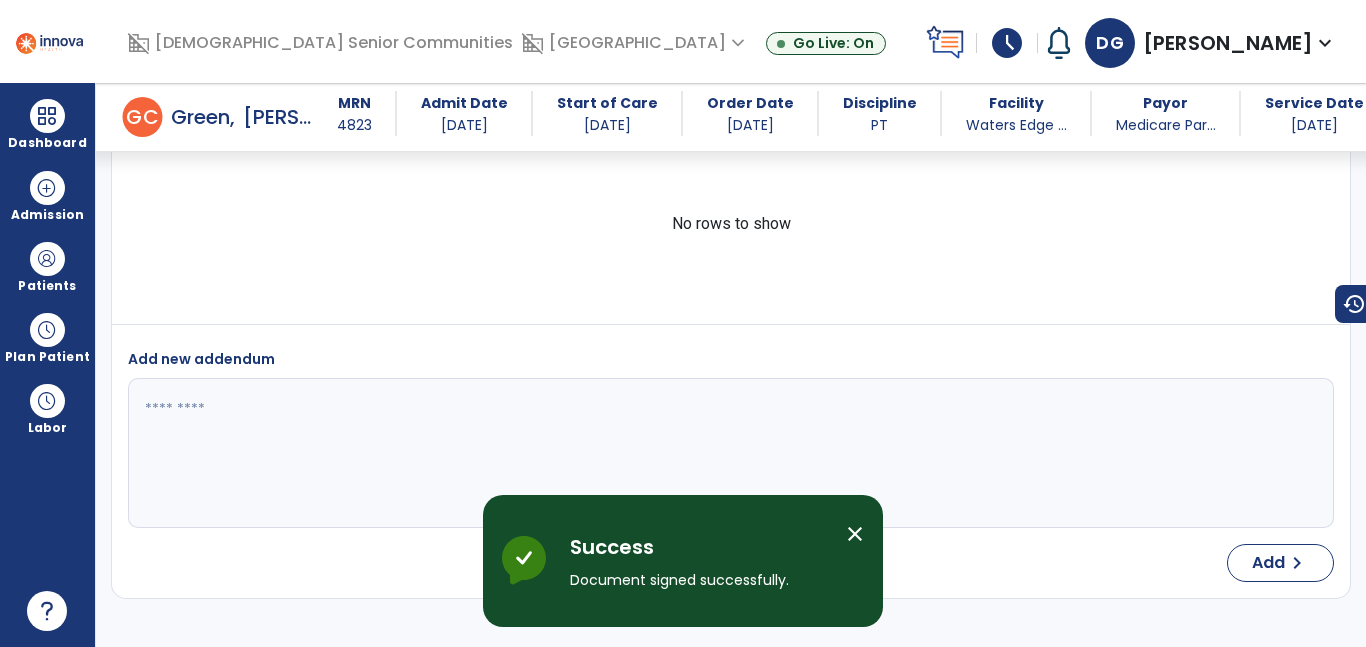 scroll, scrollTop: 5009, scrollLeft: 0, axis: vertical 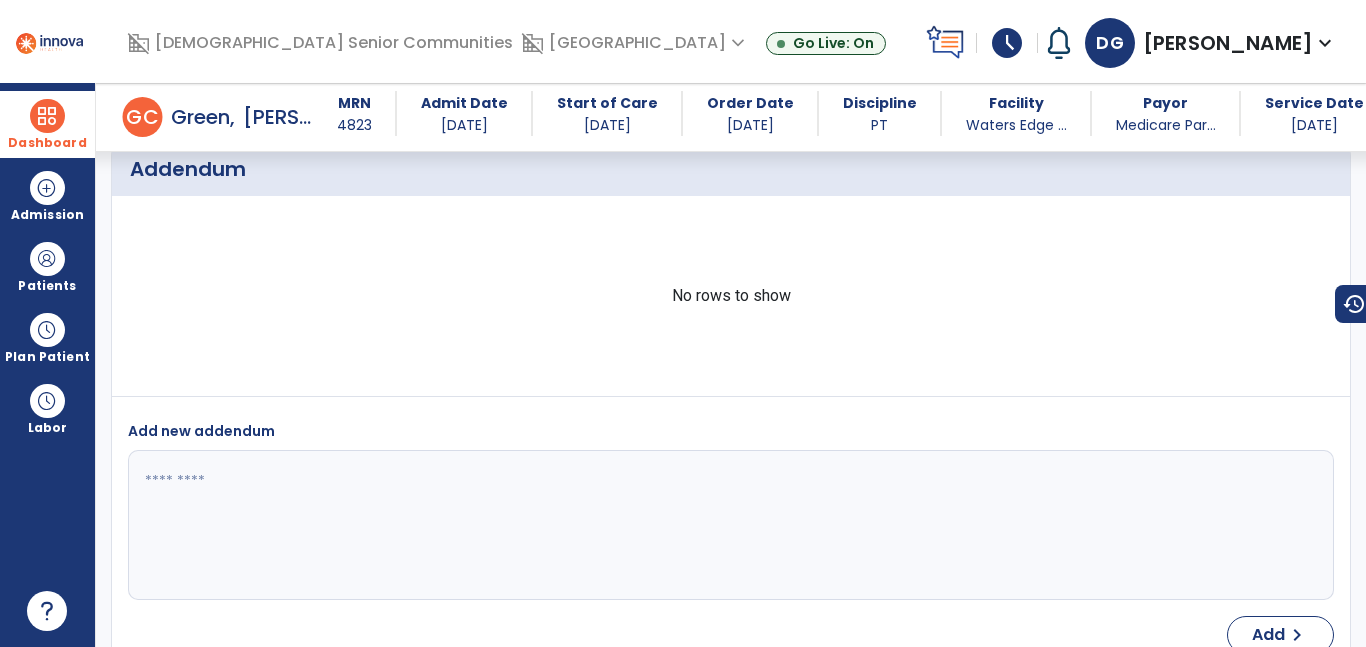 click on "Dashboard" at bounding box center [47, 124] 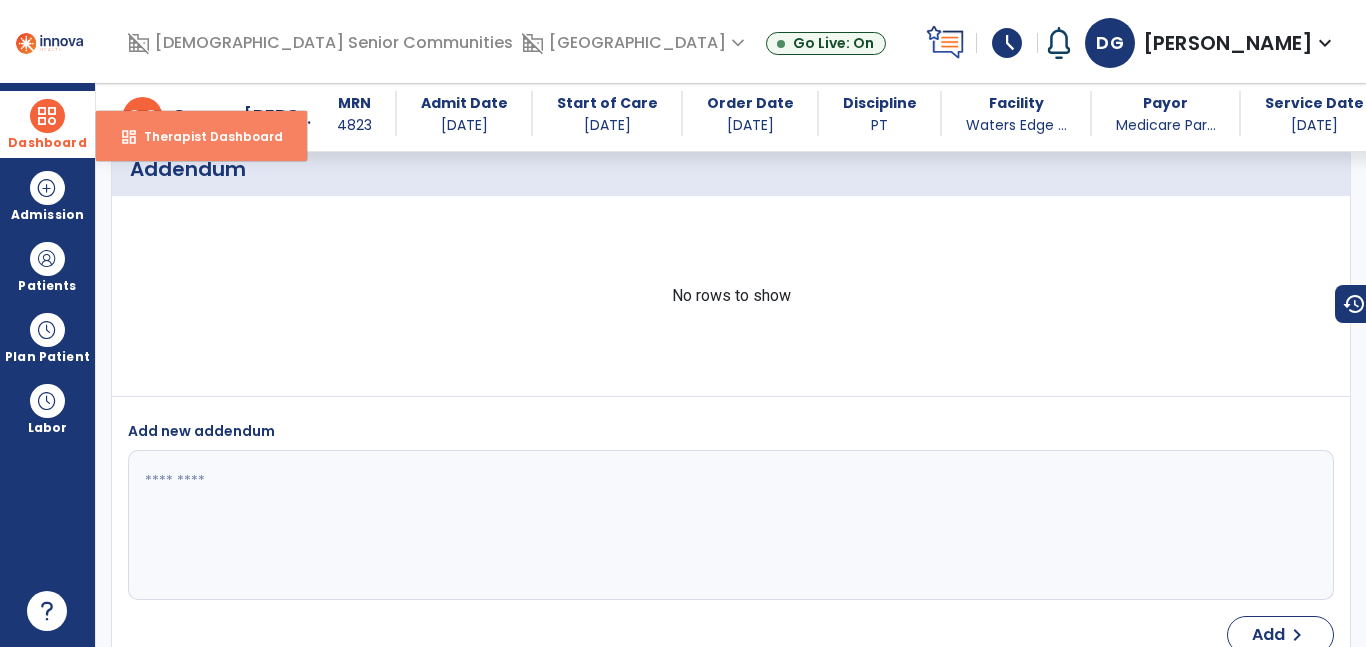 click on "Therapist Dashboard" at bounding box center (205, 136) 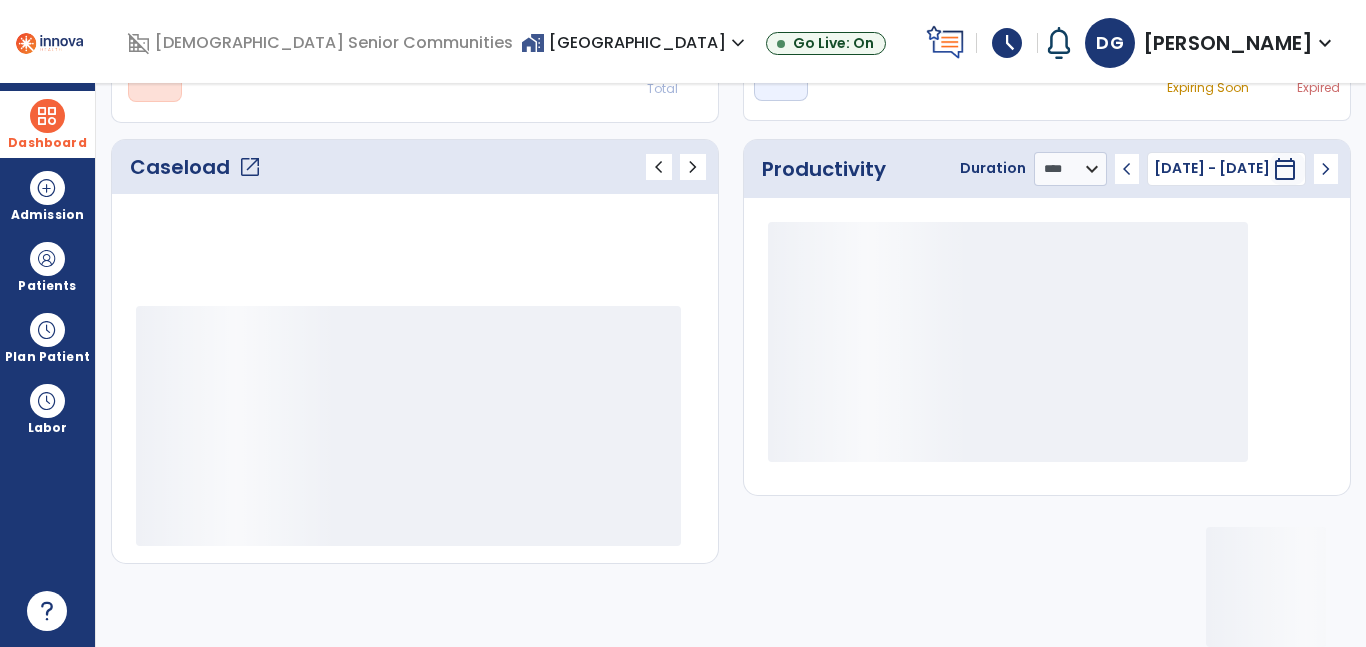scroll, scrollTop: 230, scrollLeft: 0, axis: vertical 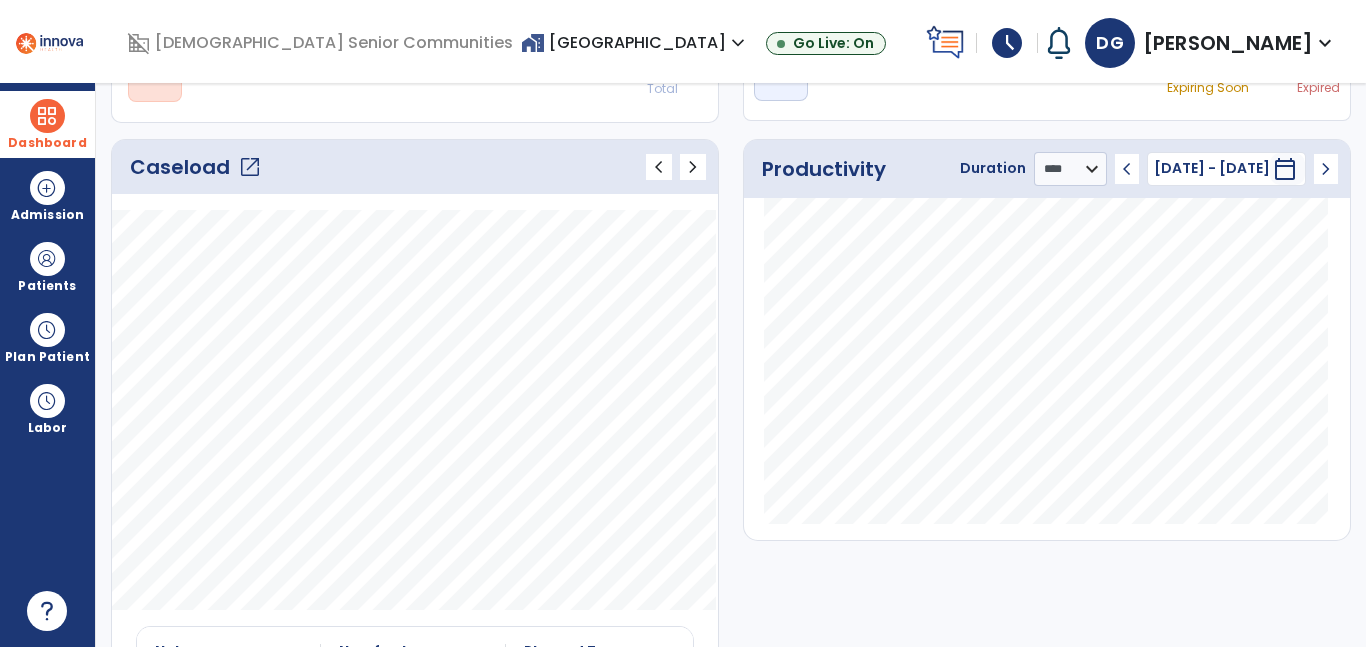 click on "open_in_new" 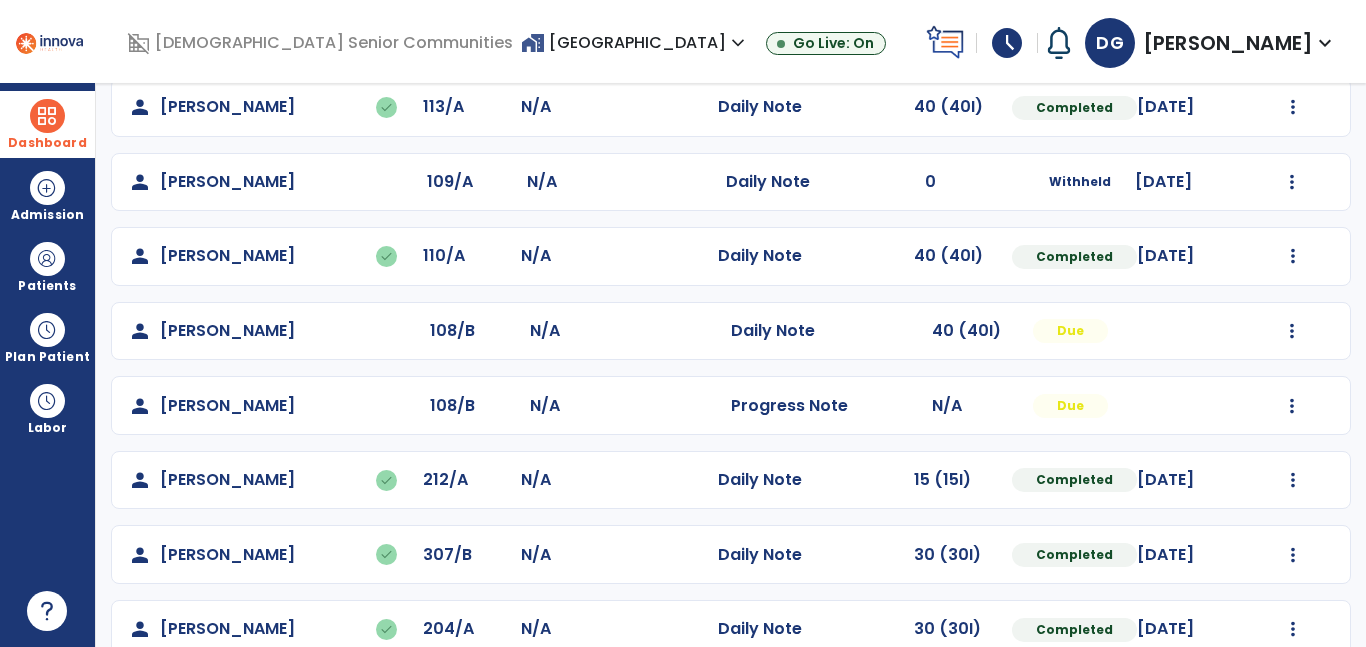 scroll, scrollTop: 477, scrollLeft: 0, axis: vertical 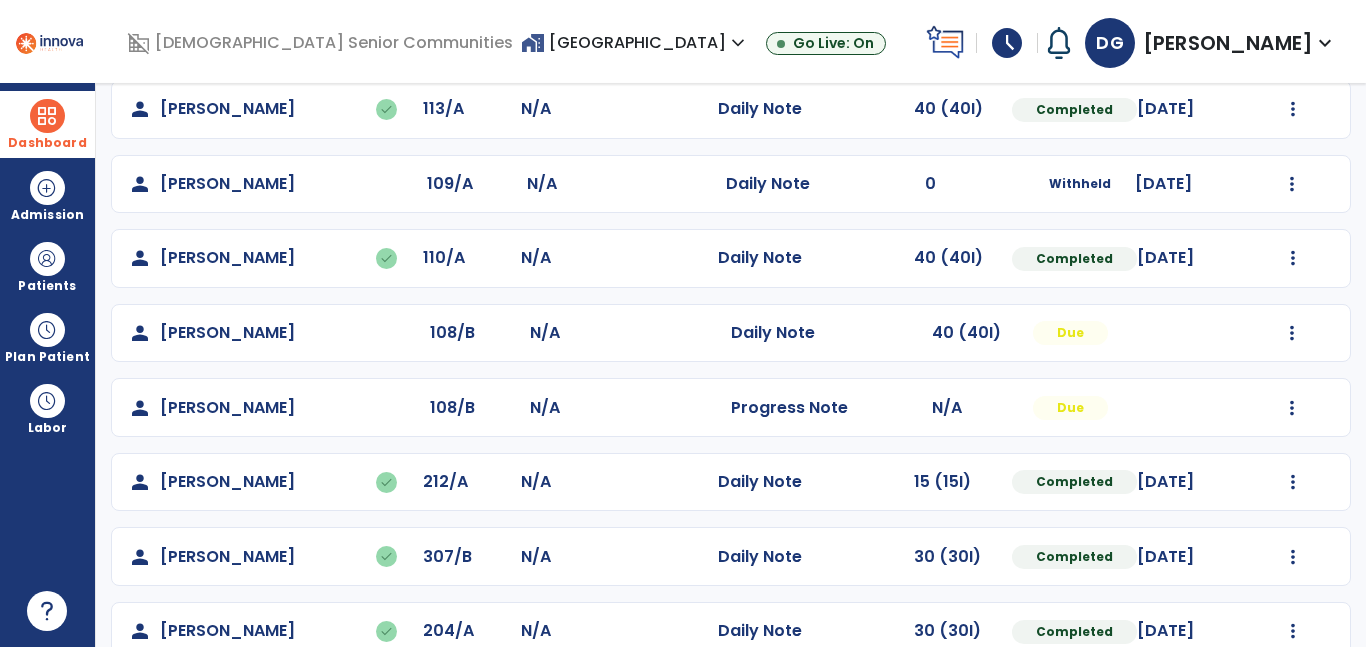 click on "Mark Visit As Complete   Reset Note   Open Document   G + C Mins" 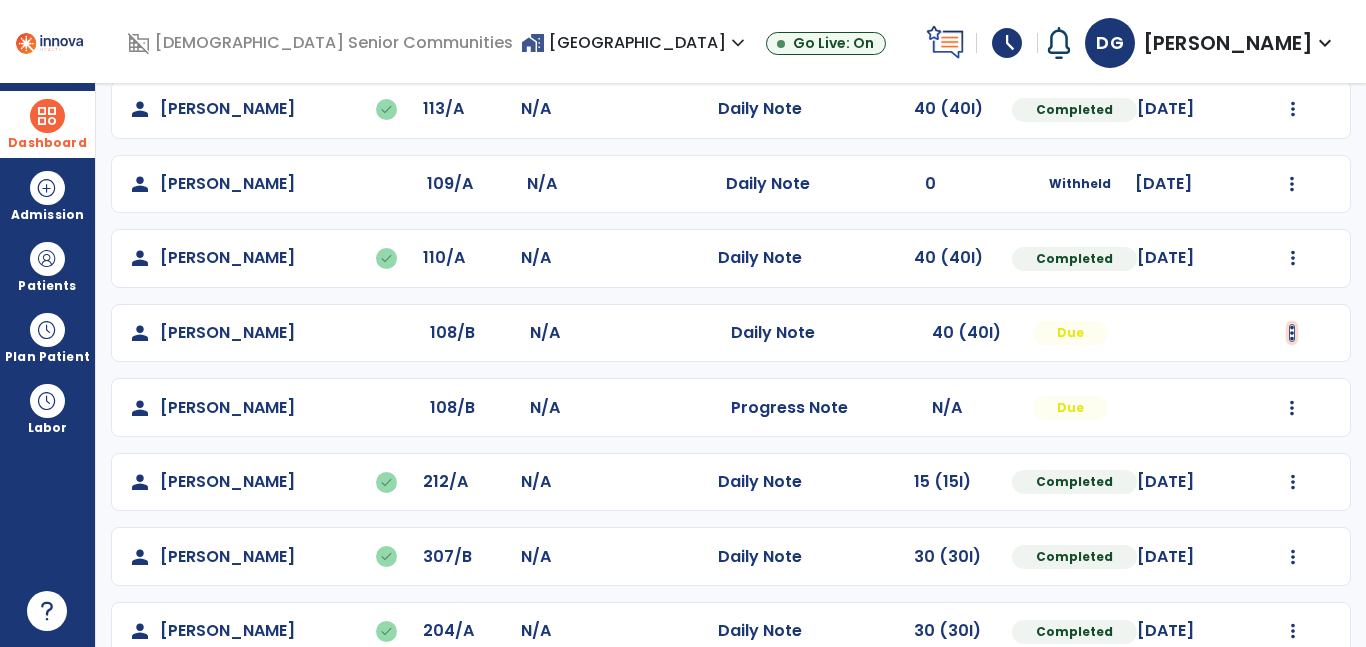 click at bounding box center [1293, -189] 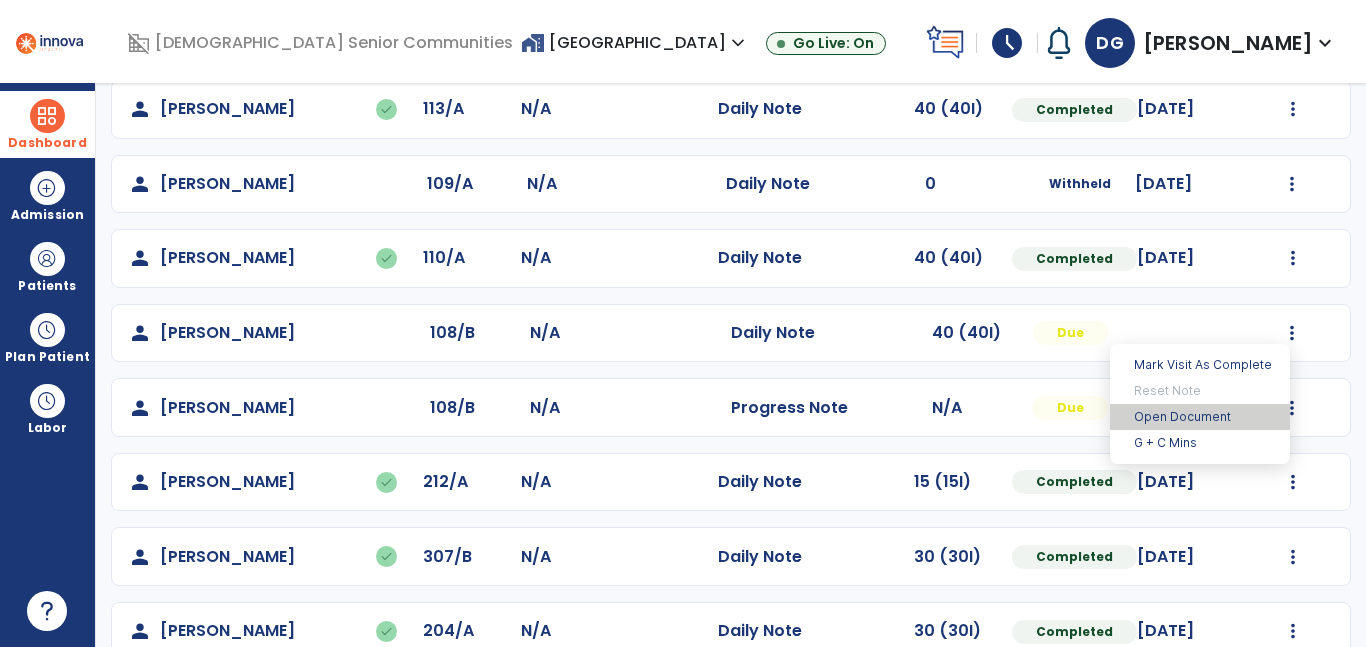 click on "Open Document" at bounding box center [1200, 417] 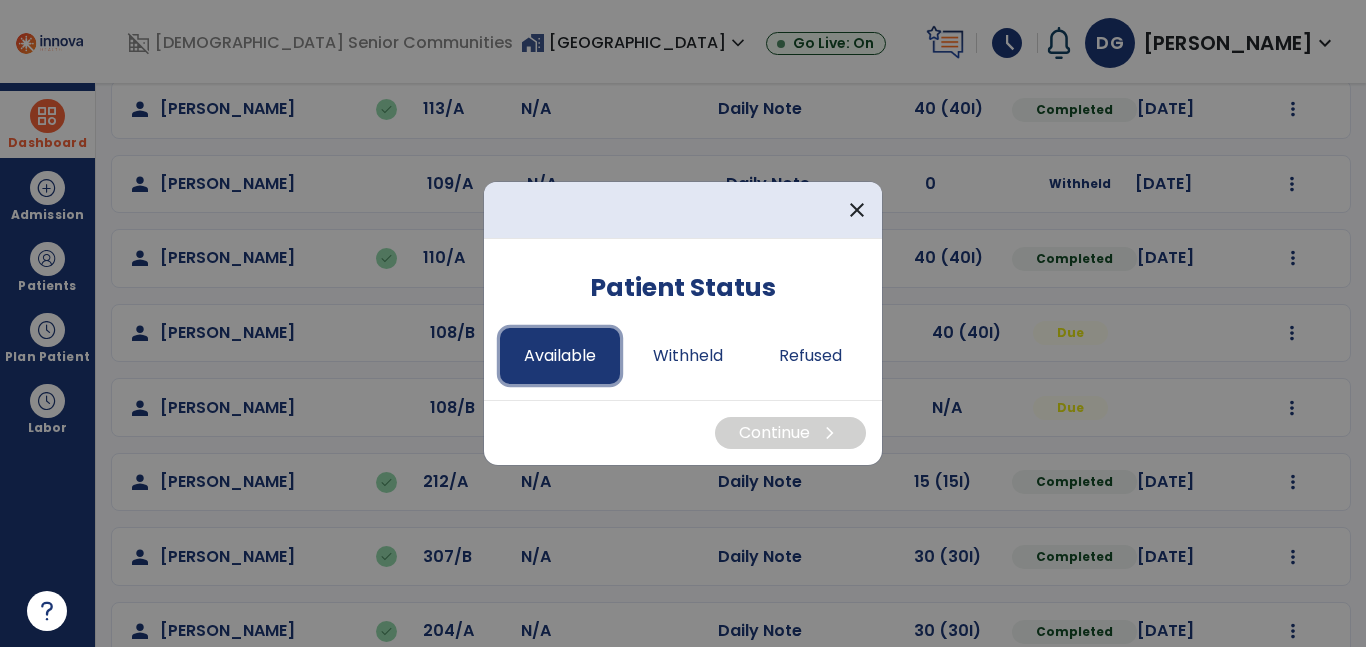 click on "Available" at bounding box center [560, 356] 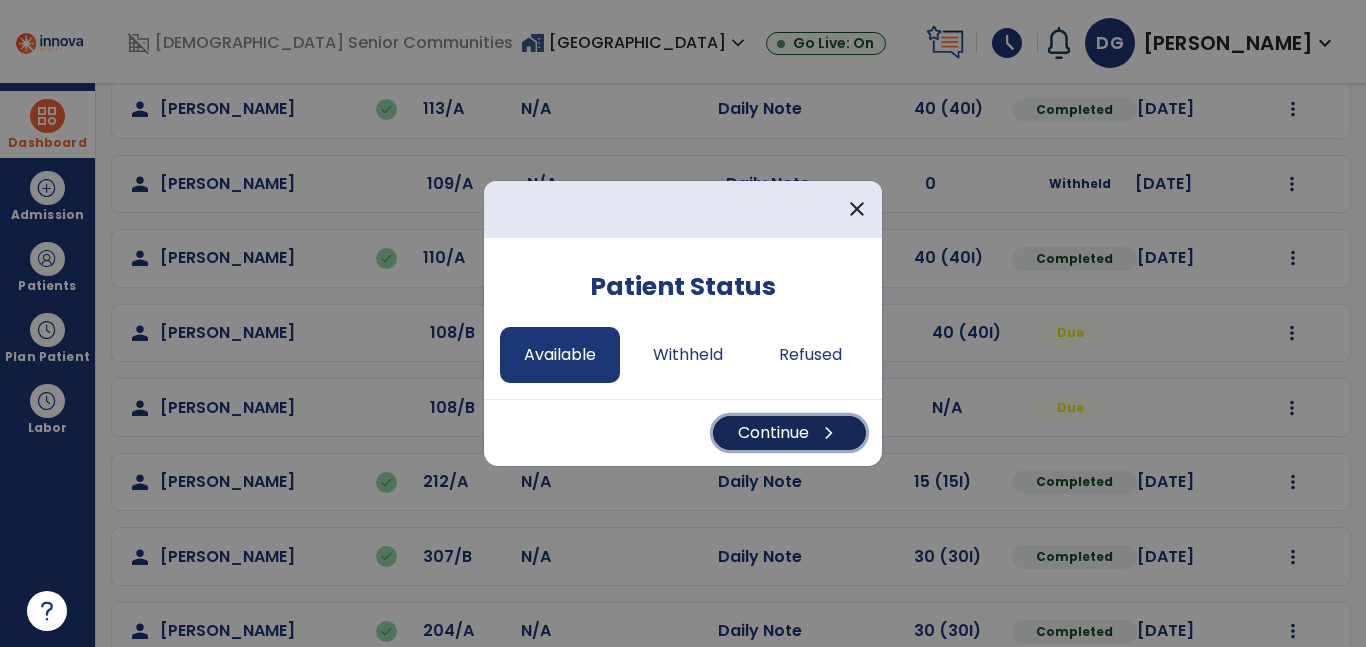 click on "Continue   chevron_right" at bounding box center [789, 433] 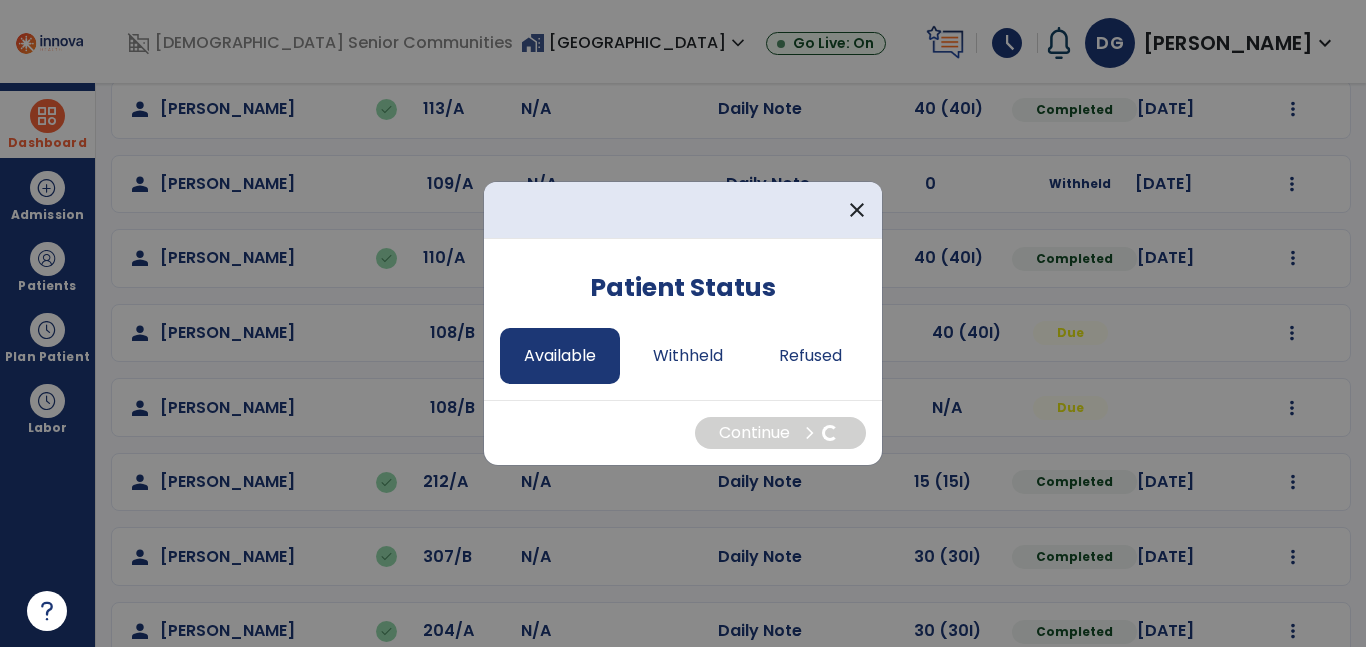select on "*" 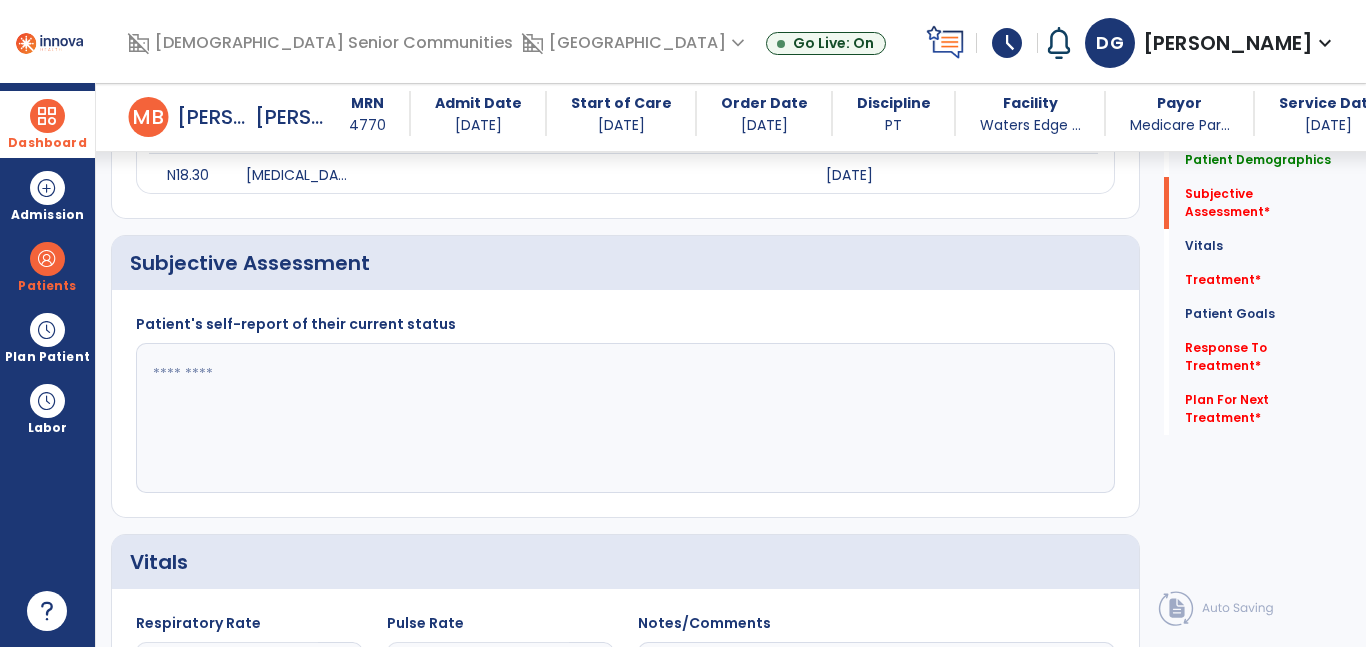 scroll, scrollTop: 535, scrollLeft: 0, axis: vertical 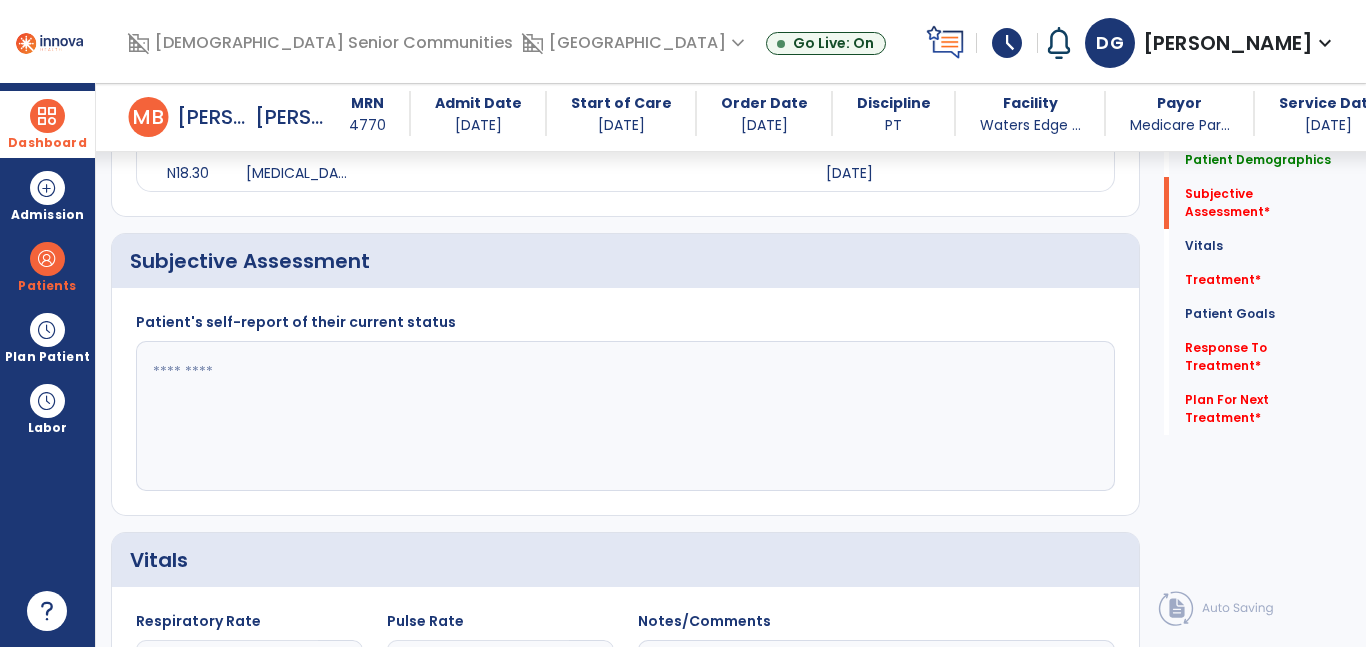 click 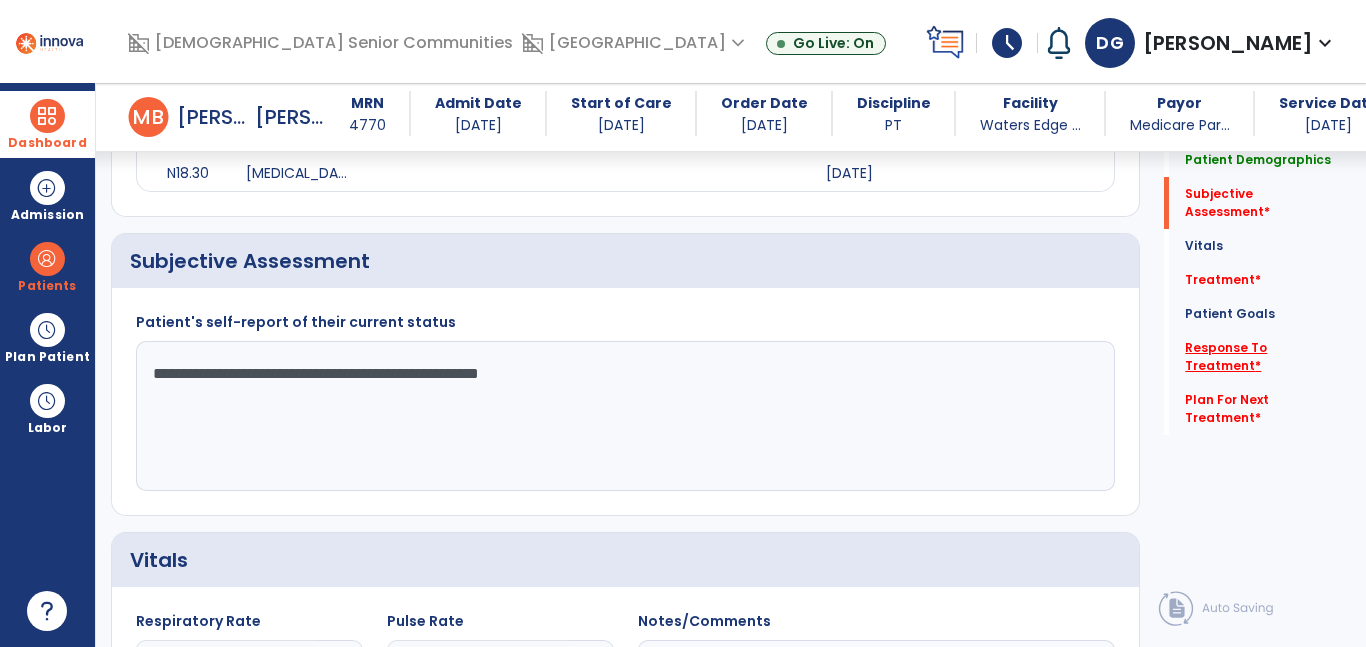 type on "**********" 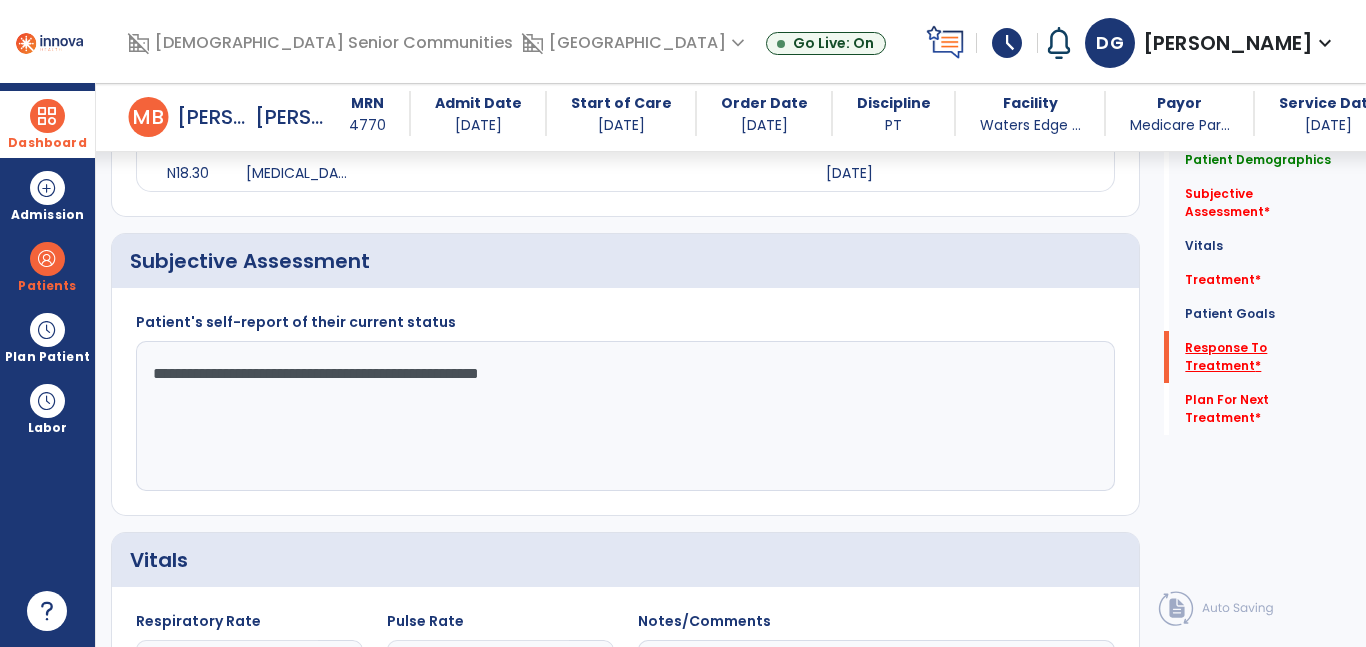 scroll, scrollTop: 612, scrollLeft: 0, axis: vertical 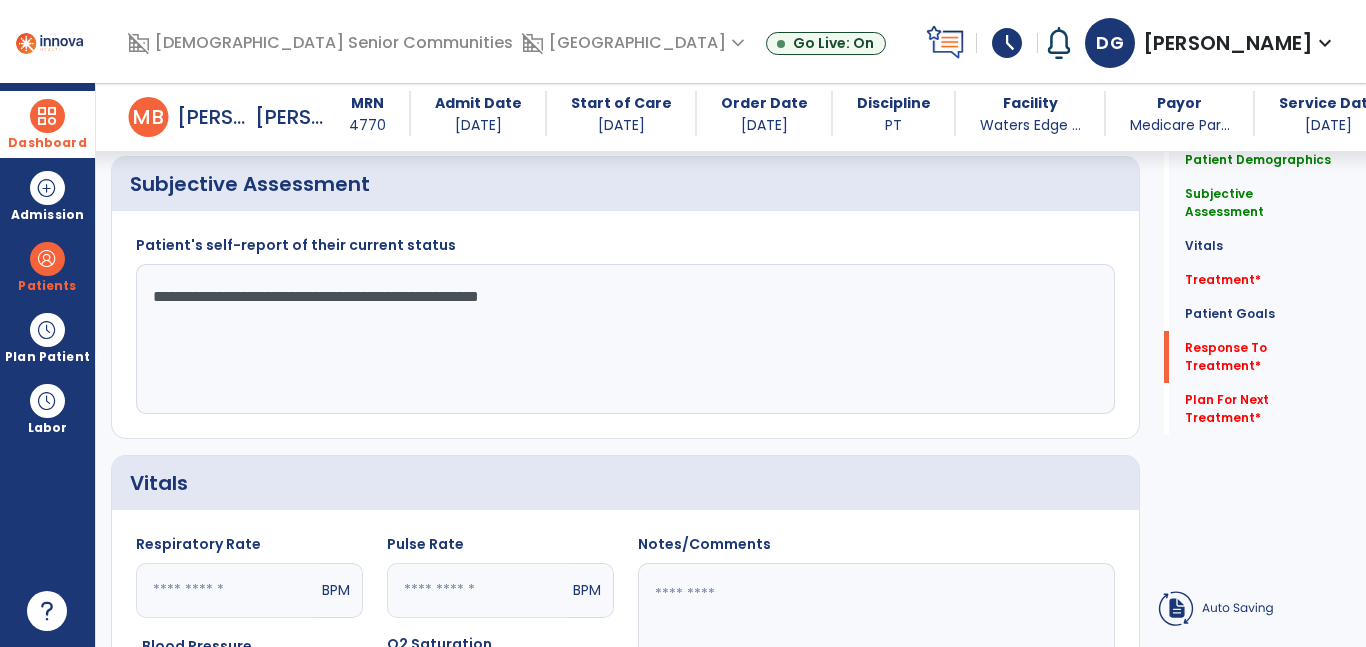 click 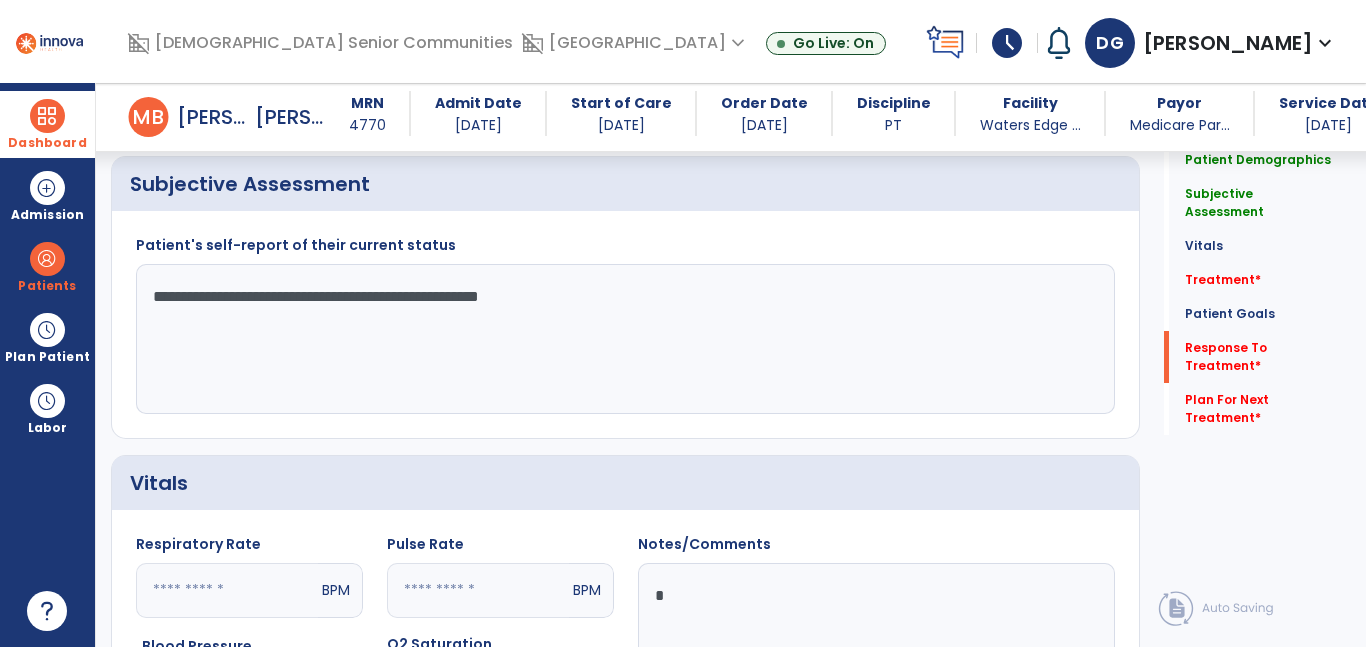 scroll, scrollTop: 1112, scrollLeft: 0, axis: vertical 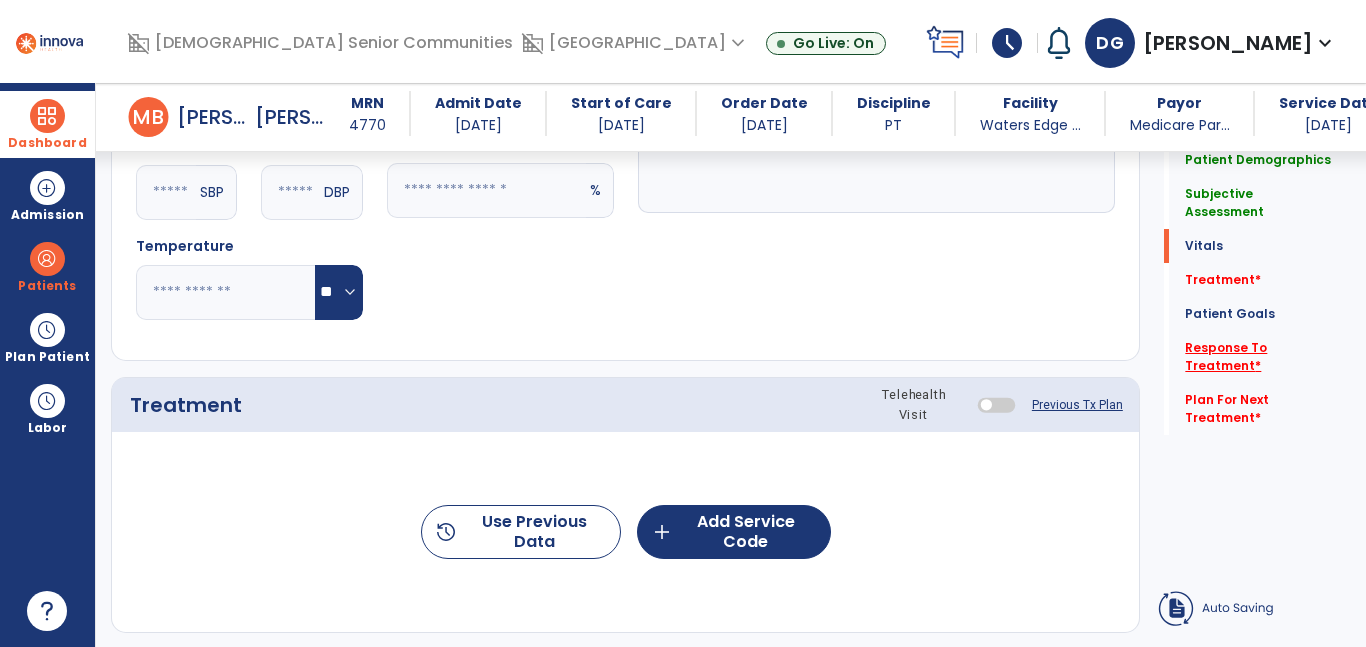 type on "*" 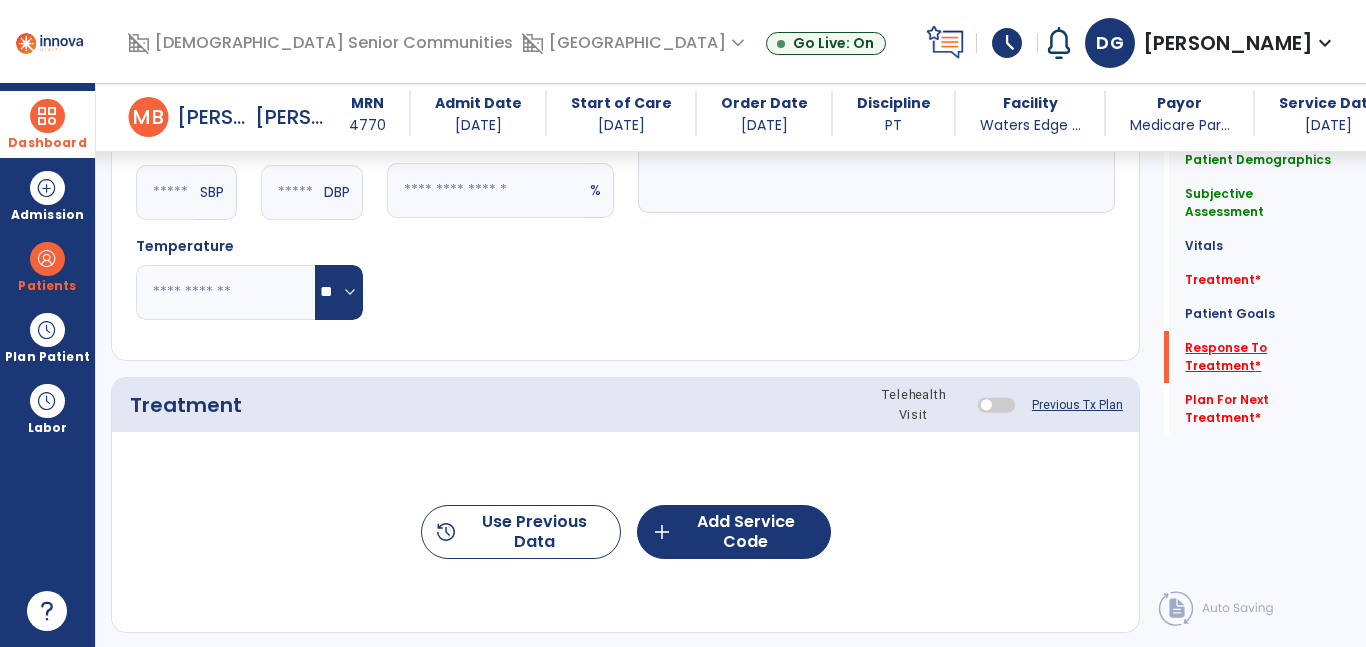 click on "Response To Treatment   *" 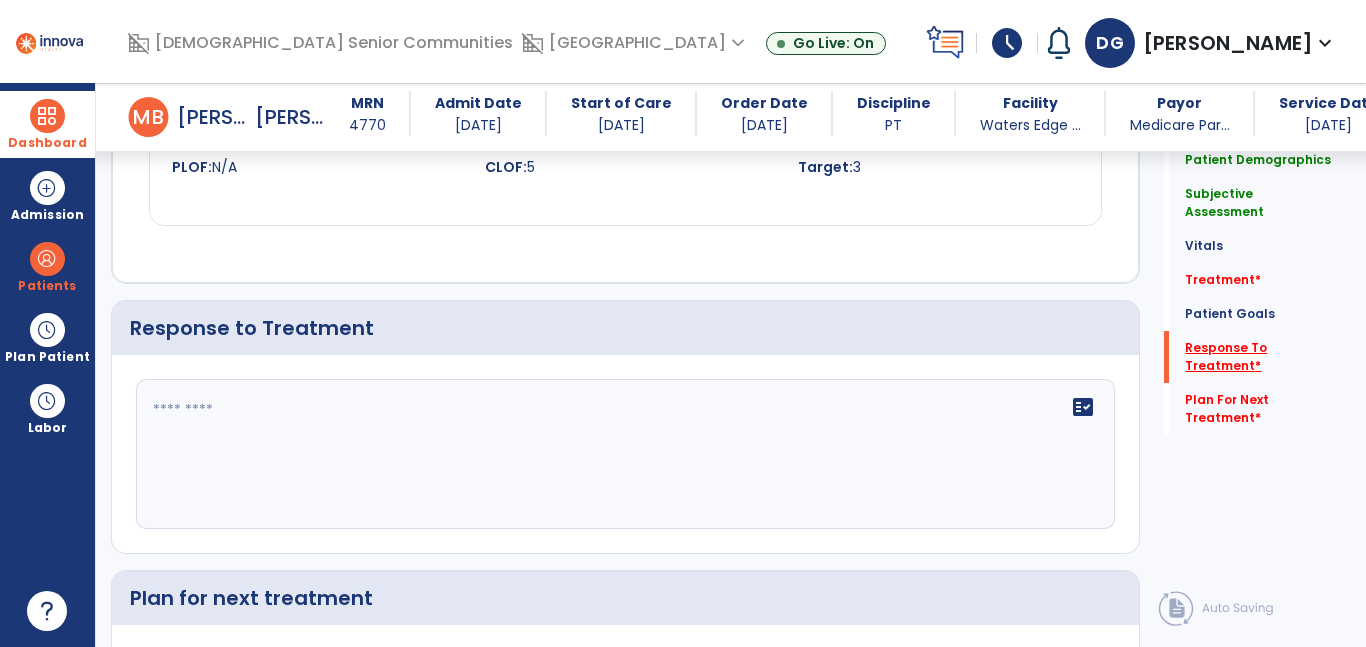 scroll, scrollTop: 3271, scrollLeft: 0, axis: vertical 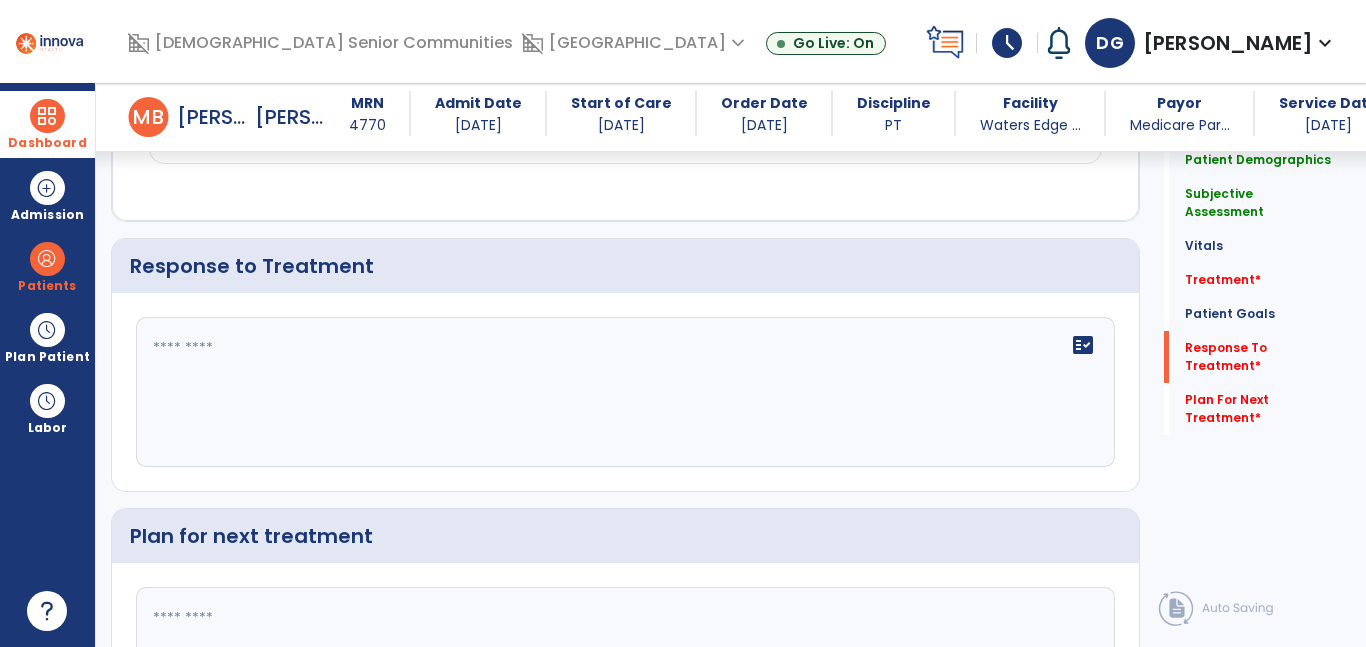 click on "fact_check" 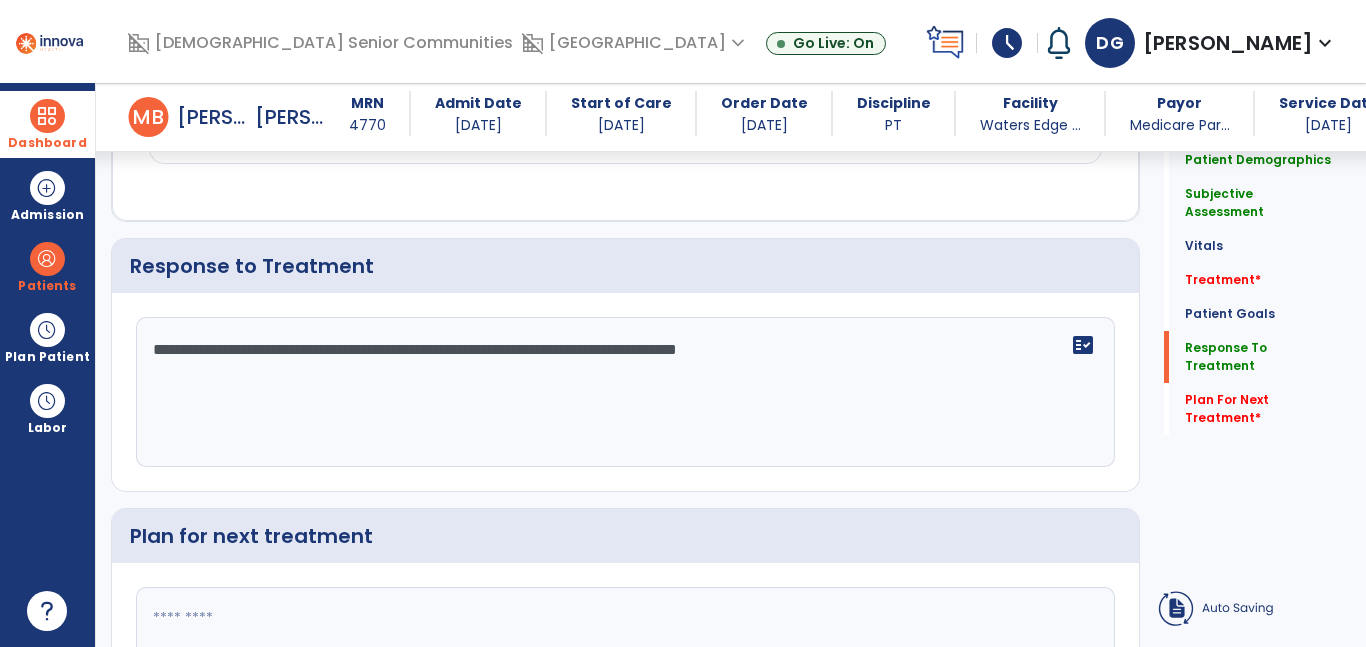 click on "**********" 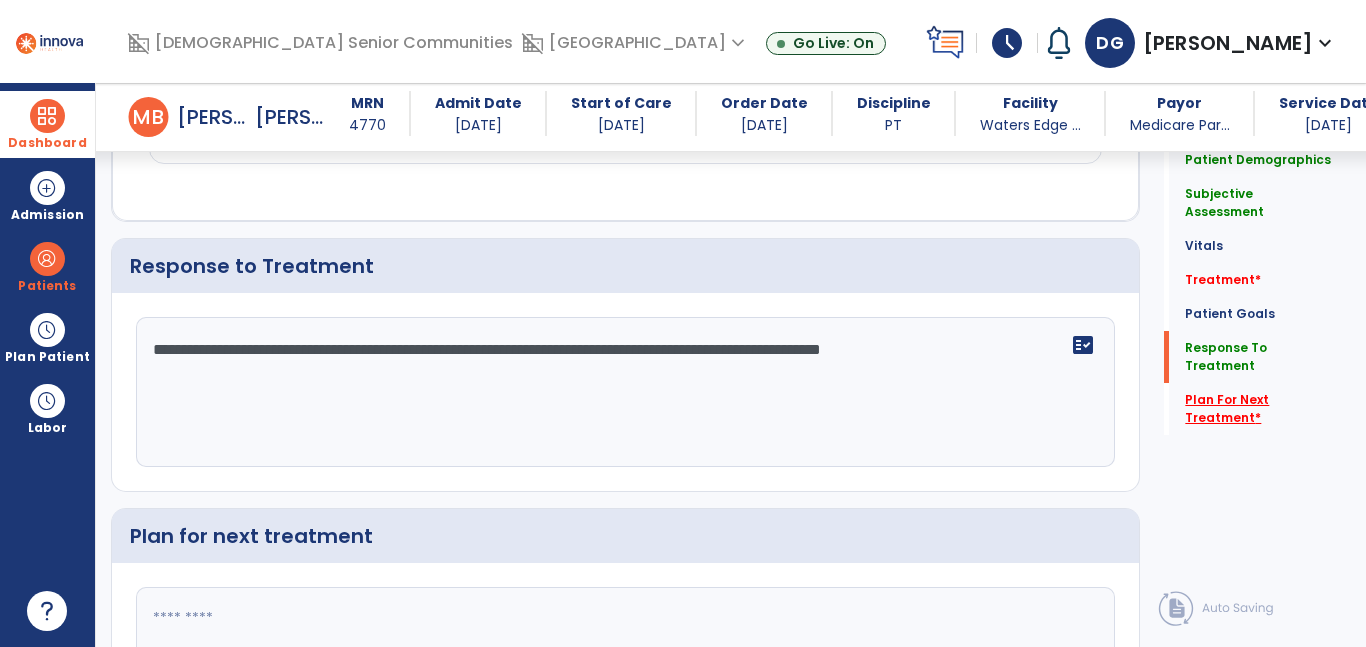 type on "**********" 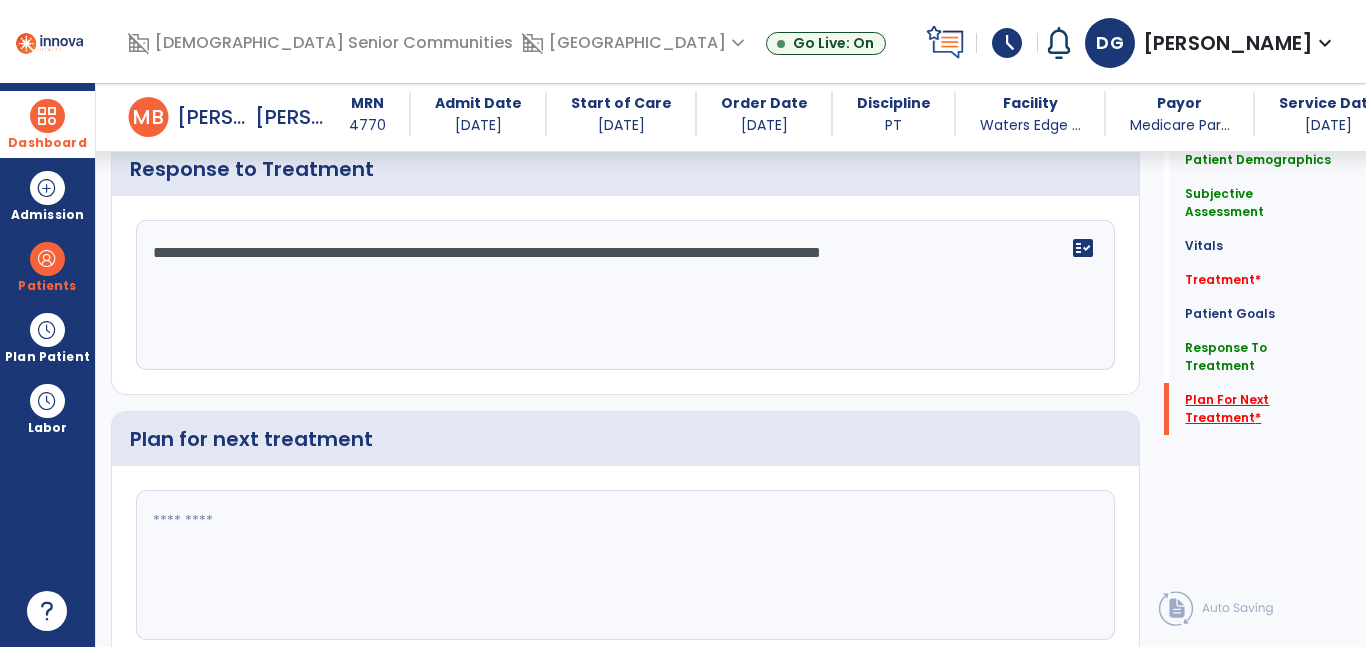 scroll, scrollTop: 3452, scrollLeft: 0, axis: vertical 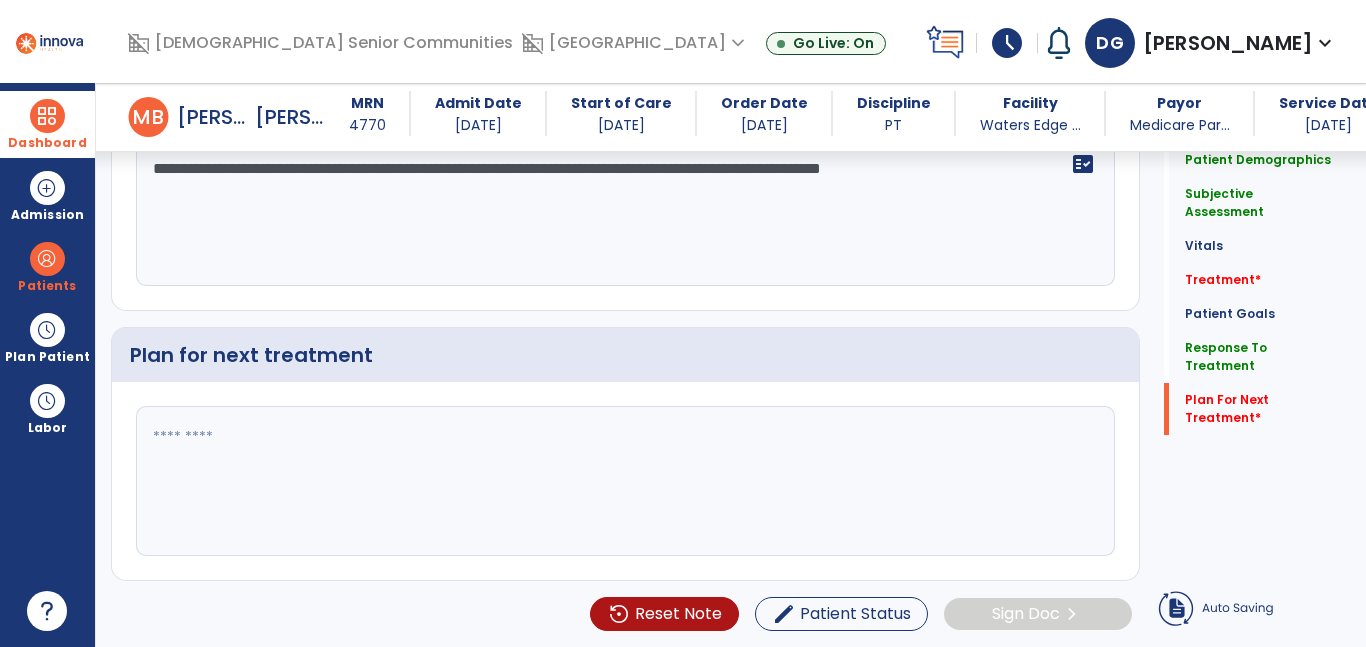 click 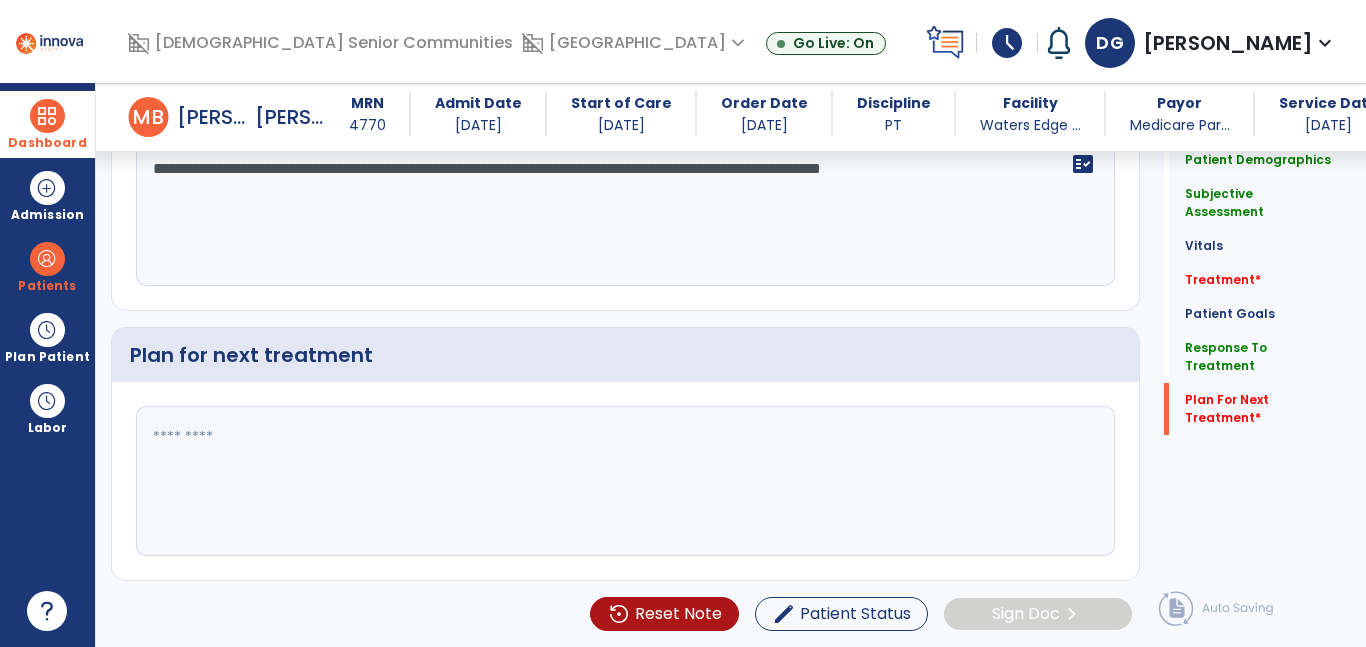 click 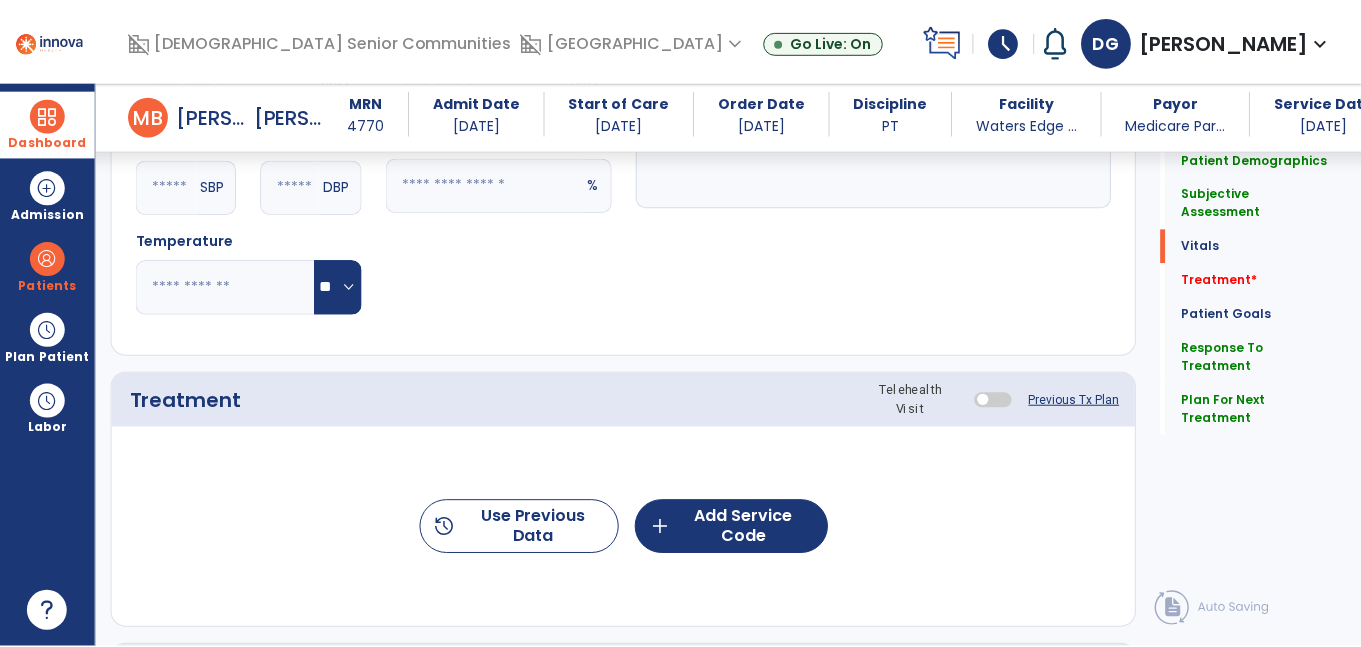 scroll, scrollTop: 1118, scrollLeft: 0, axis: vertical 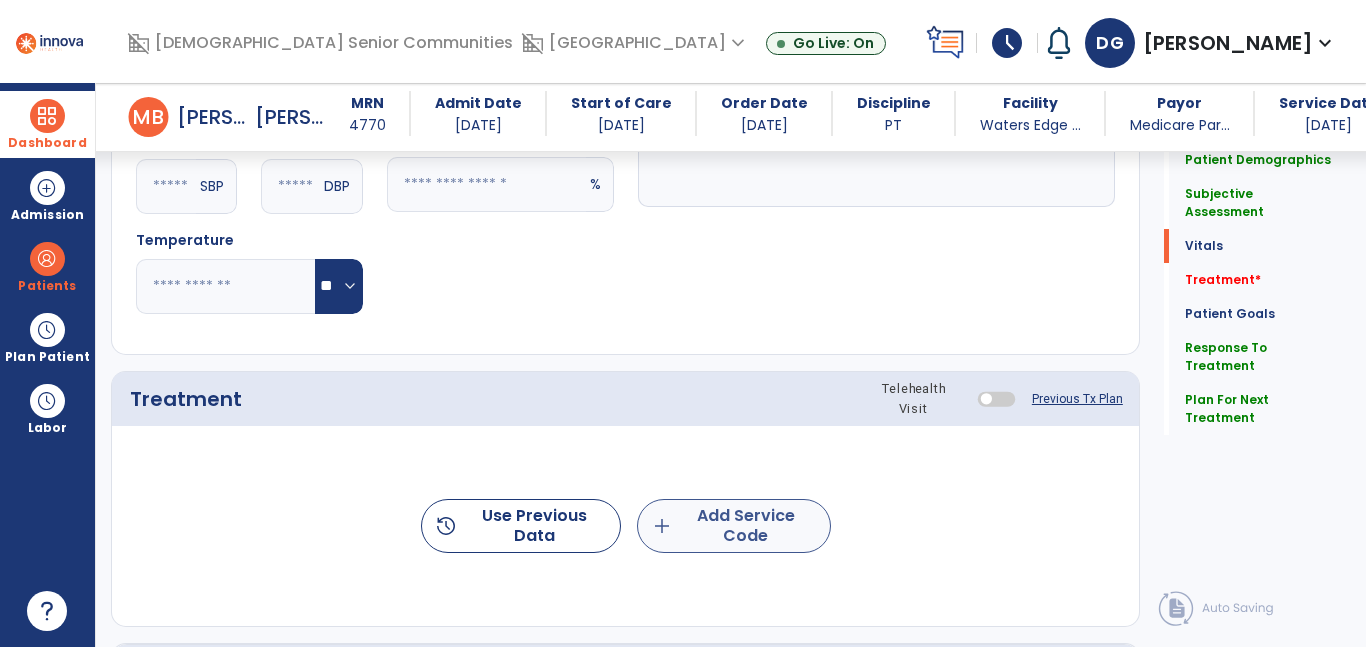 type on "**********" 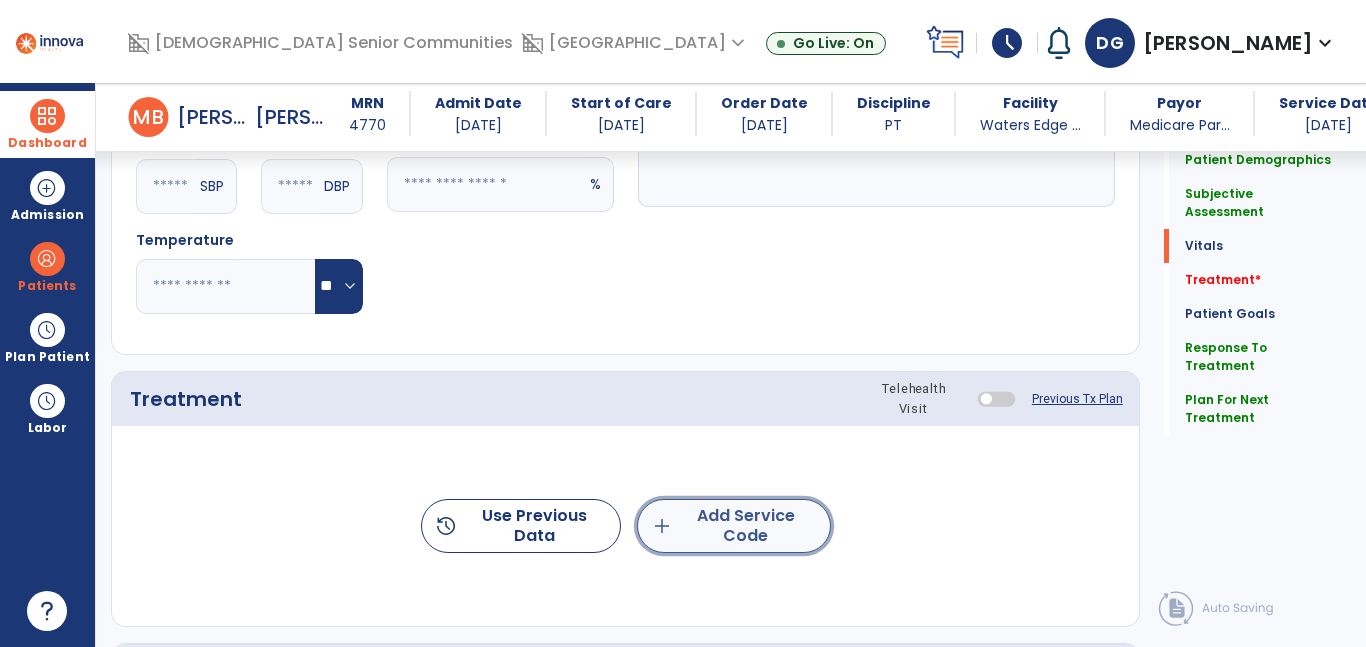click on "add  Add Service Code" 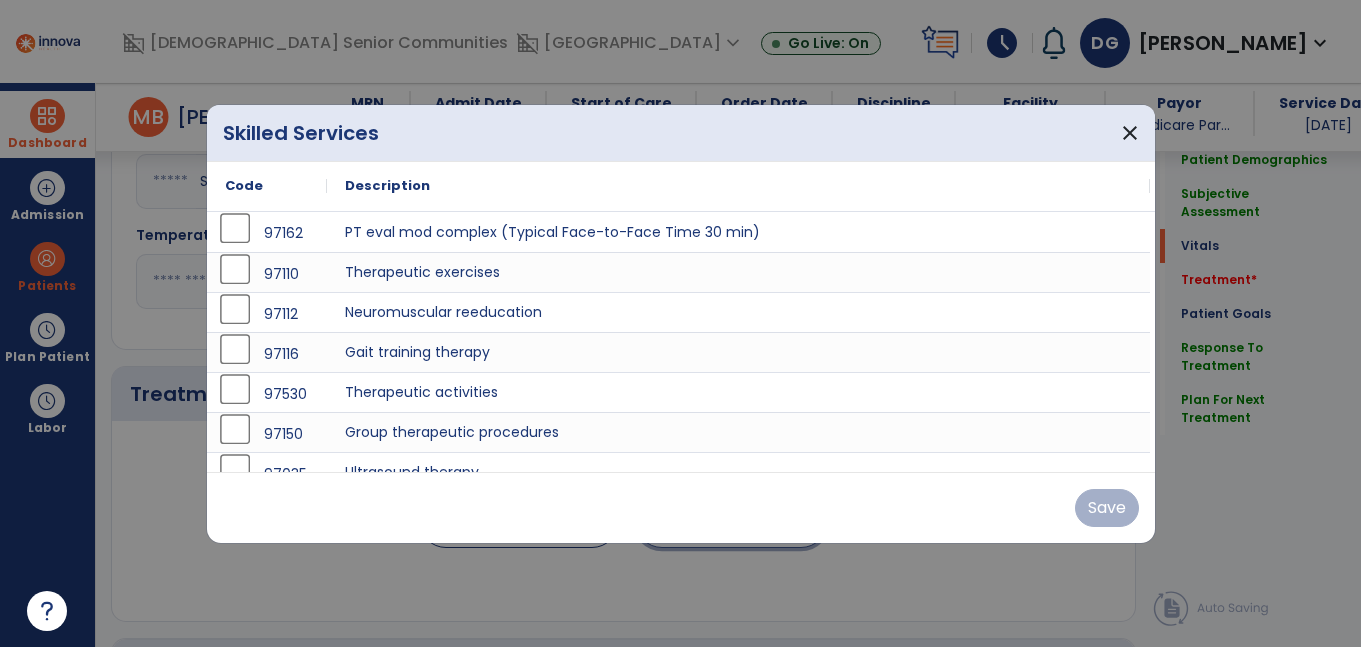 scroll, scrollTop: 1118, scrollLeft: 0, axis: vertical 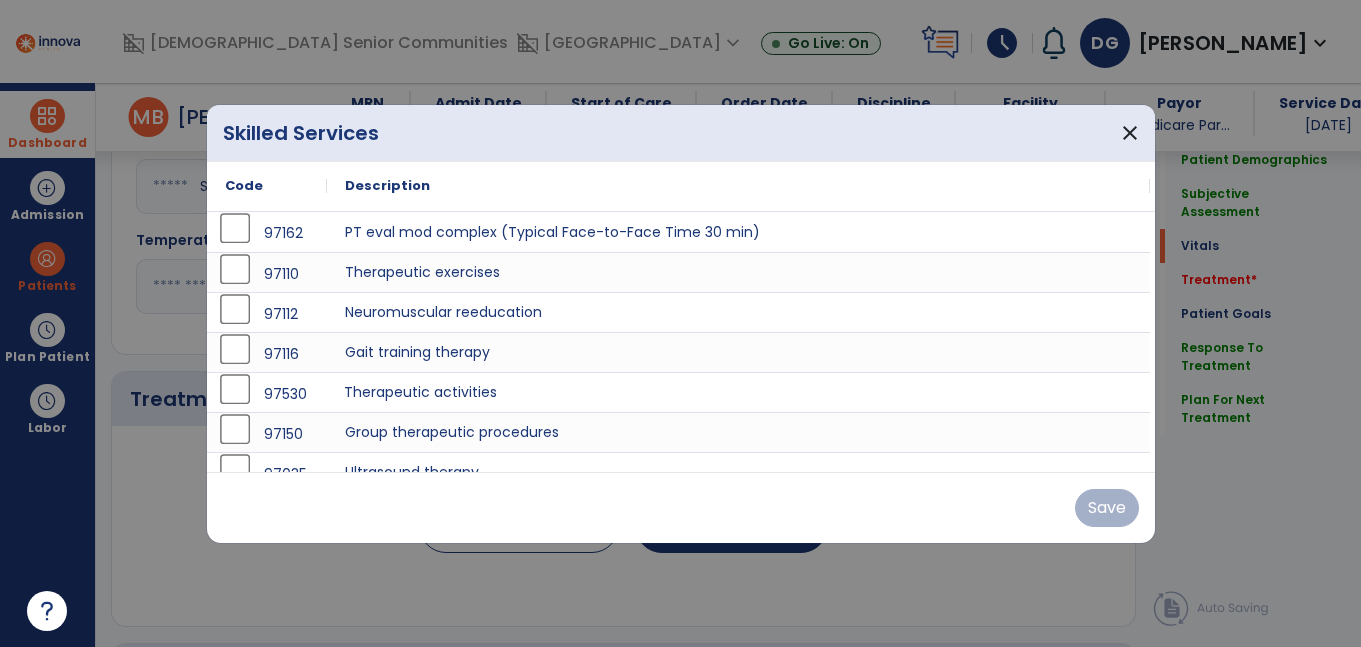 click on "Therapeutic activities" at bounding box center [738, 392] 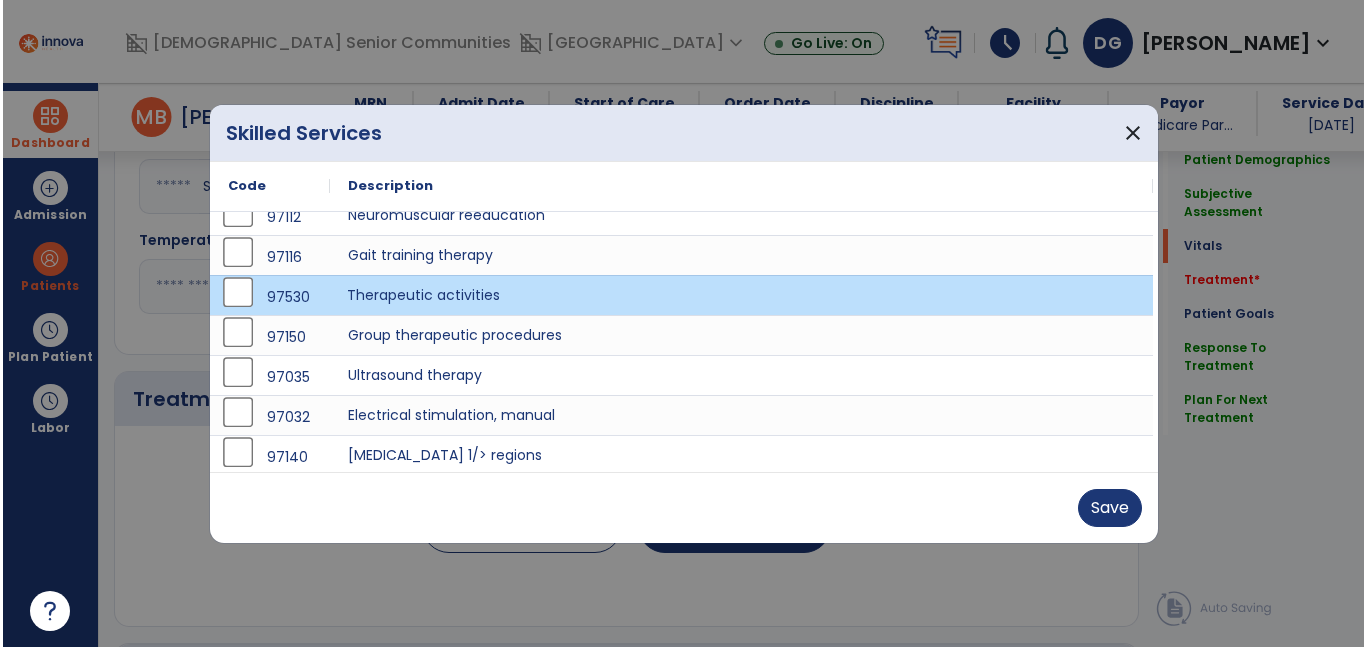 scroll, scrollTop: 99, scrollLeft: 0, axis: vertical 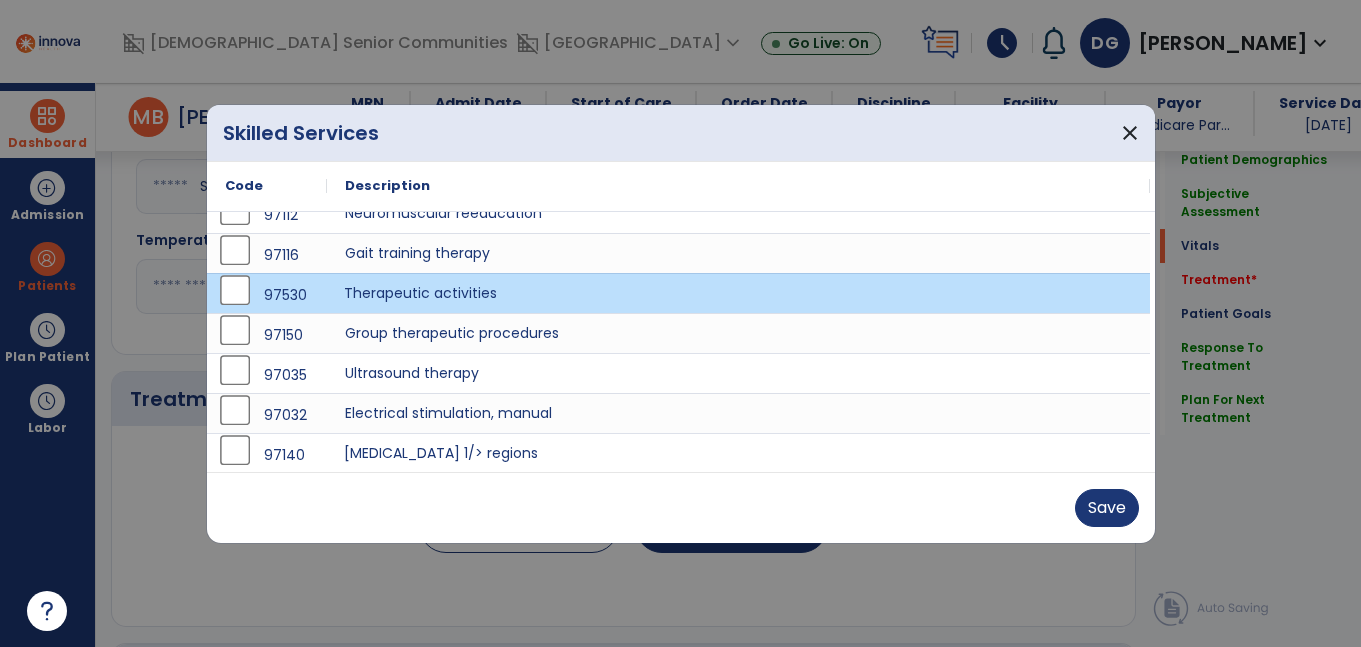 click on "[MEDICAL_DATA] 1/> regions" at bounding box center (738, 453) 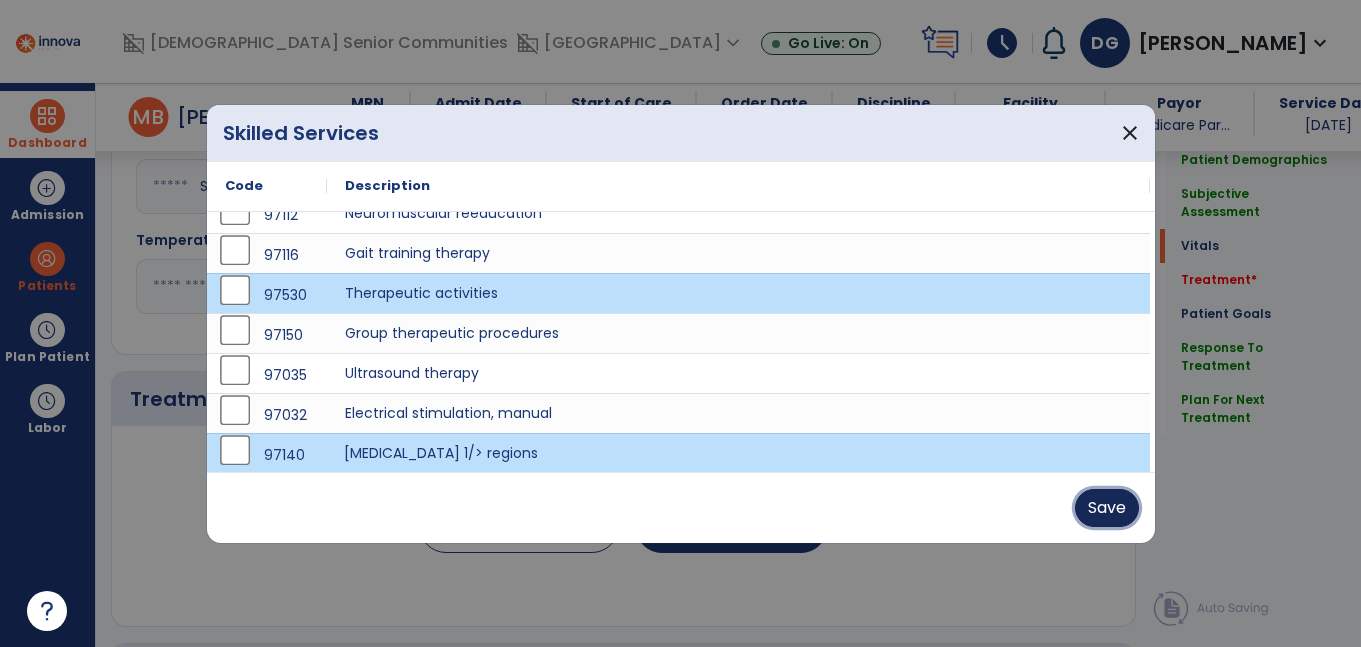 click on "Save" at bounding box center (1107, 508) 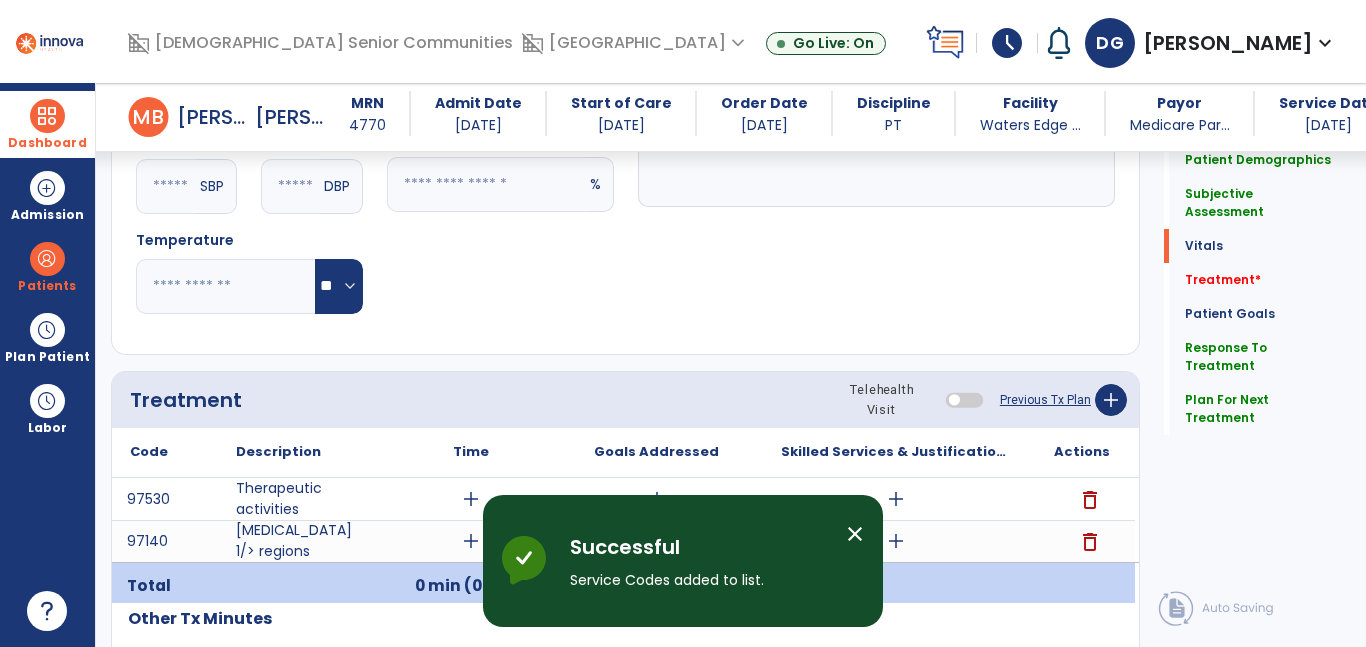 click on "add" at bounding box center [471, 499] 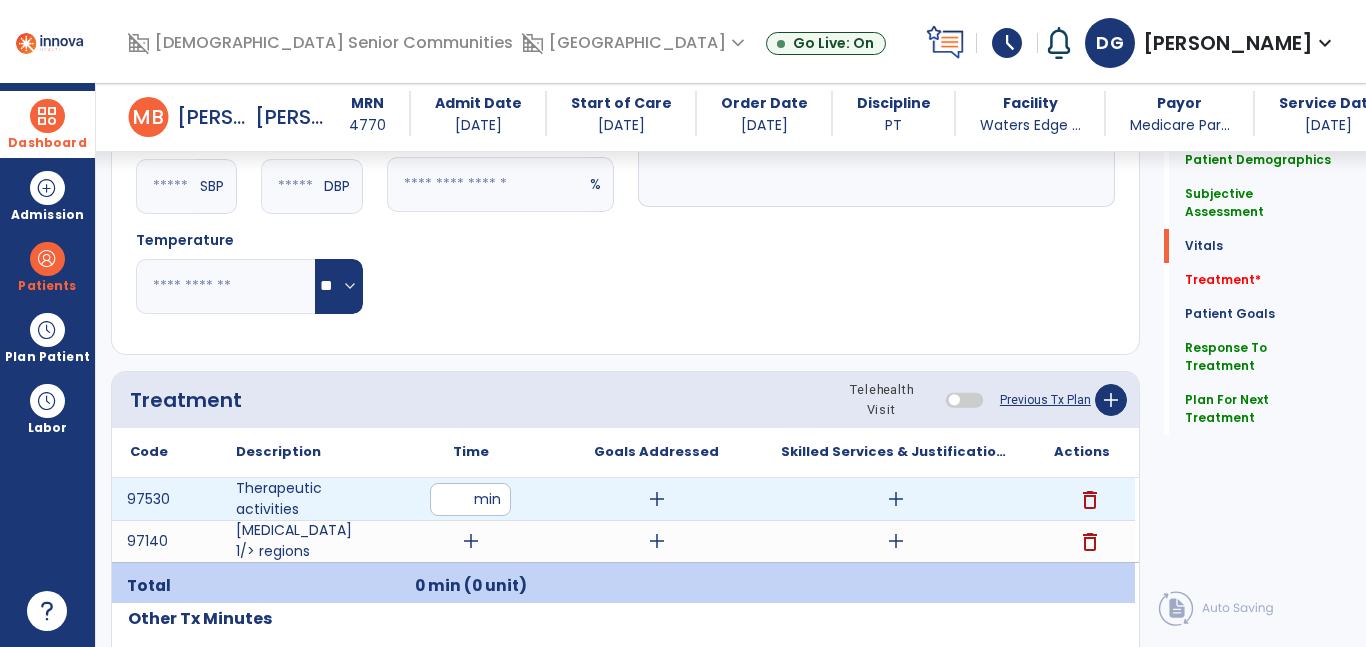 type on "**" 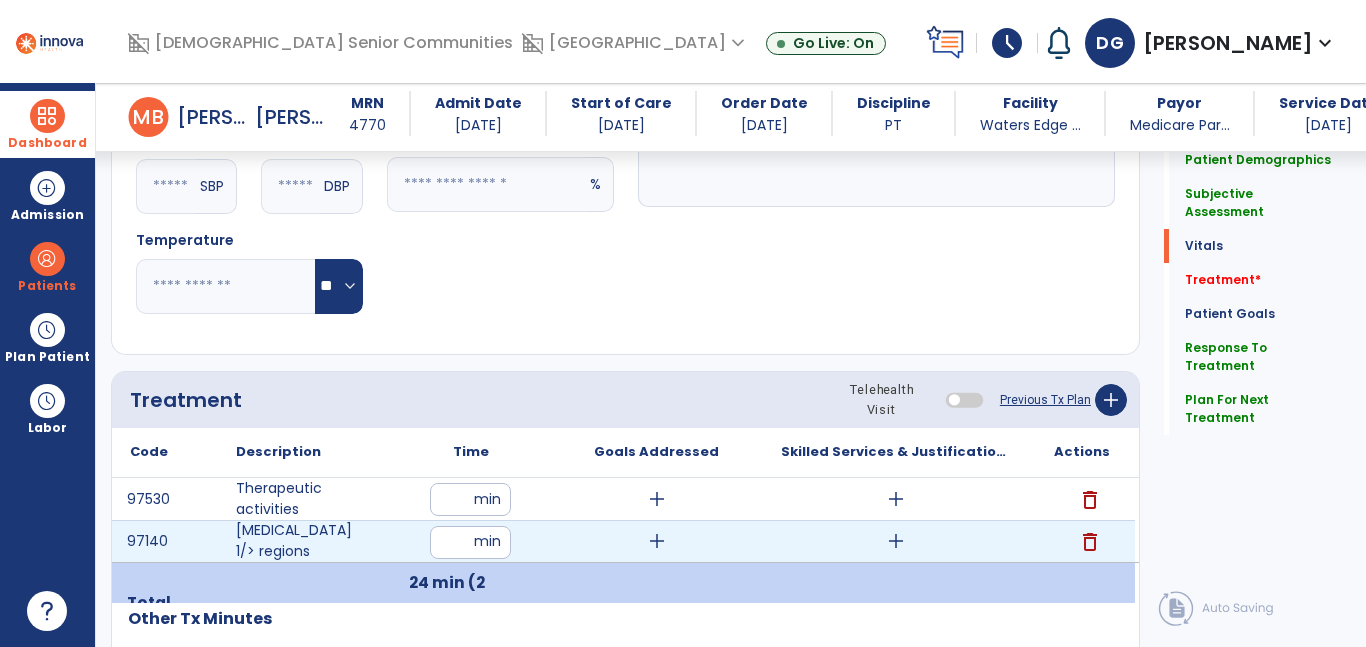 type on "**" 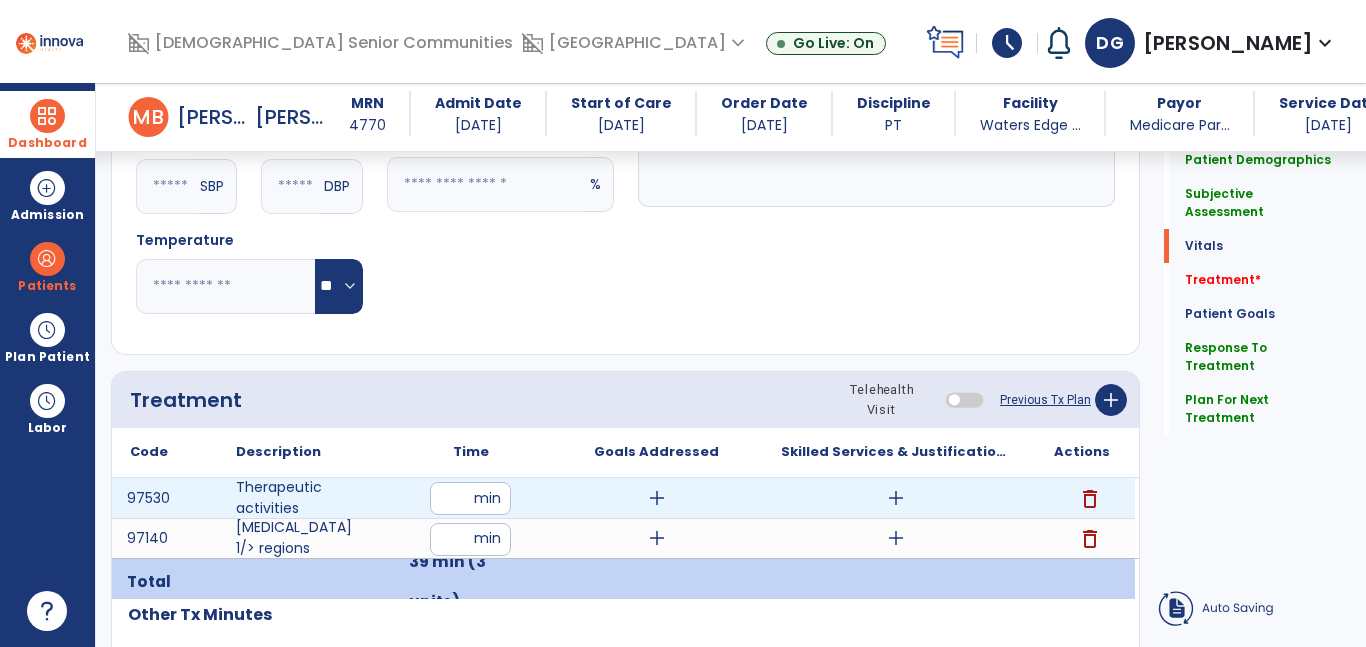 click on "**" at bounding box center [470, 498] 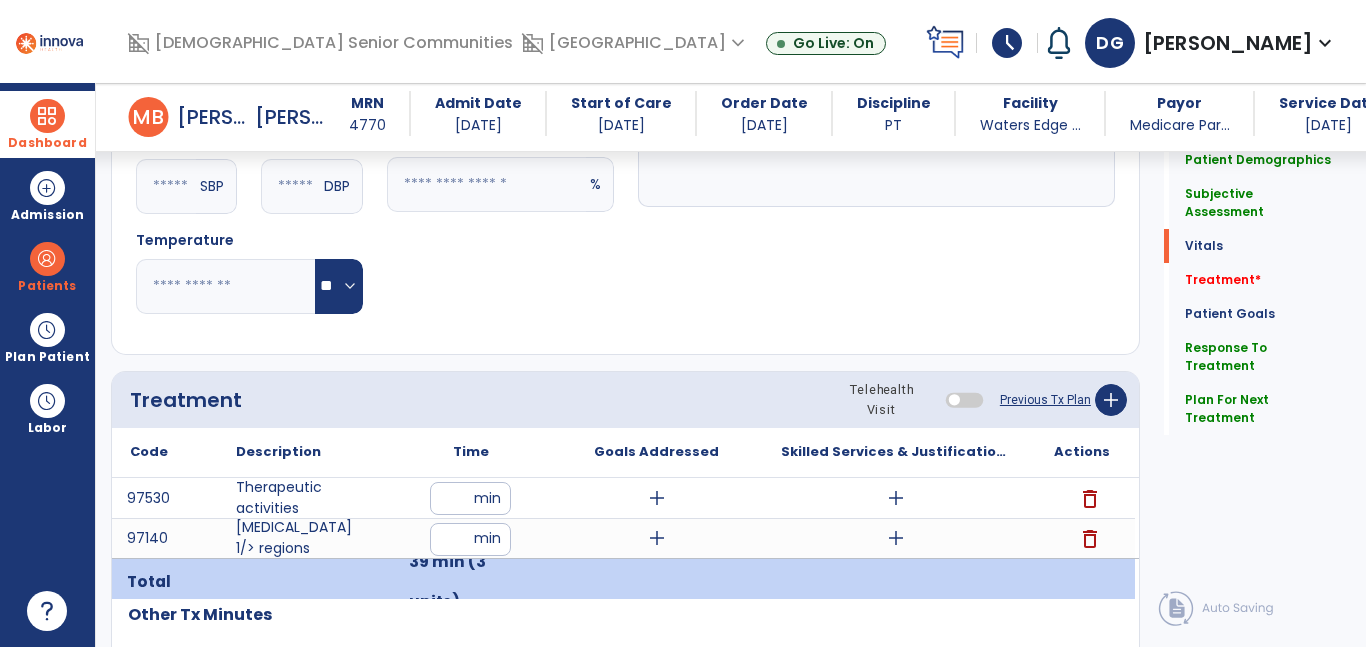 click on "Notes/Comments  A *" 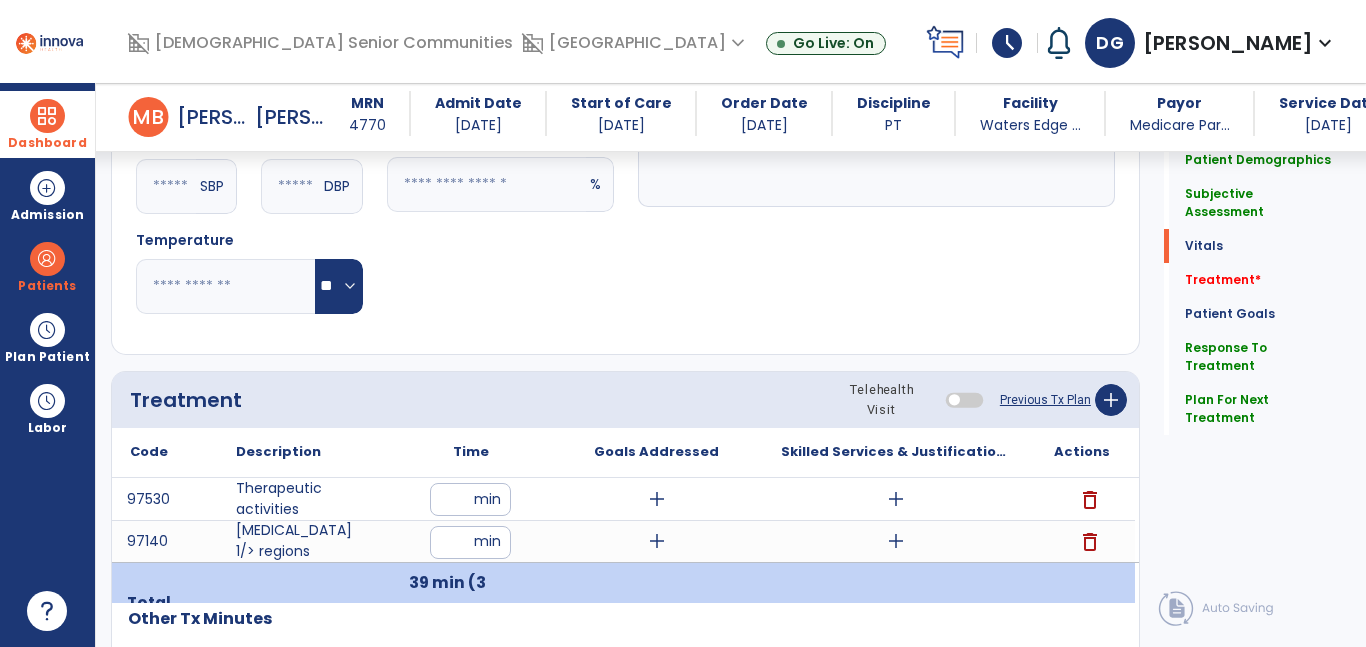 click on "**" at bounding box center (470, 499) 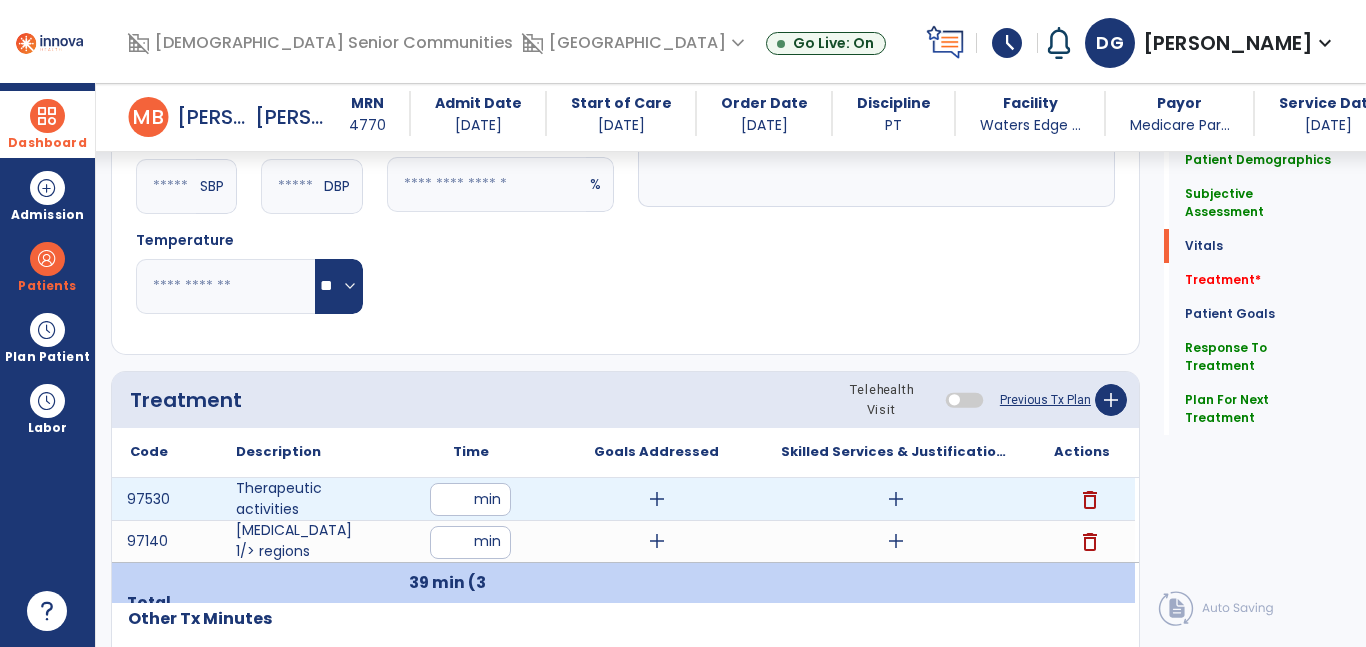 type on "**" 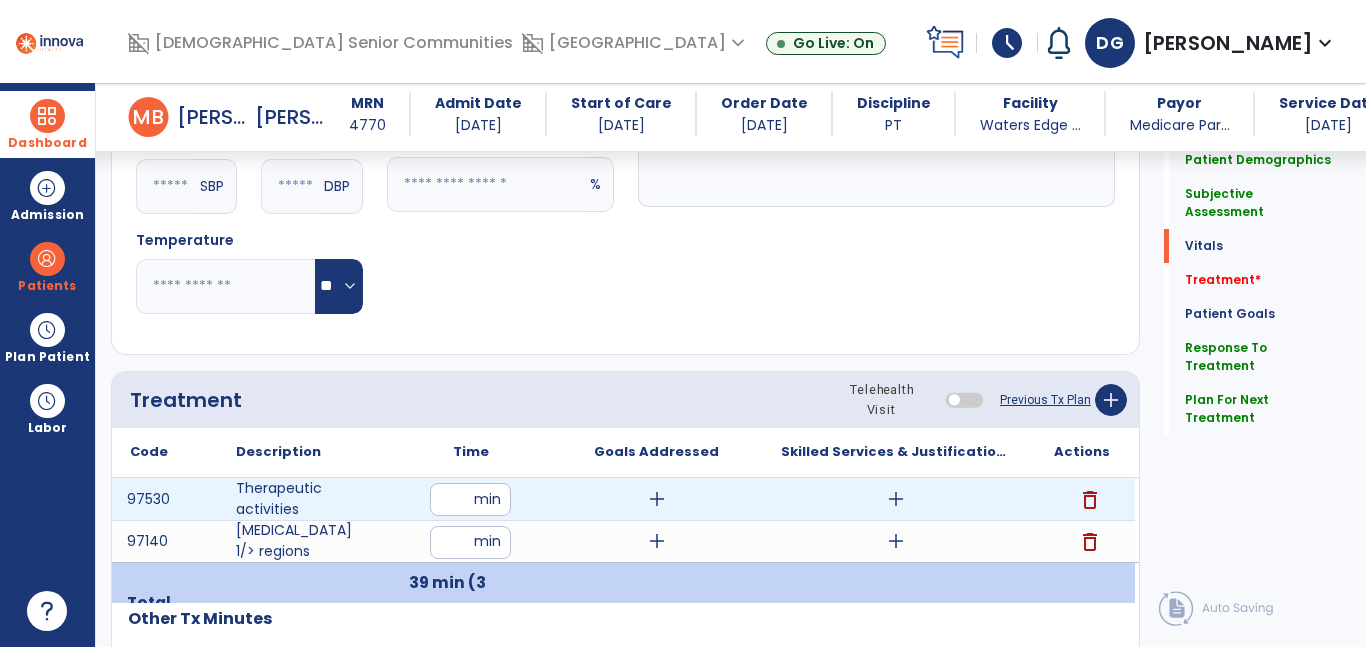 click on "Respiratory Rate  BPM Blood Pressure   SBP   DBP Temperature  ** ** Pulse Rate  BPM O2 Saturation  % Notes/Comments  A *" 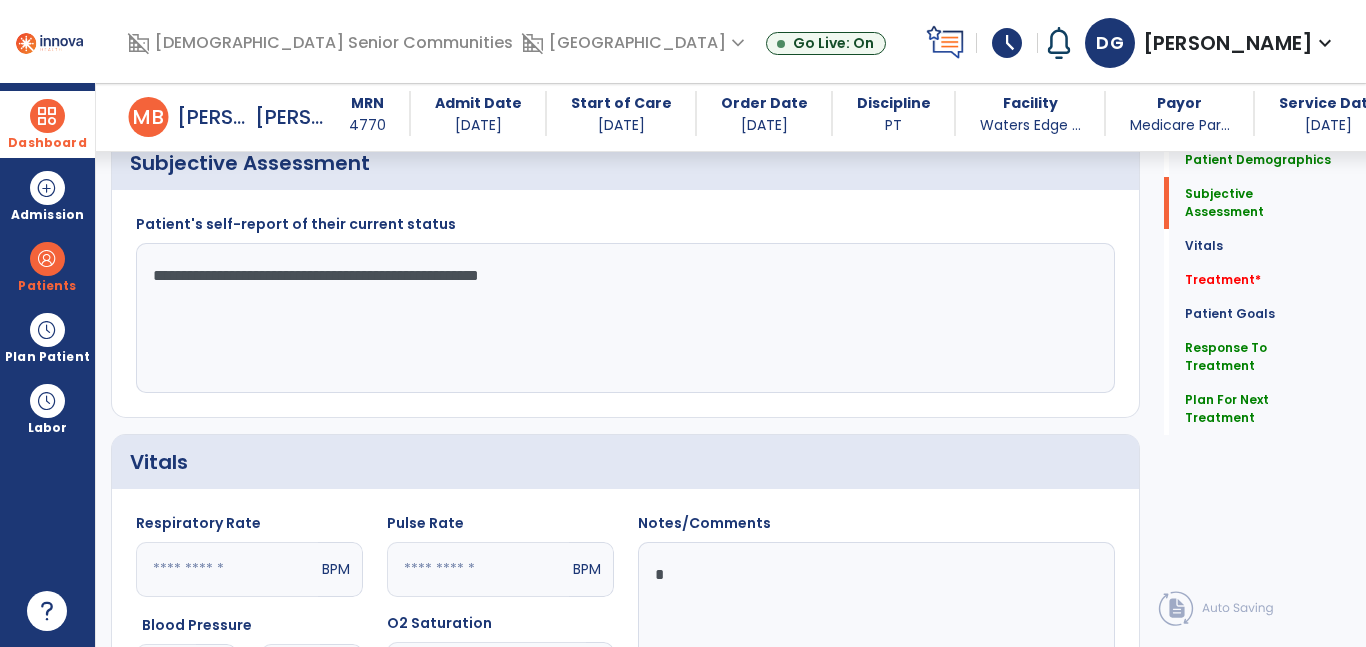 scroll, scrollTop: 632, scrollLeft: 0, axis: vertical 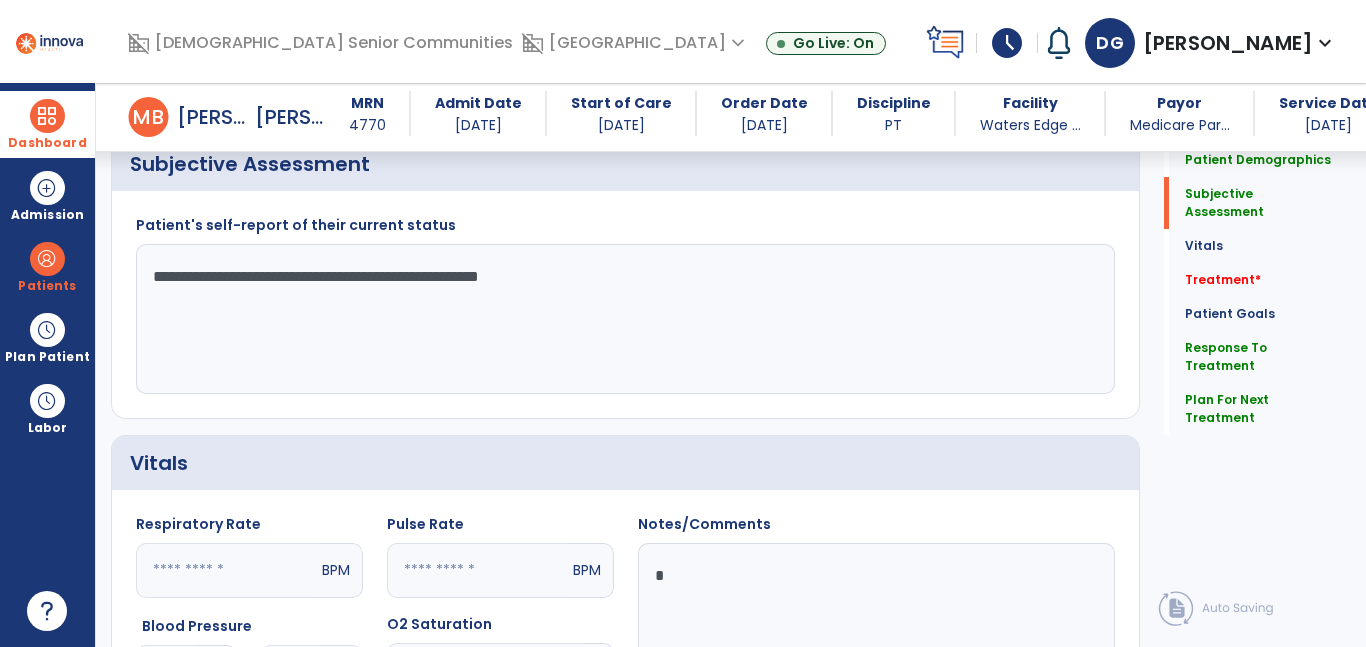 click on "**********" 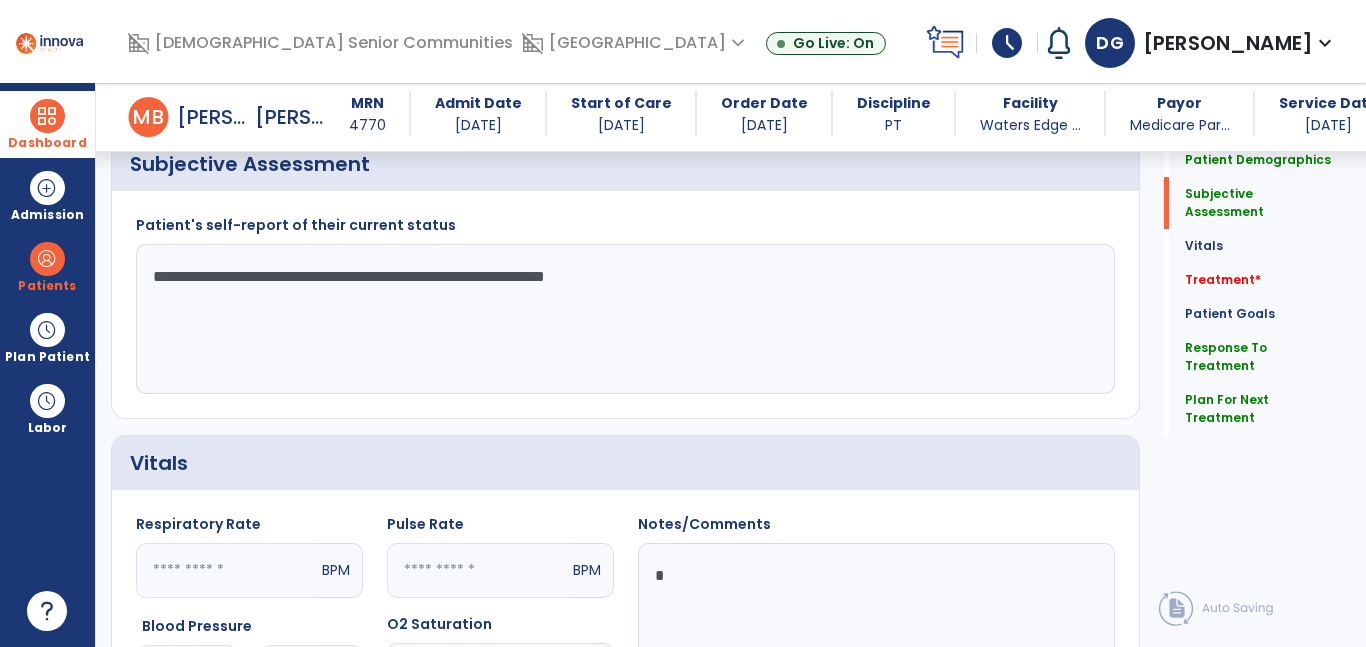 click on "**********" 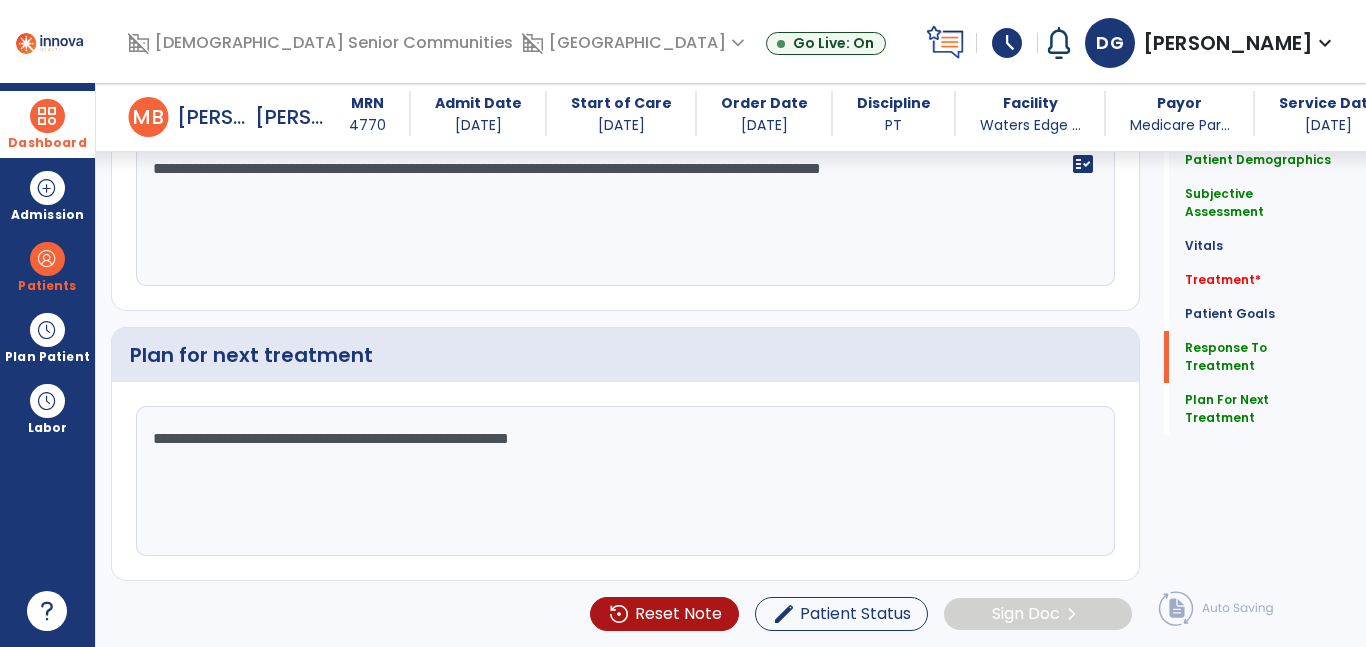 scroll, scrollTop: 3516, scrollLeft: 0, axis: vertical 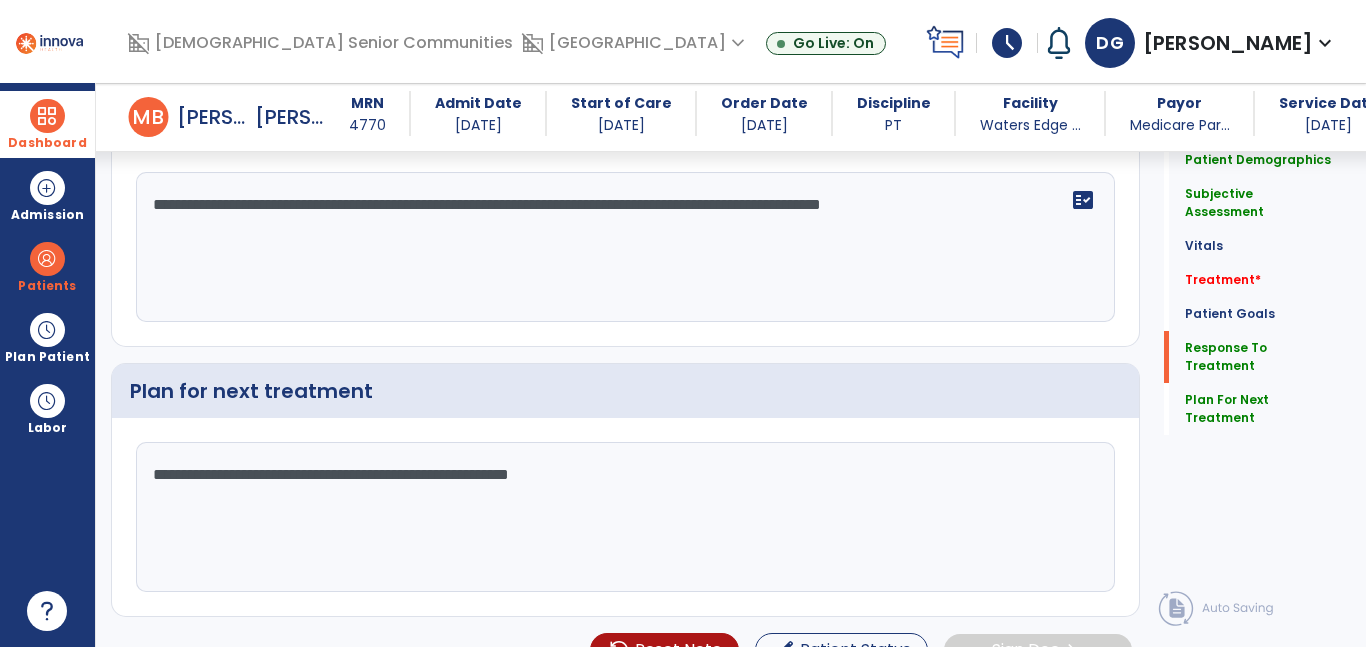 type on "**********" 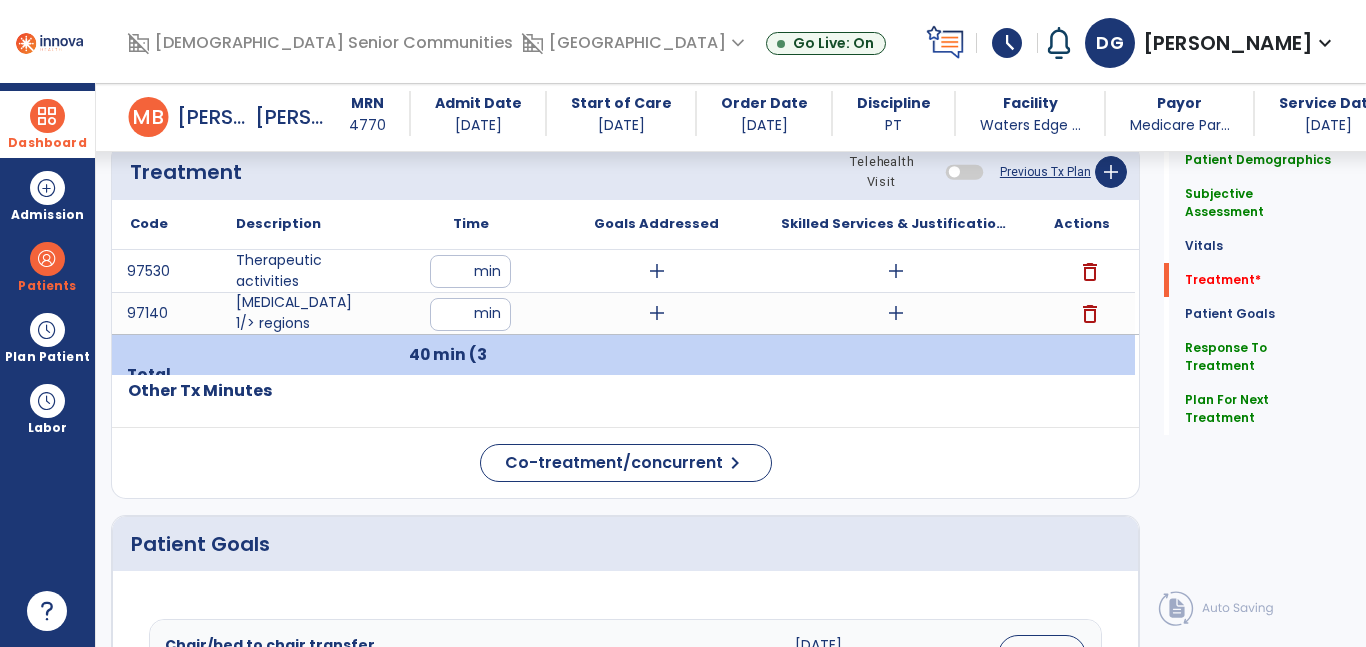 scroll, scrollTop: 1304, scrollLeft: 0, axis: vertical 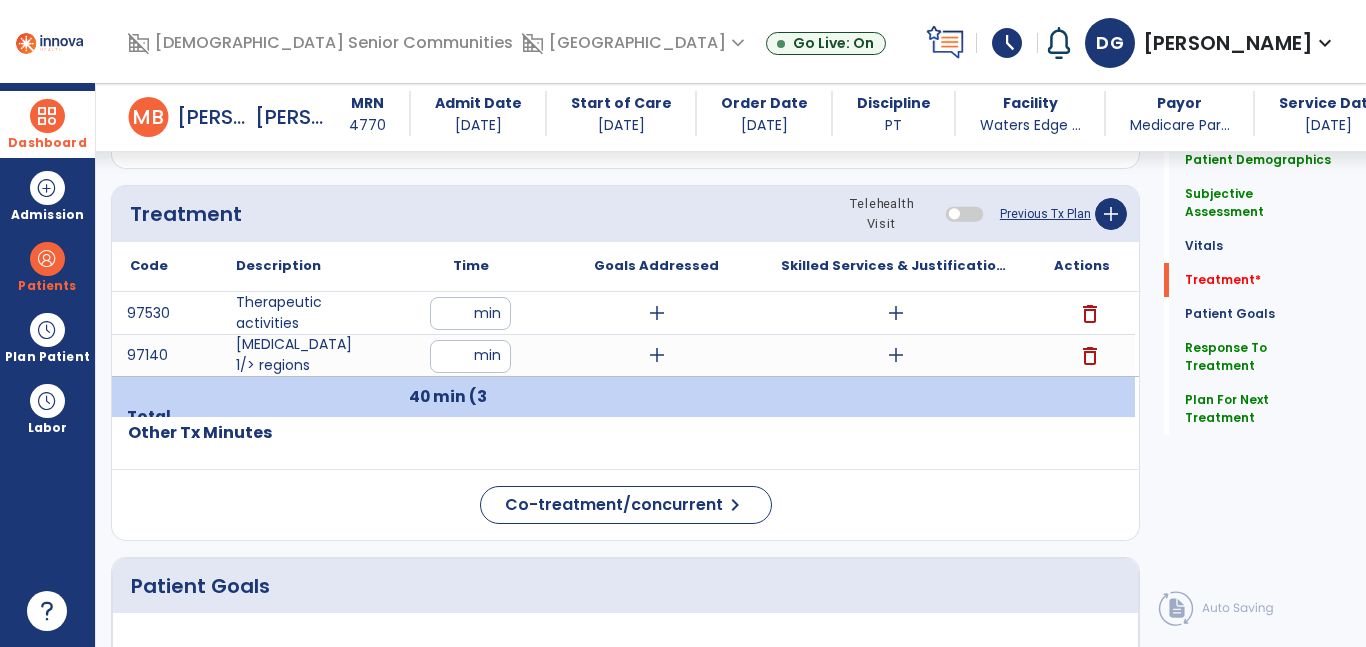 type on "**********" 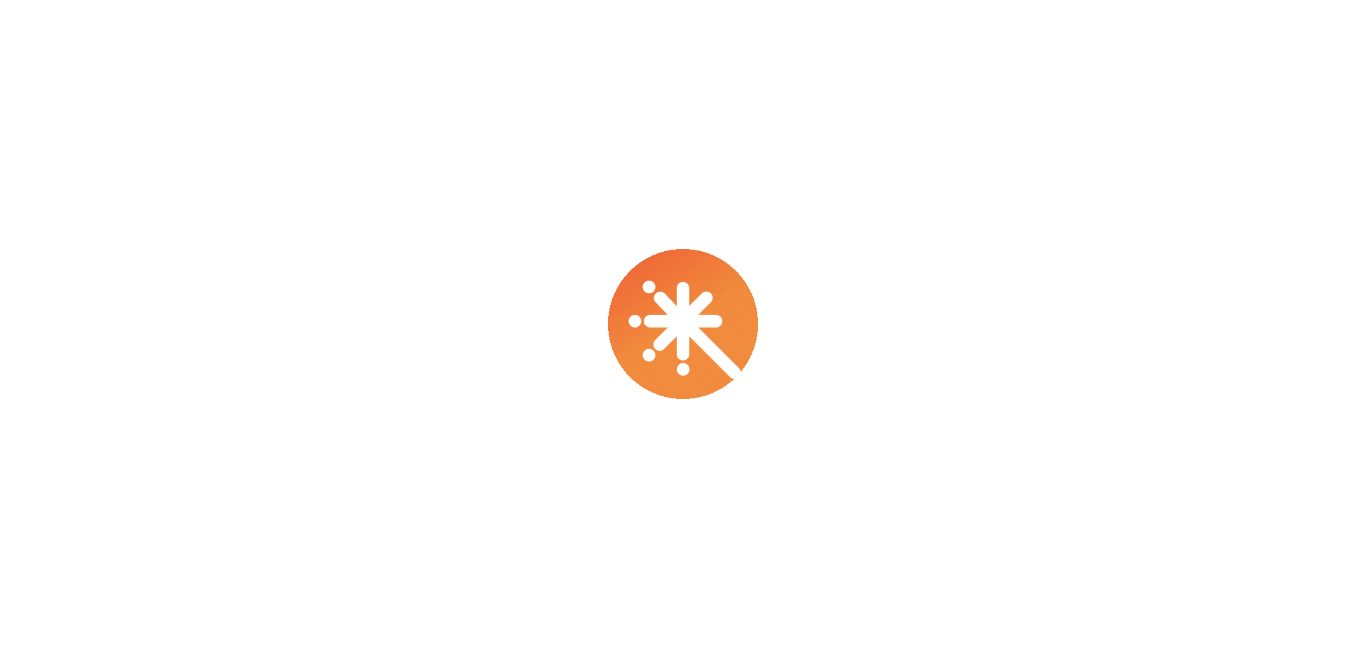 scroll, scrollTop: 0, scrollLeft: 0, axis: both 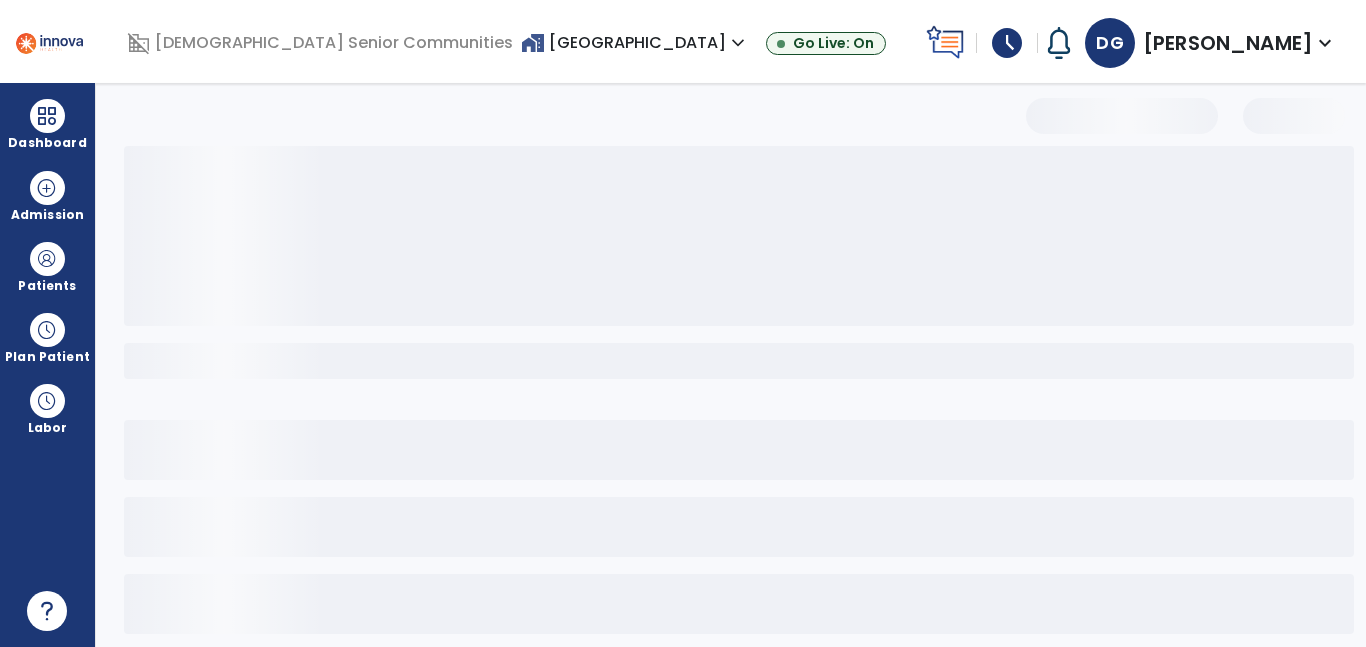 click at bounding box center [49, 40] 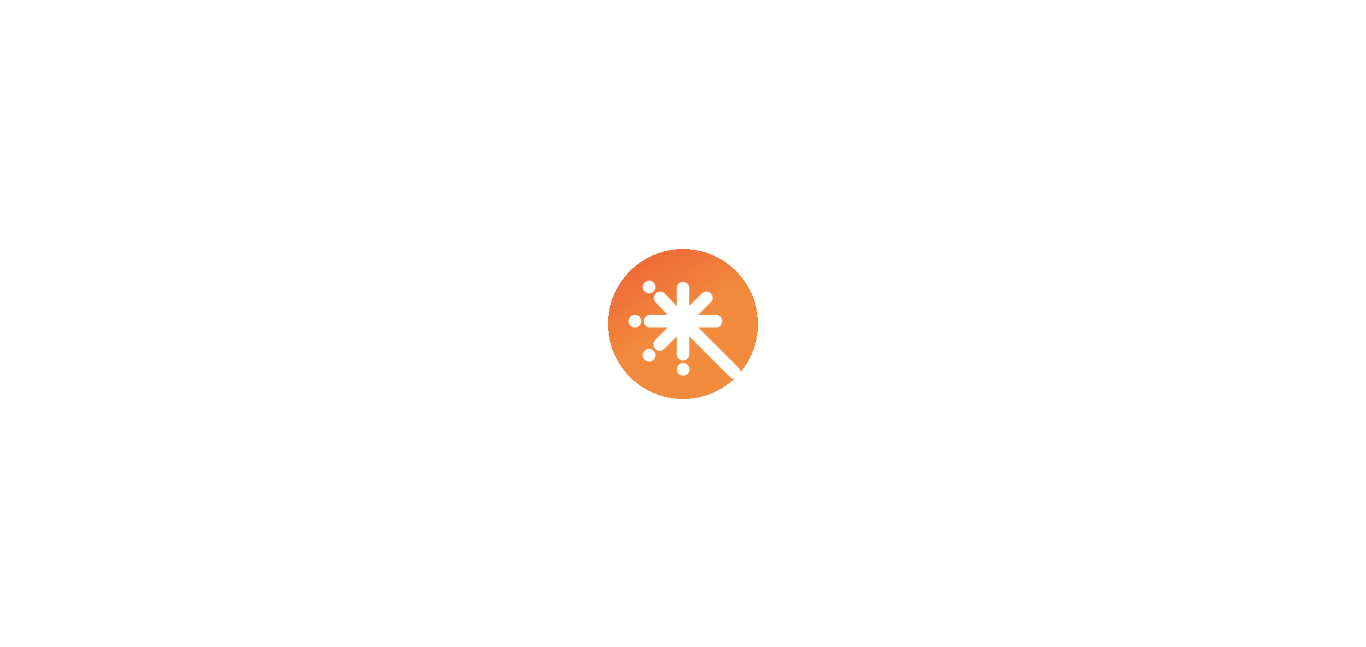 scroll, scrollTop: 0, scrollLeft: 0, axis: both 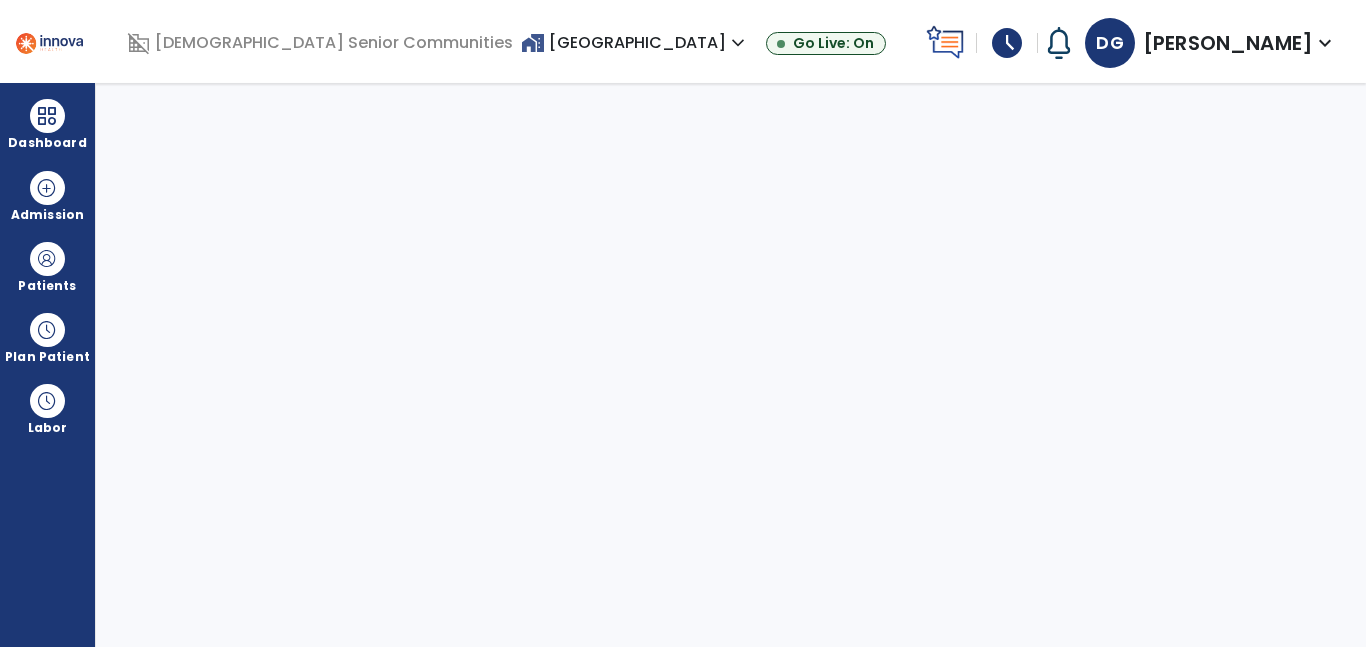 select on "****" 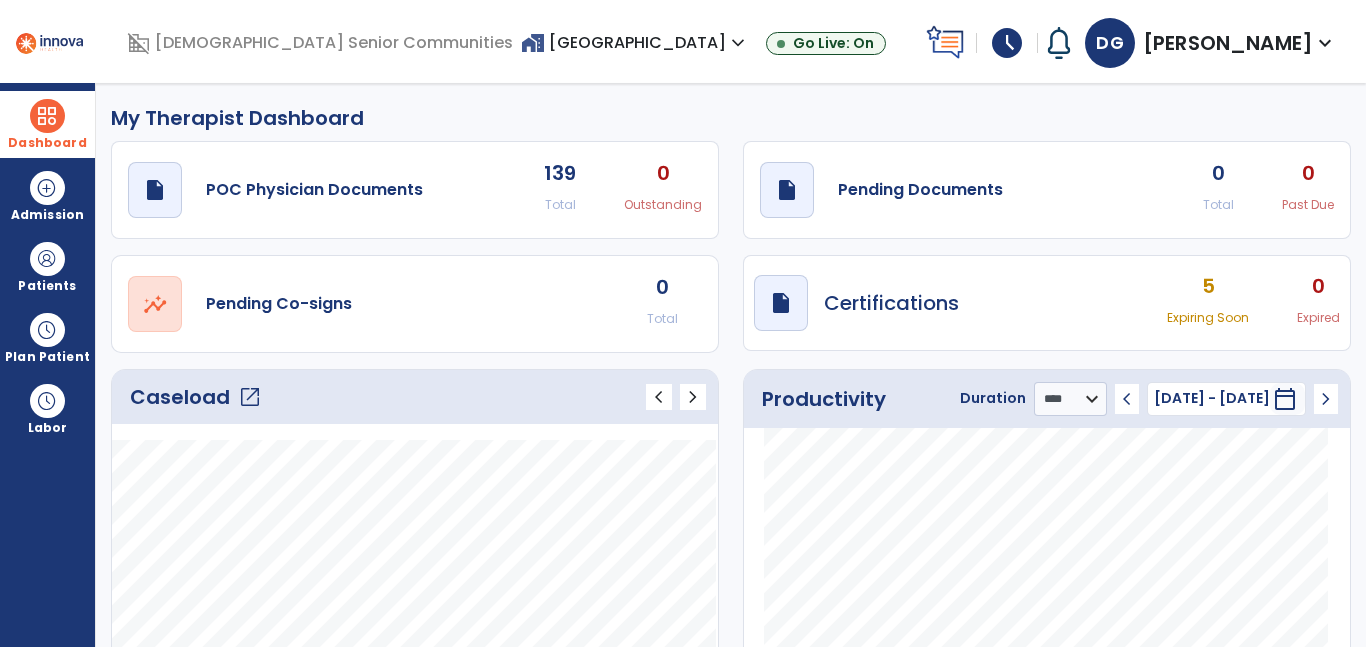 click on "Dashboard" at bounding box center (47, 124) 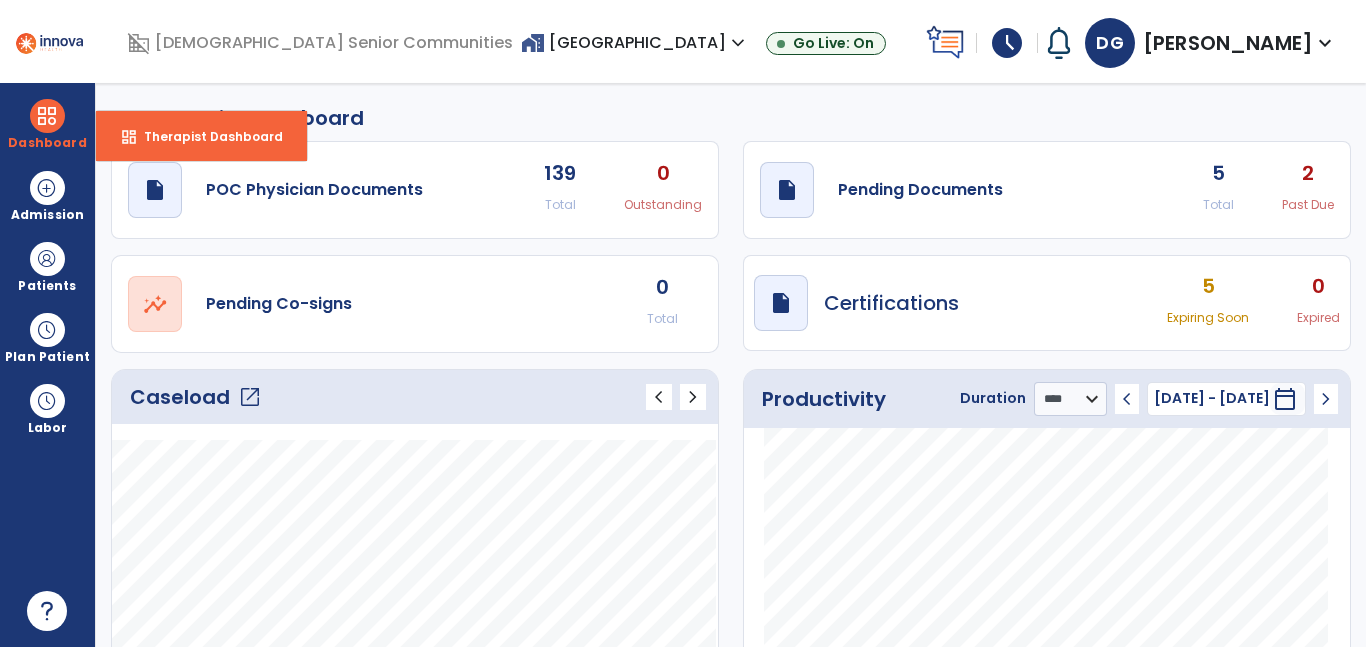 click on "open_in_new" 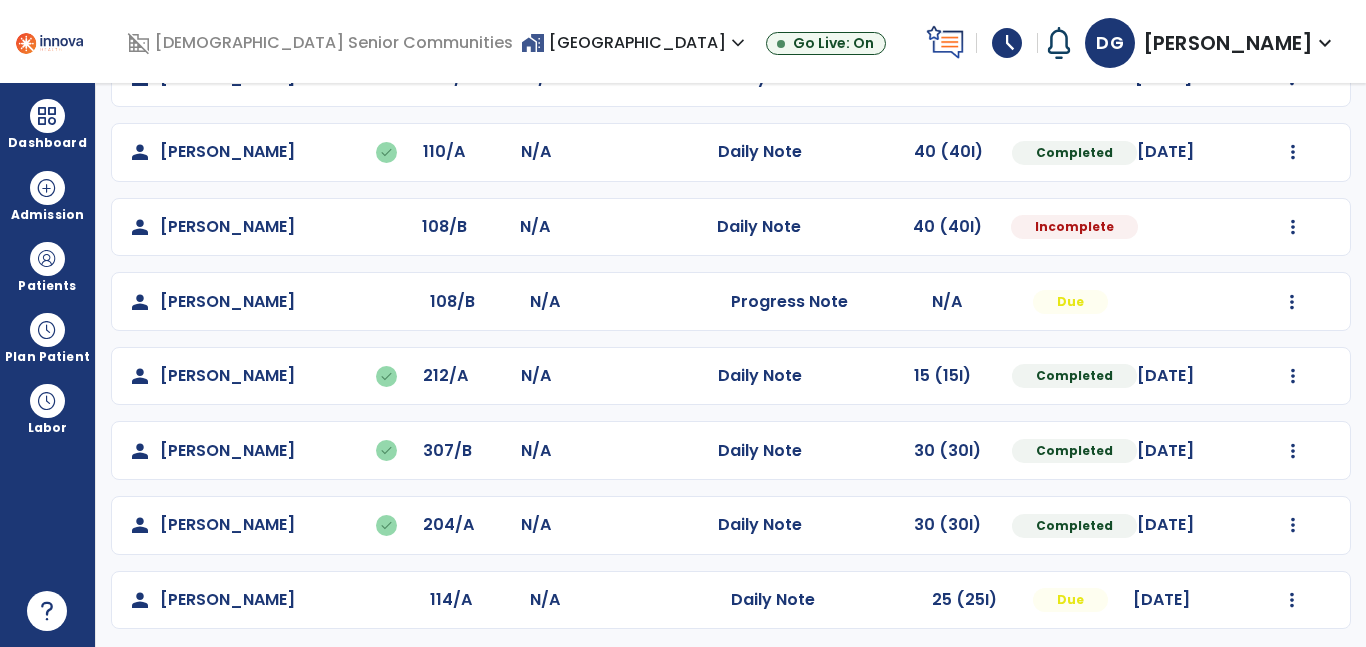 scroll, scrollTop: 589, scrollLeft: 0, axis: vertical 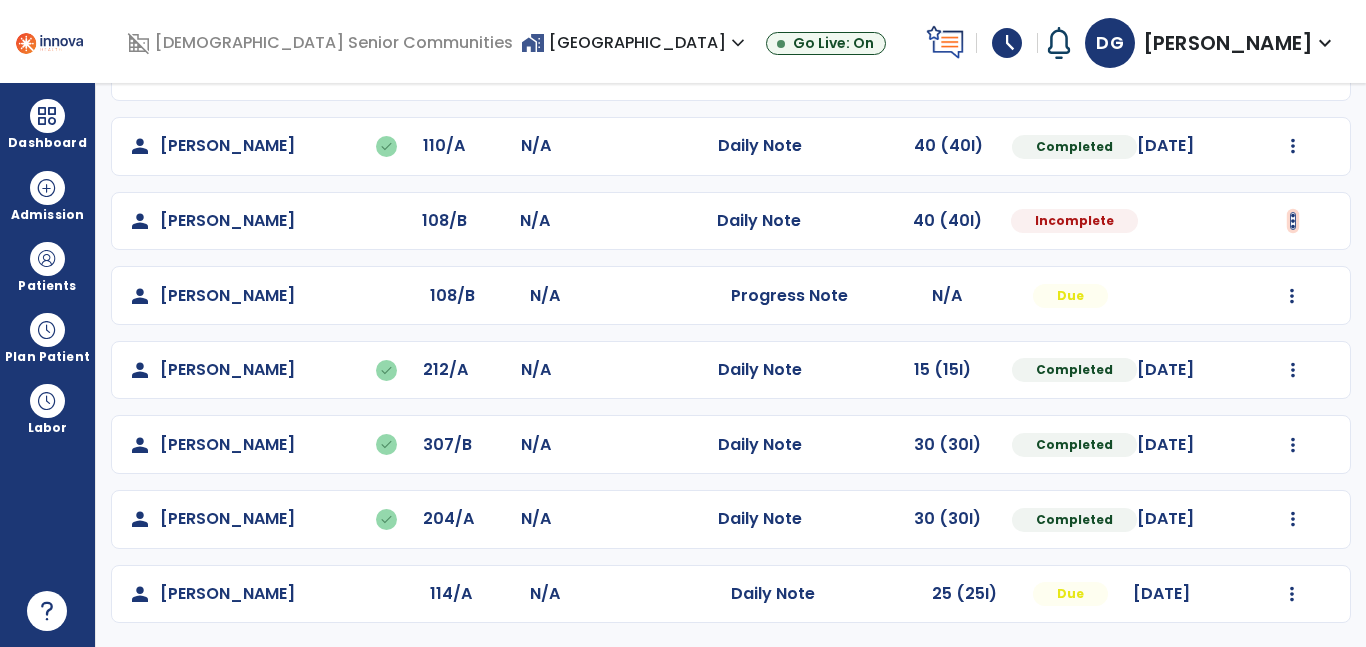 click at bounding box center (1293, -301) 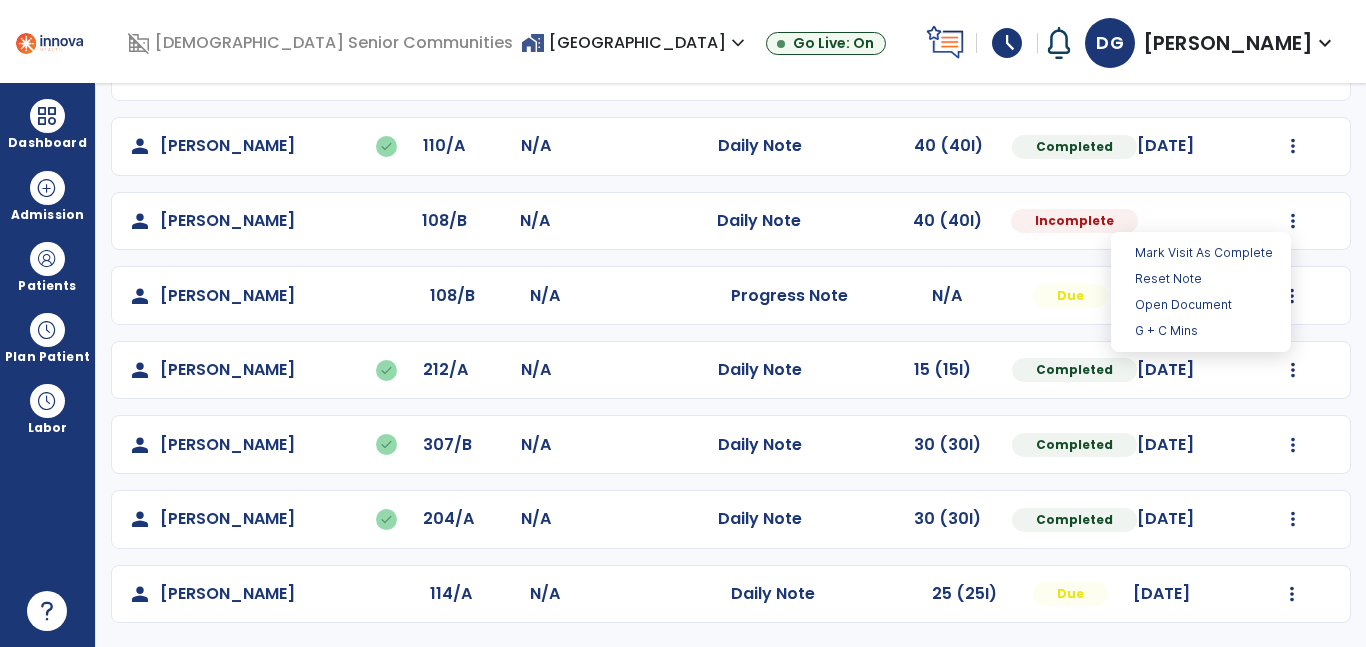 click on "Mark Visit As Complete   Reset Note   Open Document   G + C Mins" 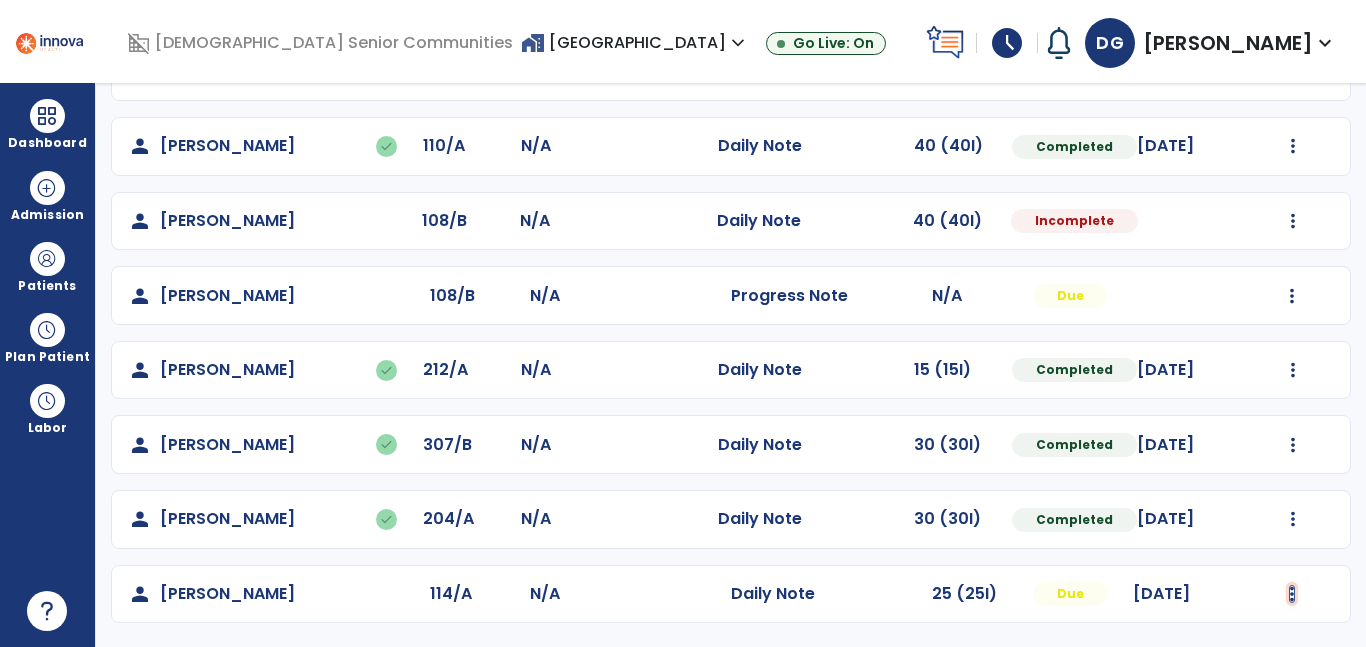 click at bounding box center (1293, -301) 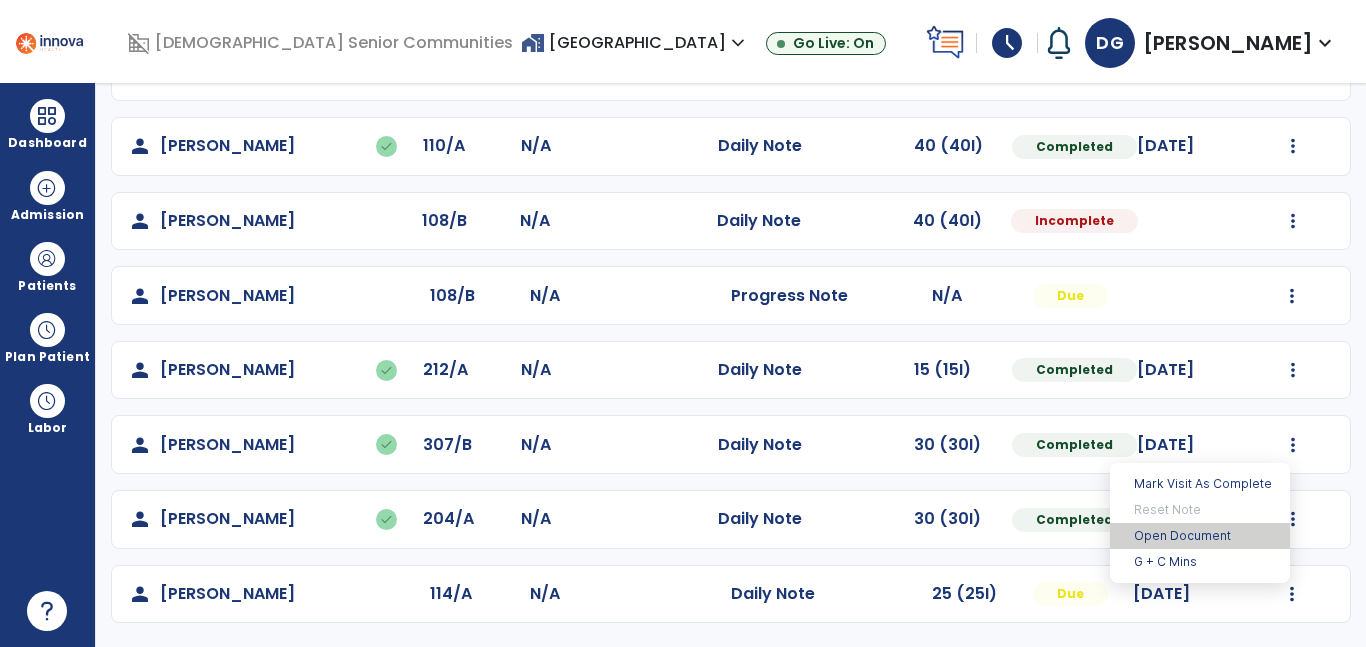 click on "Open Document" at bounding box center (1200, 536) 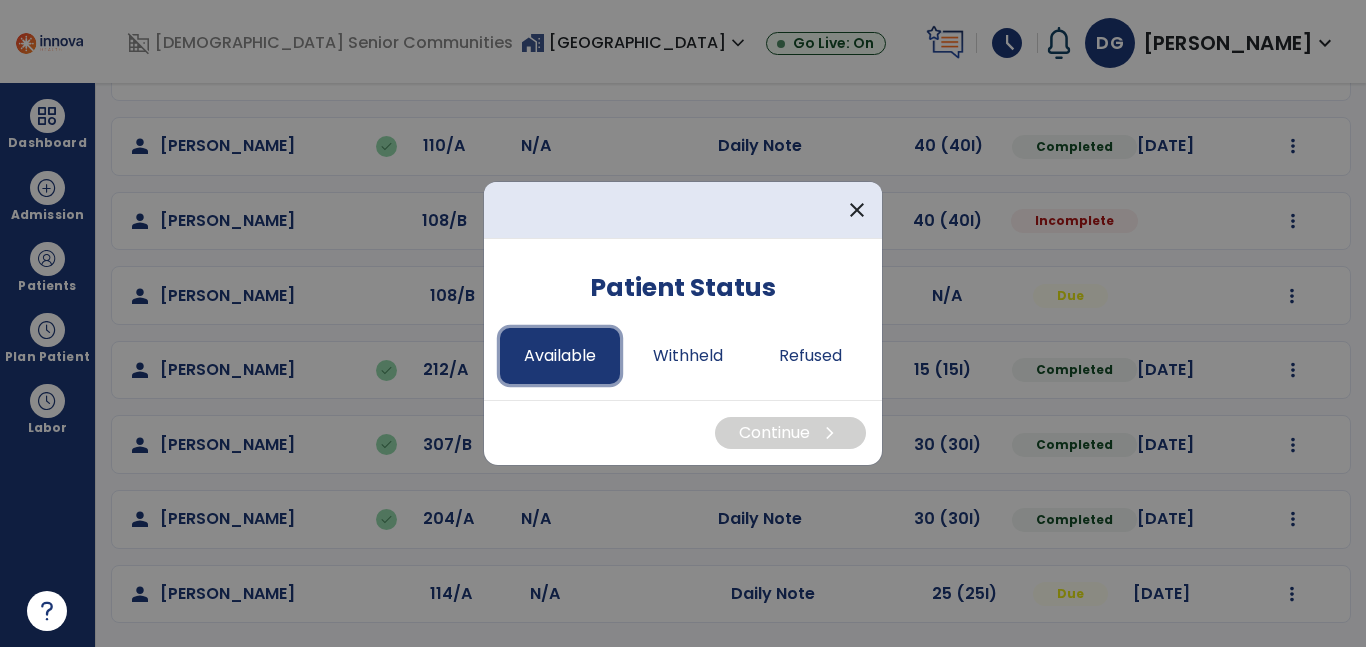 click on "Available" at bounding box center [560, 356] 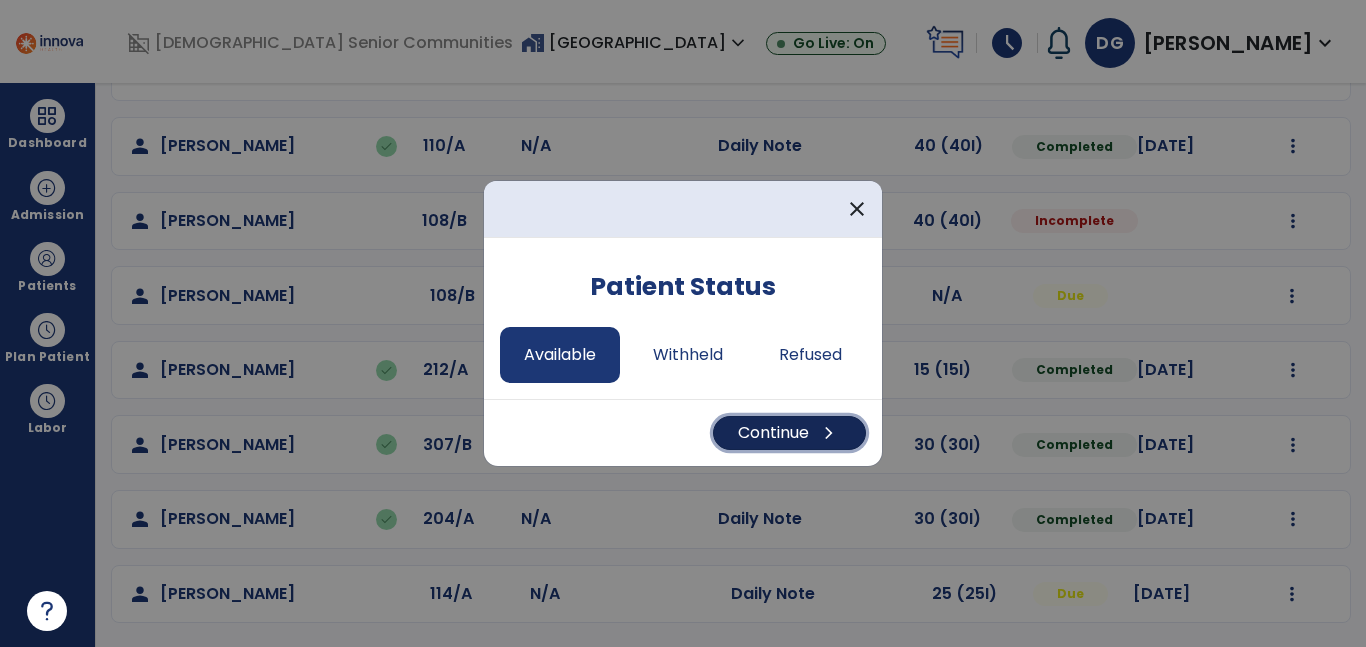 click on "chevron_right" at bounding box center (829, 433) 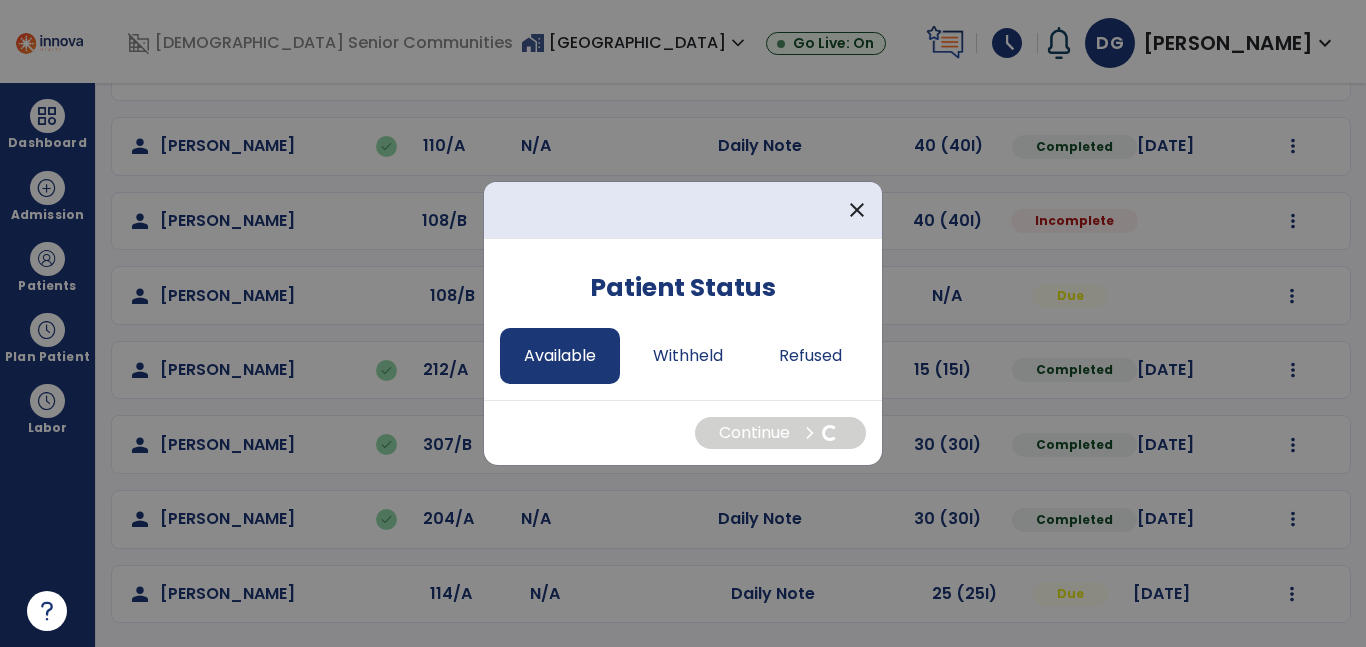 select on "*" 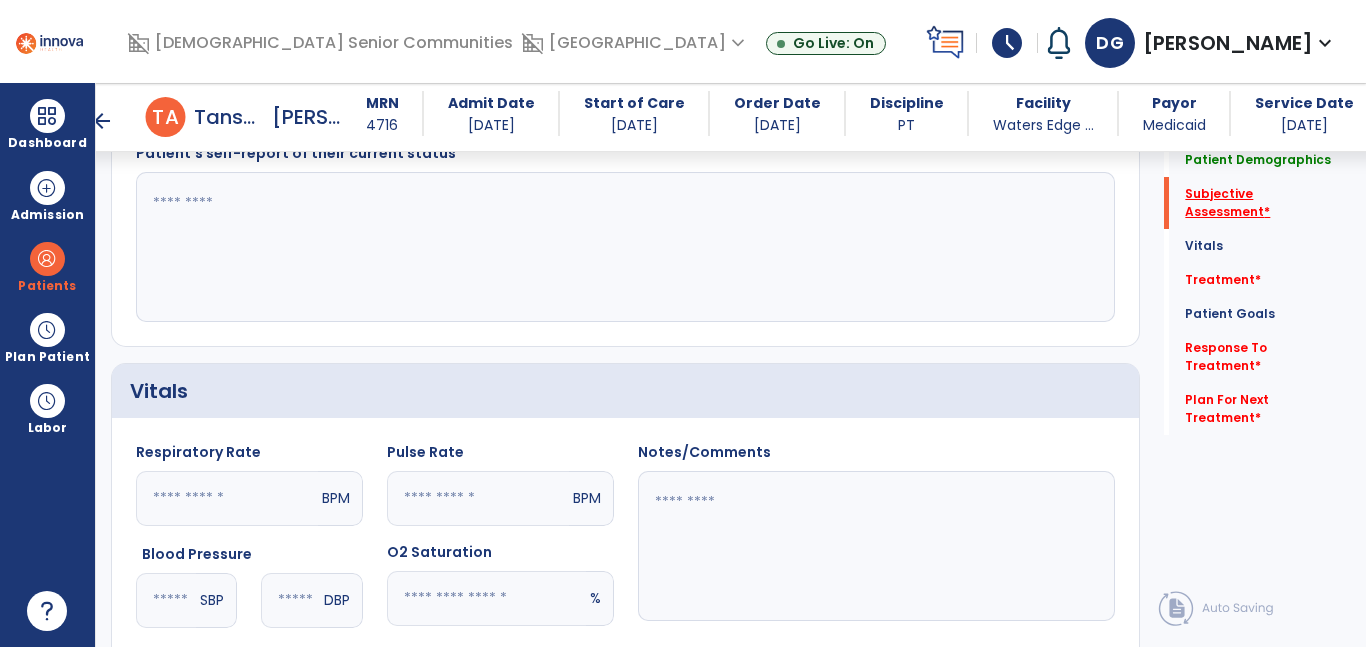 click on "Subjective Assessment   *" 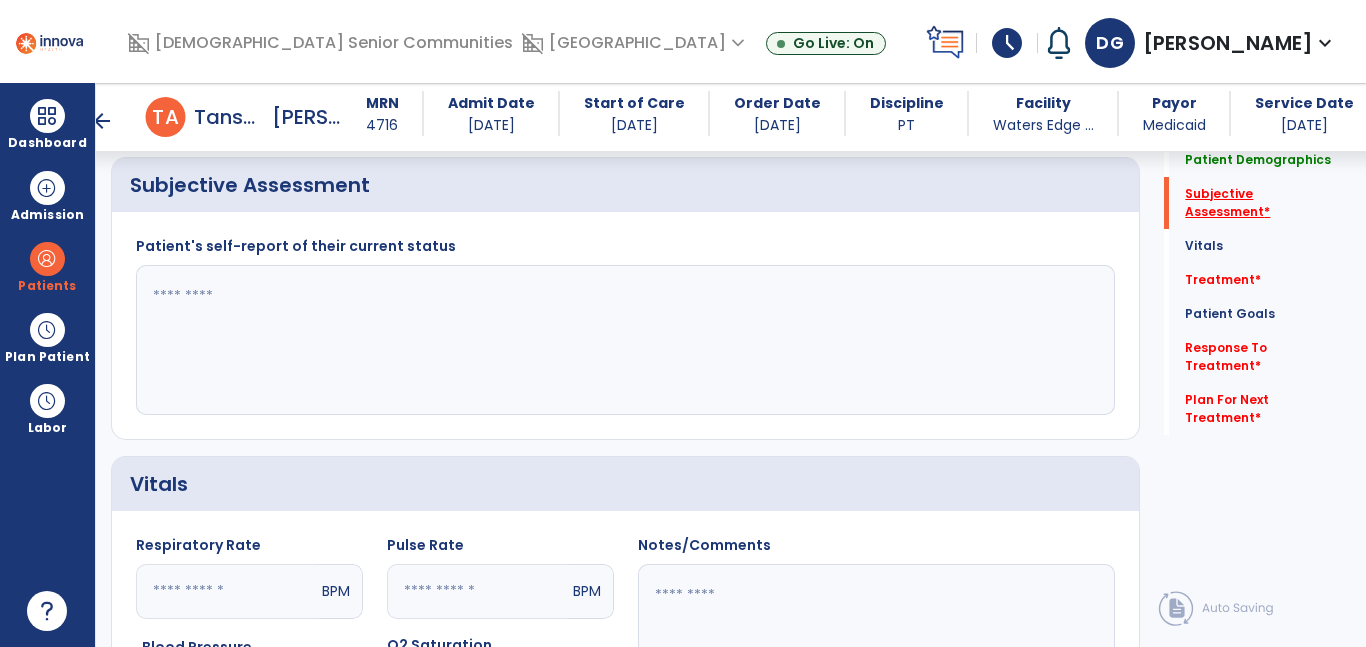scroll, scrollTop: 424, scrollLeft: 0, axis: vertical 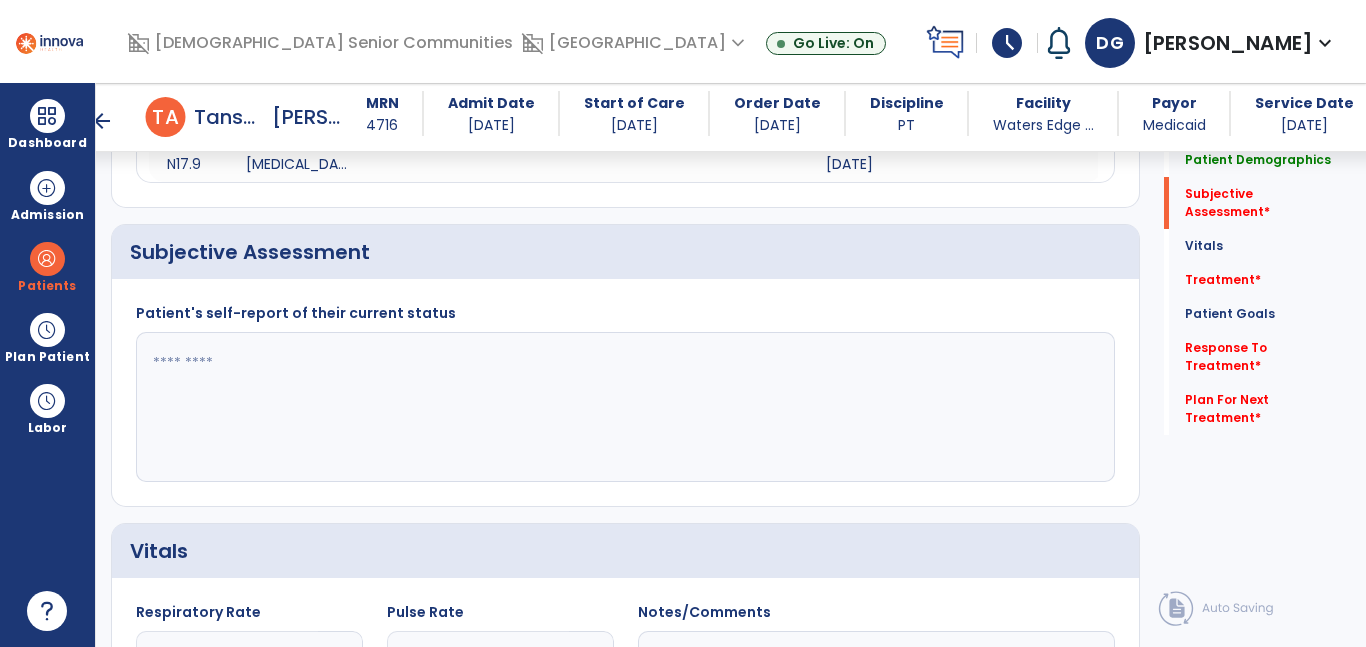 click 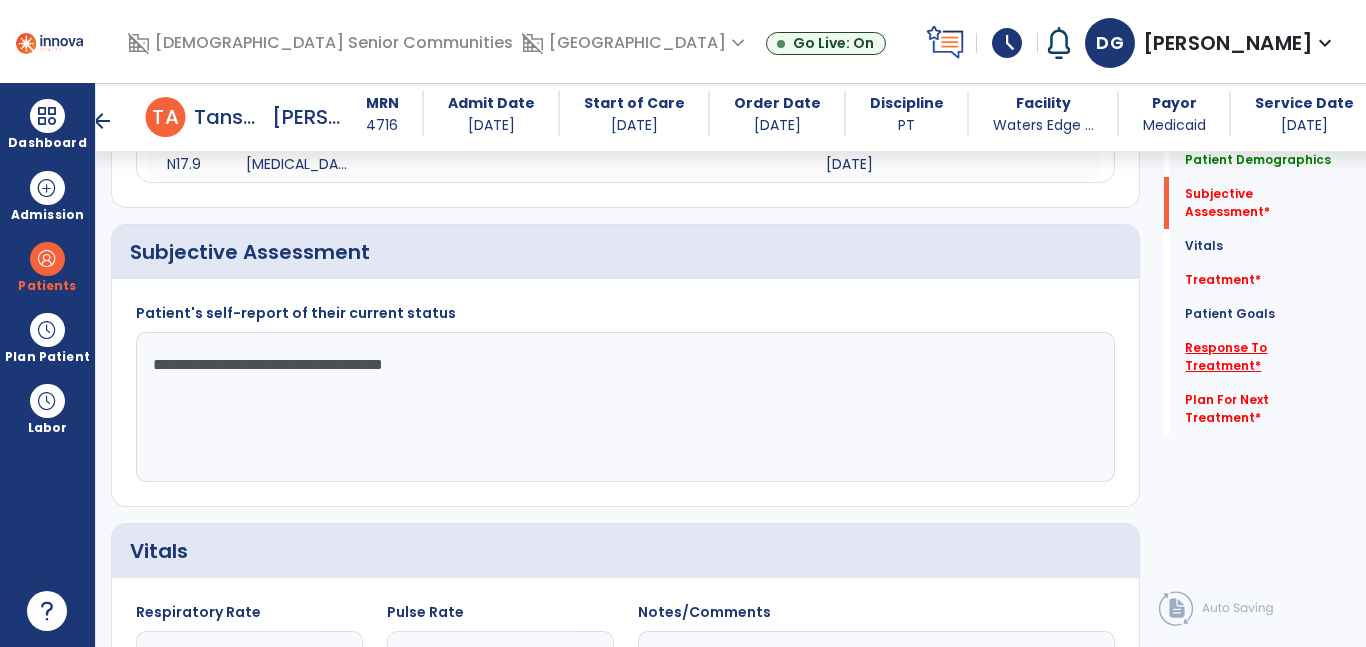 type on "**********" 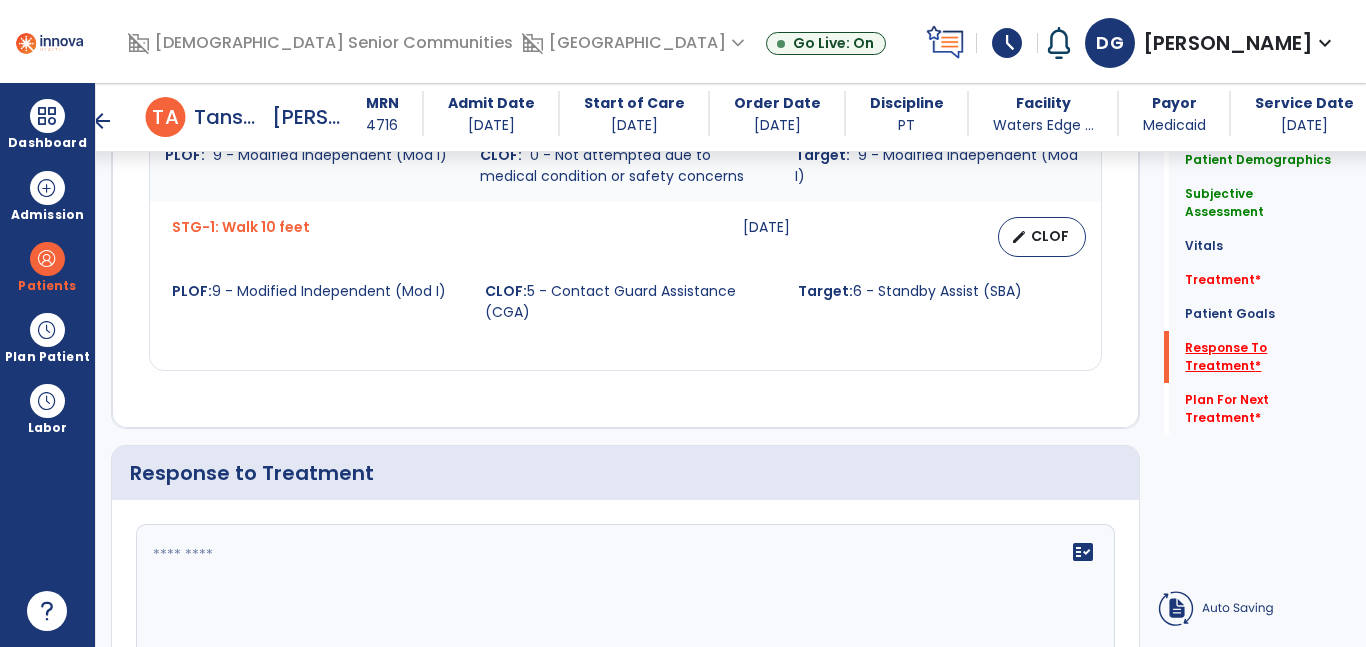 scroll, scrollTop: 3164, scrollLeft: 0, axis: vertical 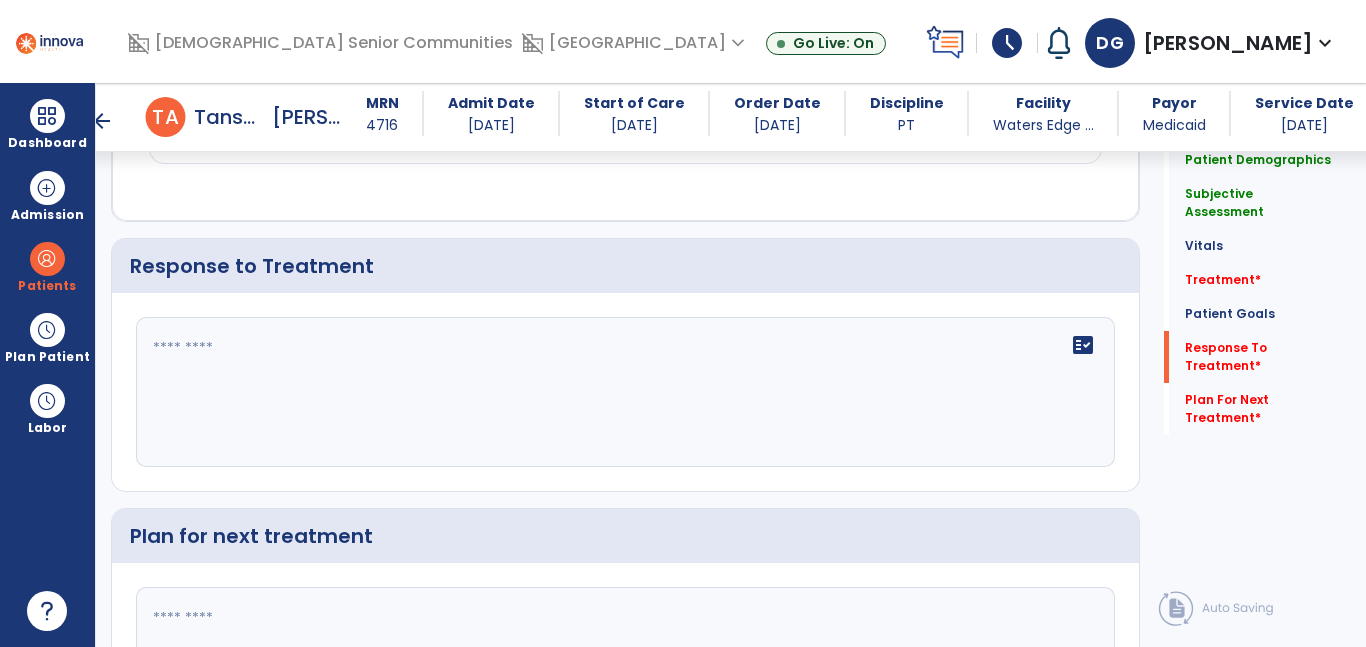 click on "fact_check" 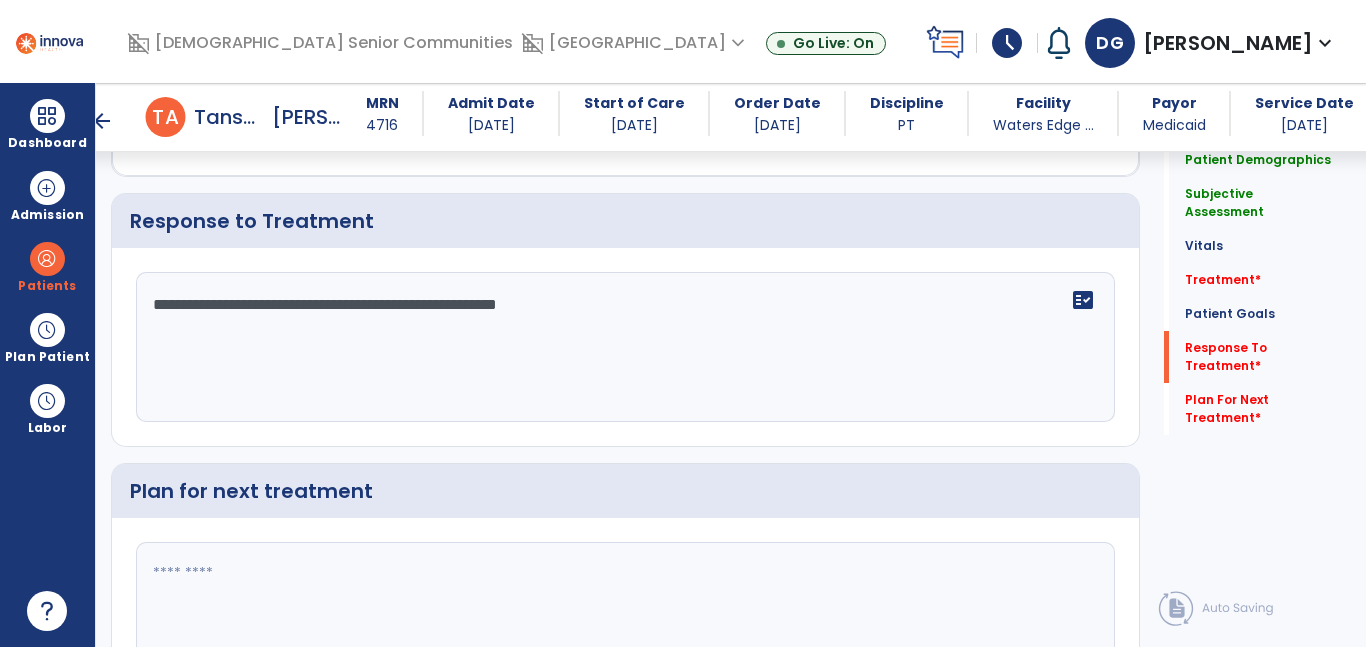 scroll, scrollTop: 3212, scrollLeft: 0, axis: vertical 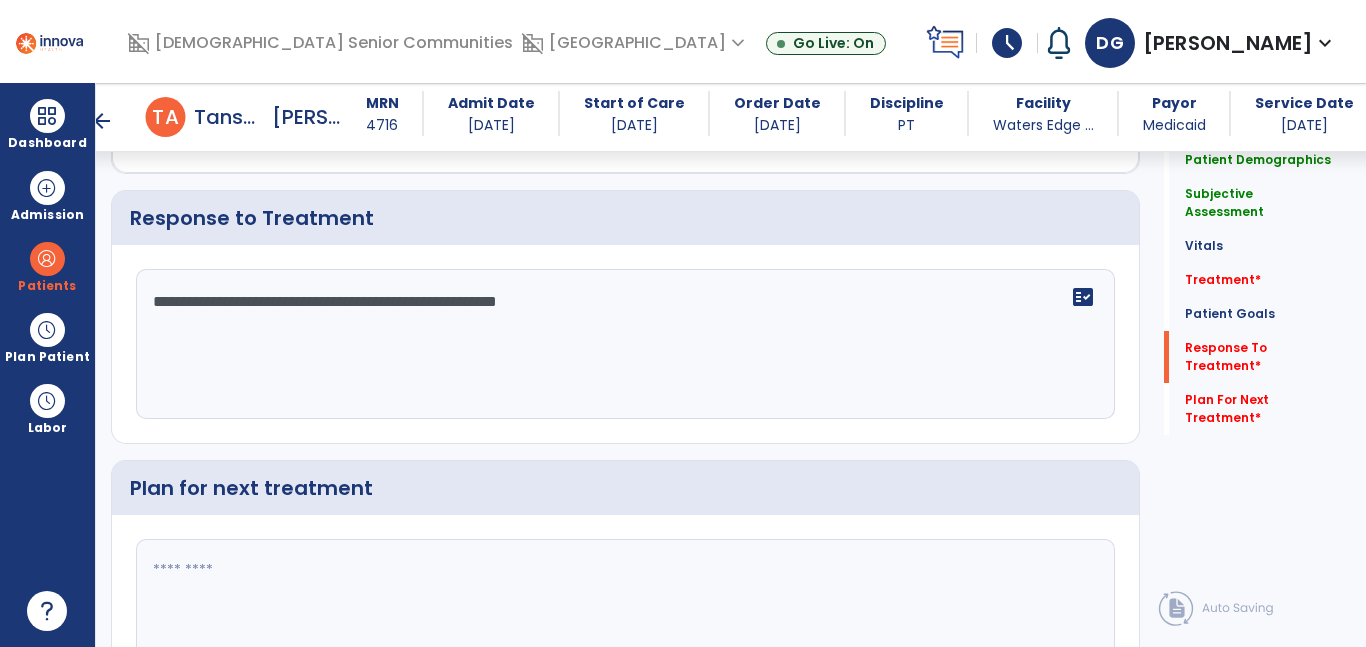 type on "**********" 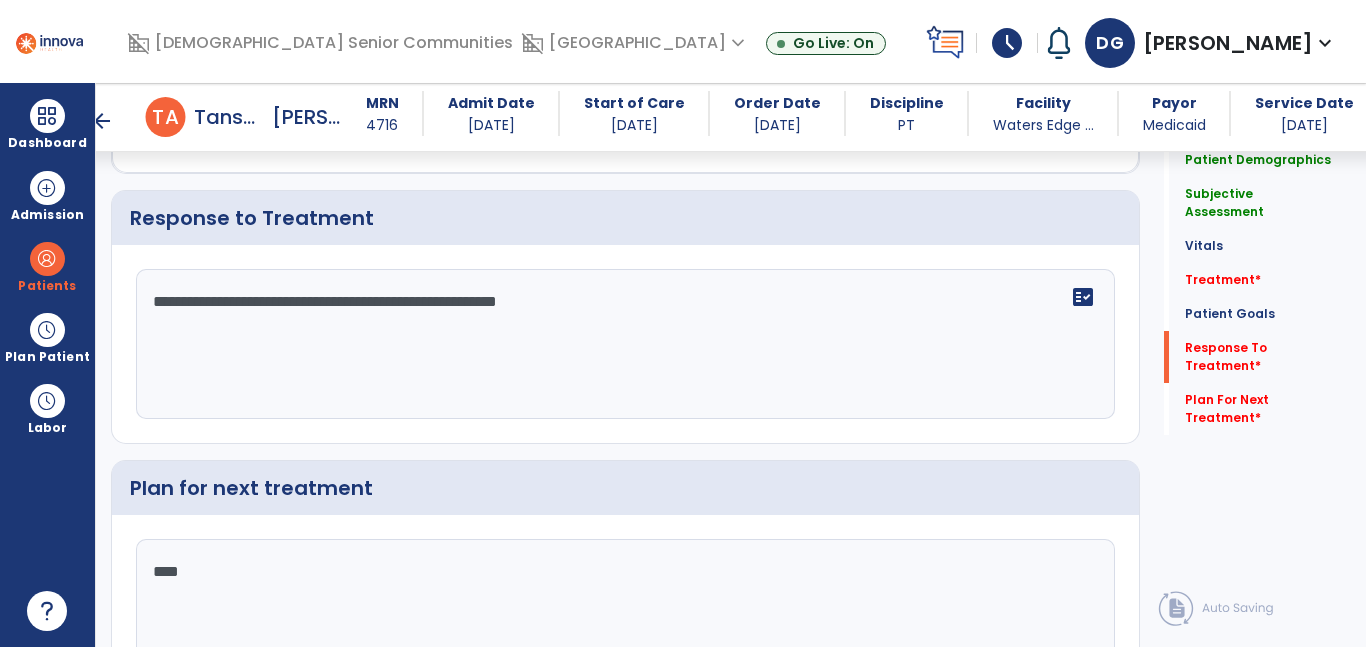 type on "*****" 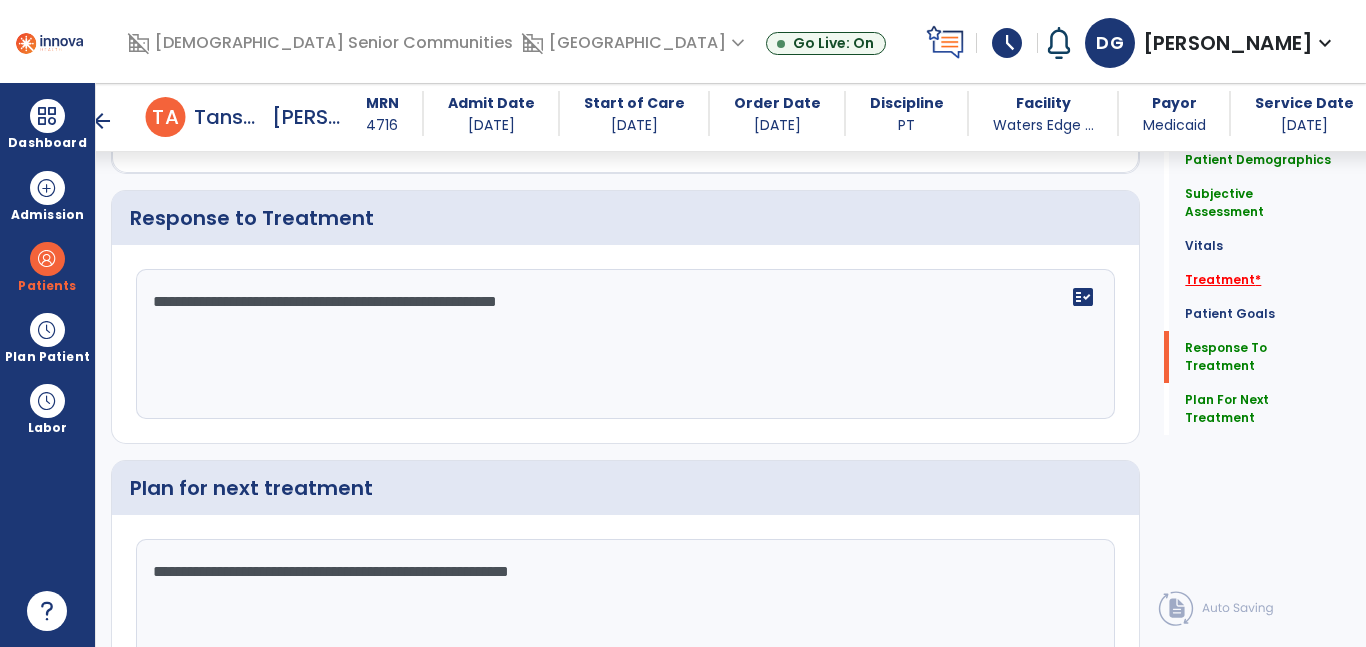 type on "**********" 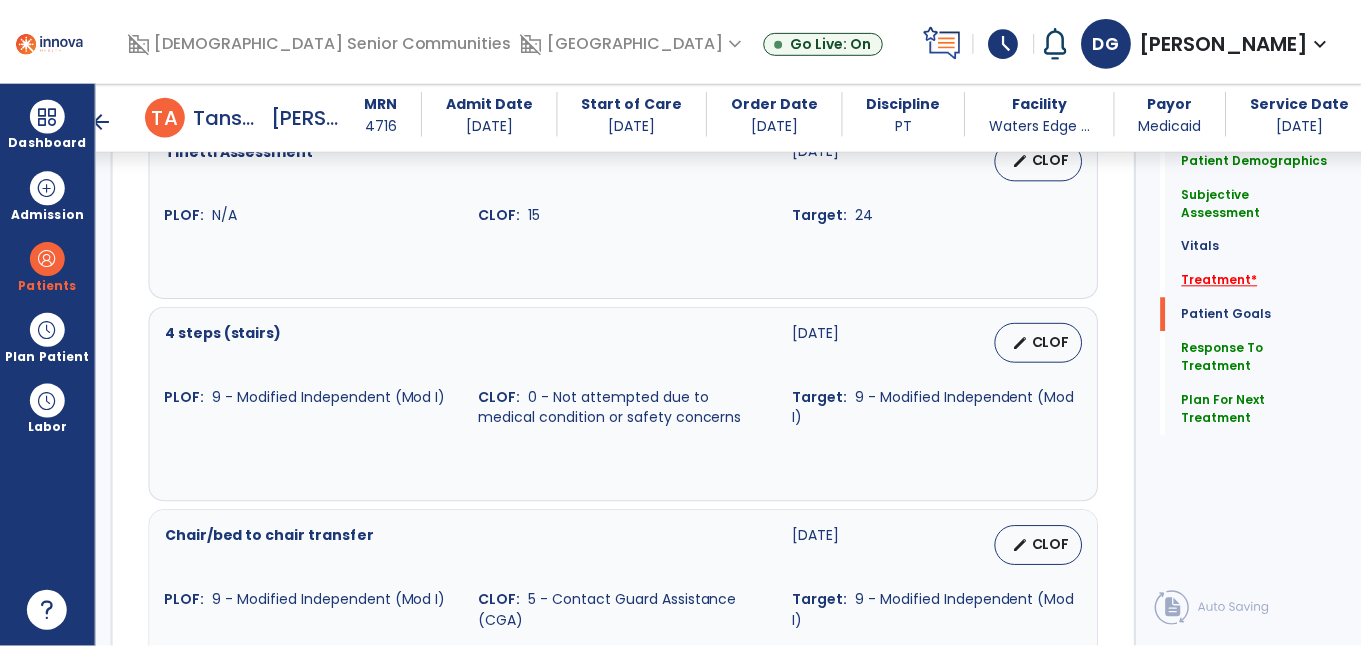 scroll, scrollTop: 1132, scrollLeft: 0, axis: vertical 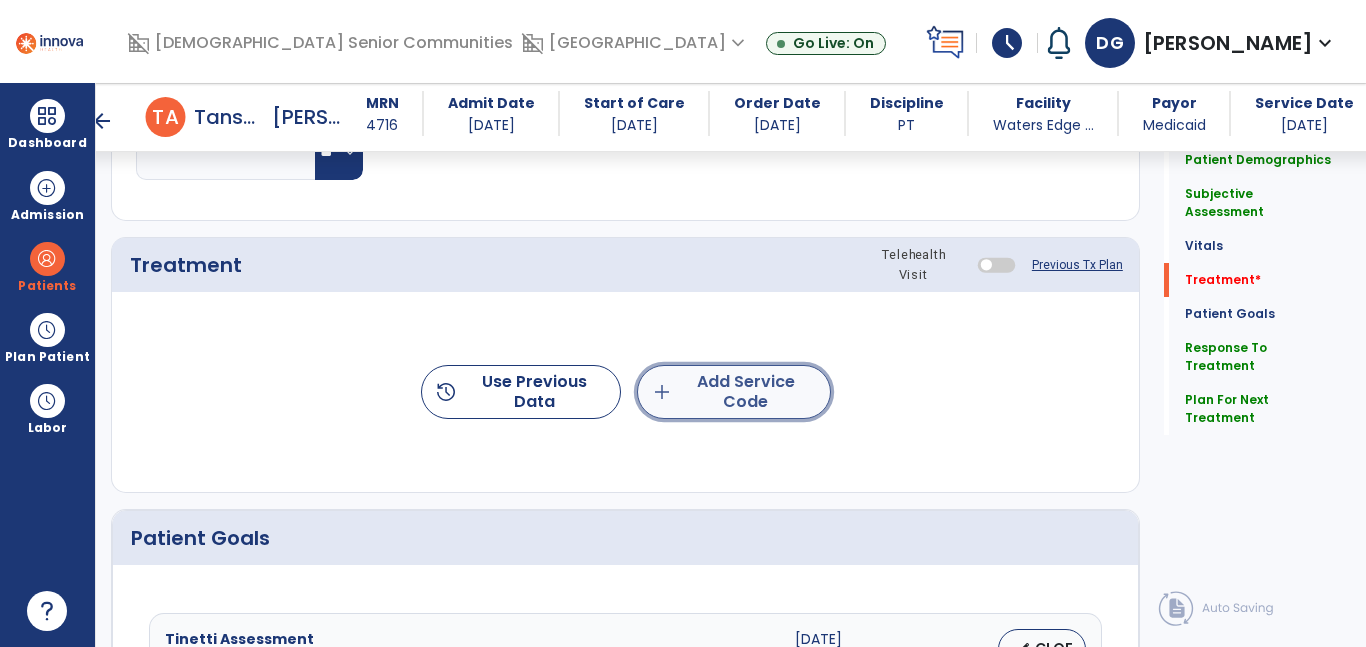click on "add  Add Service Code" 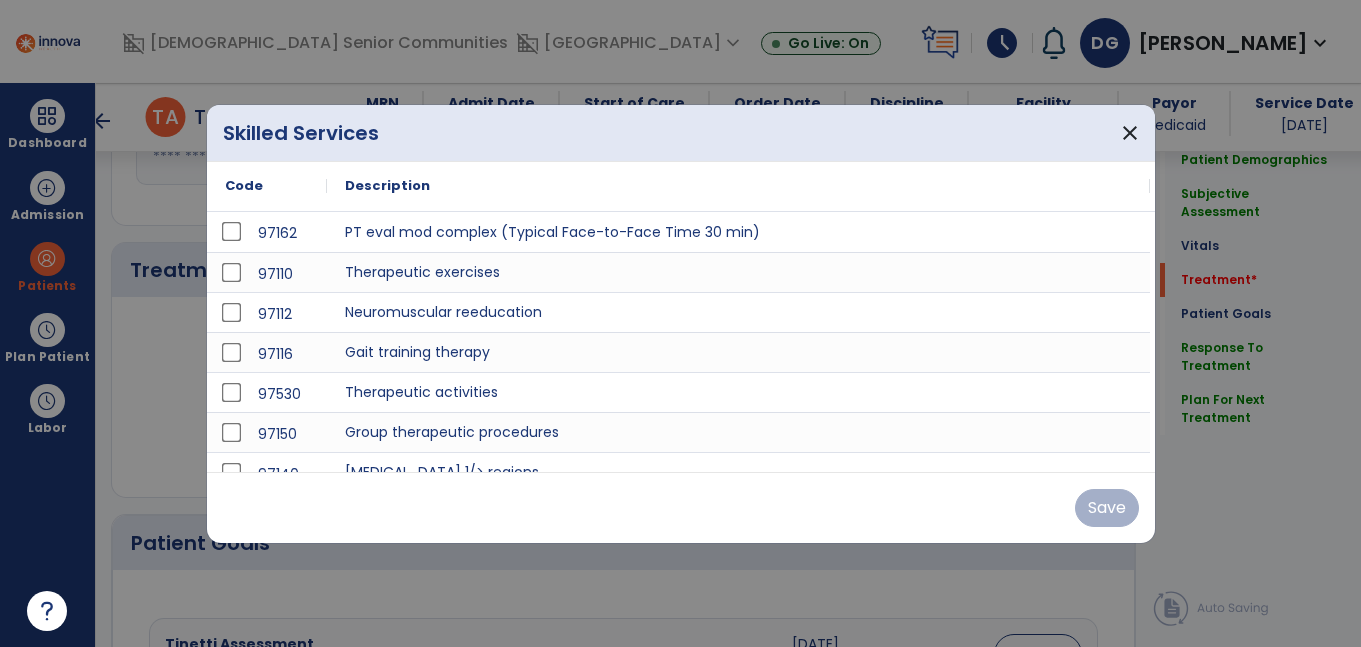 scroll, scrollTop: 1132, scrollLeft: 0, axis: vertical 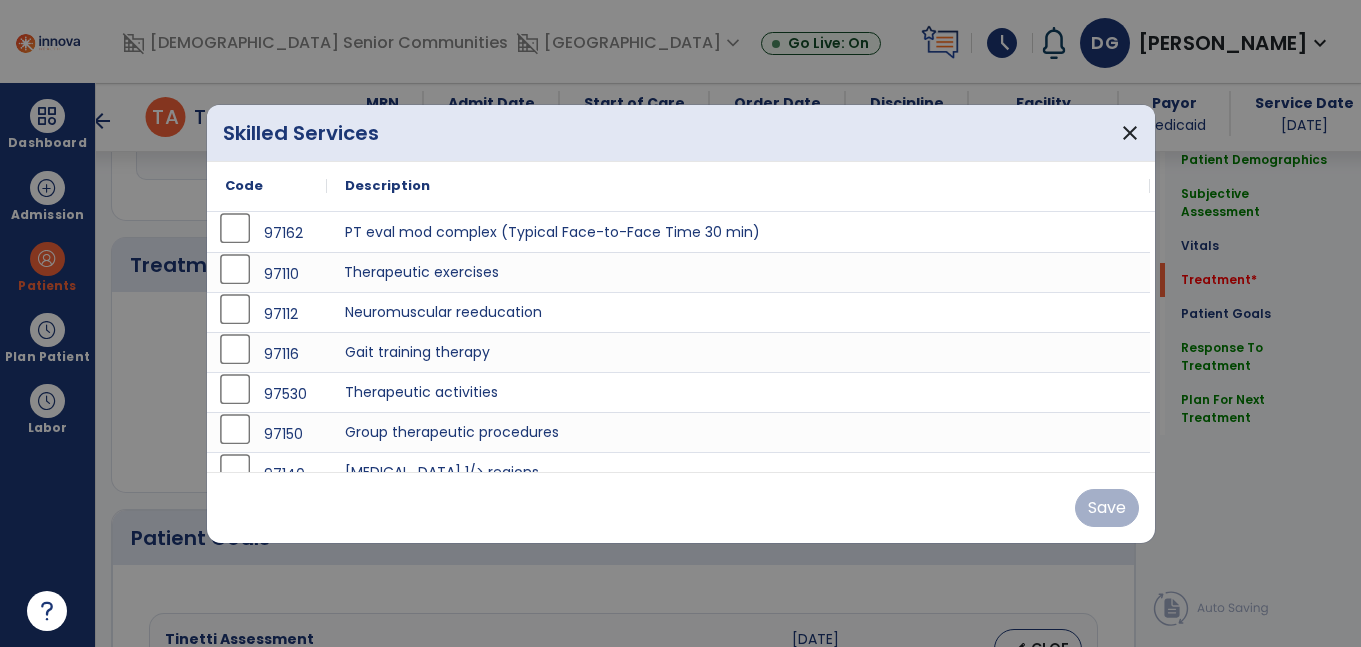 click on "Therapeutic exercises" at bounding box center [738, 272] 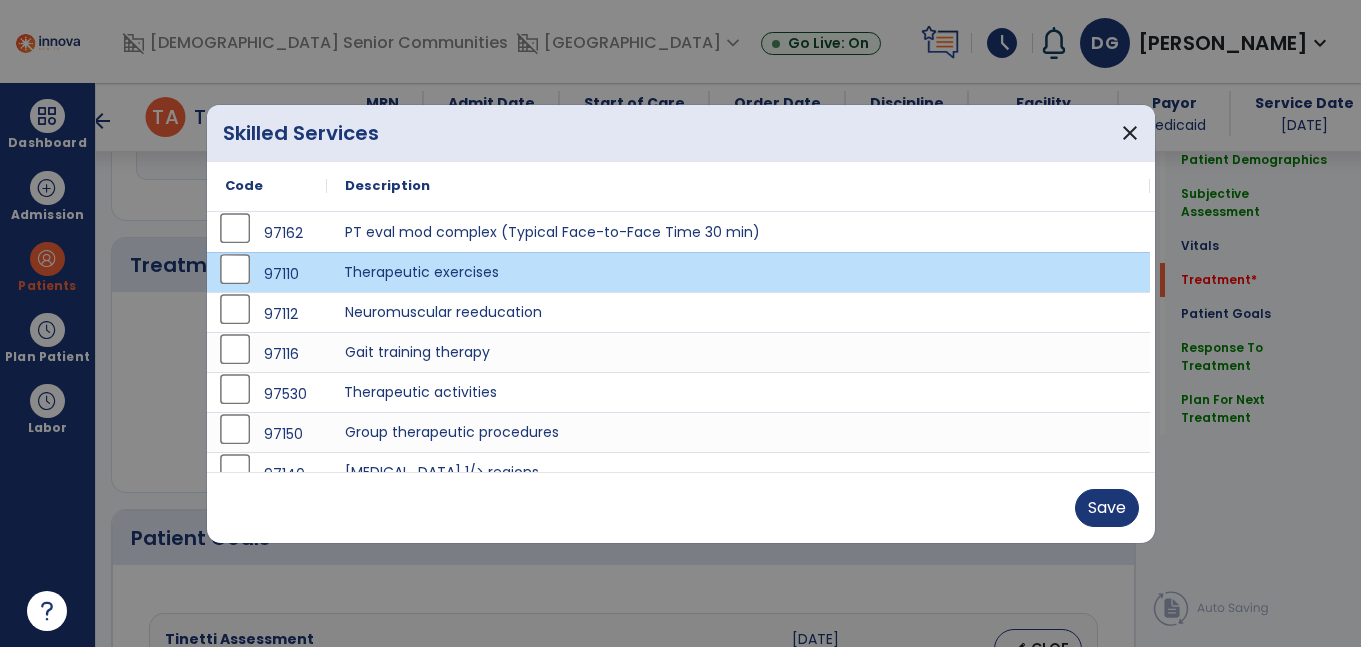 click on "Therapeutic activities" at bounding box center (738, 392) 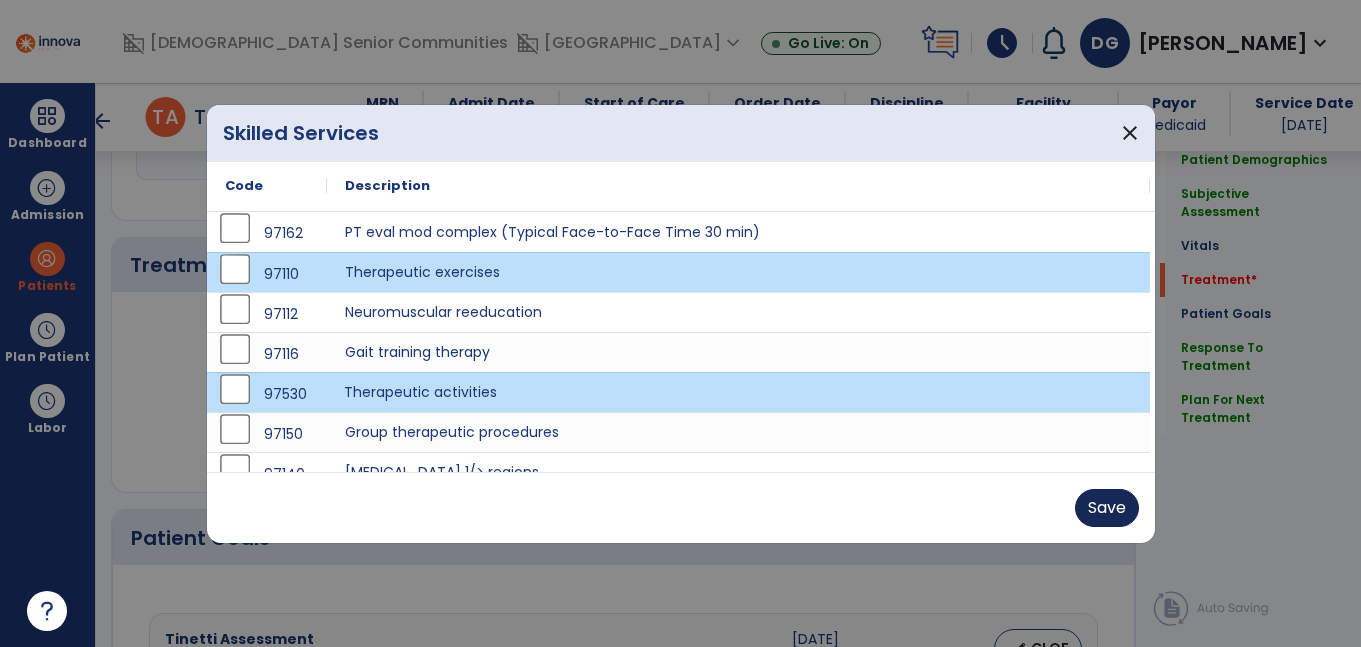 click on "Save" at bounding box center (1107, 508) 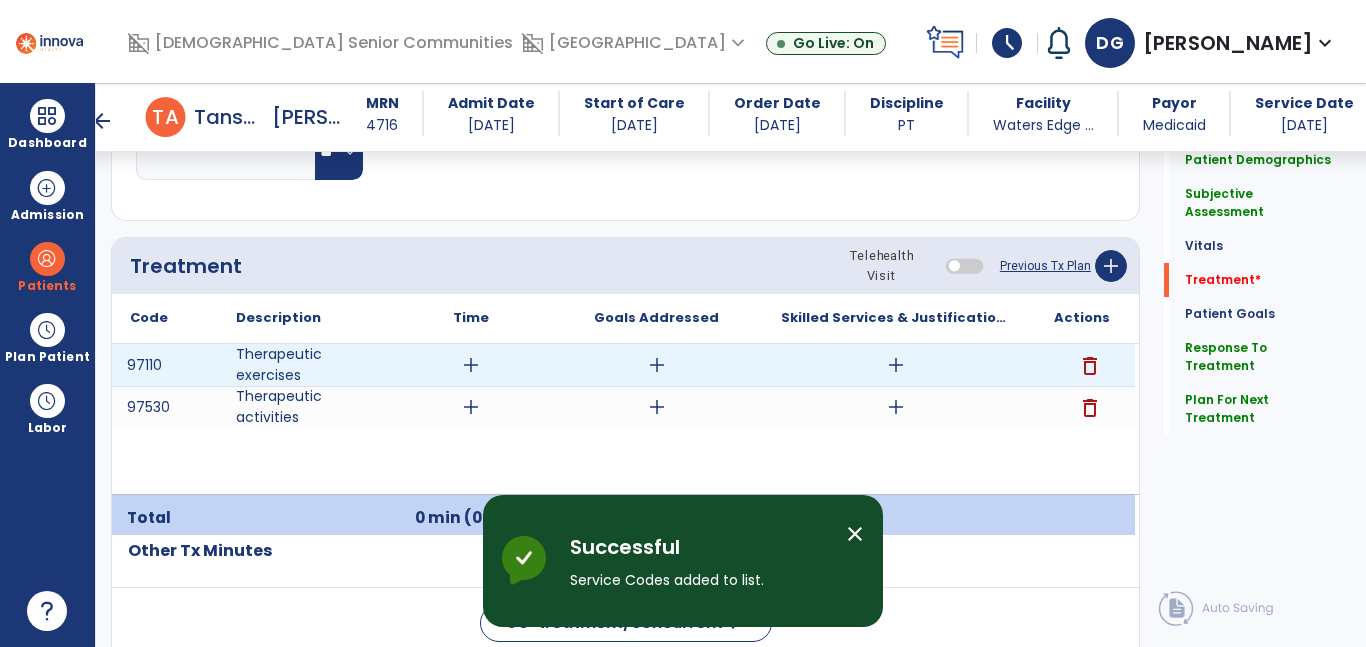 click on "add" at bounding box center (471, 365) 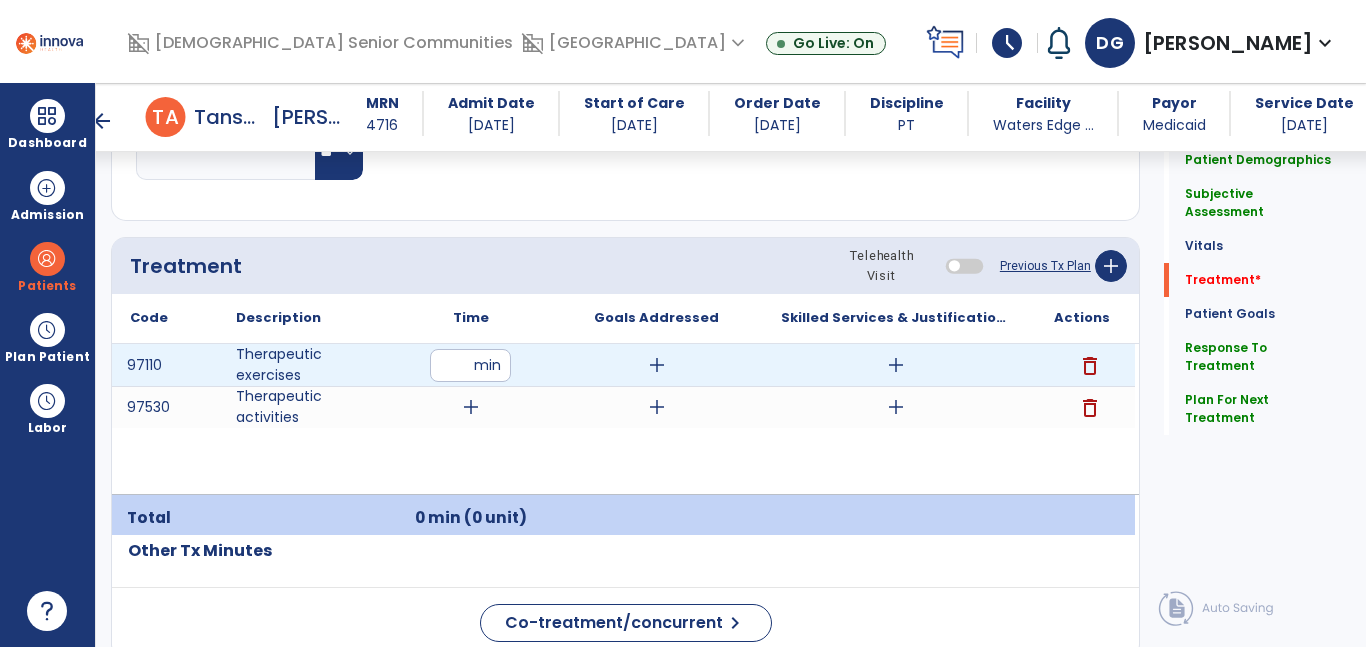 type on "**" 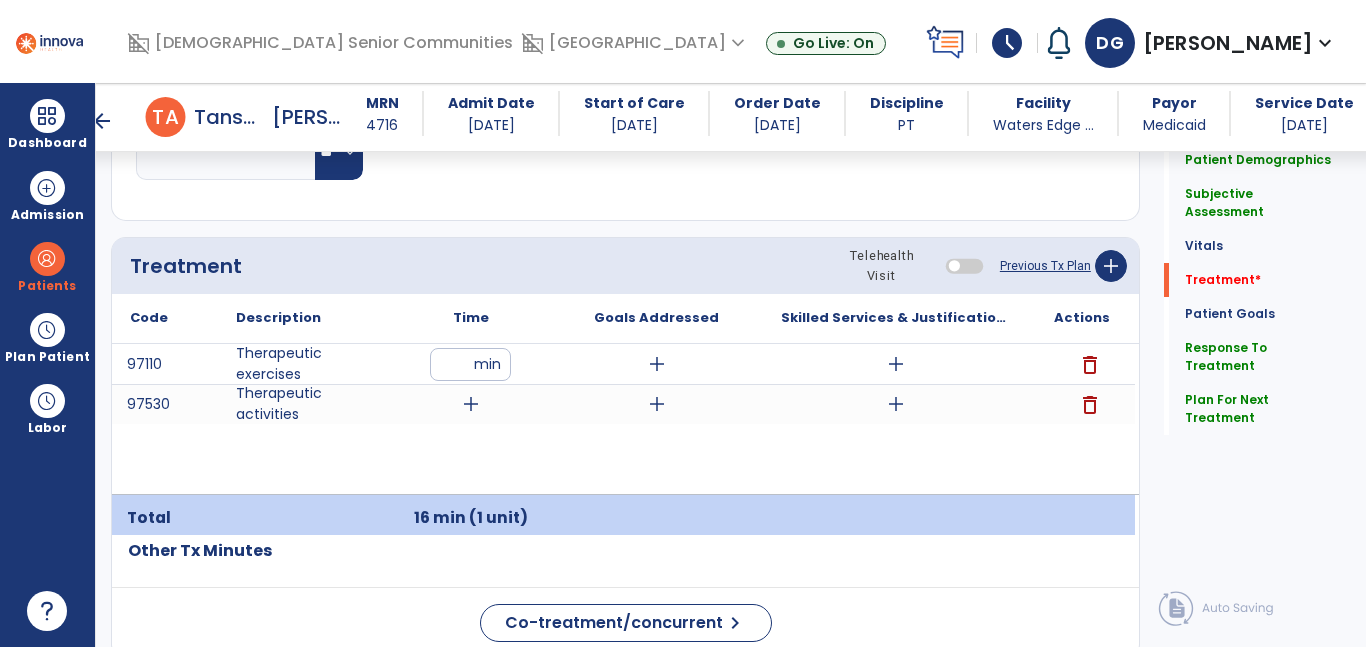 click on "add" at bounding box center (471, 404) 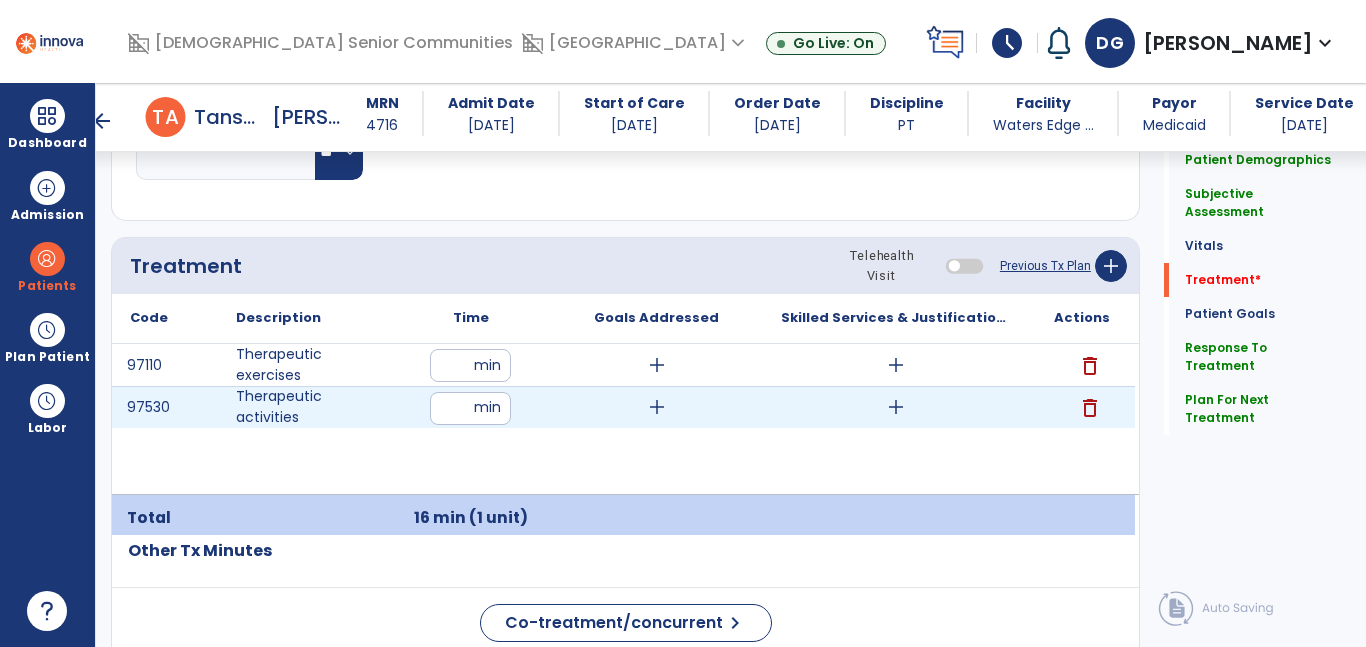 type on "**" 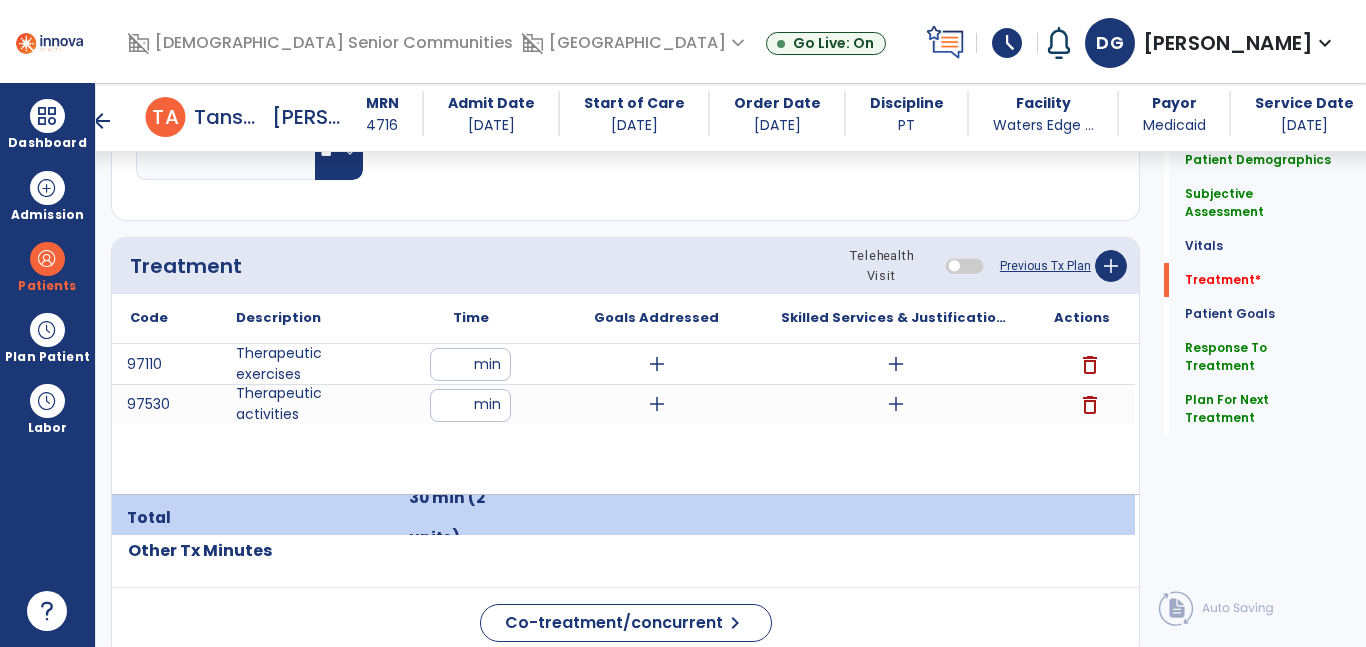 click on "add" at bounding box center (896, 404) 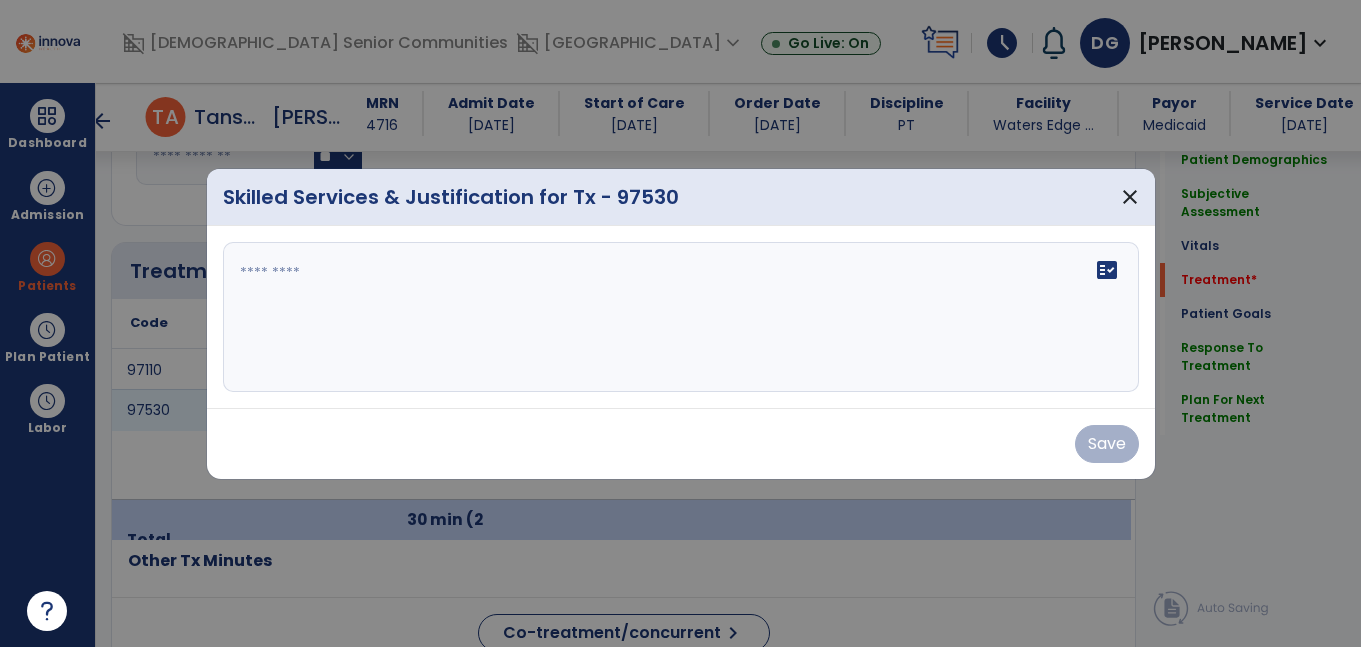 scroll, scrollTop: 1132, scrollLeft: 0, axis: vertical 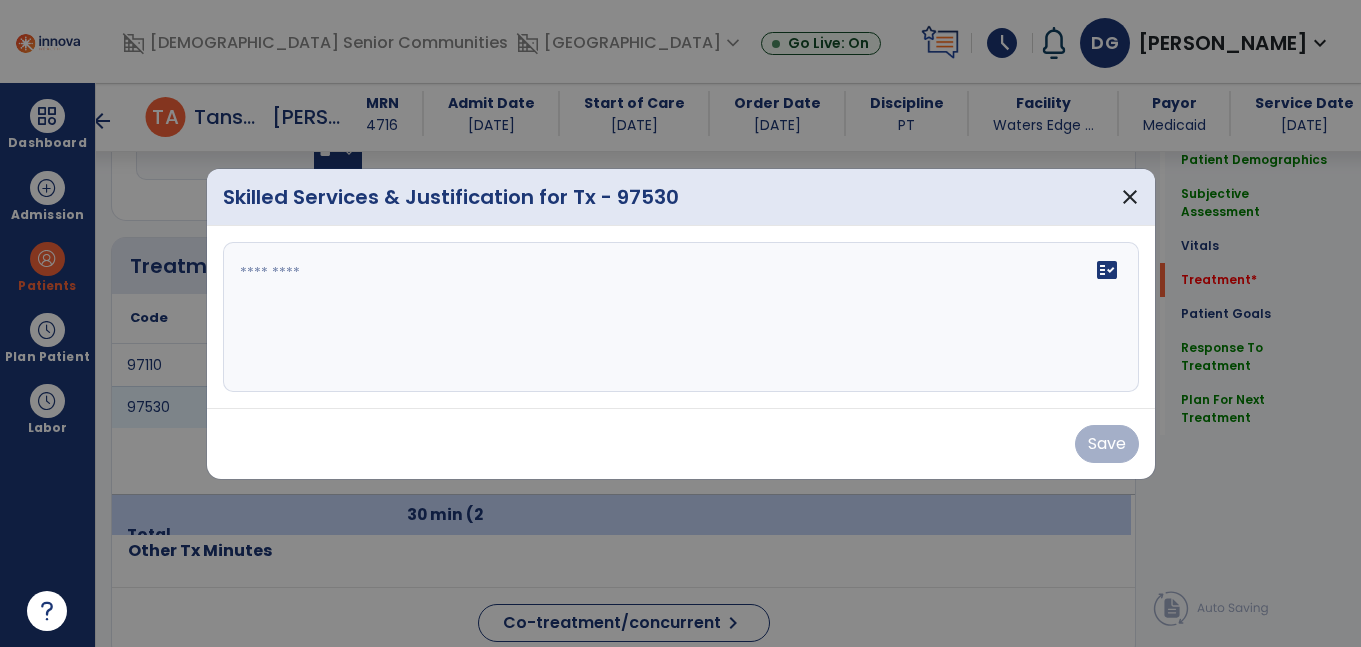 click on "fact_check" at bounding box center (681, 317) 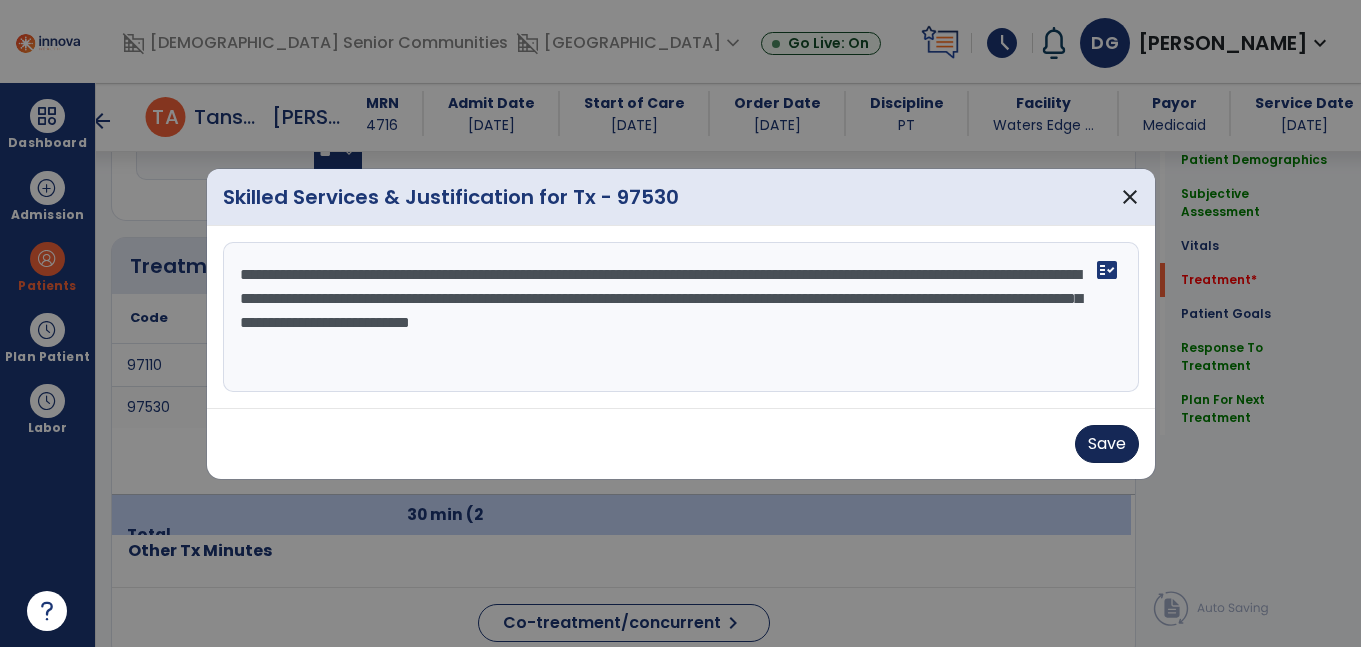 type on "**********" 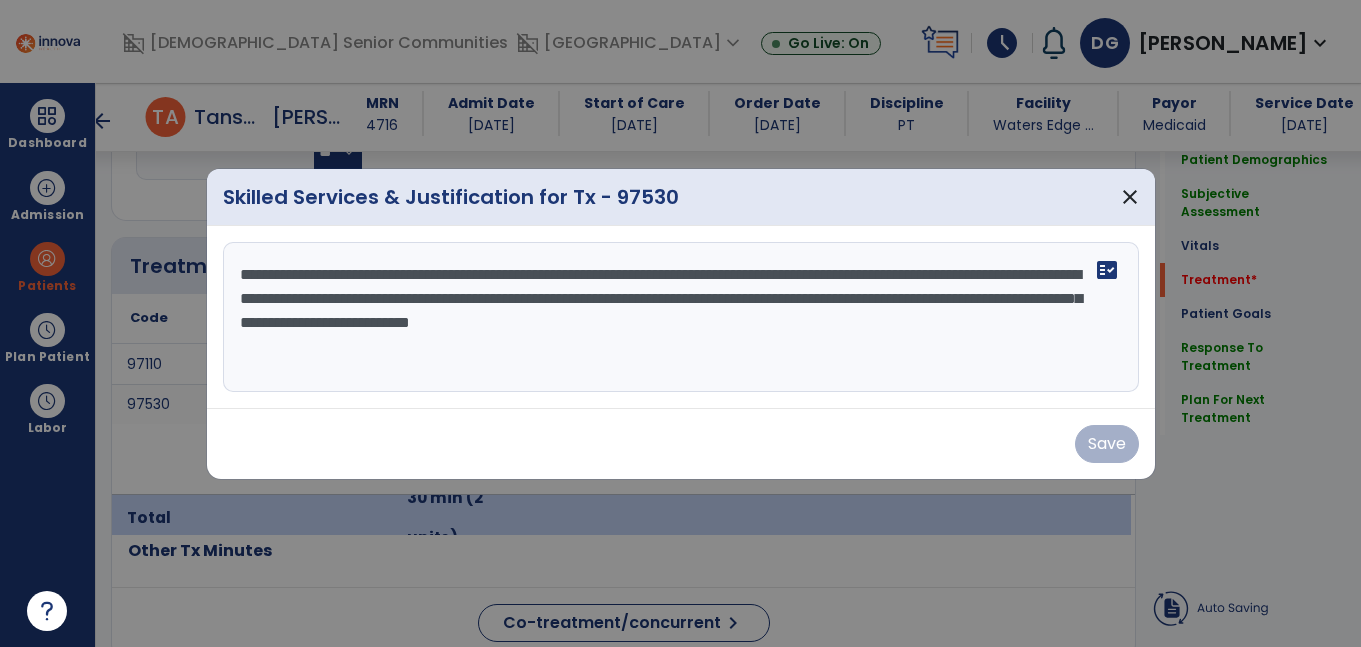 click on "Save" at bounding box center (681, 443) 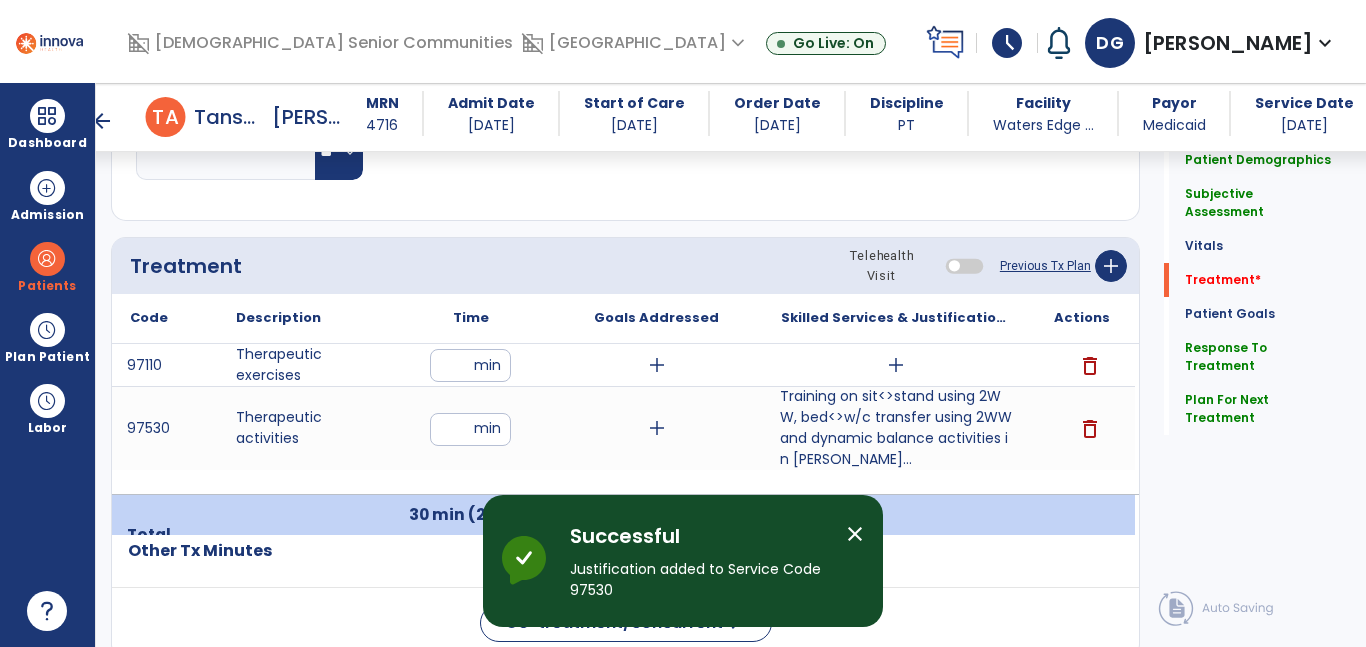 click on "add" at bounding box center [896, 365] 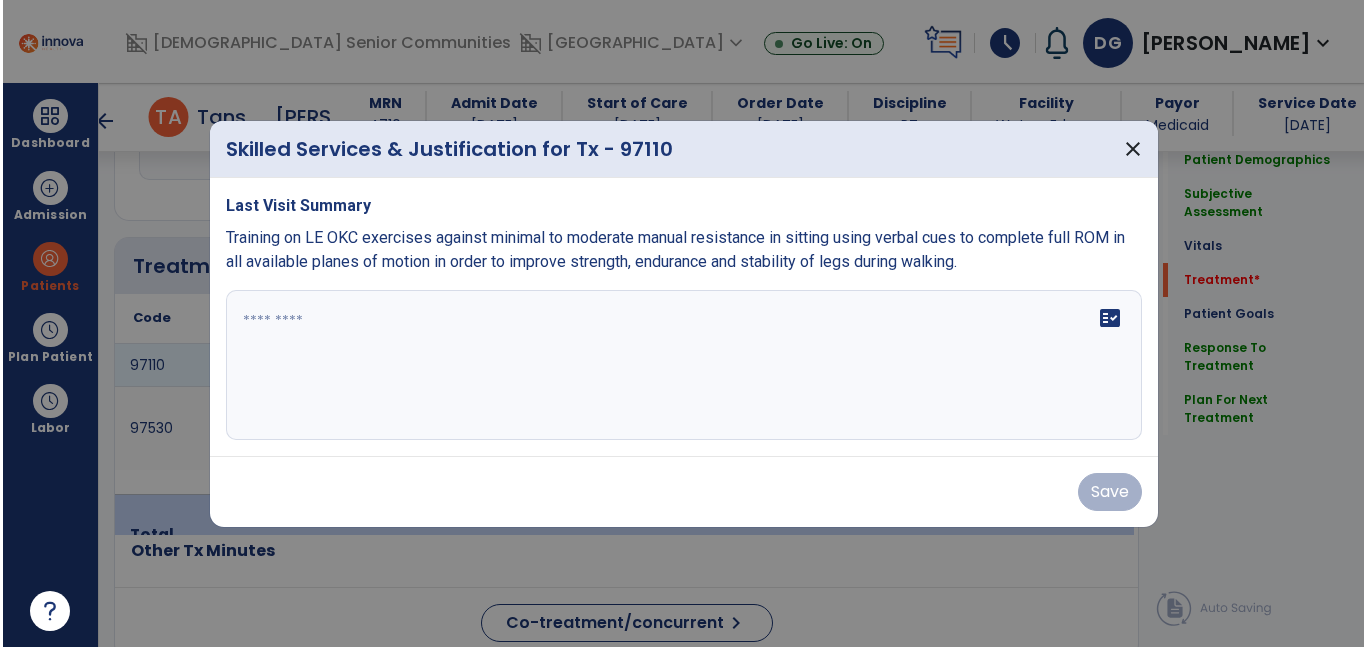 scroll, scrollTop: 1132, scrollLeft: 0, axis: vertical 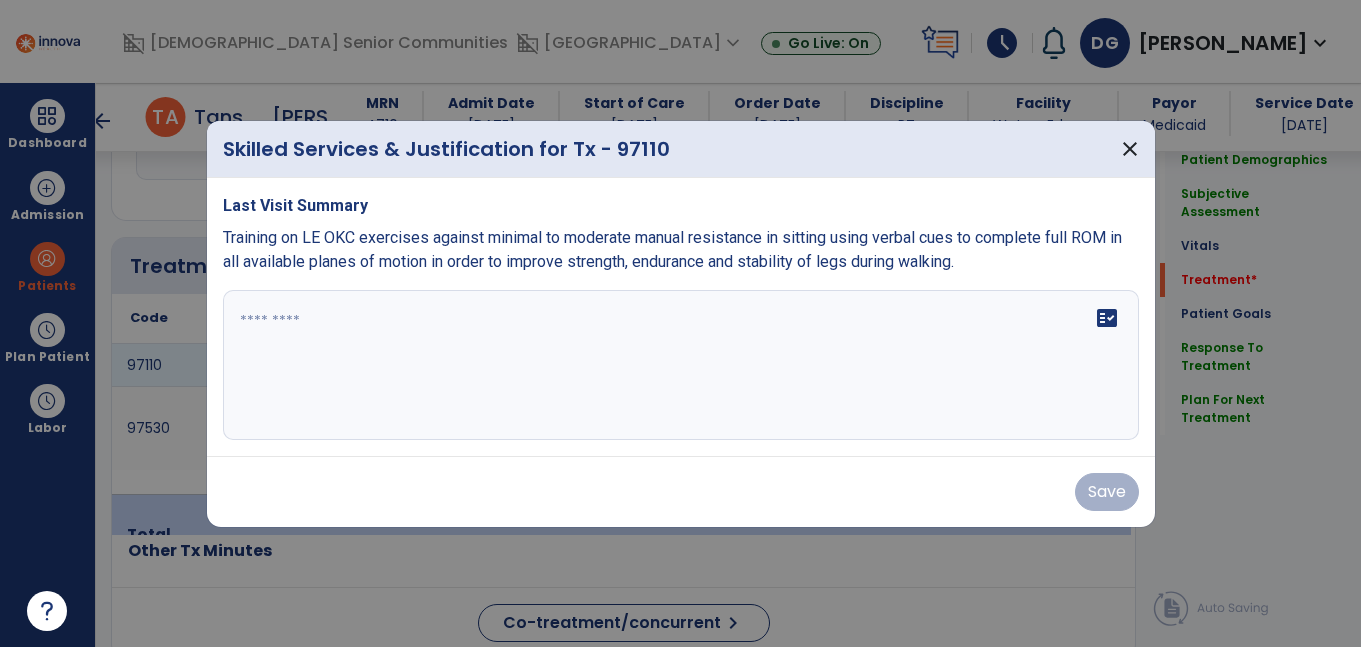 click on "fact_check" at bounding box center [681, 365] 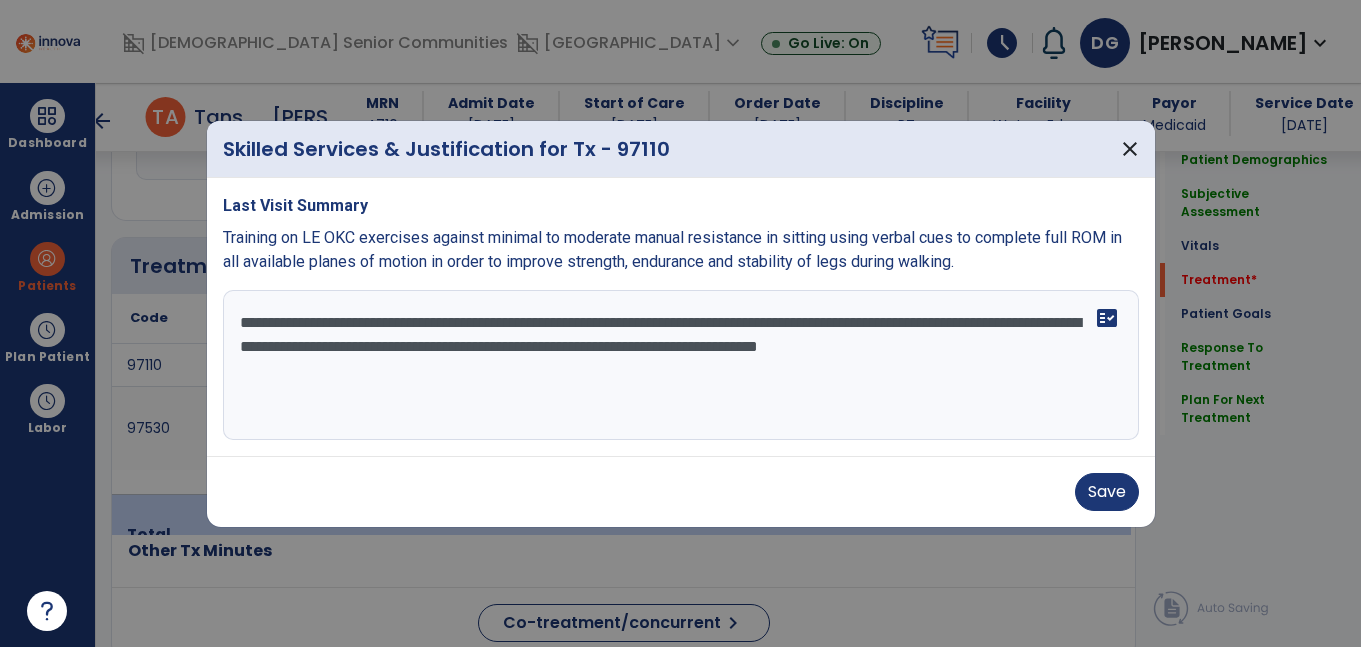 click on "**********" at bounding box center (681, 365) 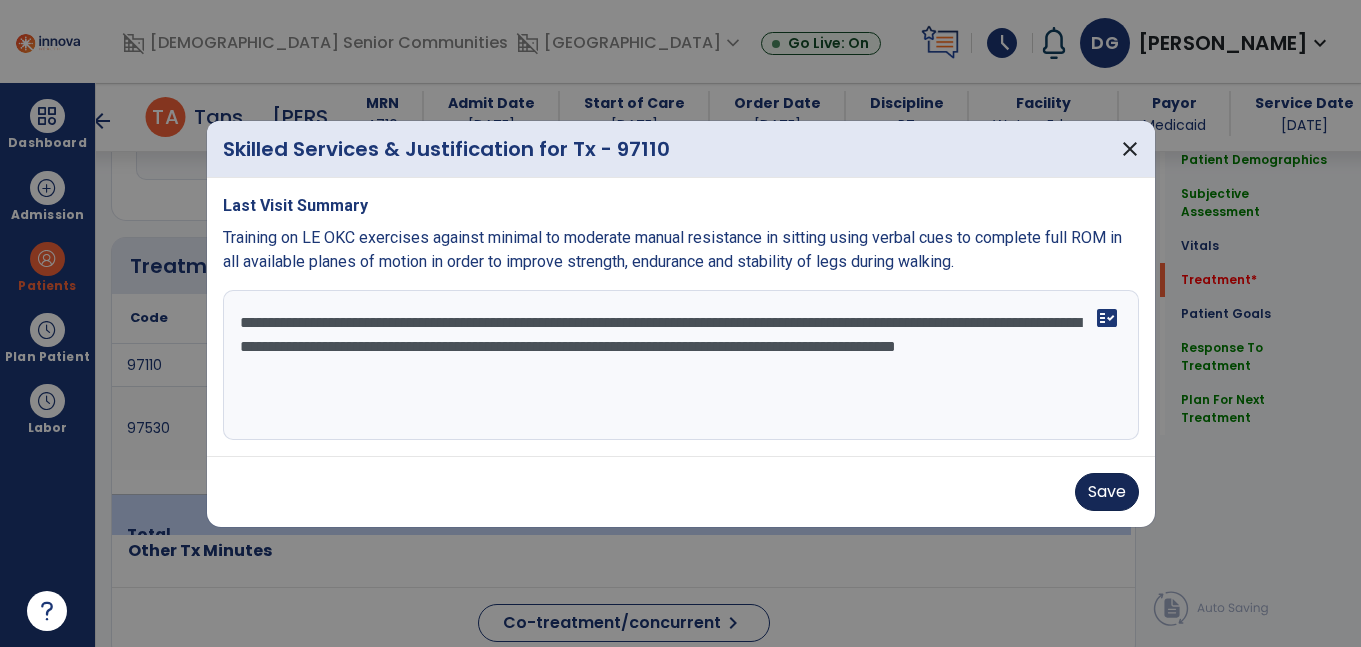 type on "**********" 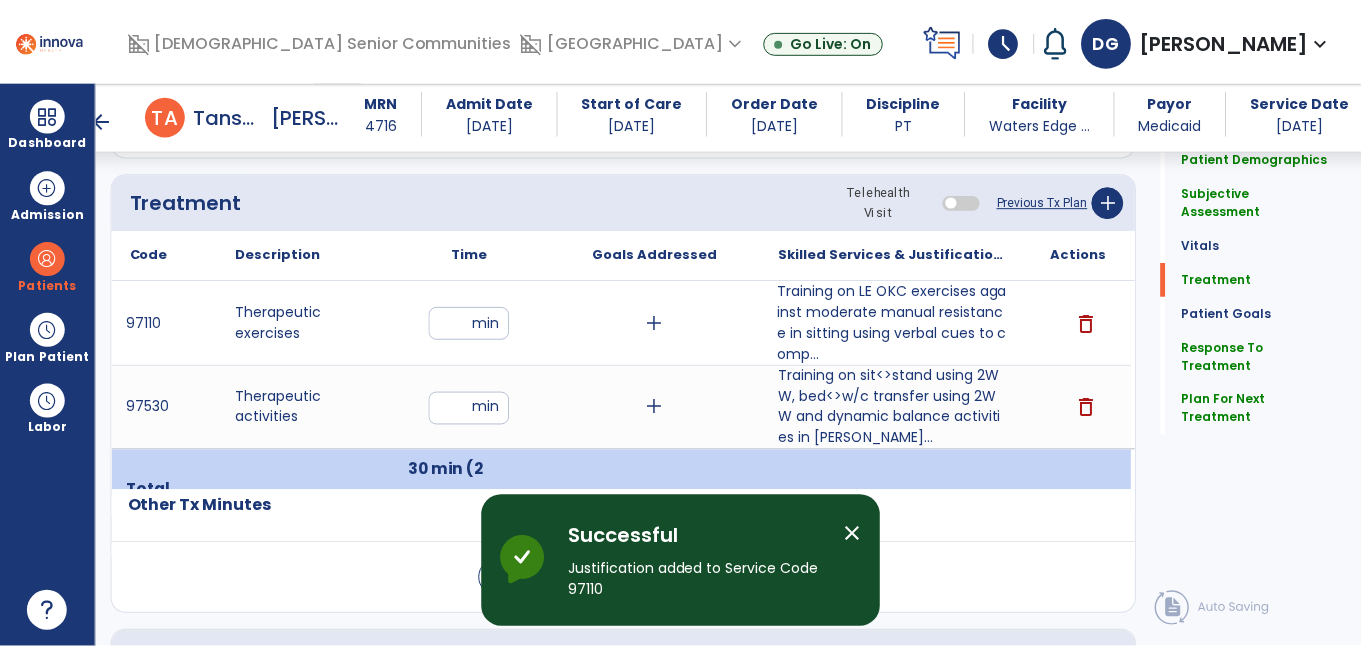 scroll, scrollTop: 1199, scrollLeft: 0, axis: vertical 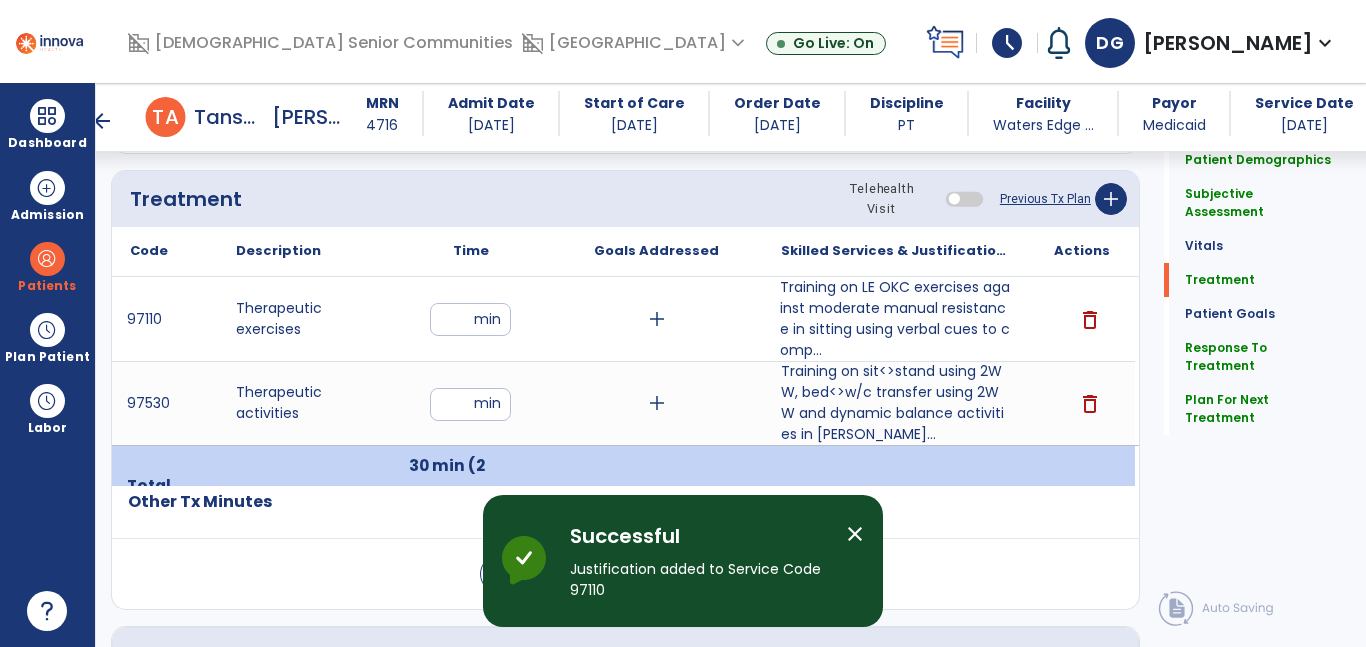 click on "Training on LE OKC exercises against moderate manual resistance in sitting using verbal cues to comp..." at bounding box center [896, 319] 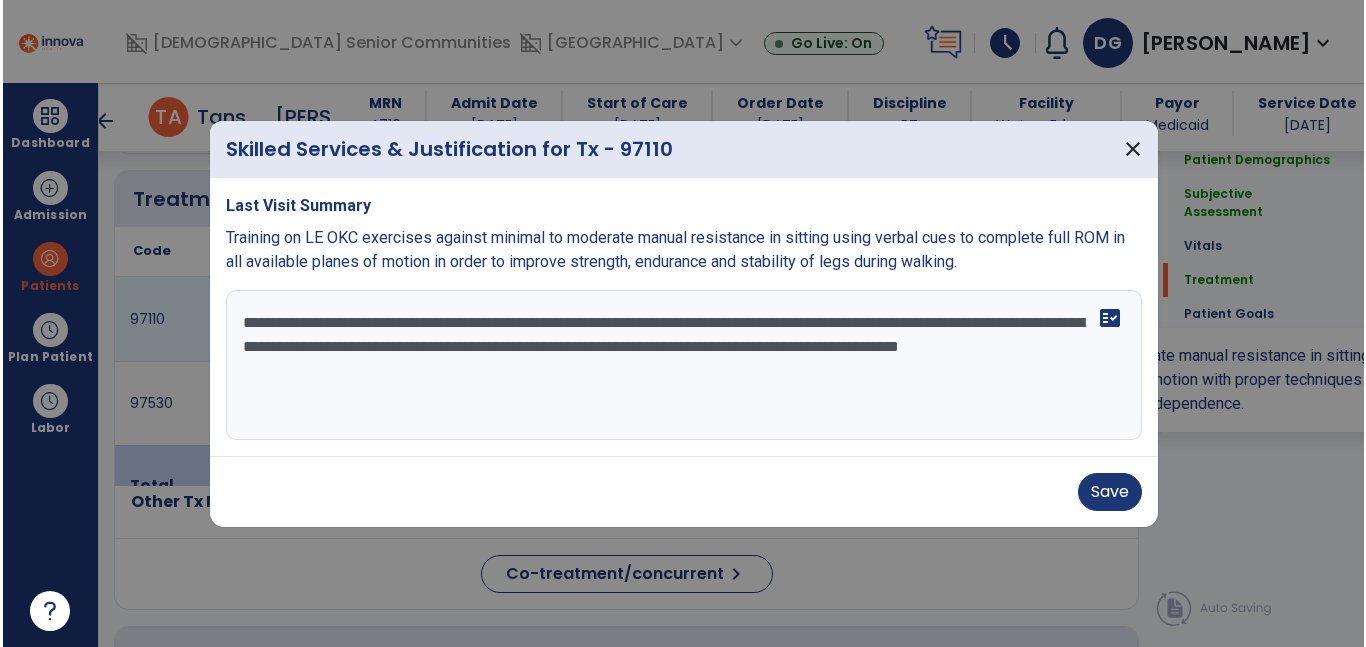 scroll, scrollTop: 1199, scrollLeft: 0, axis: vertical 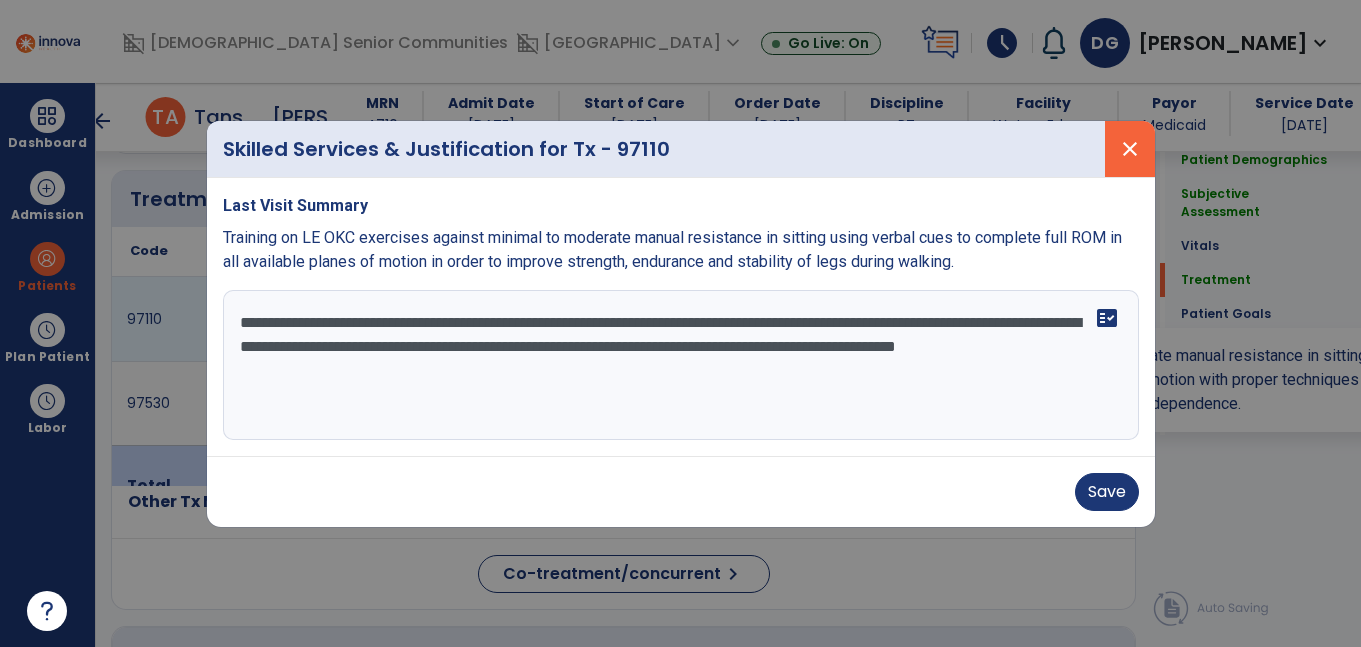 click on "close" at bounding box center [1130, 149] 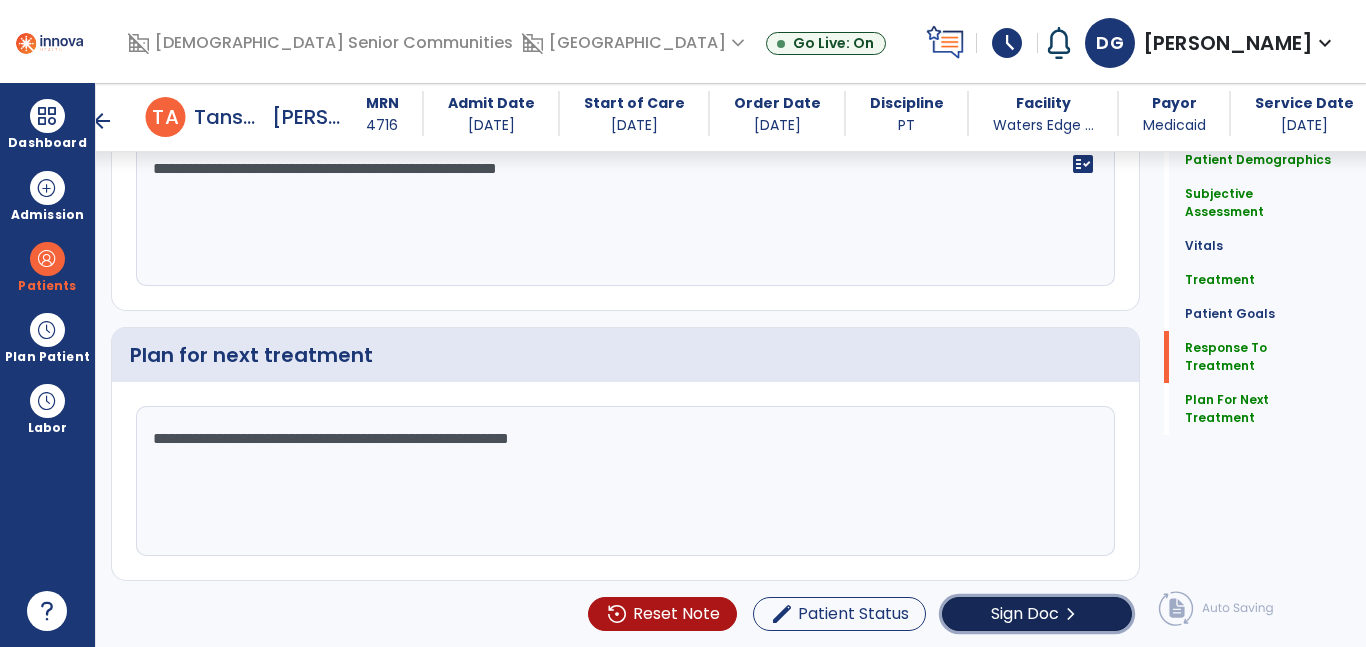 click on "chevron_right" 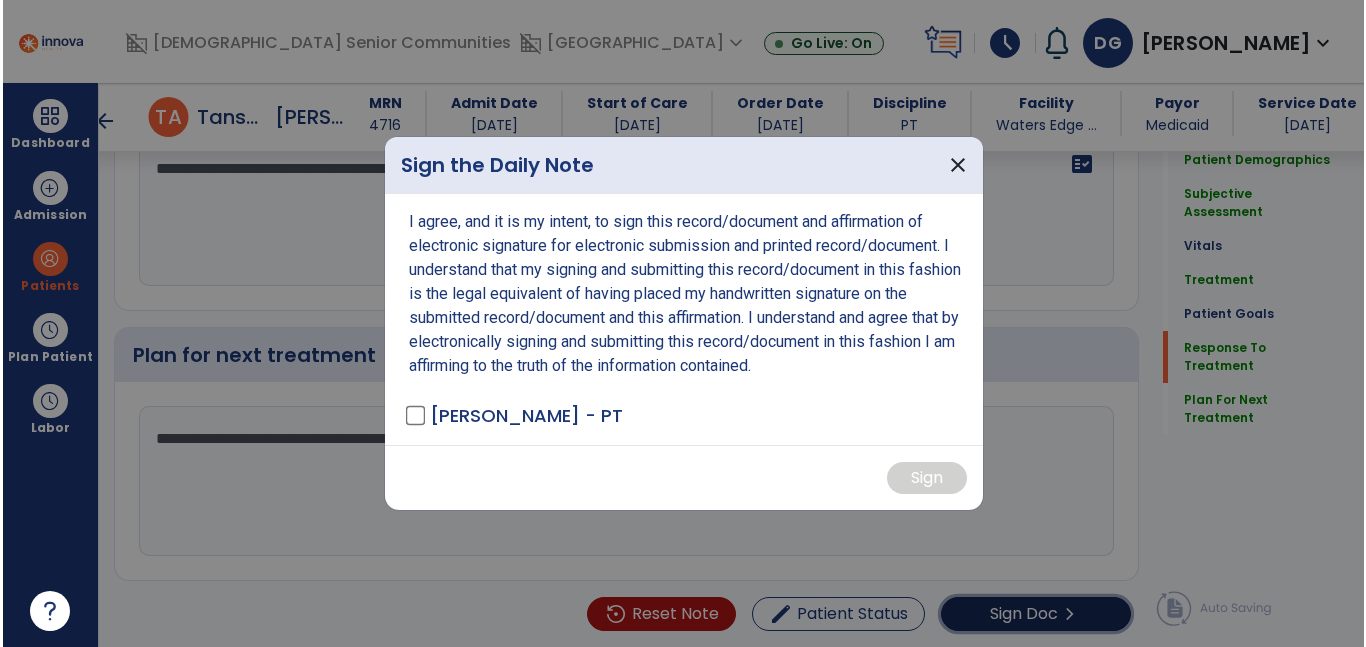 scroll, scrollTop: 3529, scrollLeft: 0, axis: vertical 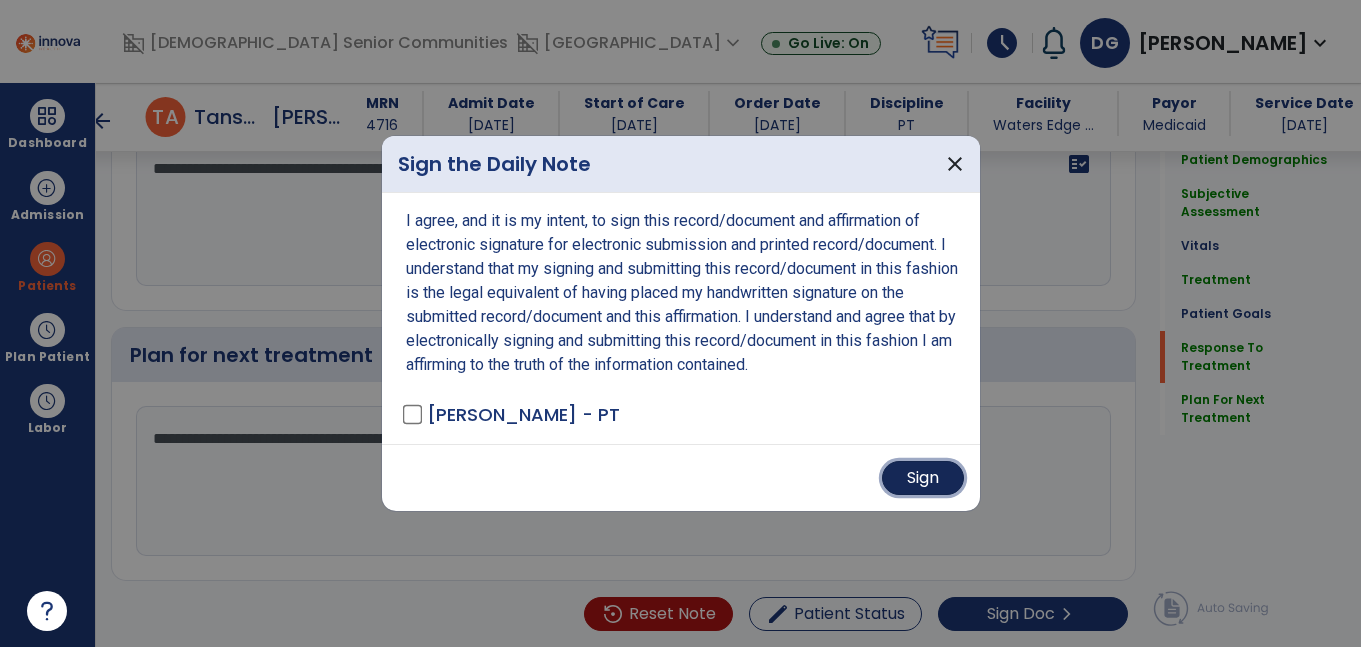 click on "Sign" at bounding box center [923, 478] 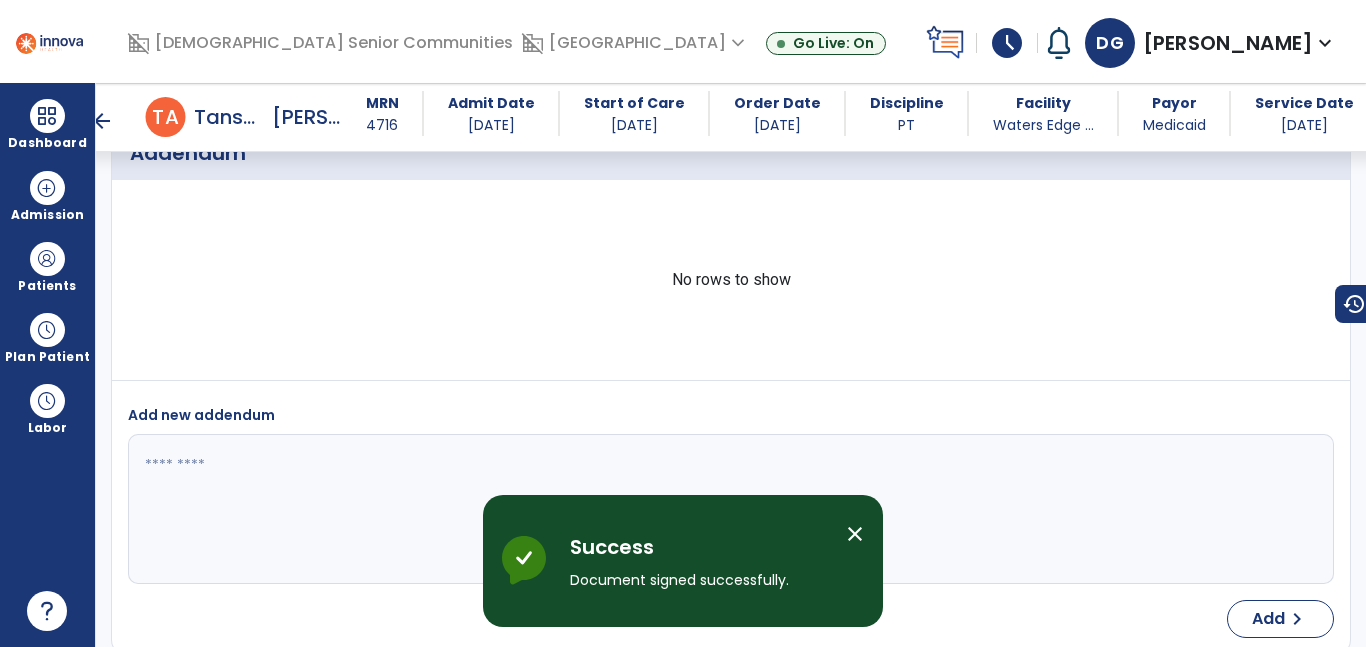scroll, scrollTop: 4995, scrollLeft: 0, axis: vertical 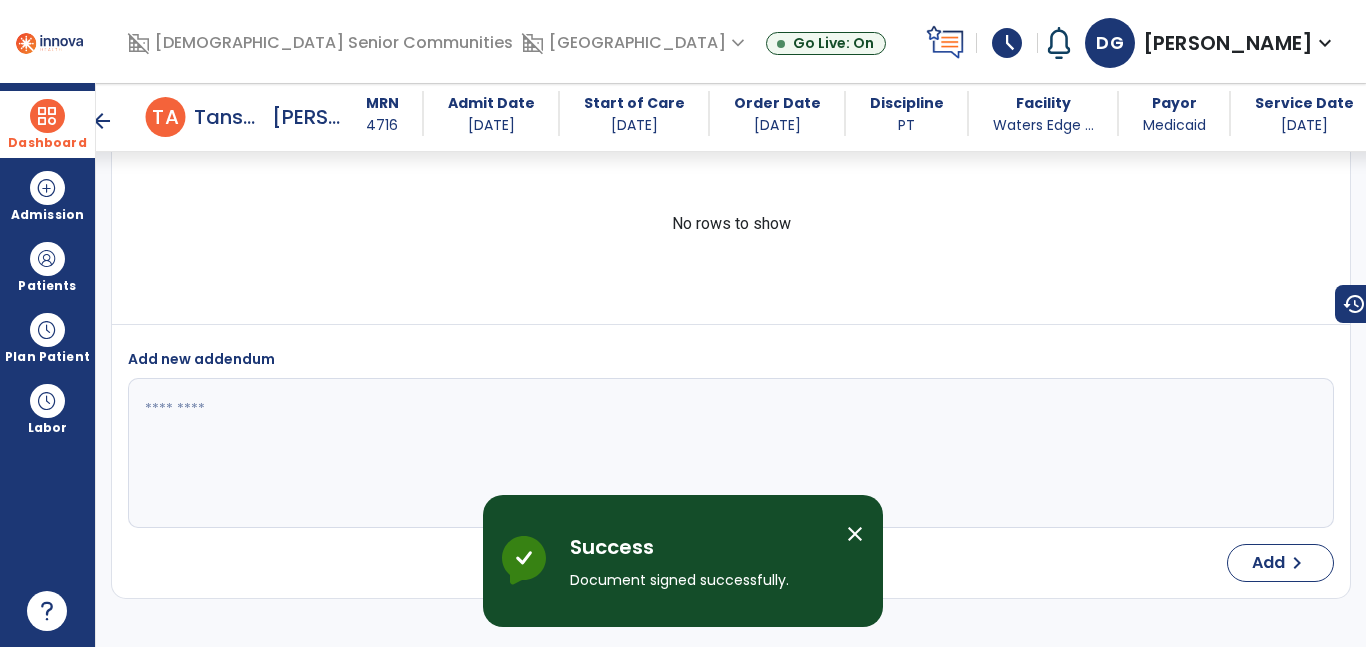 click on "Dashboard" at bounding box center (47, 143) 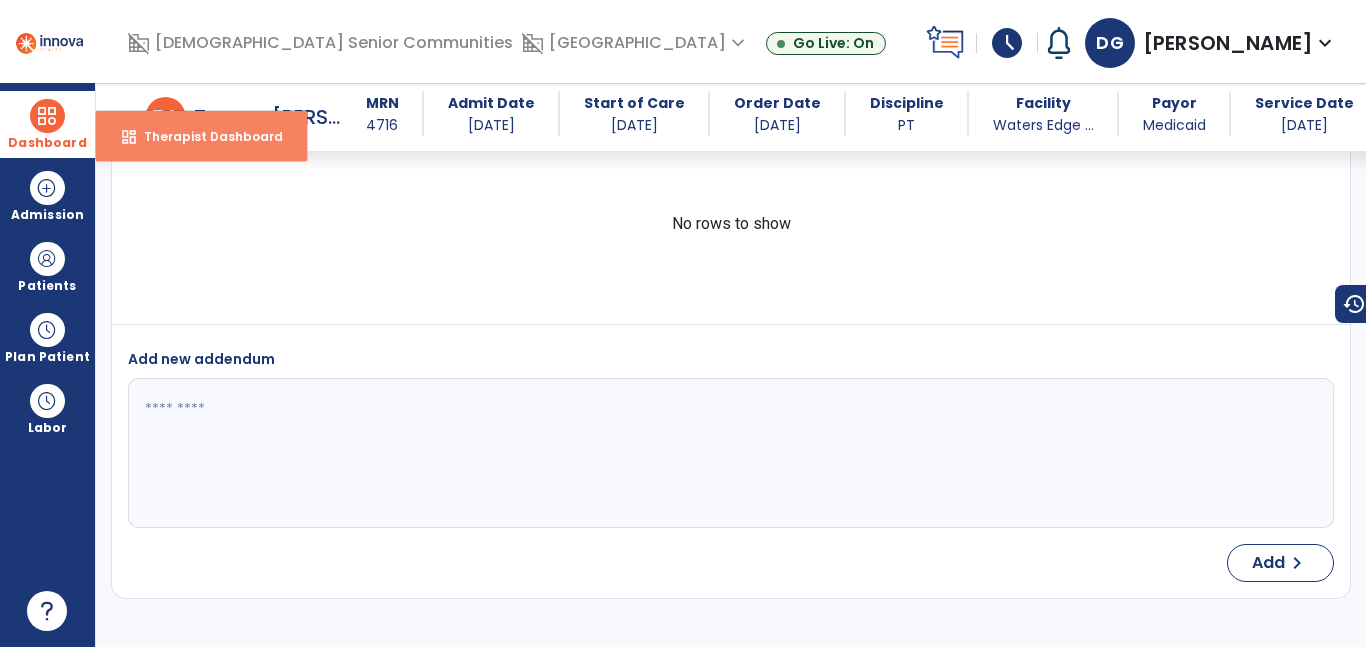 click on "Therapist Dashboard" at bounding box center [205, 136] 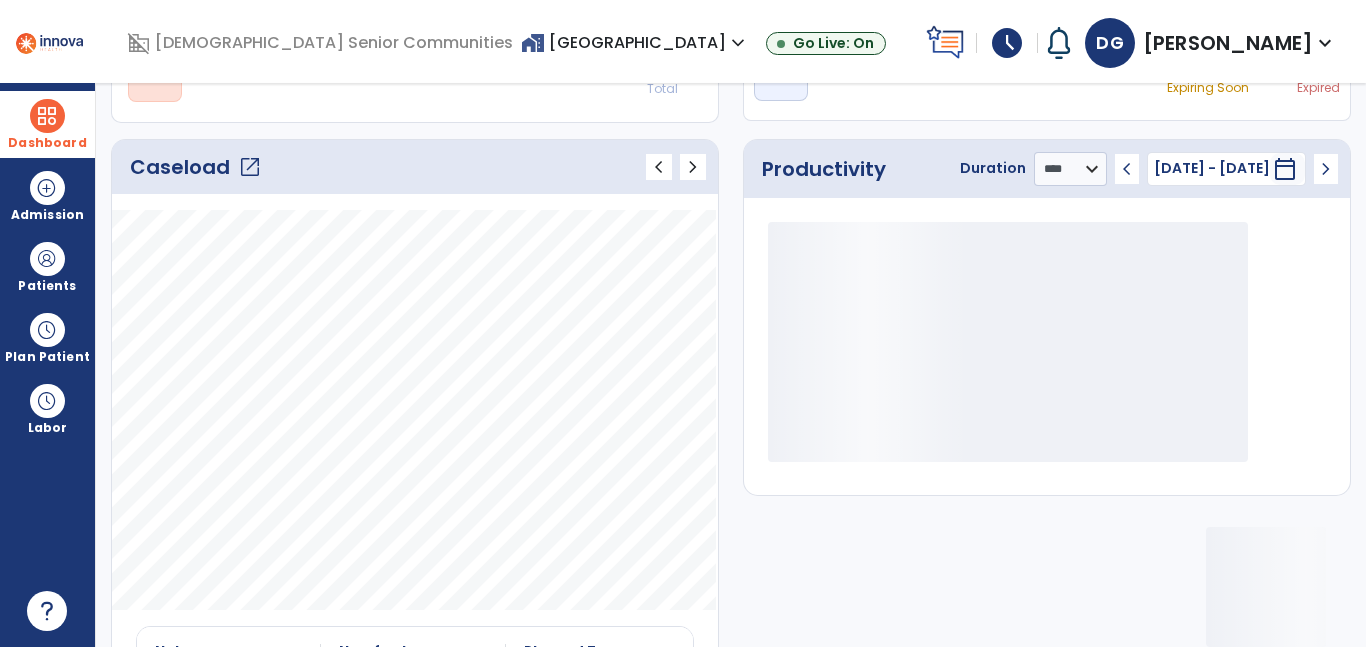 click on "open_in_new" 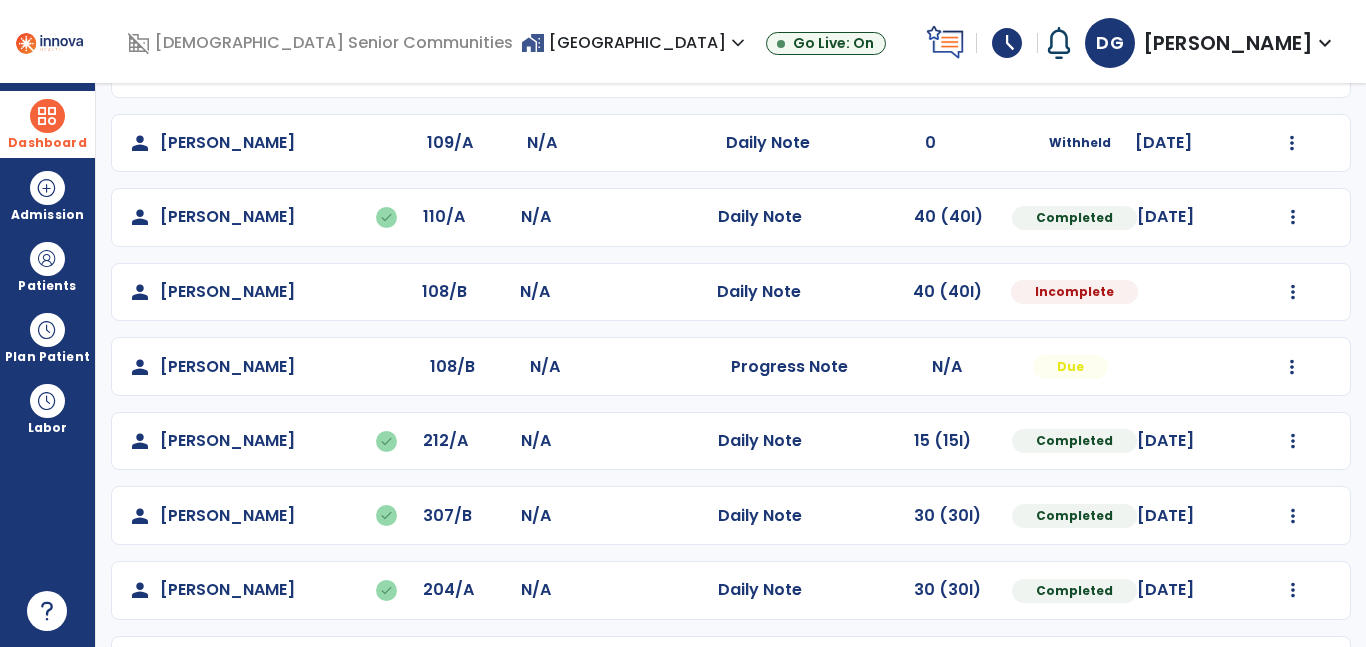 scroll, scrollTop: 589, scrollLeft: 0, axis: vertical 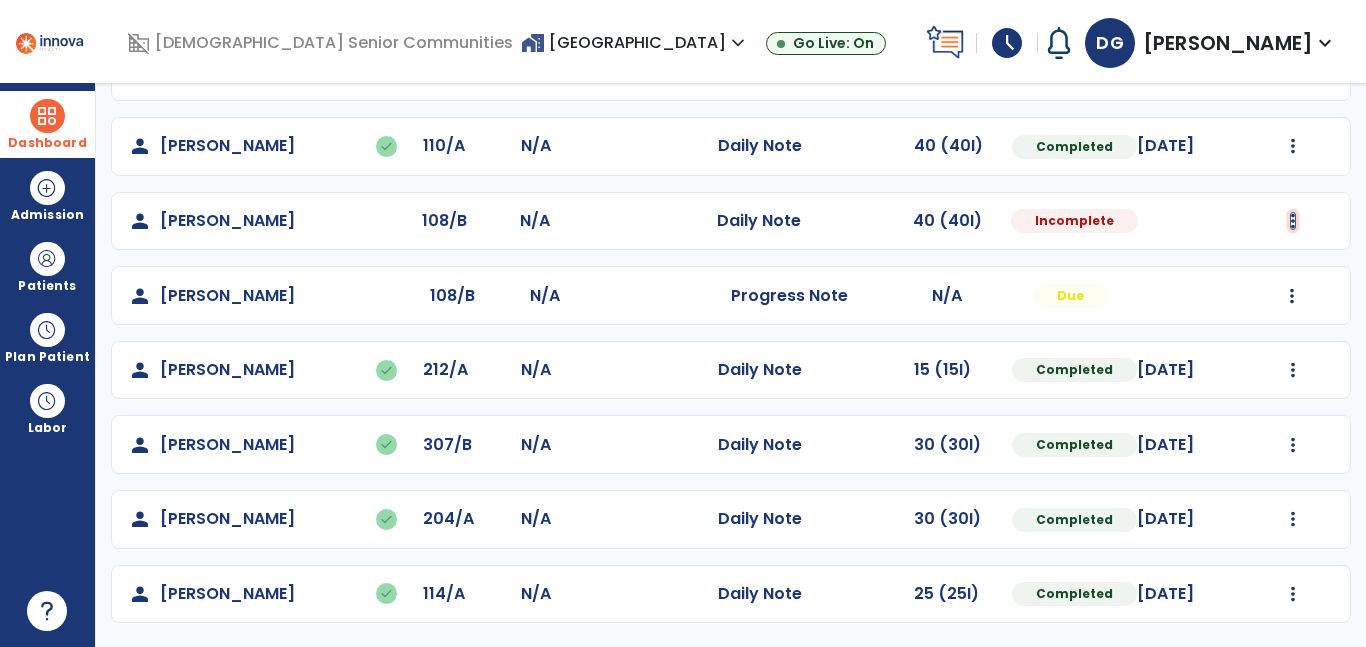 click at bounding box center [1293, -301] 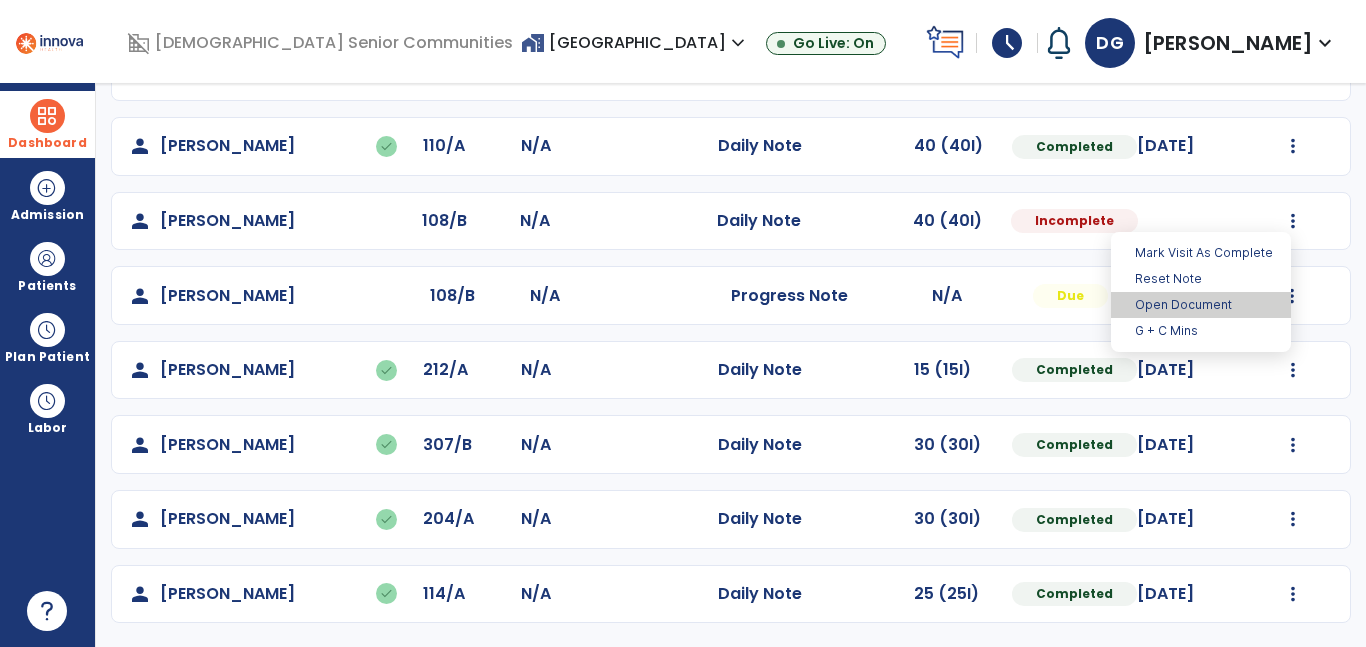 click on "Open Document" at bounding box center [1201, 305] 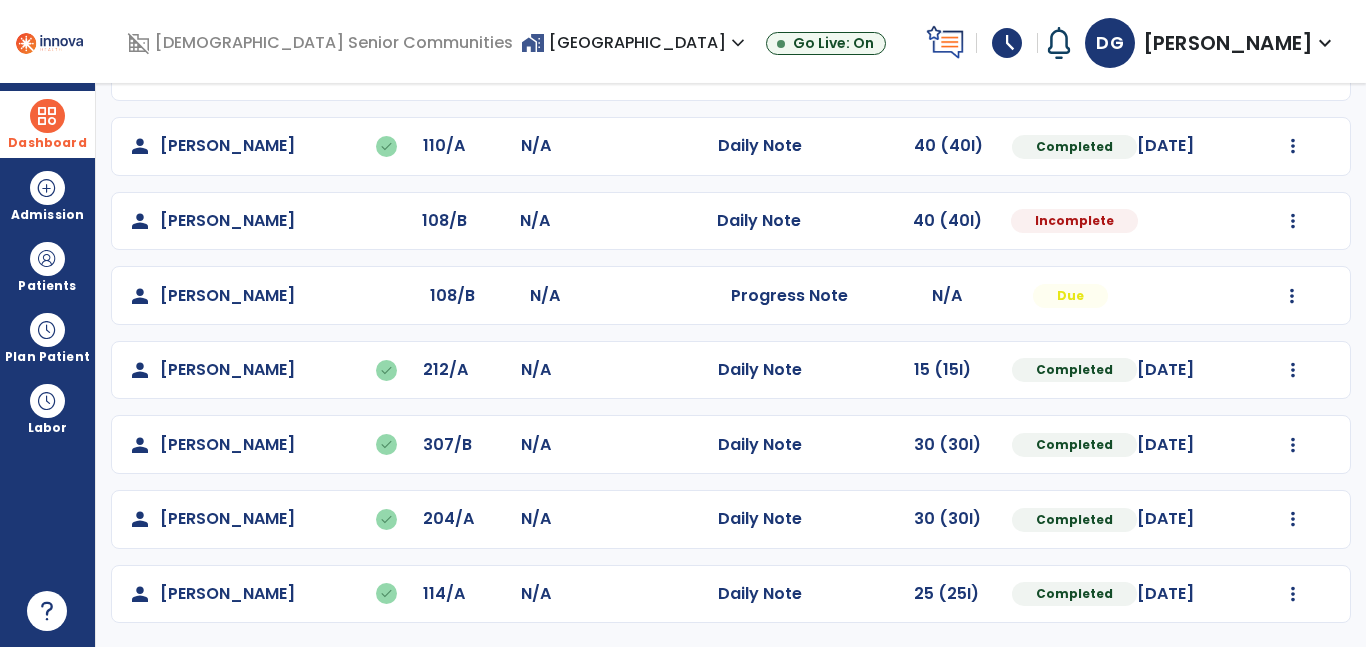 select on "*" 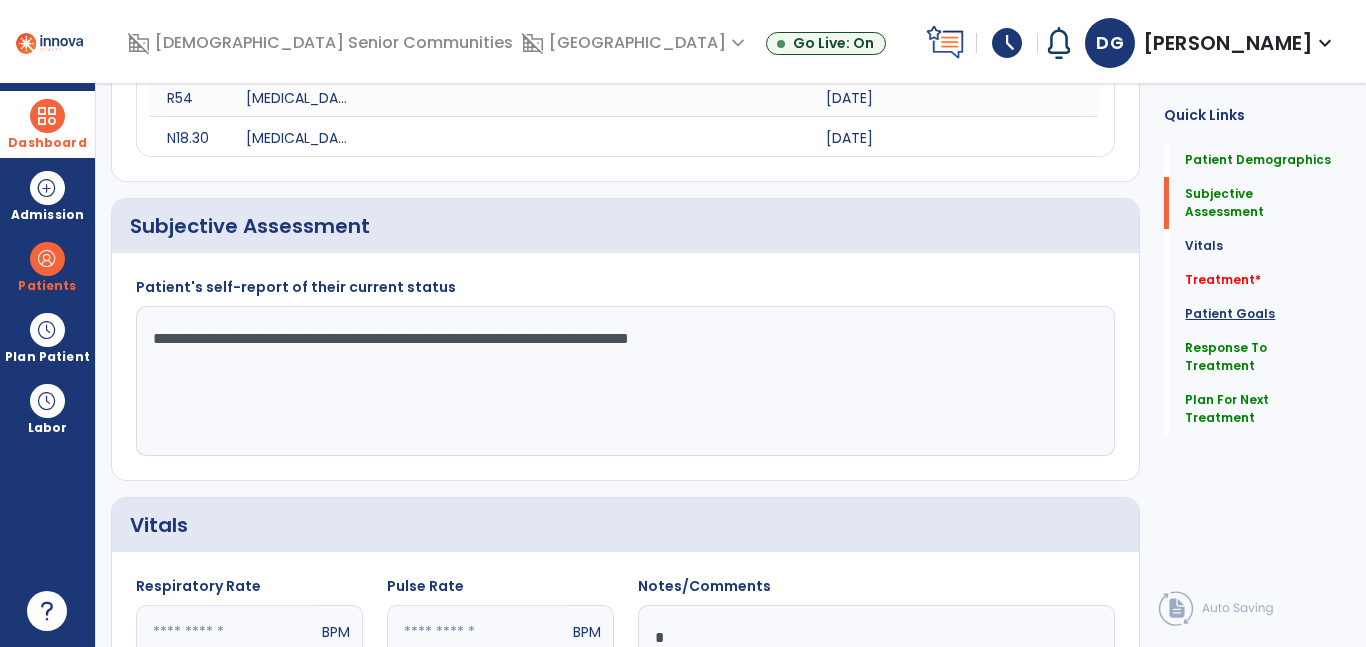 click on "Patient Goals" 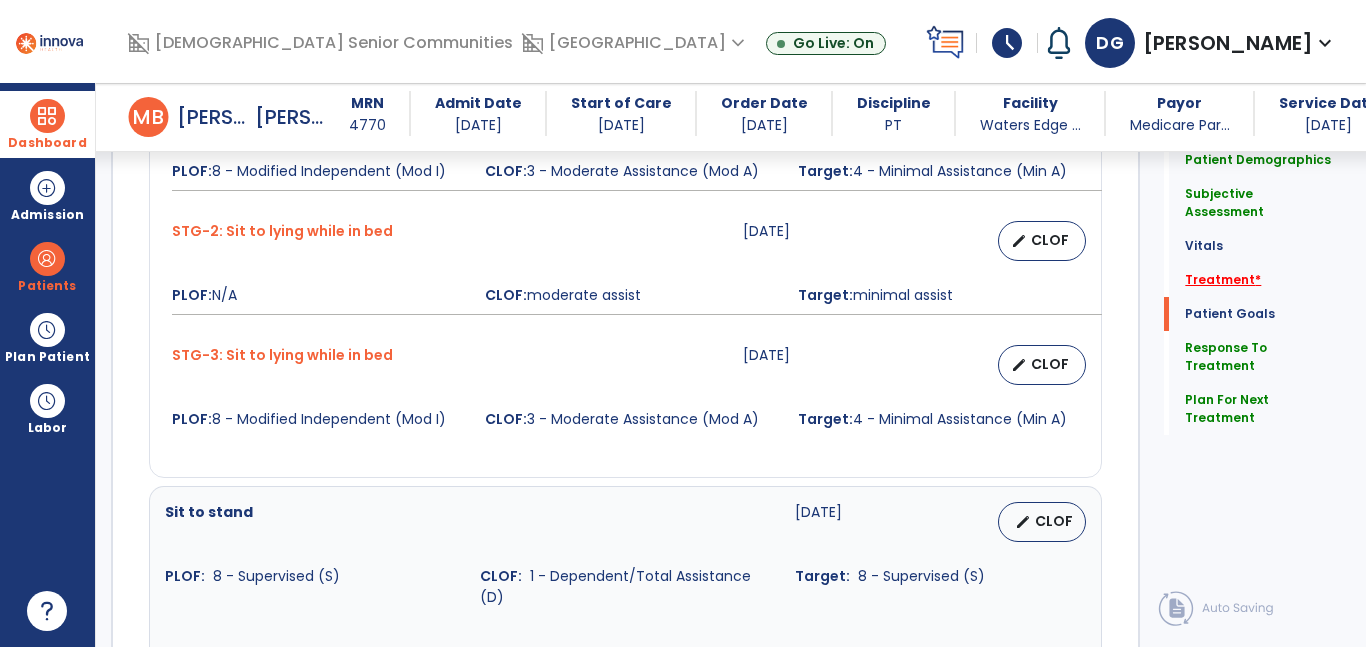 click on "Treatment   *" 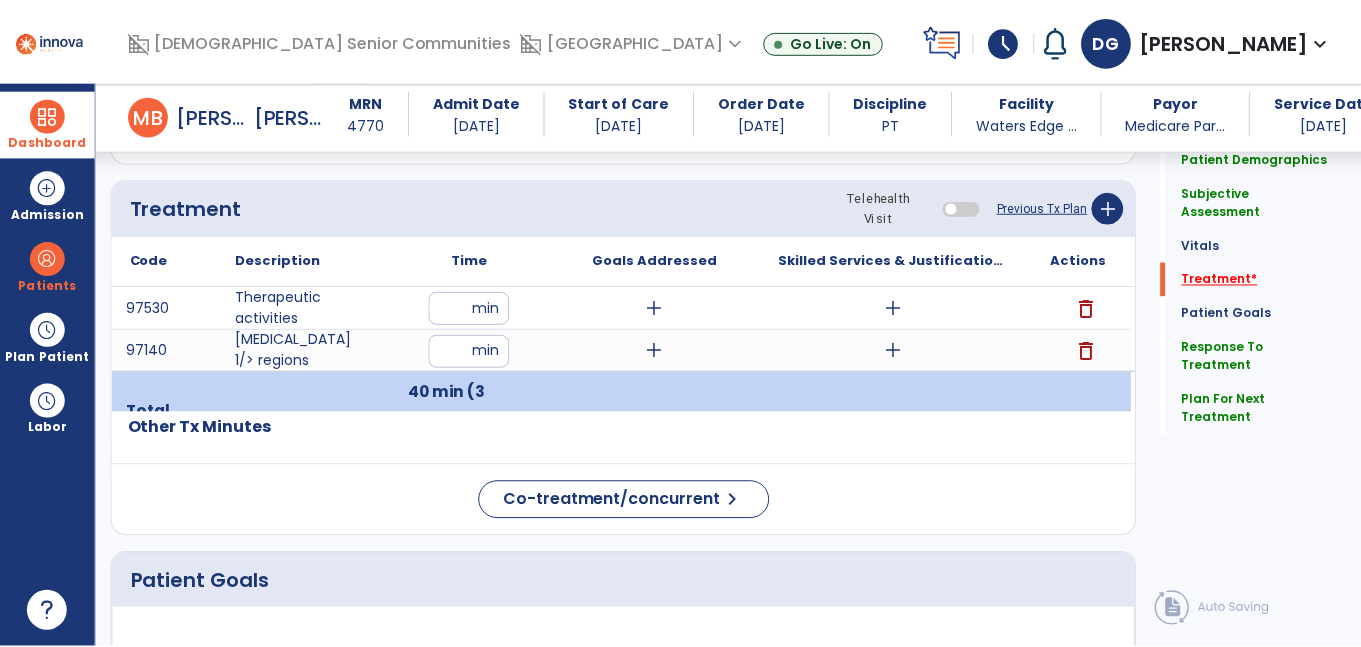 scroll, scrollTop: 1302, scrollLeft: 0, axis: vertical 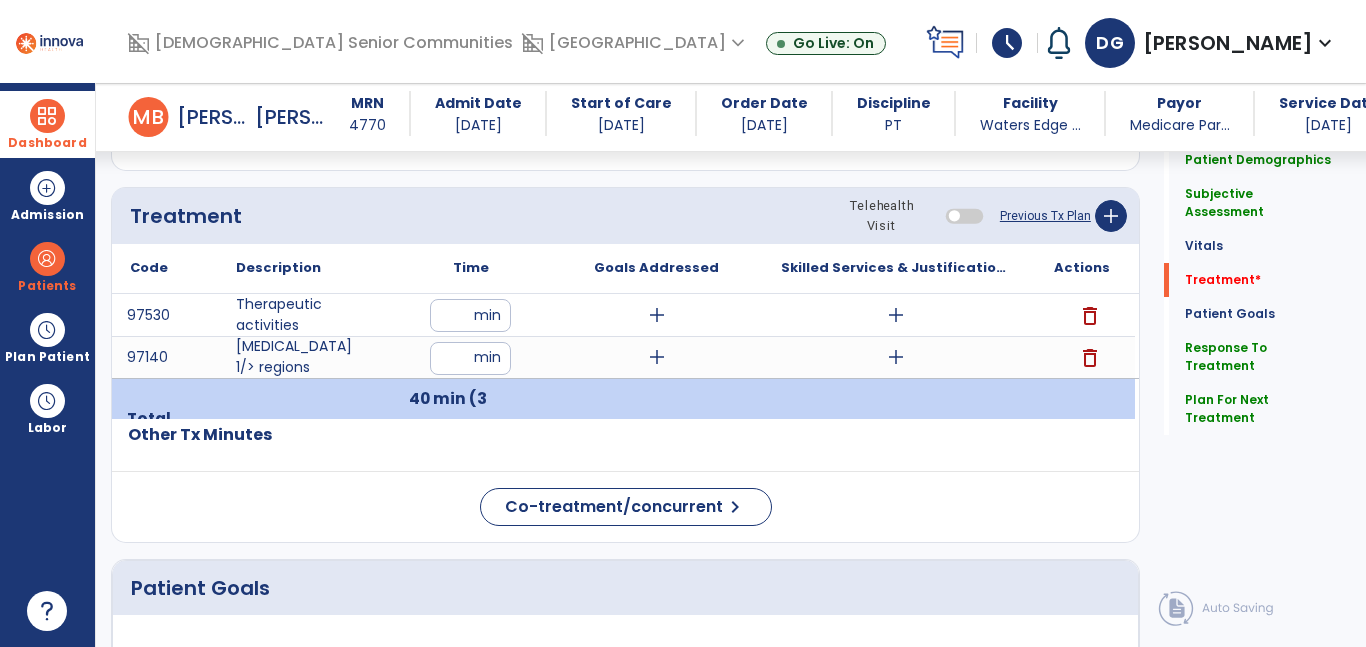 click on "add" at bounding box center [896, 357] 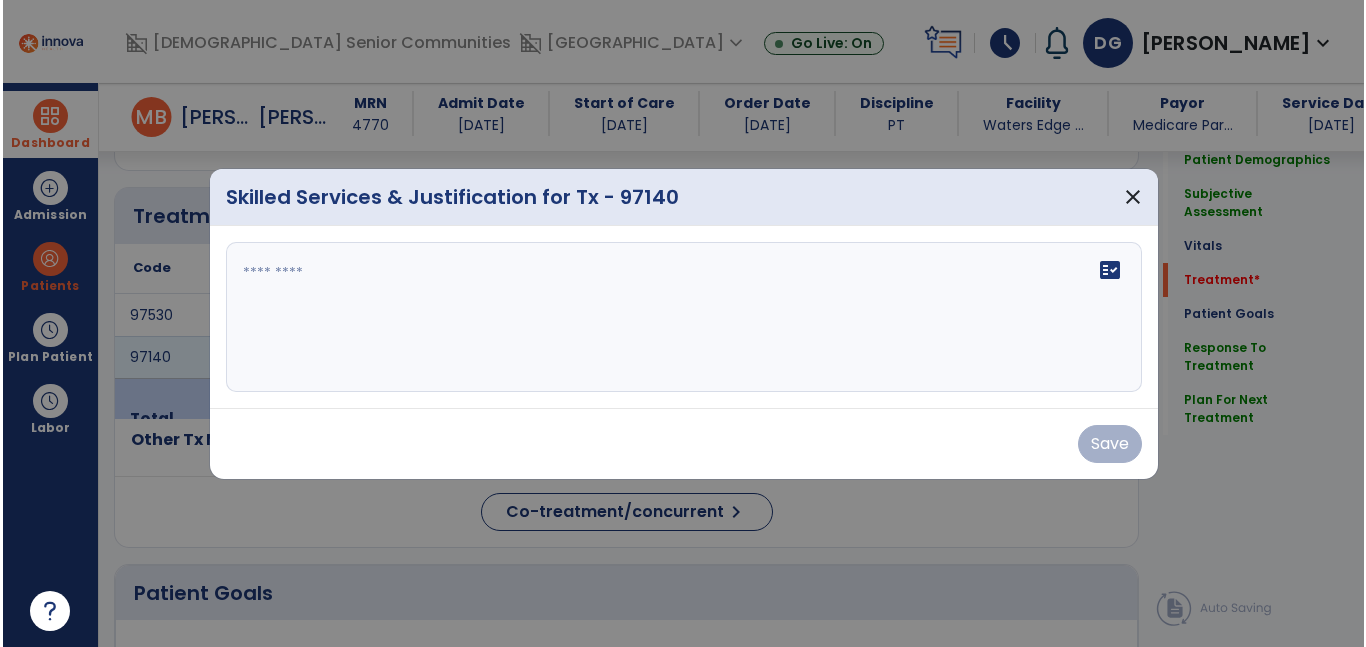 scroll, scrollTop: 1302, scrollLeft: 0, axis: vertical 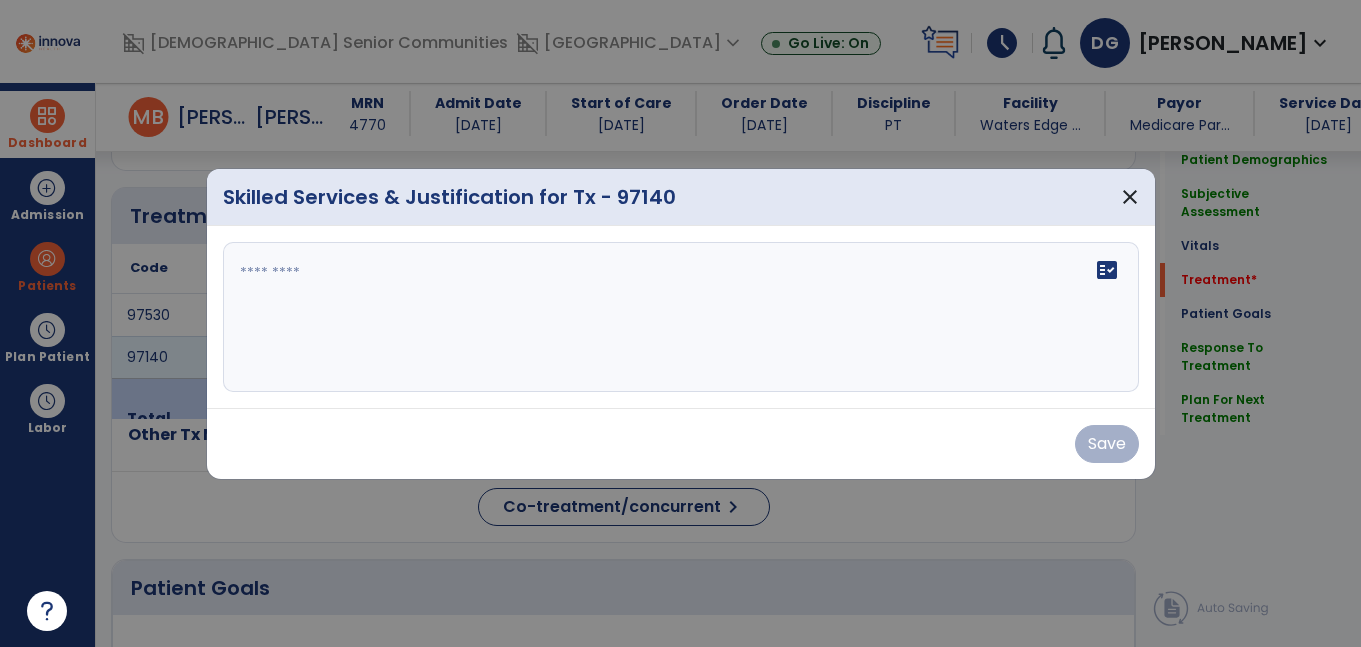 click on "fact_check" at bounding box center [681, 317] 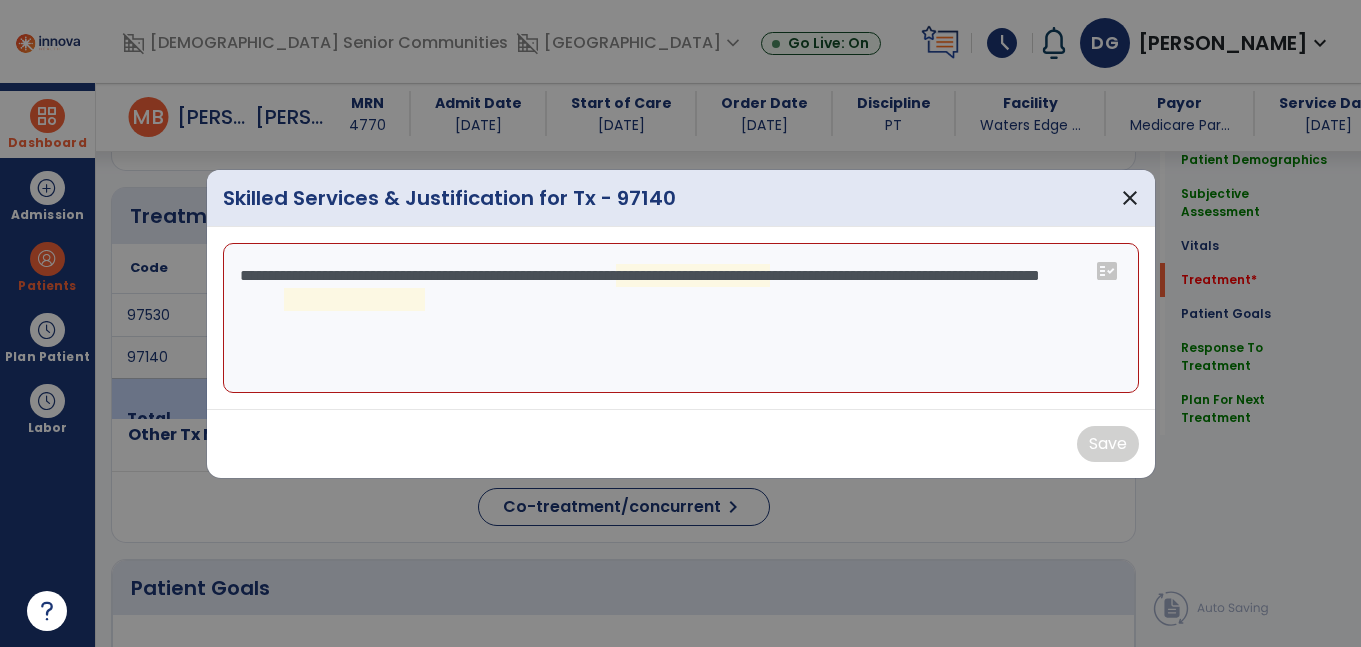 click on "**********" at bounding box center (681, 318) 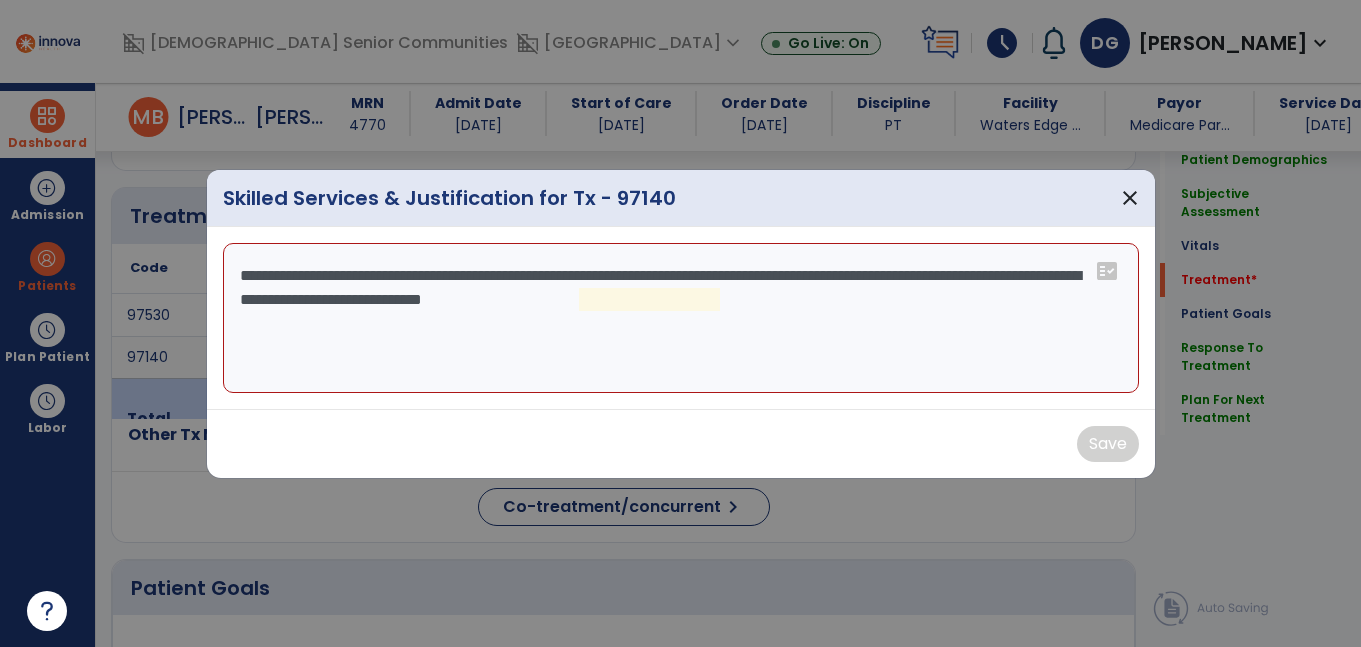 click on "**********" at bounding box center [681, 318] 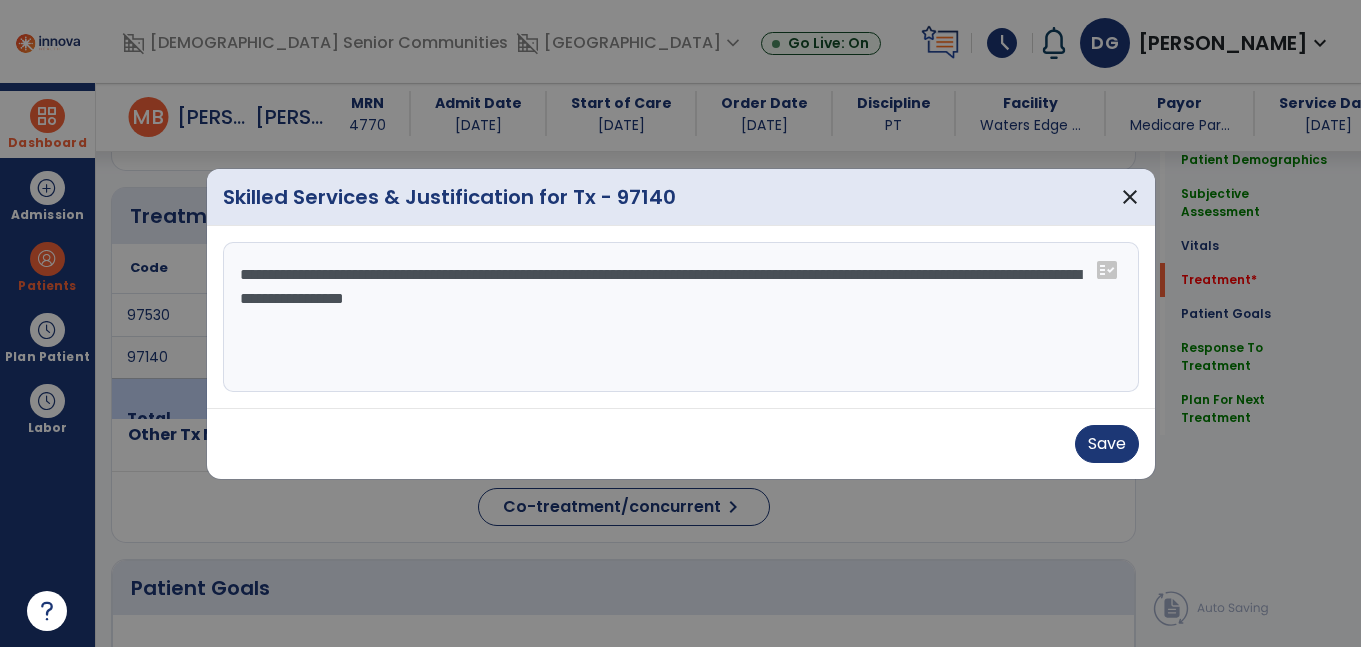click on "**********" at bounding box center [681, 317] 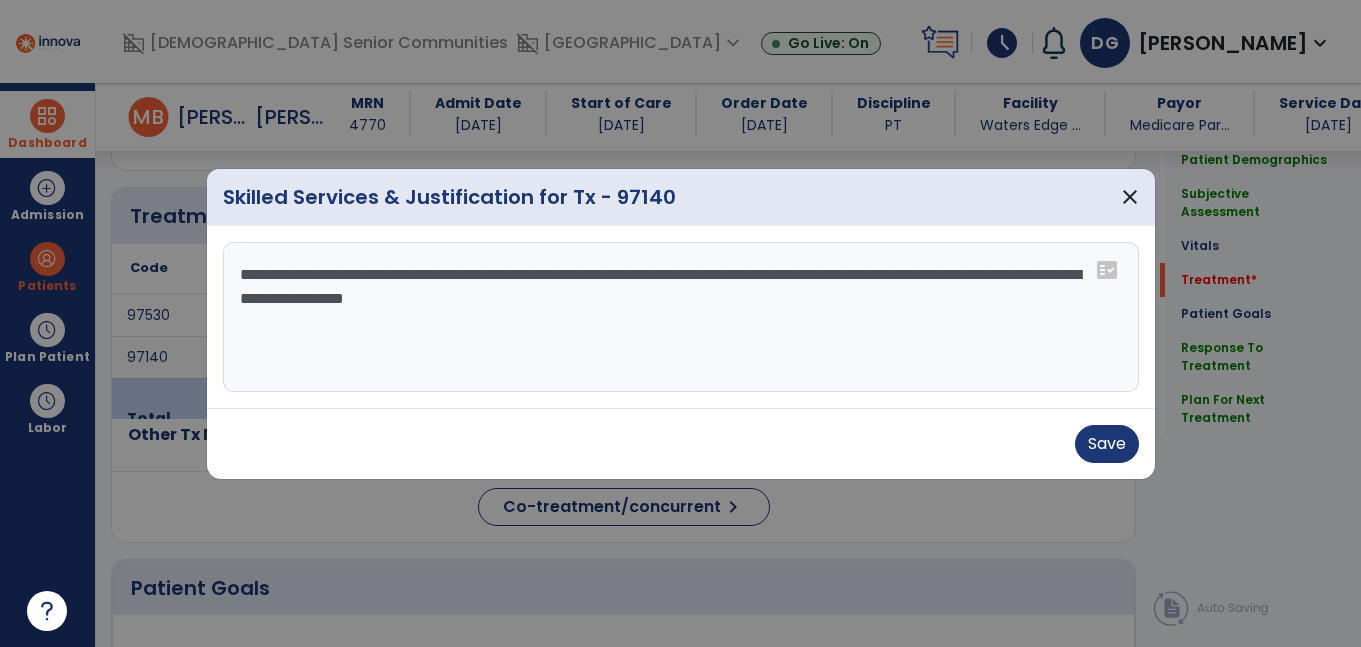 click on "**********" at bounding box center [681, 317] 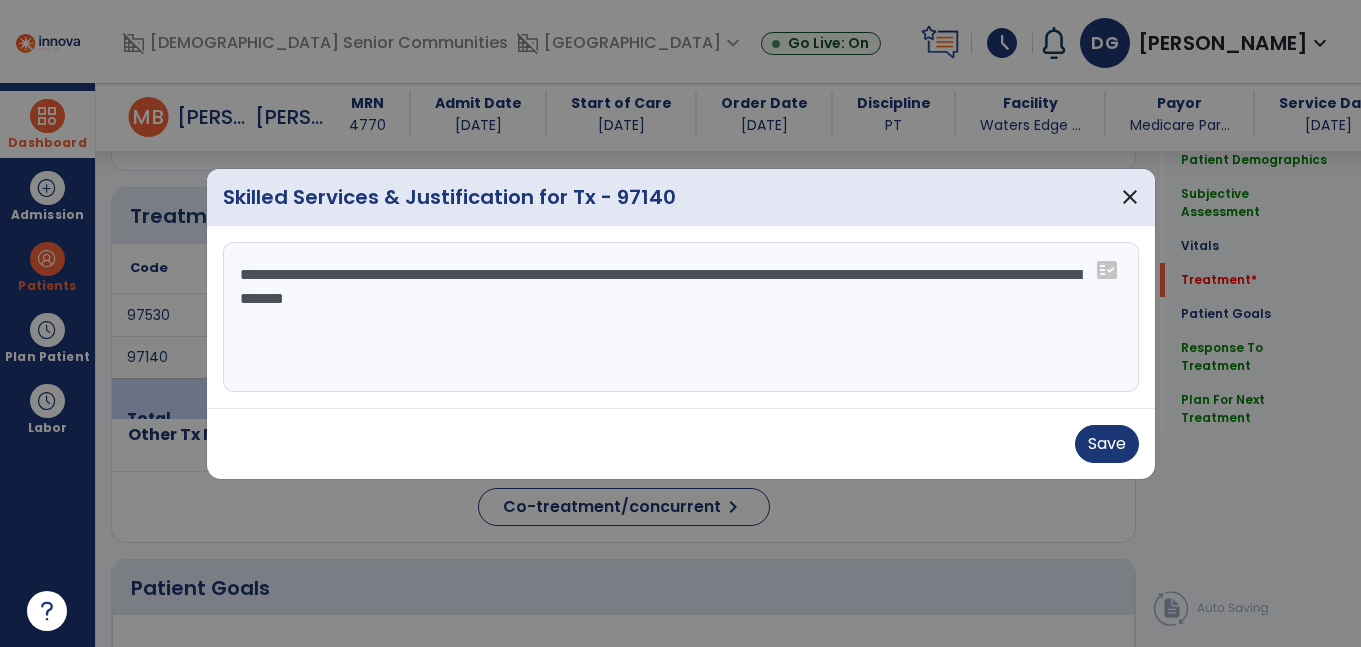 click on "**********" at bounding box center [681, 317] 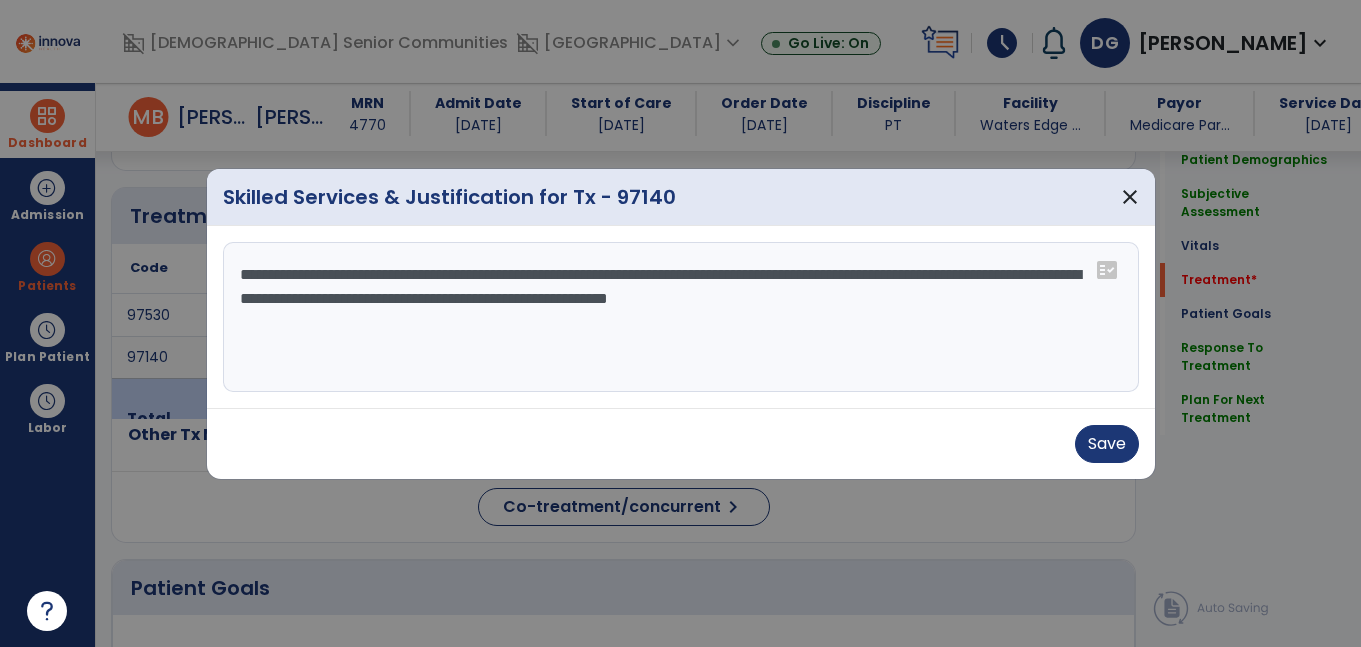 click on "**********" at bounding box center (681, 317) 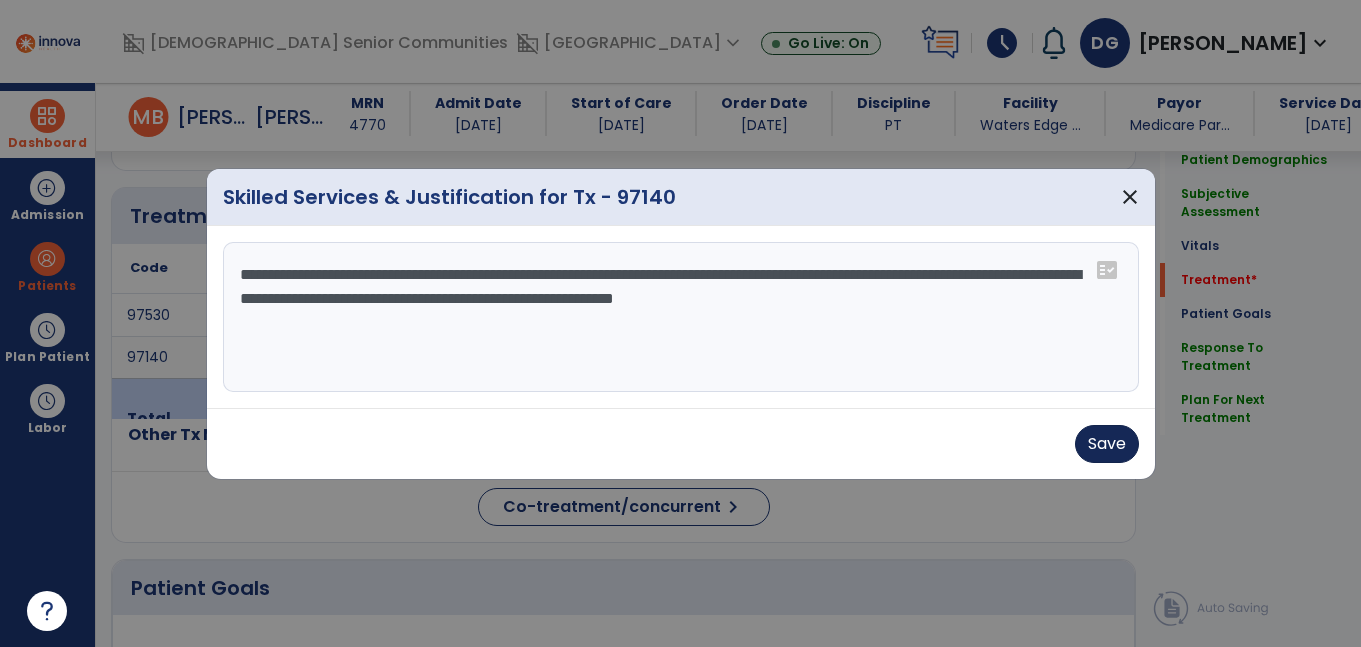 type on "**********" 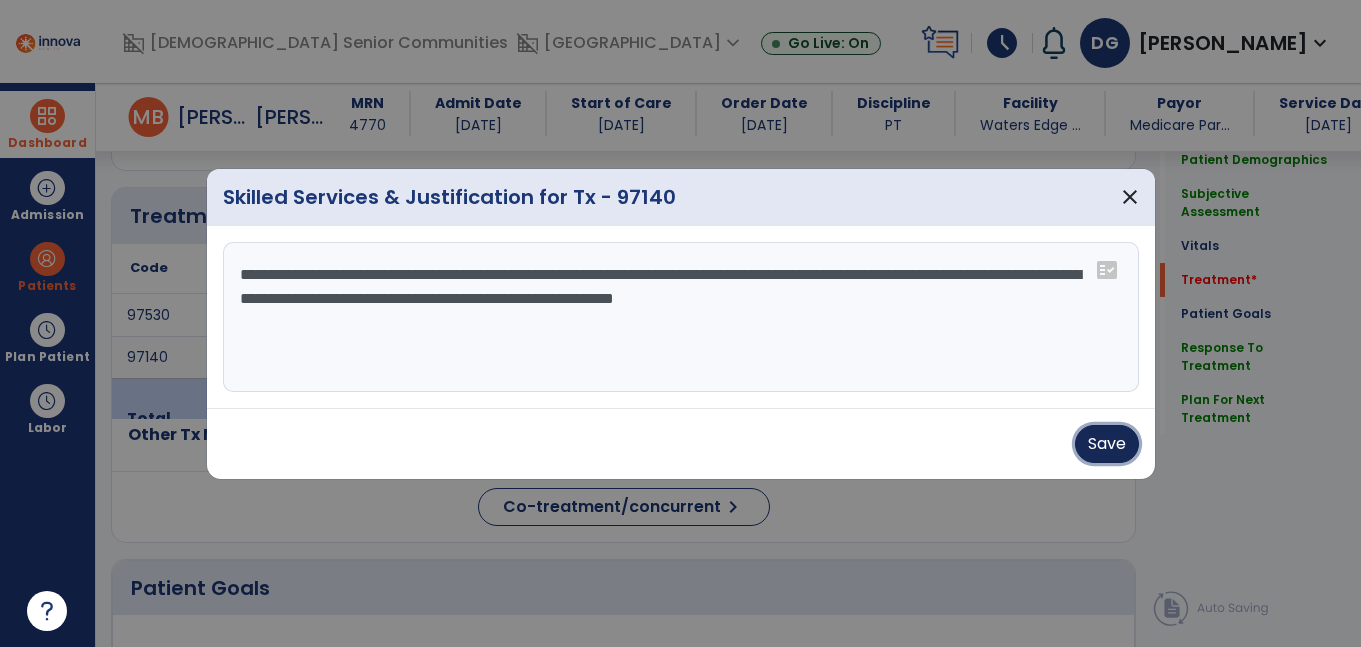 click on "Save" at bounding box center [1107, 444] 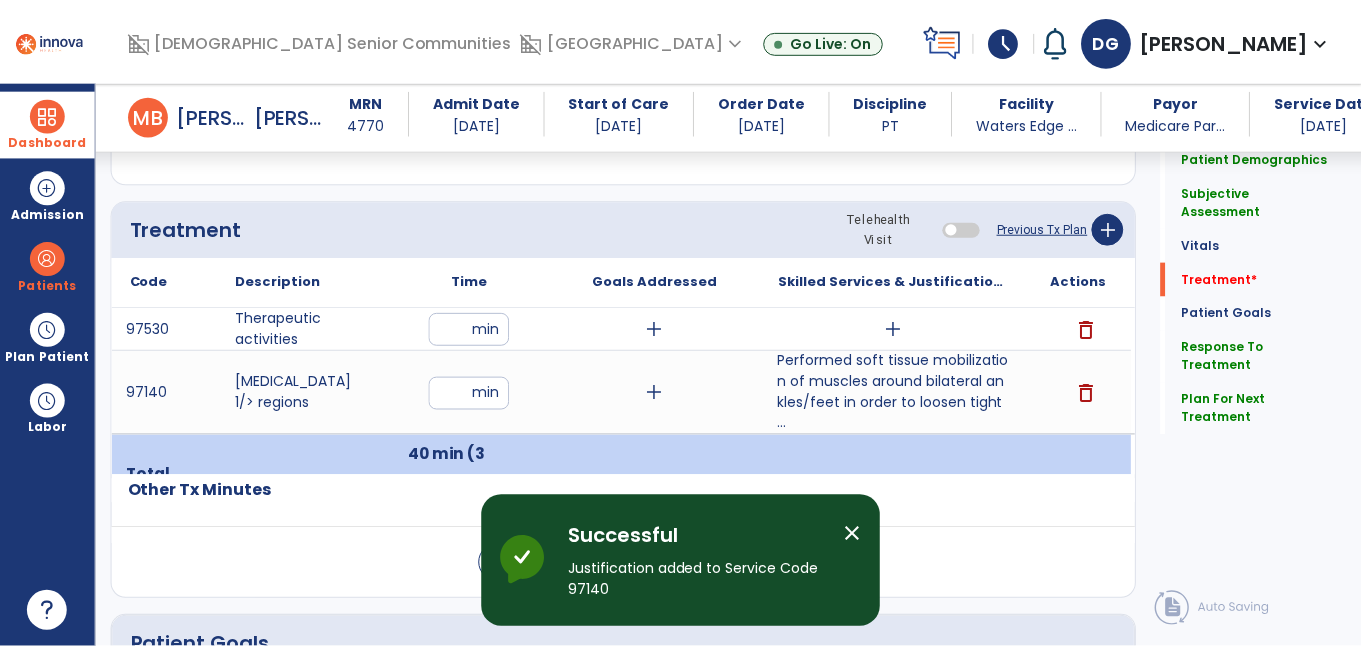 scroll, scrollTop: 1282, scrollLeft: 0, axis: vertical 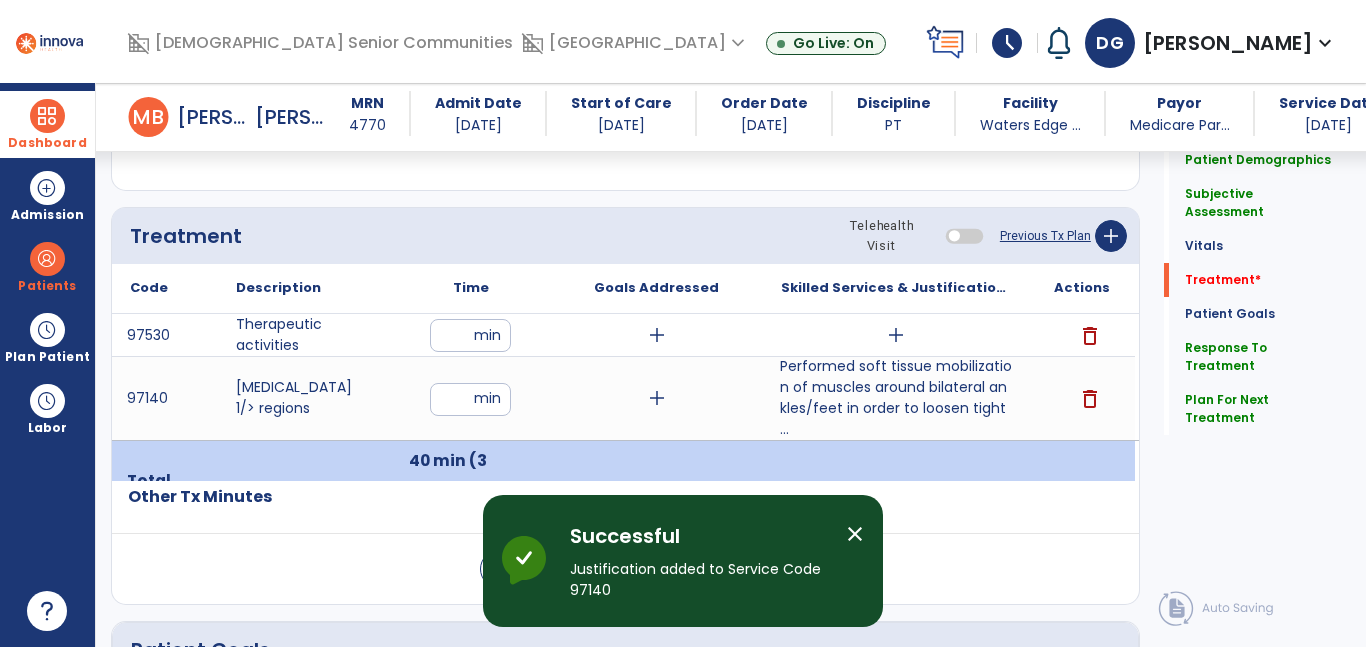 click on "add" at bounding box center (896, 335) 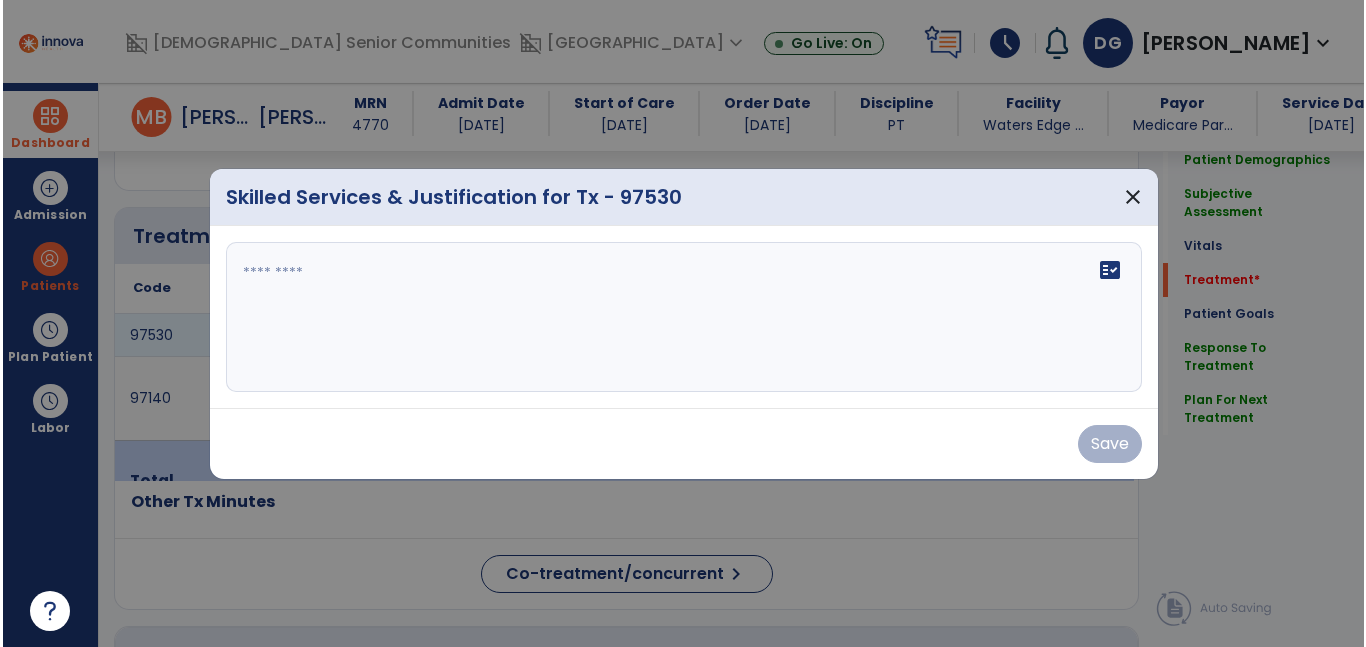 scroll, scrollTop: 1282, scrollLeft: 0, axis: vertical 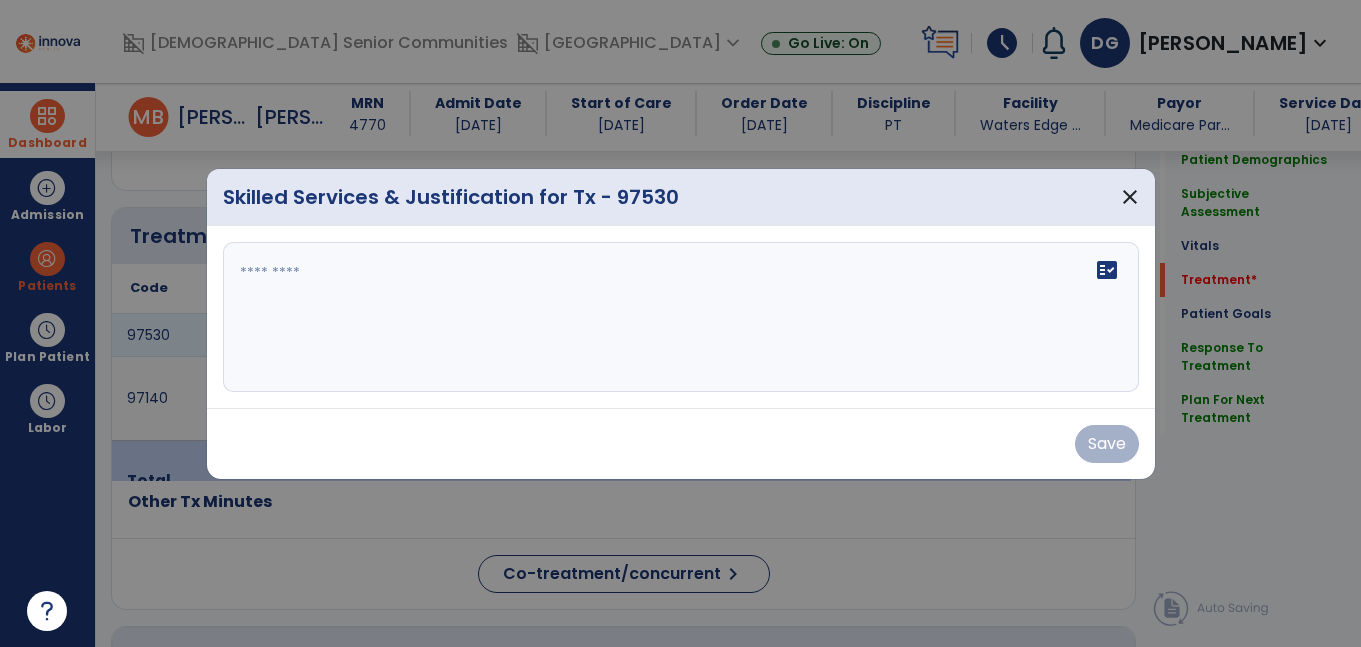 click at bounding box center (681, 317) 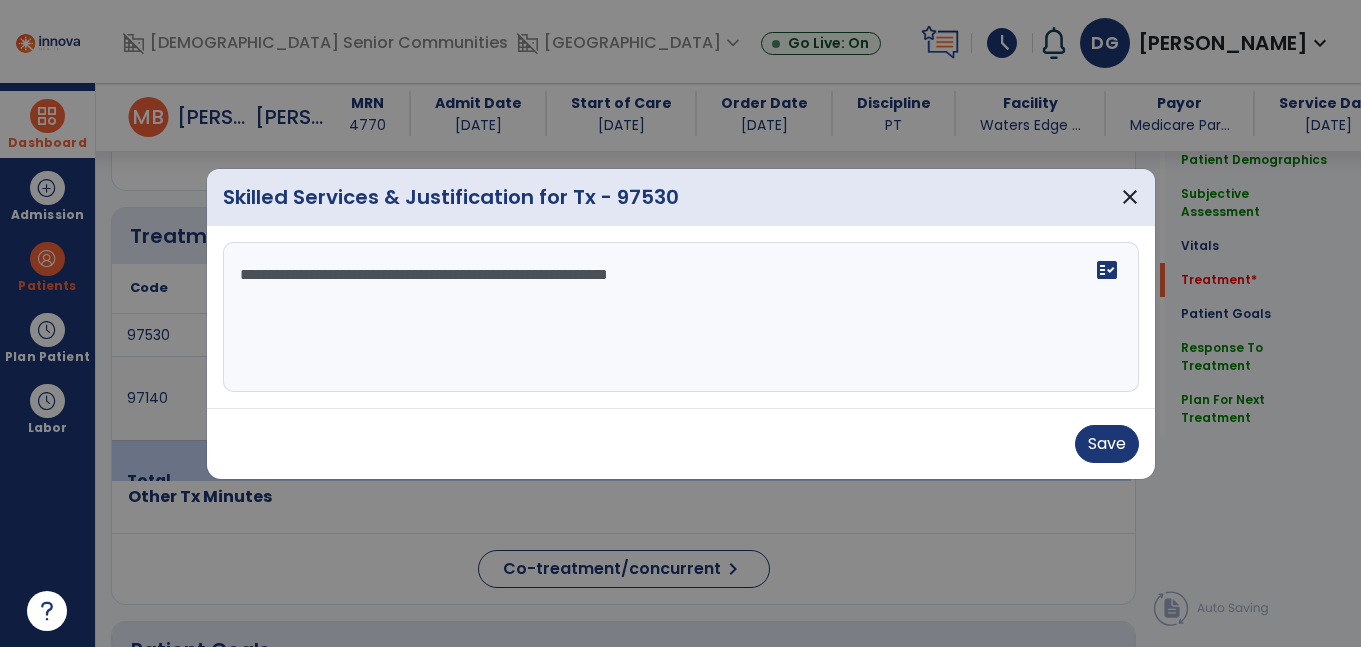 click on "**********" at bounding box center (681, 317) 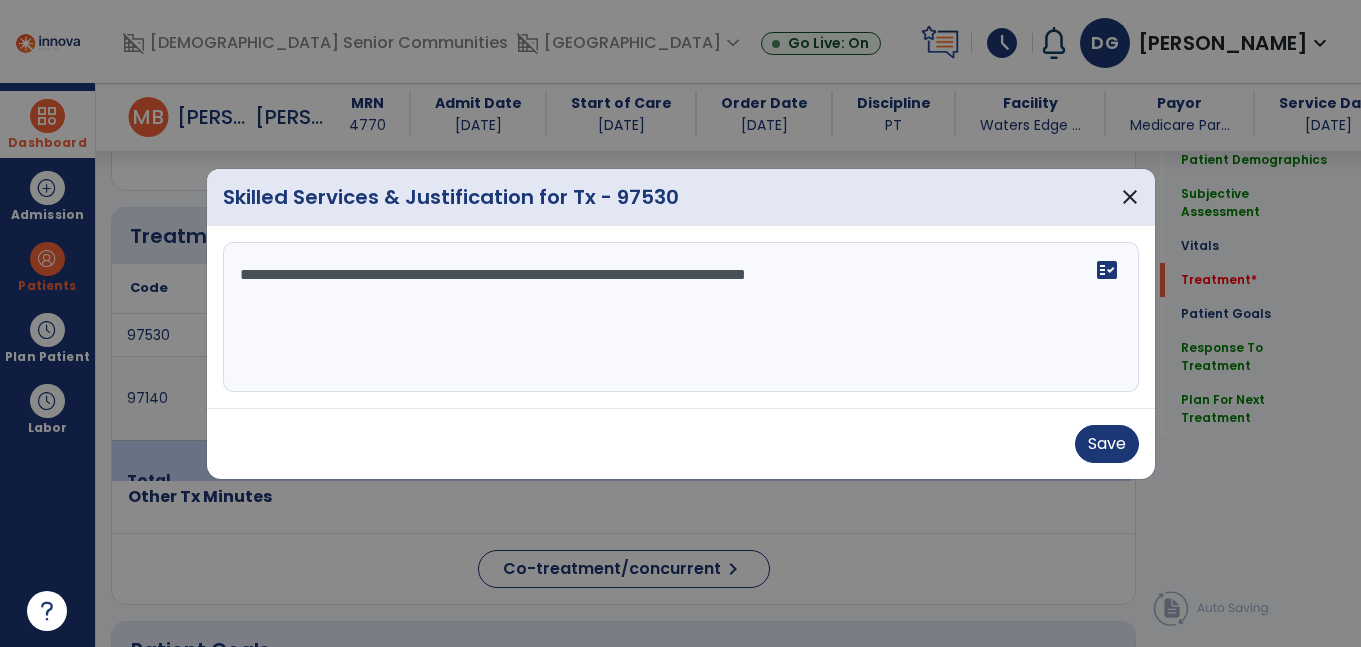 click on "**********" at bounding box center (681, 317) 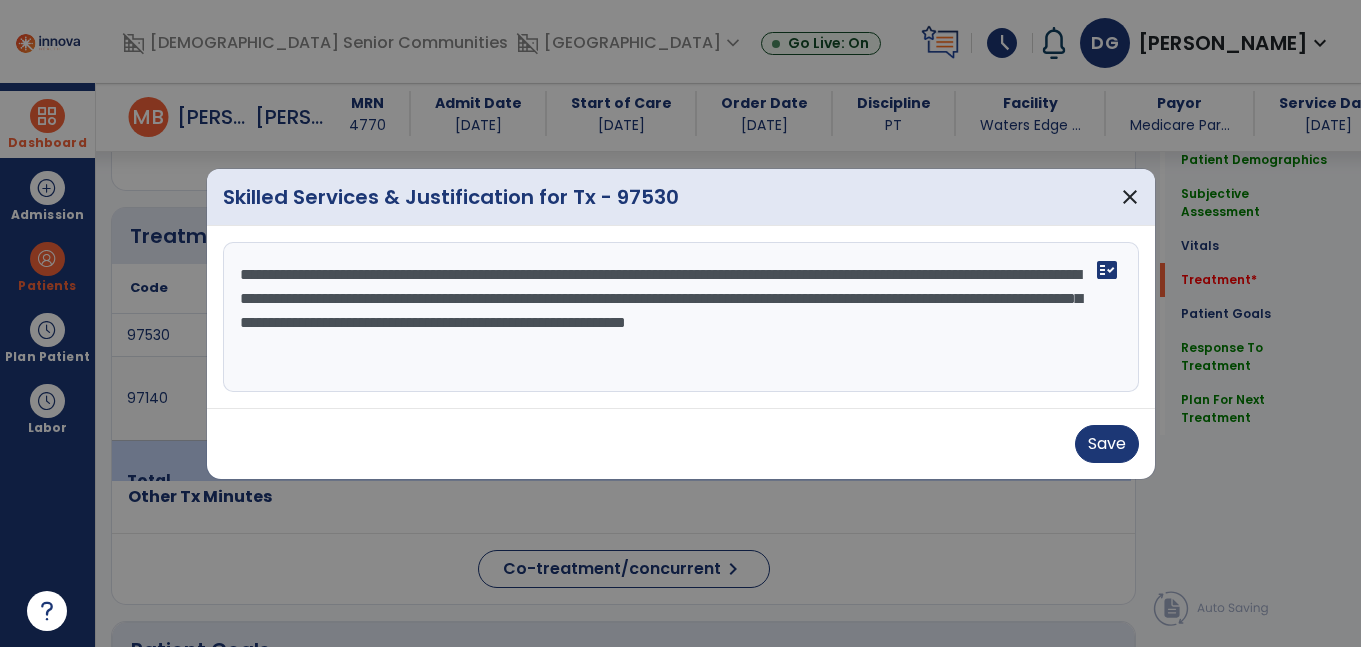 click on "**********" at bounding box center [681, 317] 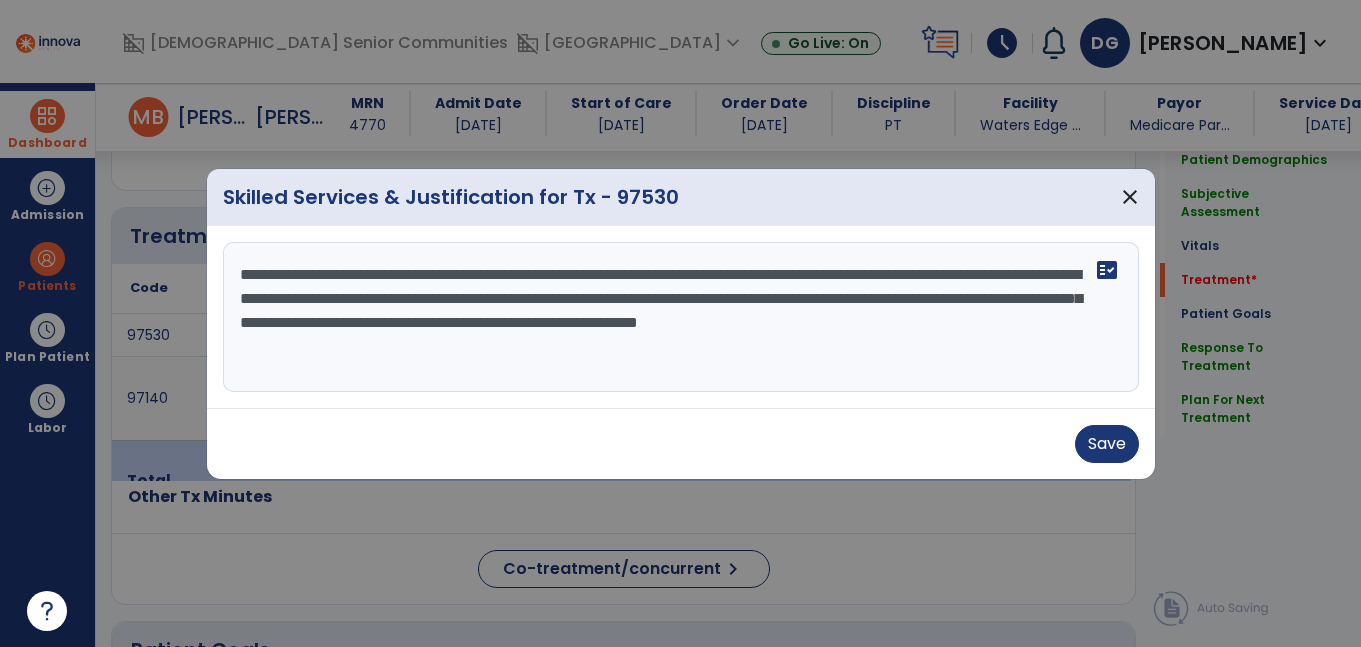type on "**********" 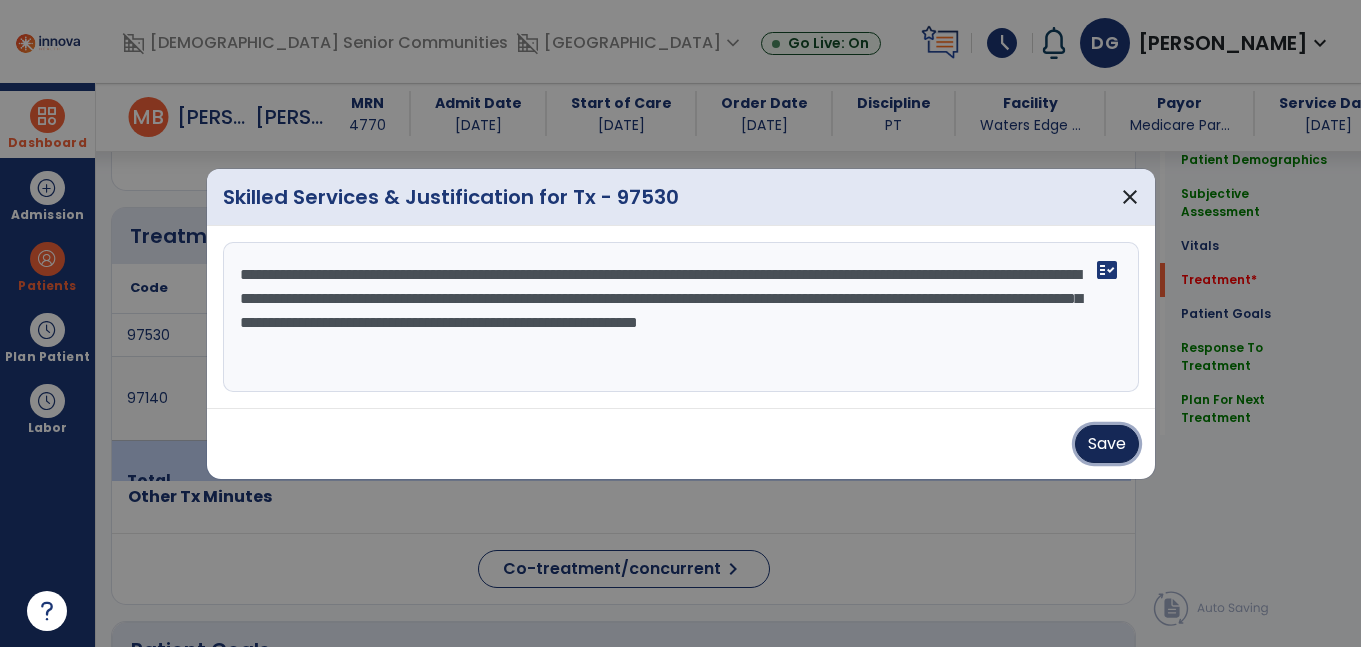 click on "Save" at bounding box center [1107, 444] 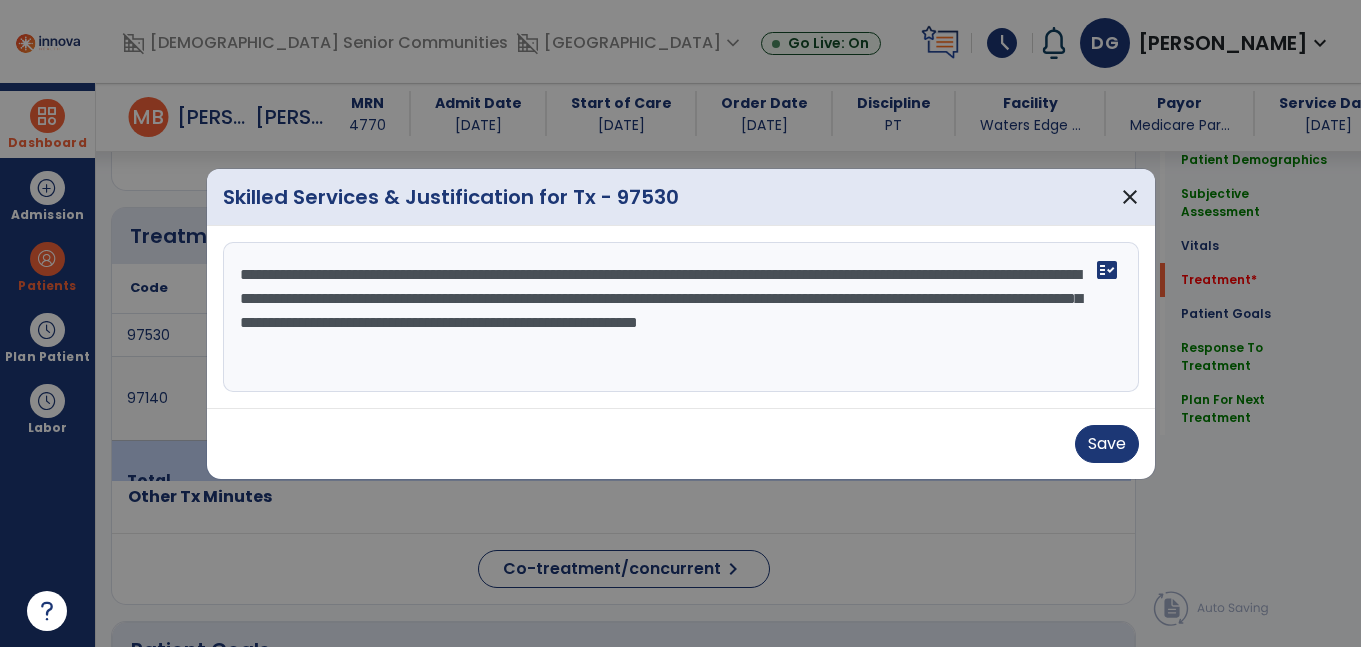 click on "Save" at bounding box center (681, 444) 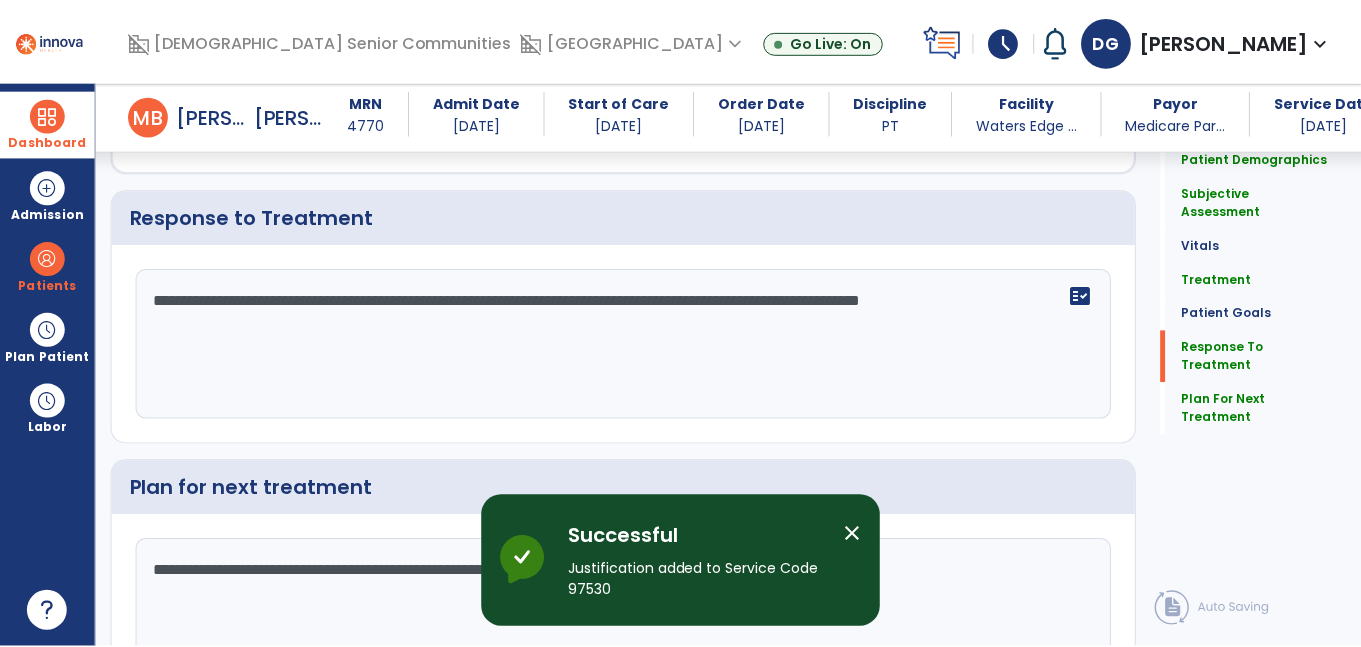 scroll, scrollTop: 3615, scrollLeft: 0, axis: vertical 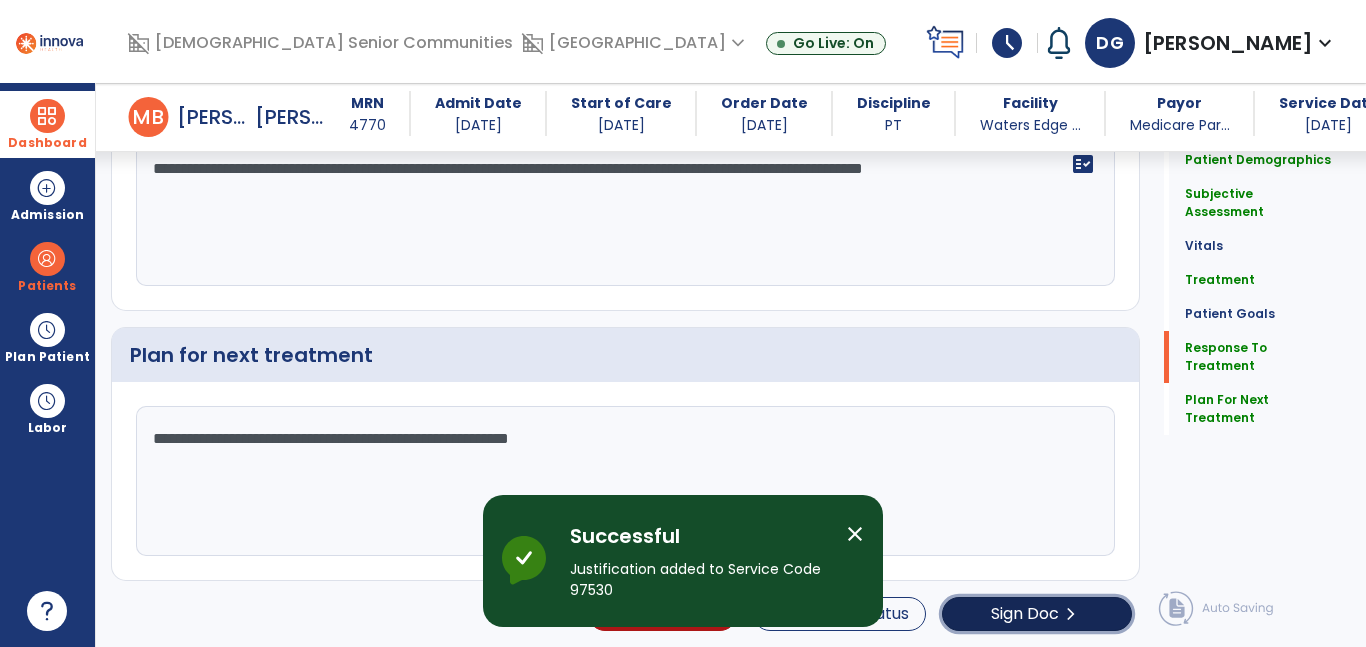 click on "chevron_right" 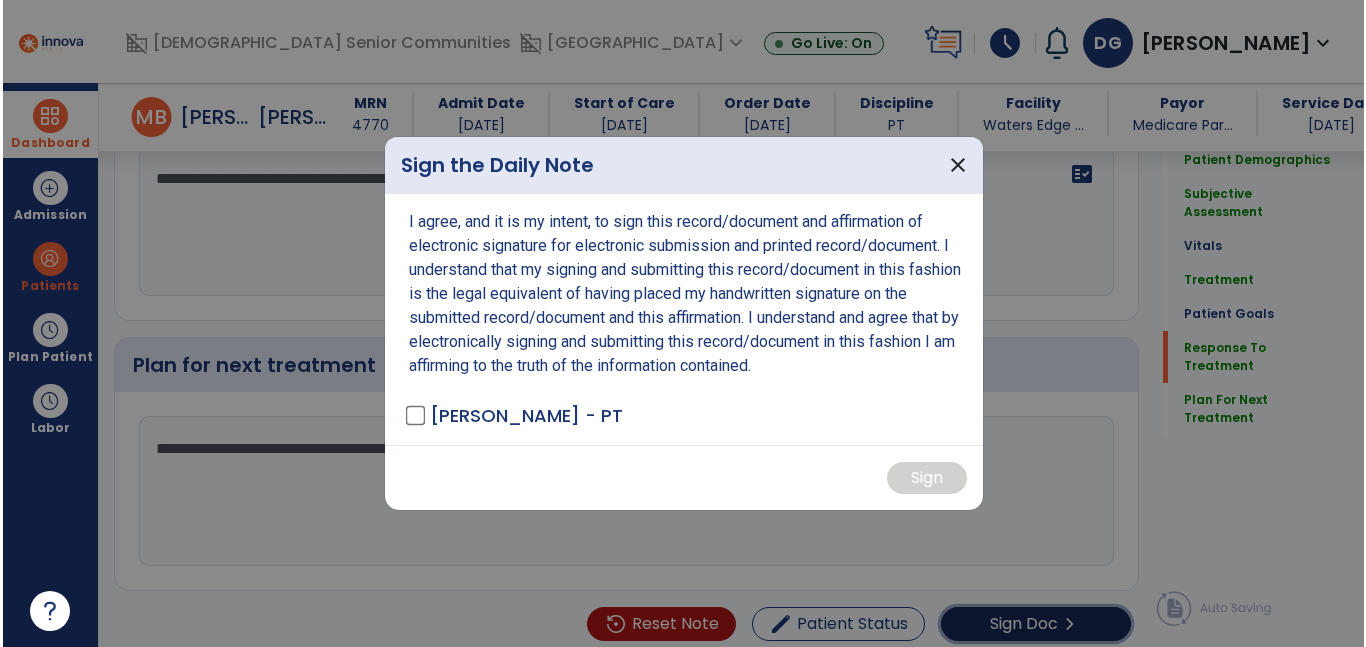 scroll, scrollTop: 3615, scrollLeft: 0, axis: vertical 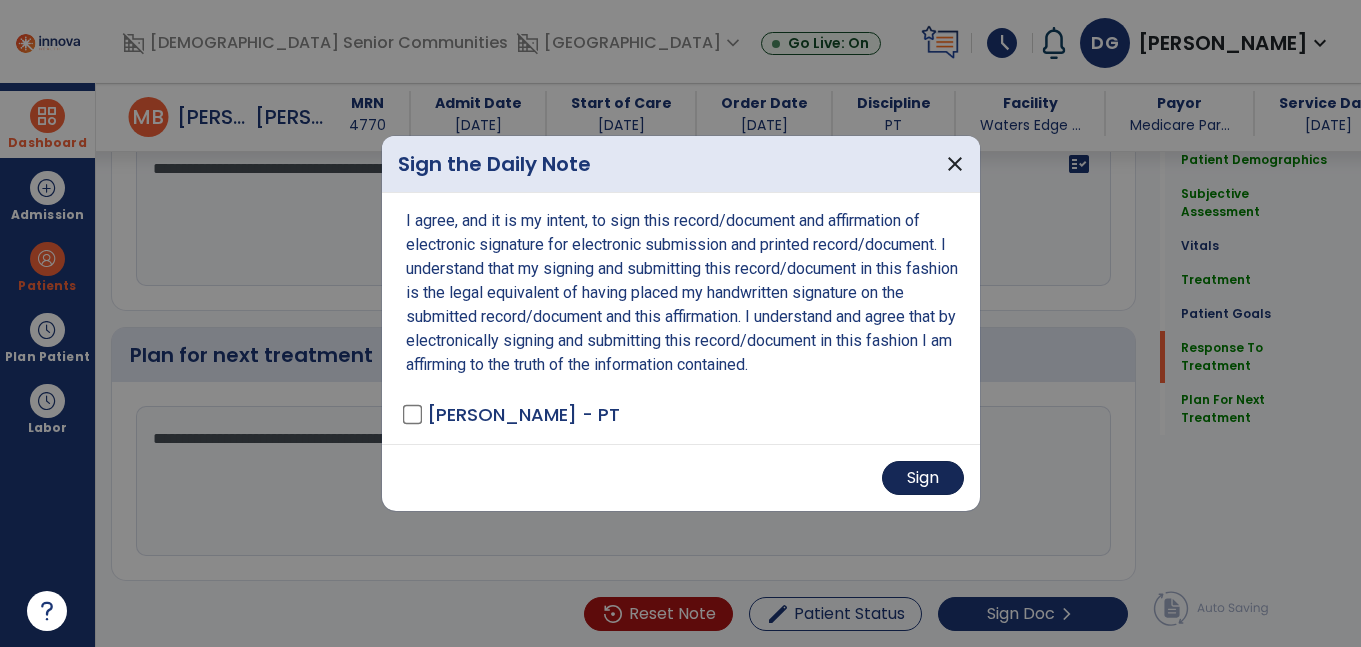 click on "Sign" at bounding box center (923, 478) 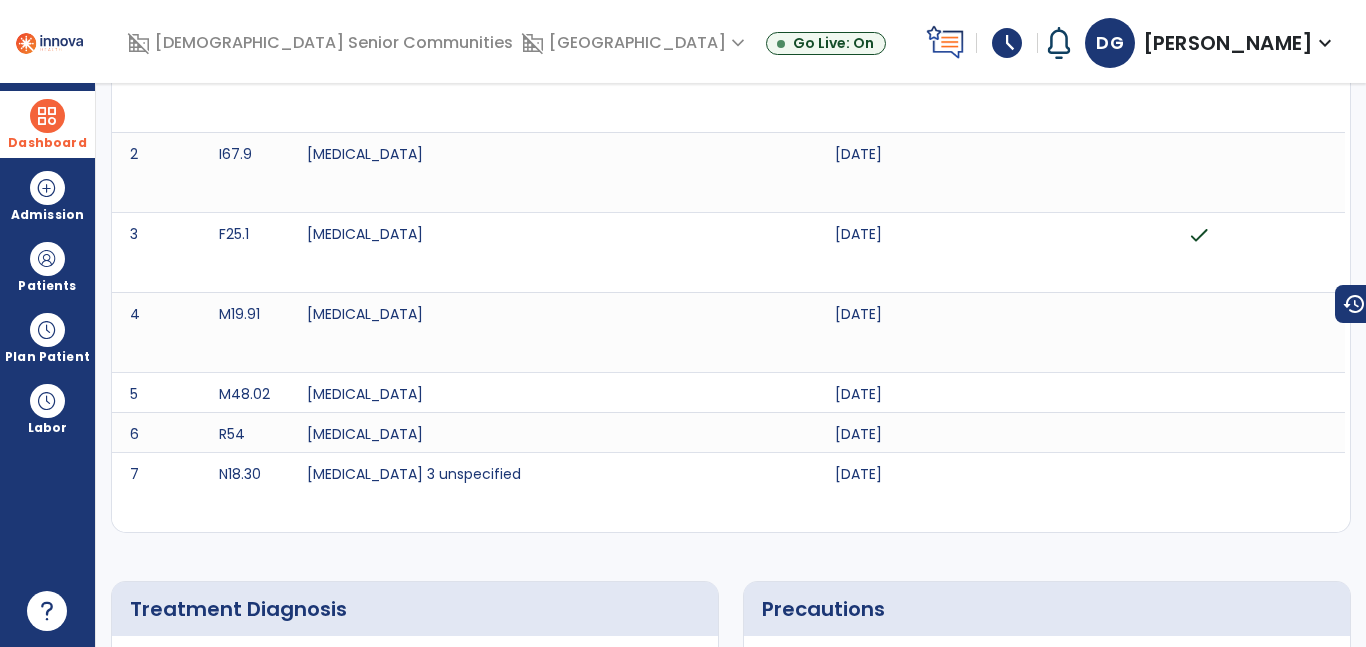 scroll, scrollTop: 0, scrollLeft: 0, axis: both 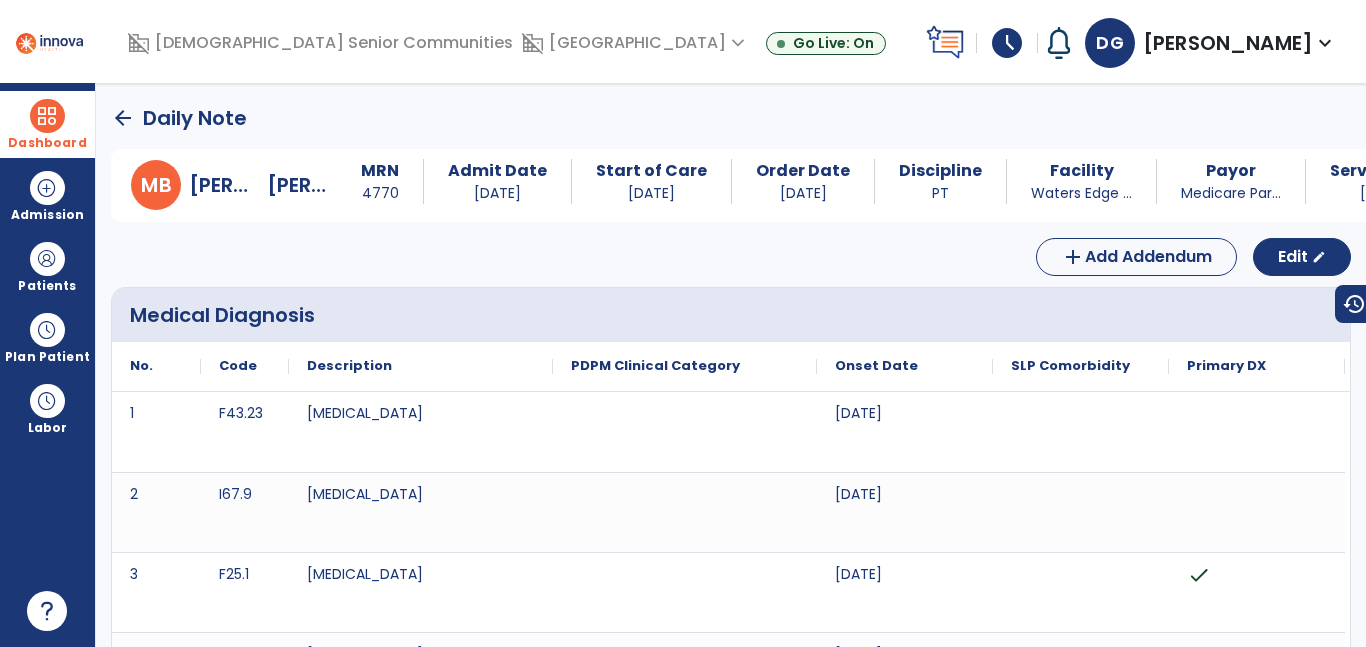 click on "Dashboard" at bounding box center (47, 143) 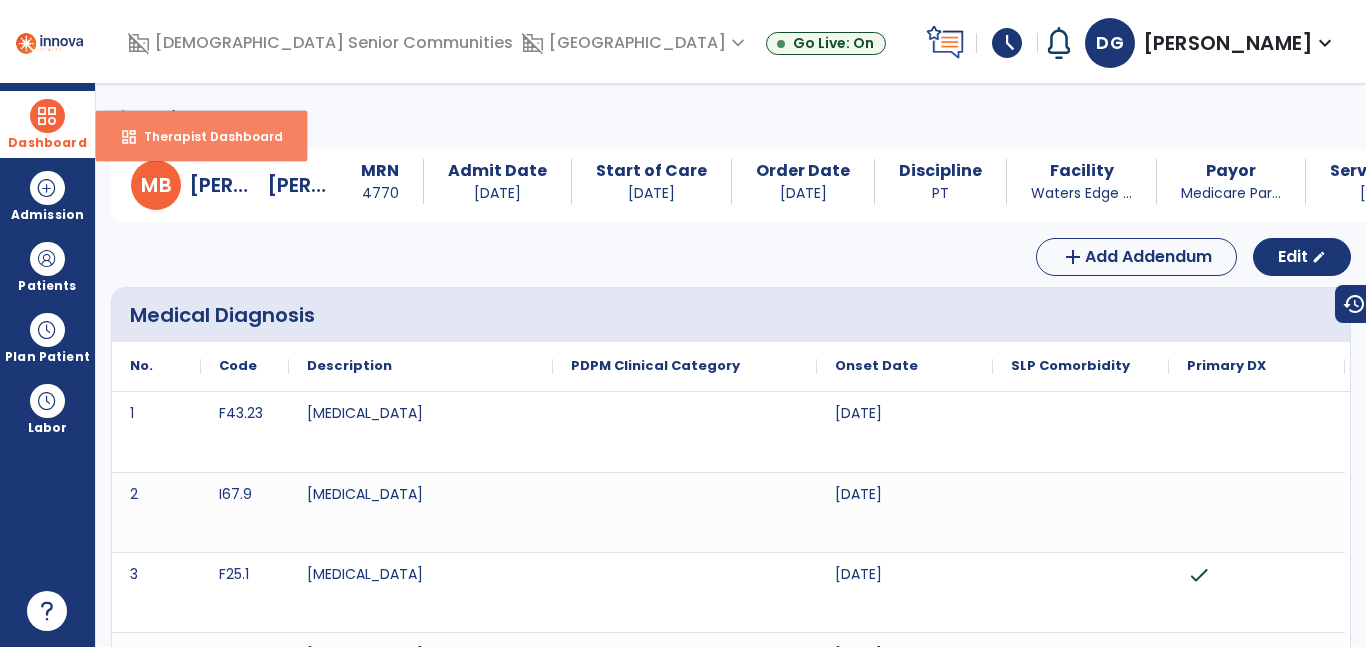 click on "dashboard  Therapist Dashboard" at bounding box center [201, 136] 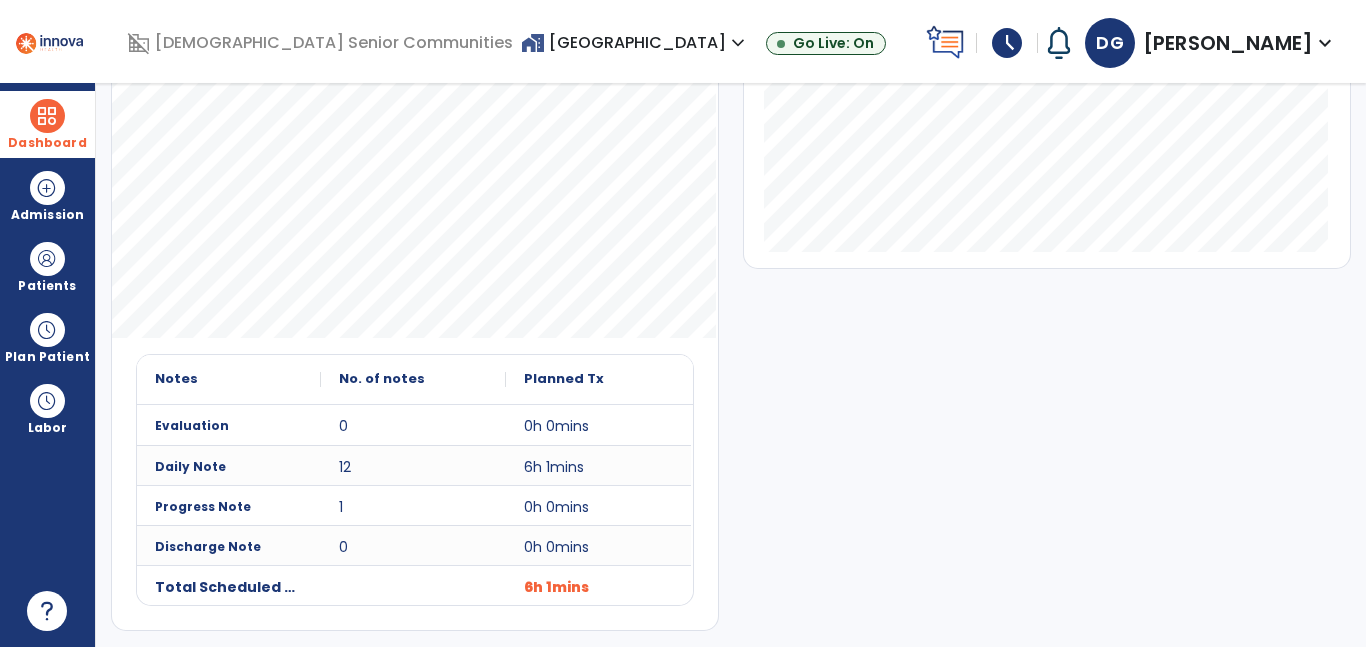 scroll, scrollTop: 499, scrollLeft: 0, axis: vertical 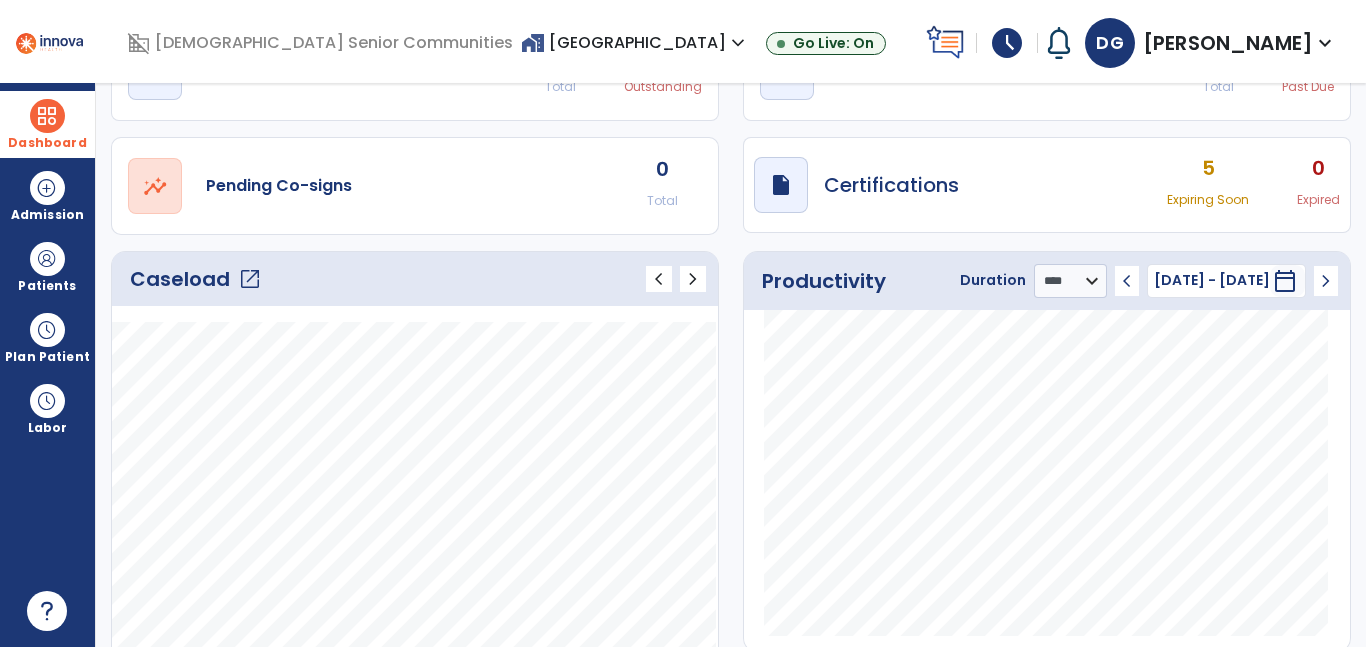 click on "Caseload   open_in_new" 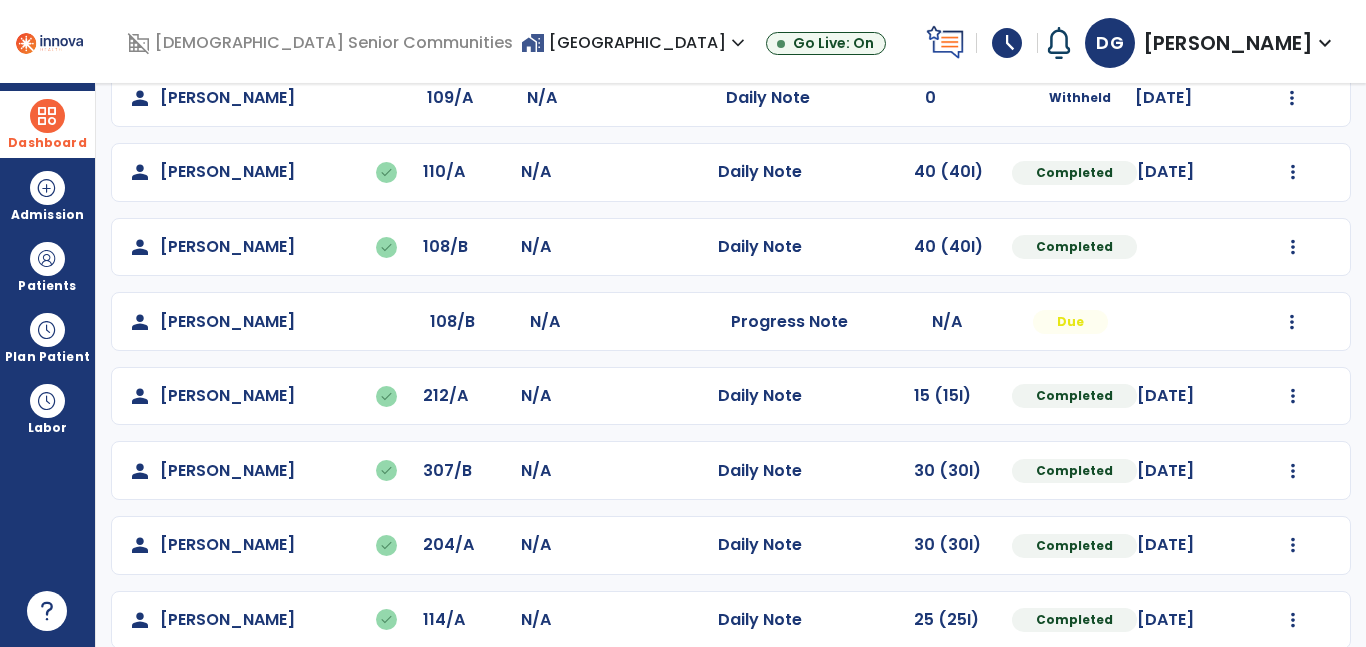 scroll, scrollTop: 589, scrollLeft: 0, axis: vertical 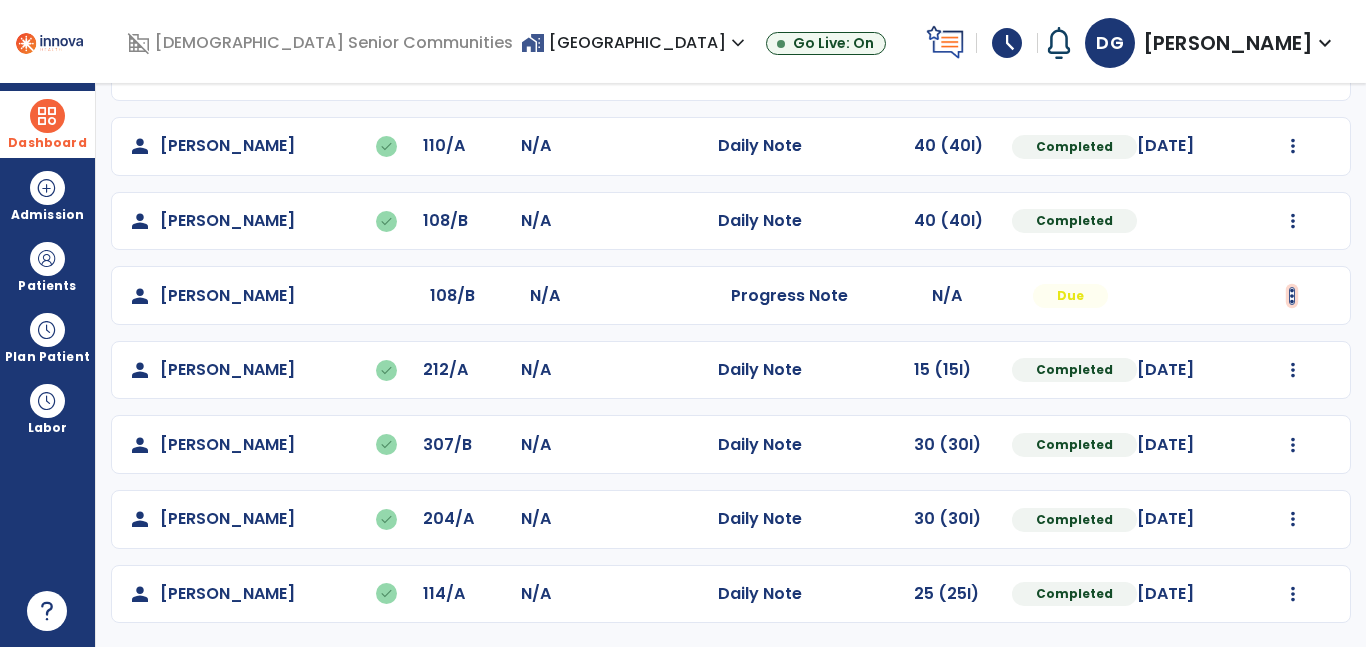 click at bounding box center [1293, -301] 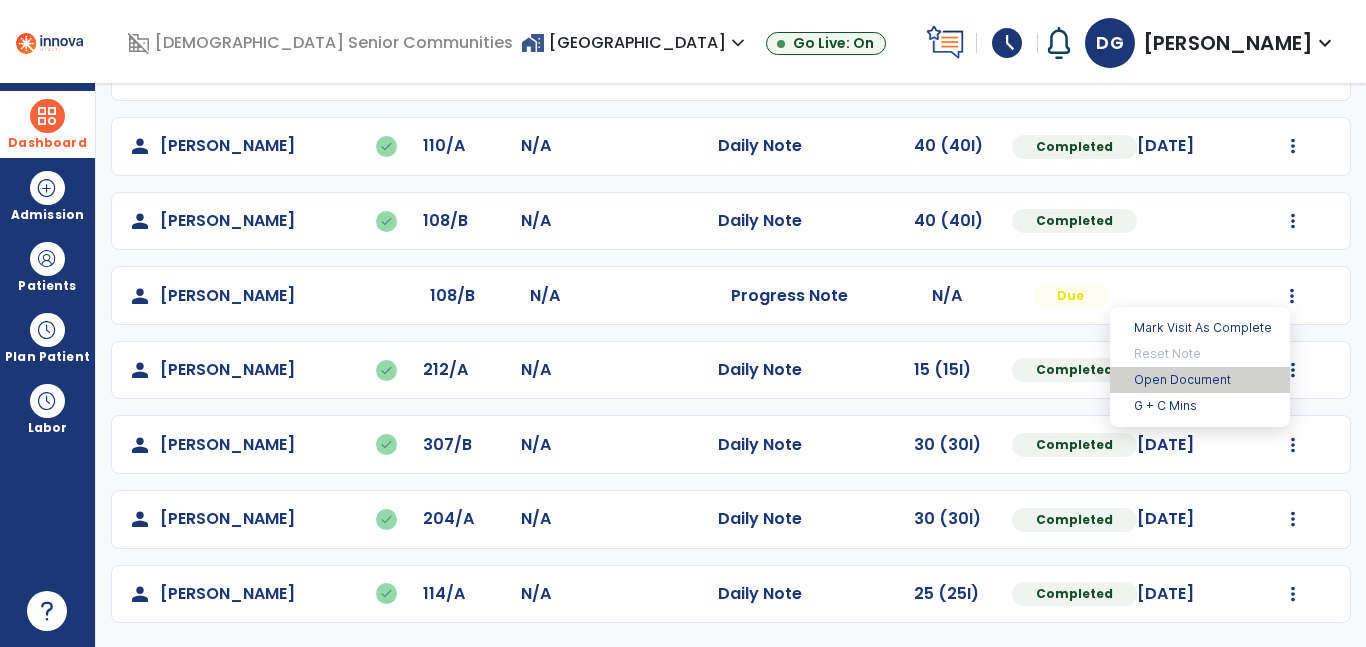 click on "Open Document" at bounding box center [1200, 380] 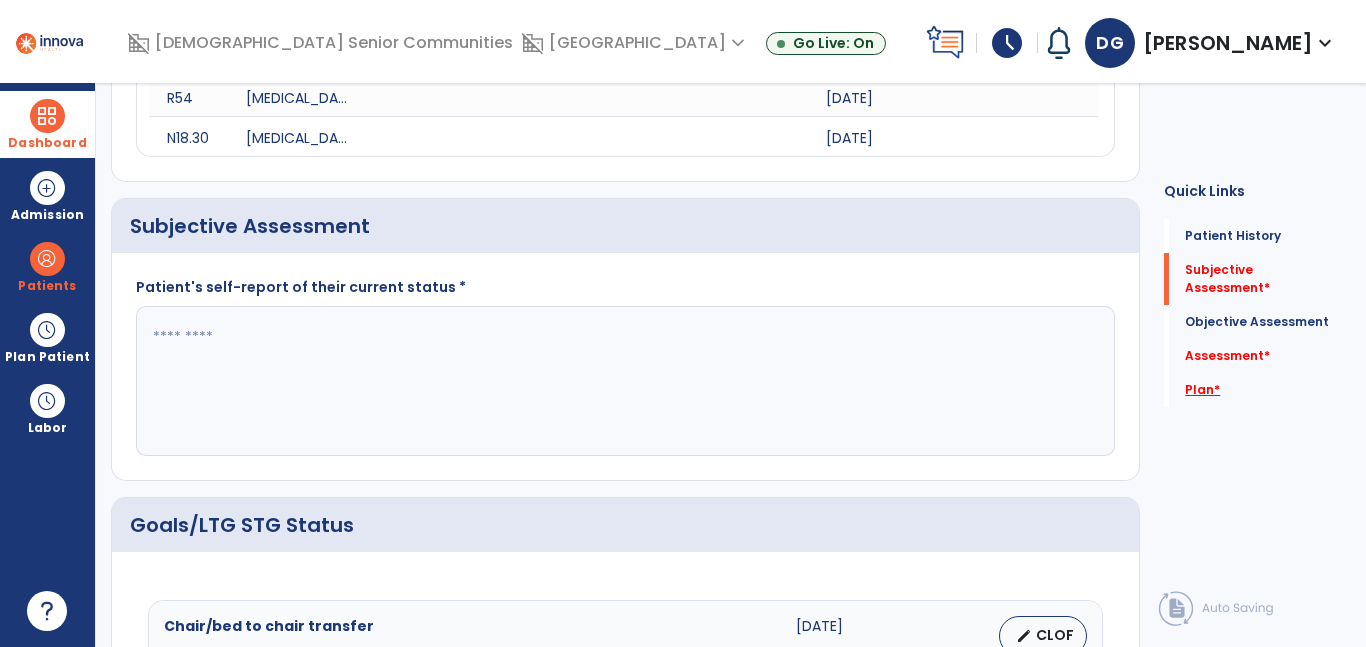 click on "*" 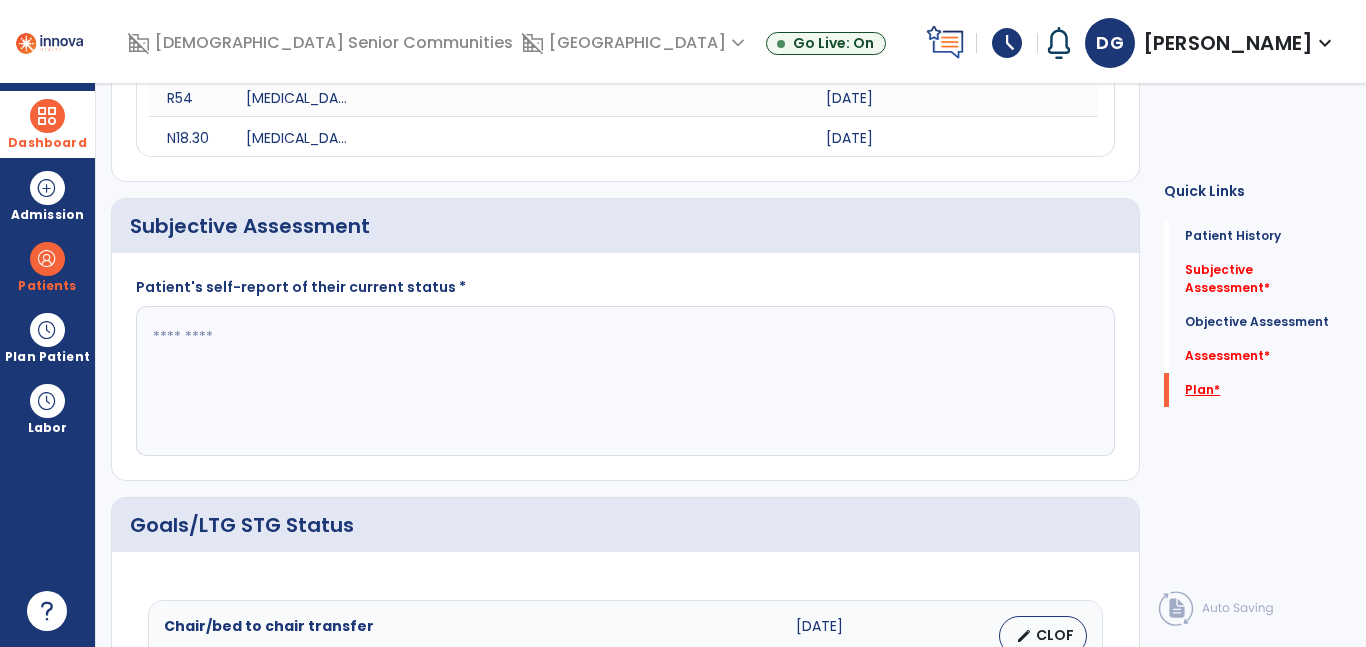 scroll, scrollTop: 19, scrollLeft: 0, axis: vertical 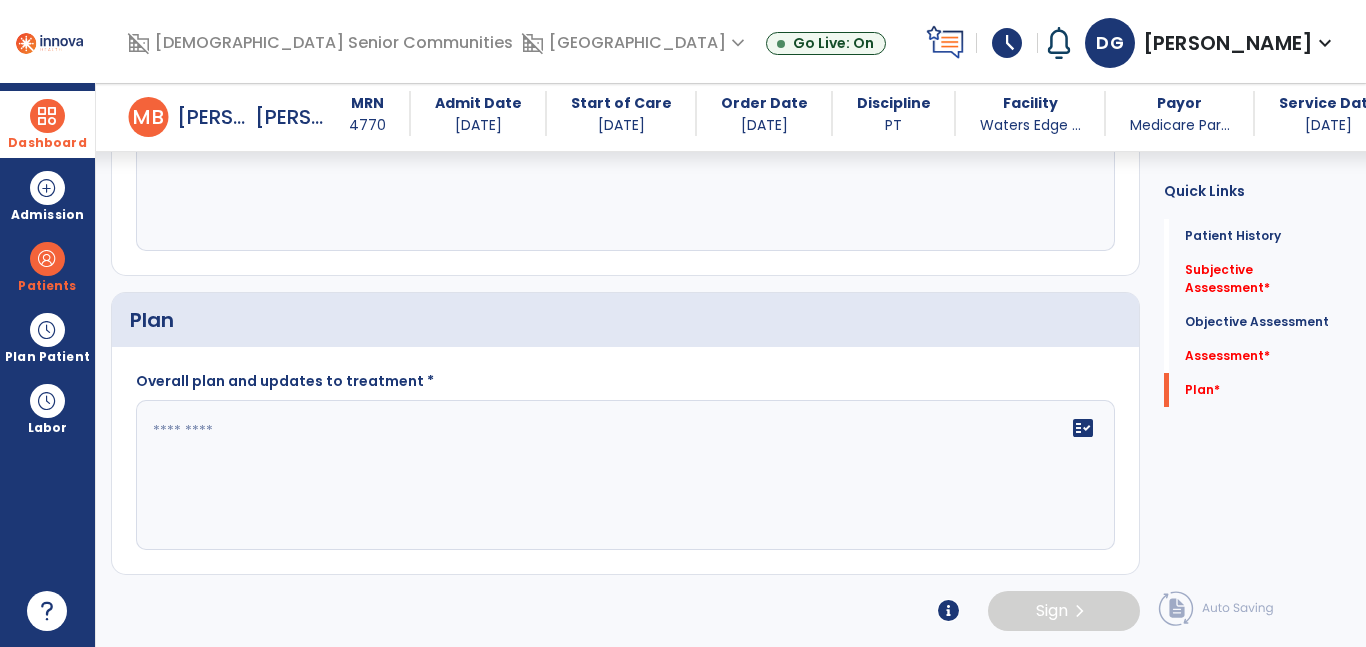 click on "fact_check" 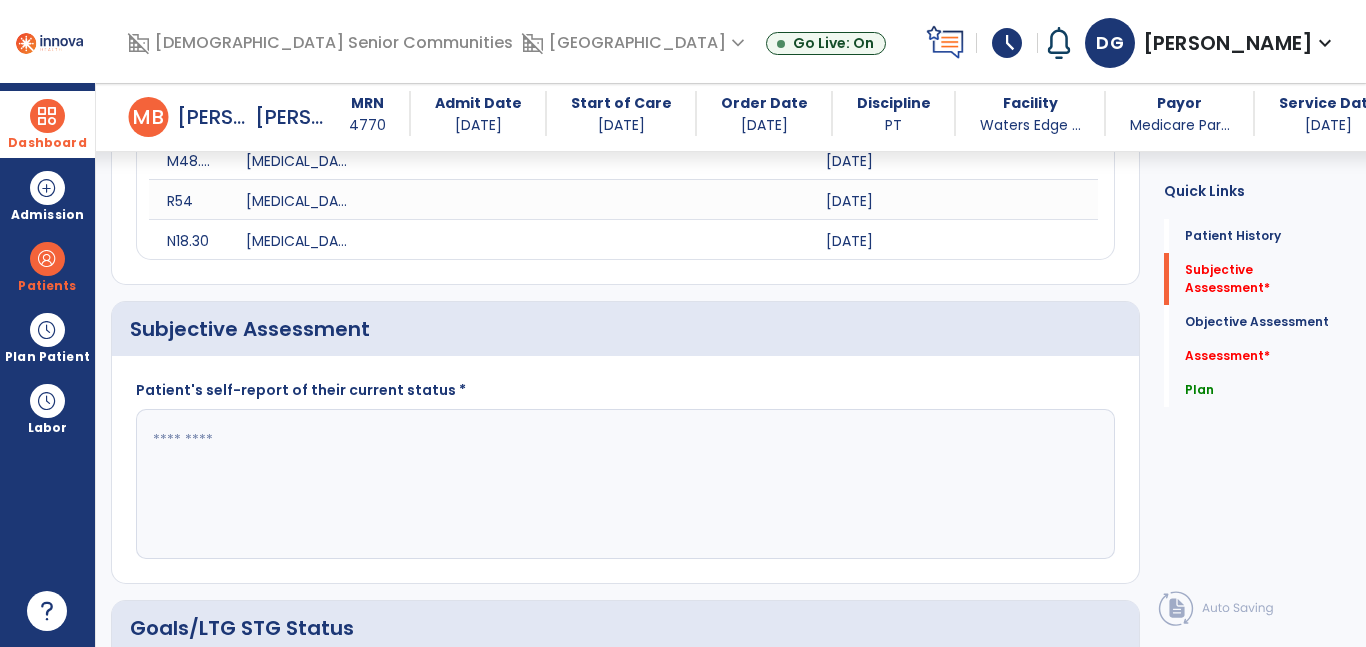 scroll, scrollTop: 502, scrollLeft: 0, axis: vertical 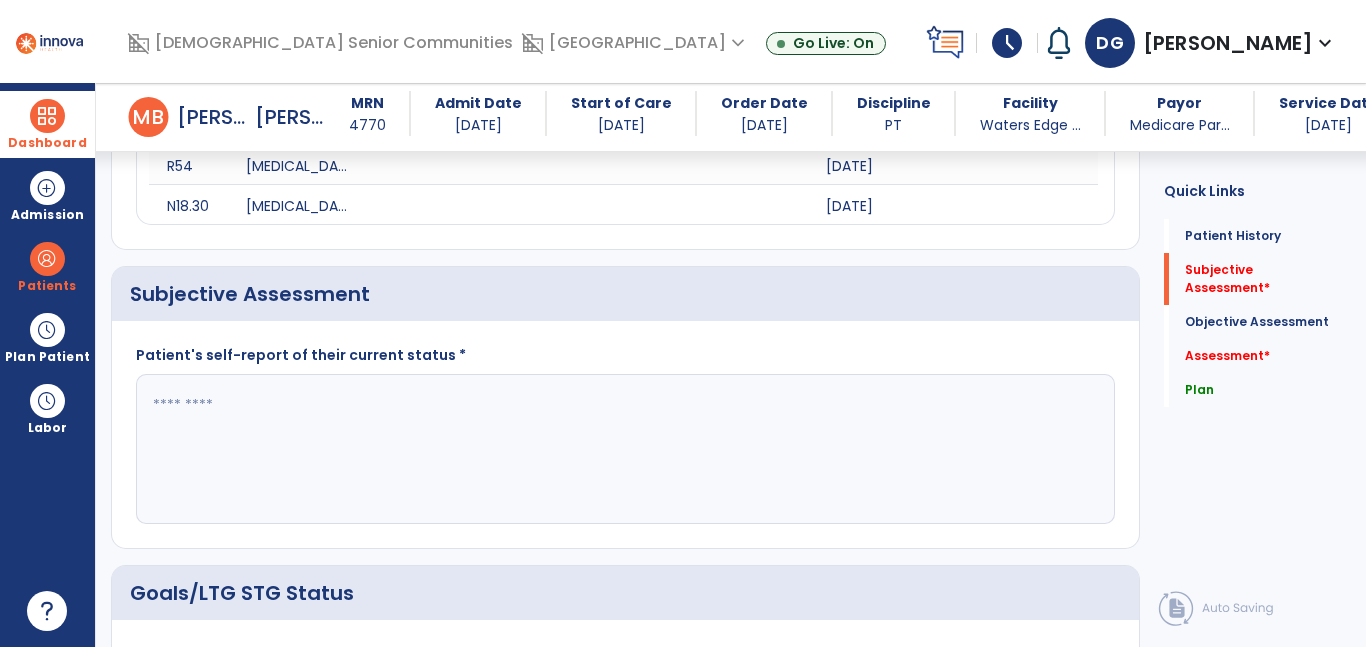 type on "**********" 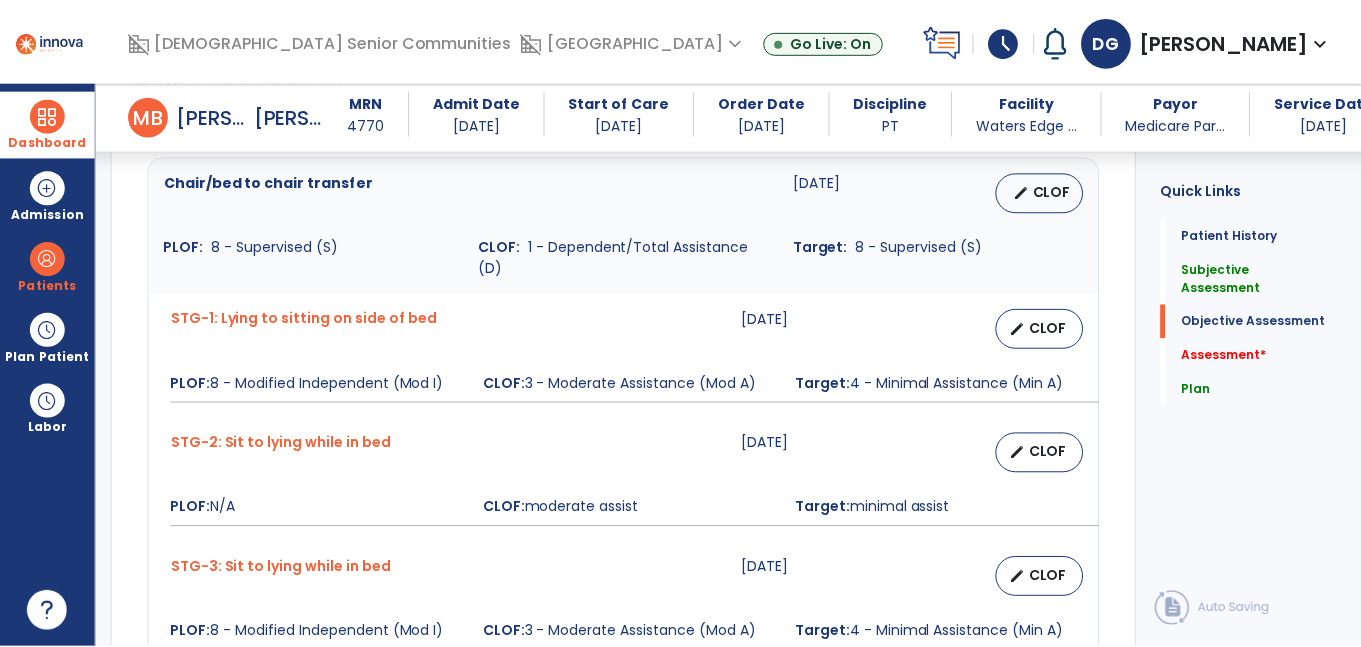 scroll, scrollTop: 1016, scrollLeft: 0, axis: vertical 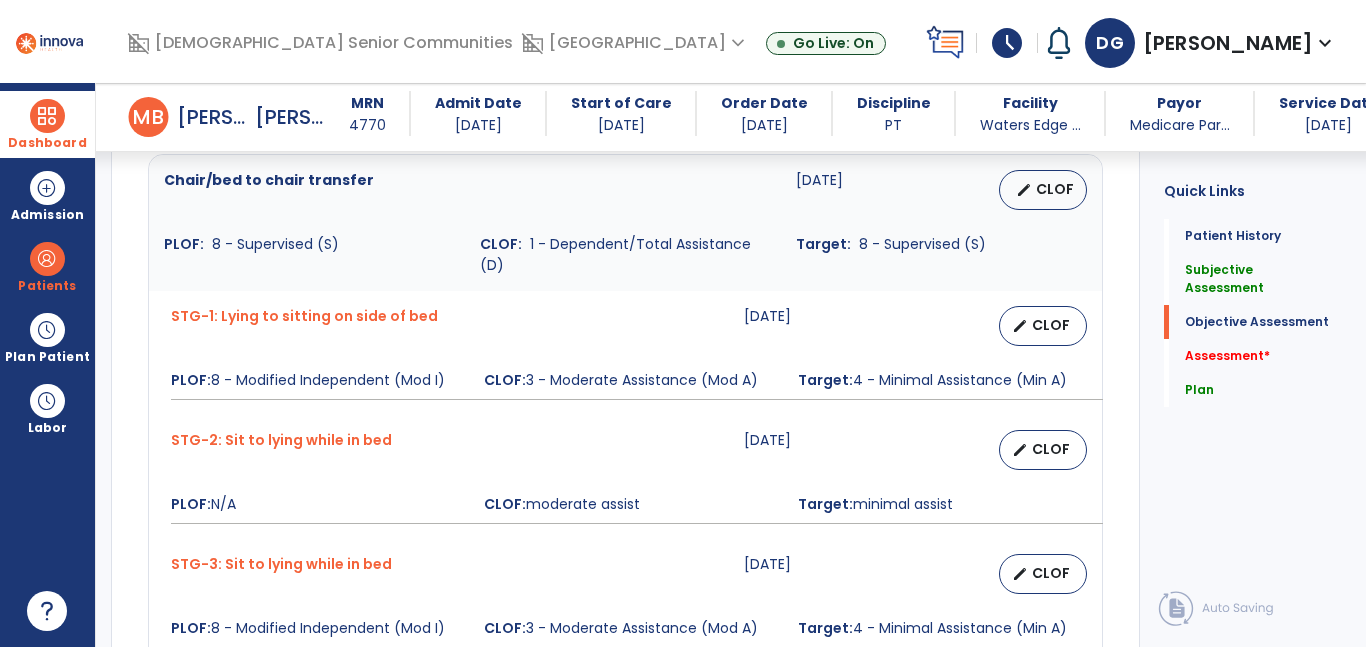 type on "**********" 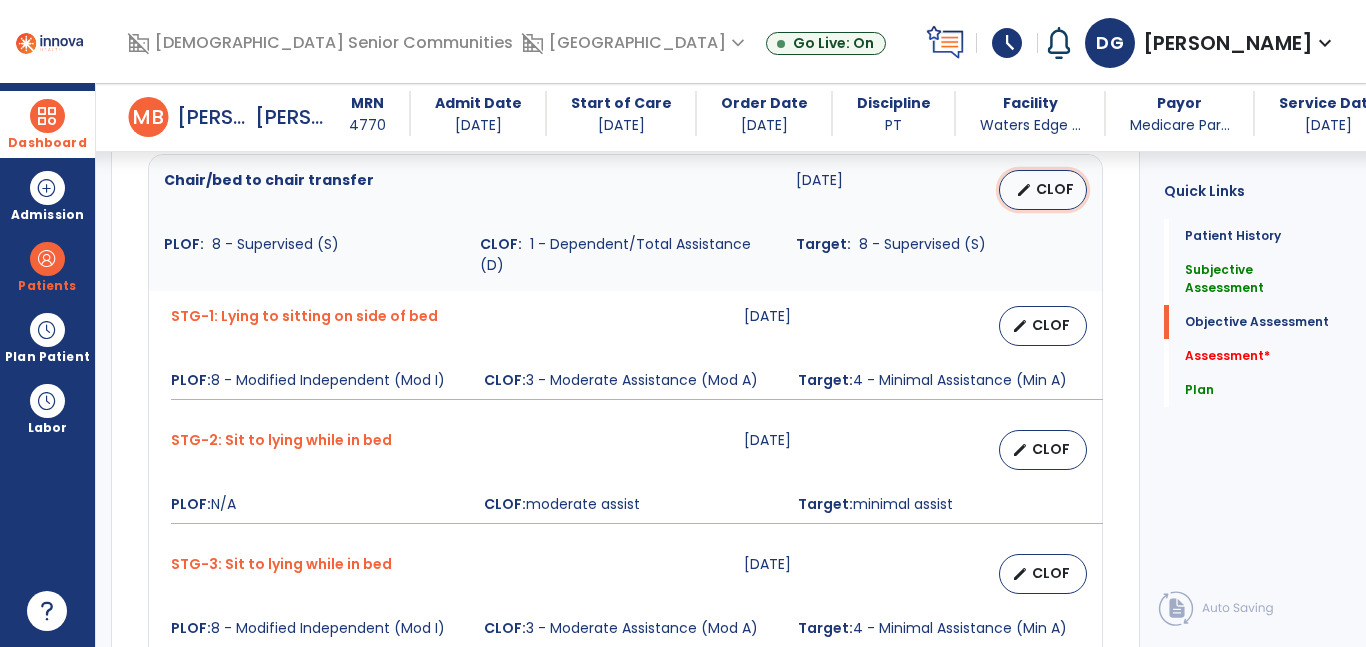 click on "CLOF" at bounding box center [1055, 189] 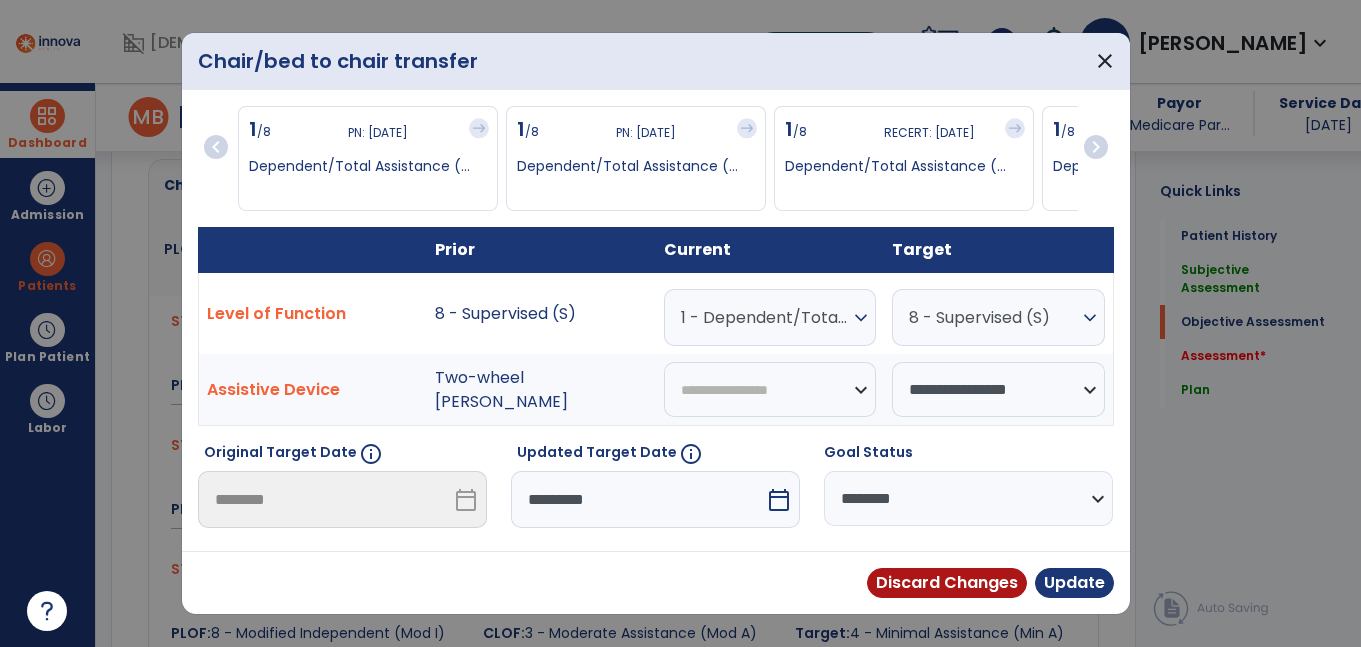 scroll, scrollTop: 1016, scrollLeft: 0, axis: vertical 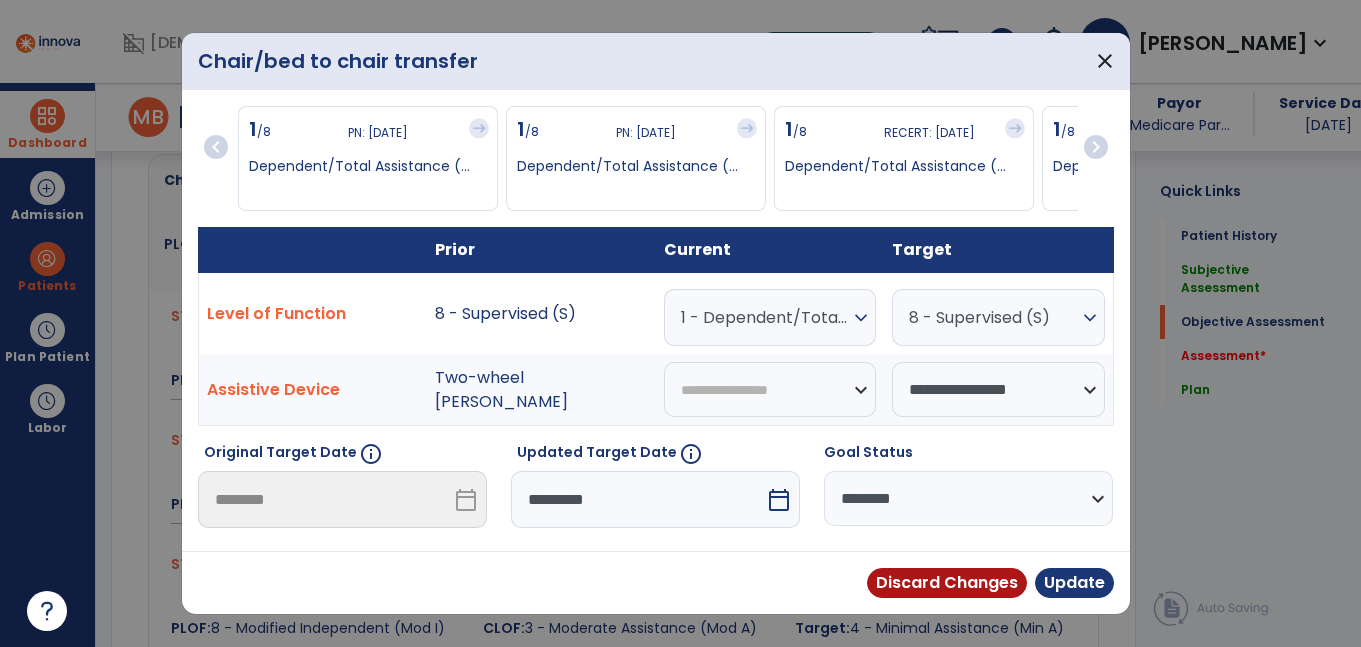 click on "*********" at bounding box center [638, 499] 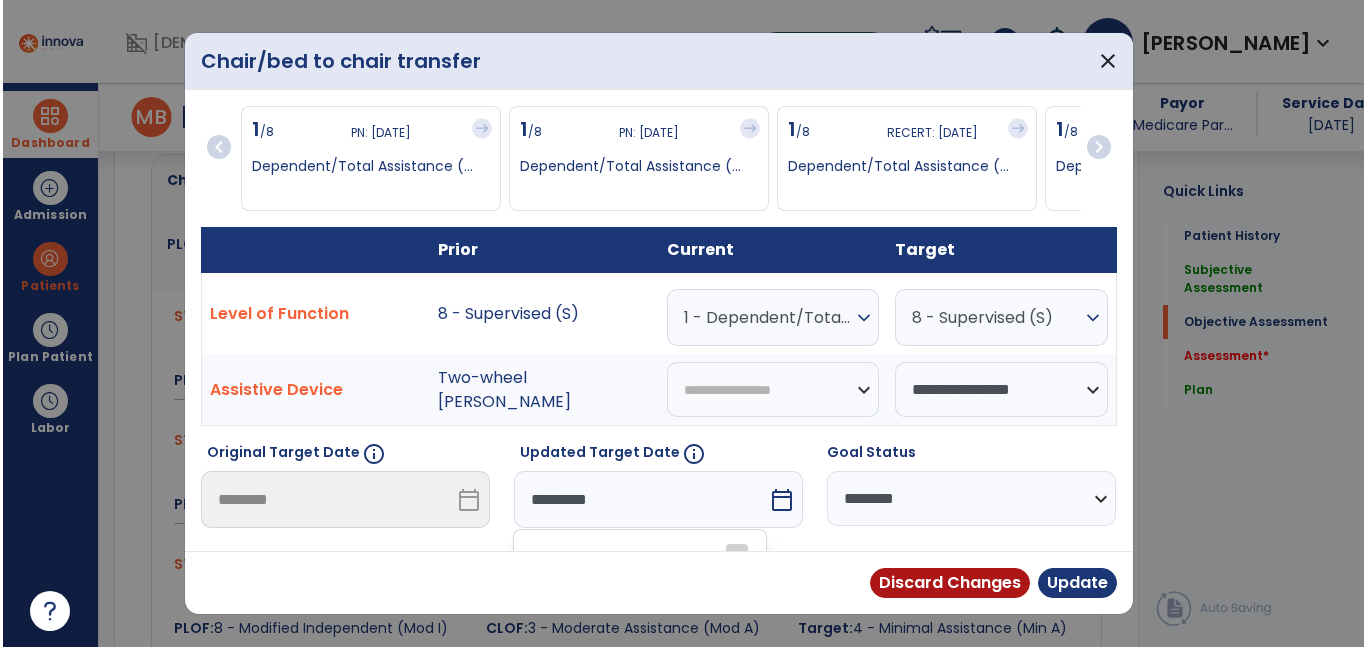 scroll, scrollTop: 275, scrollLeft: 0, axis: vertical 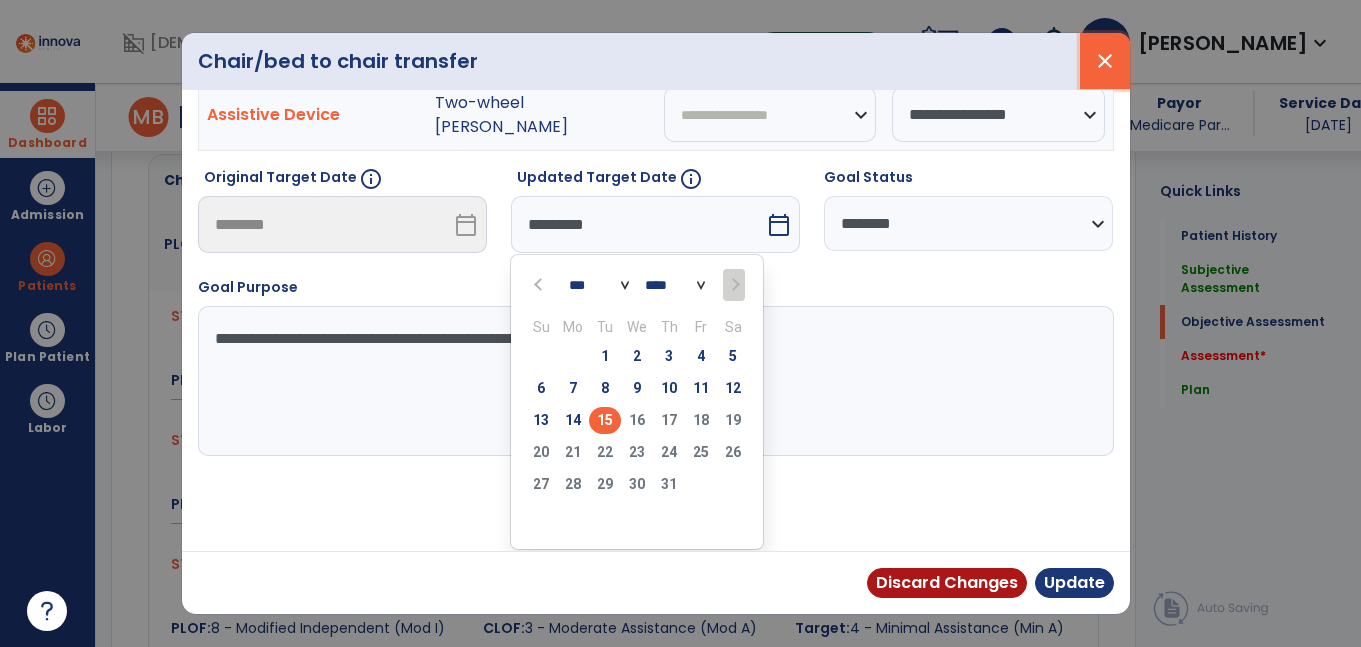 click on "close" at bounding box center [1105, 61] 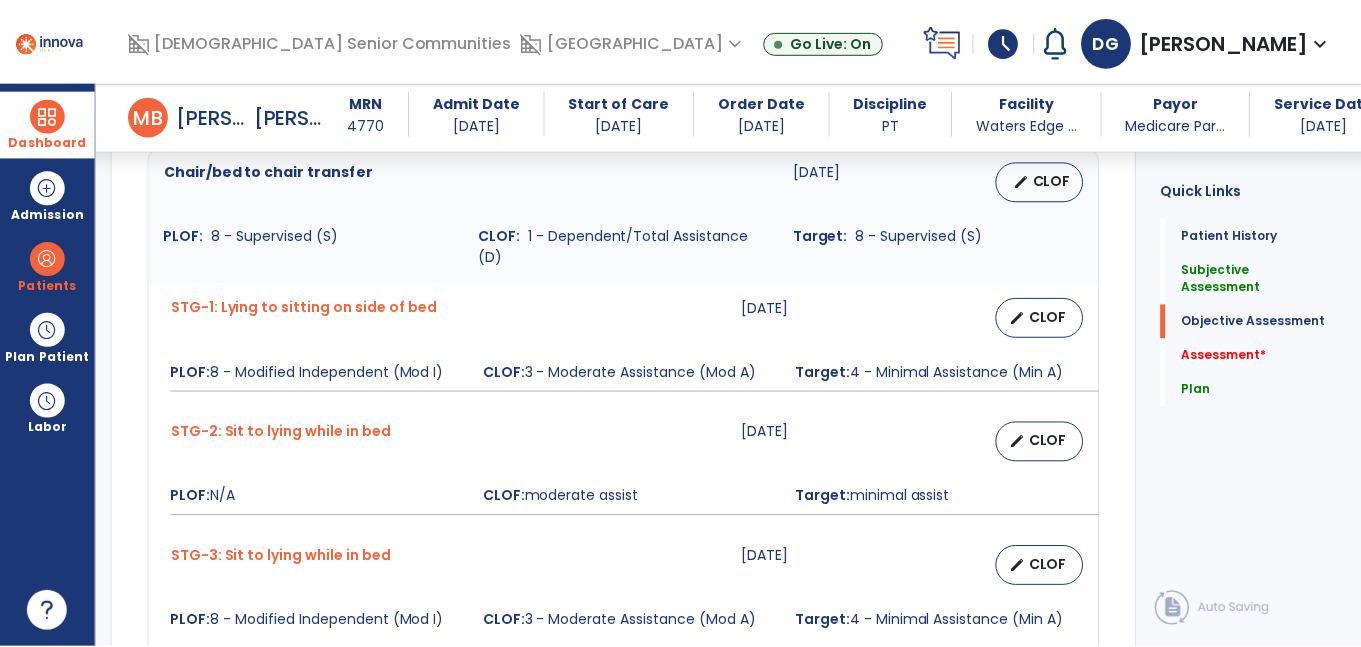 scroll, scrollTop: 1046, scrollLeft: 0, axis: vertical 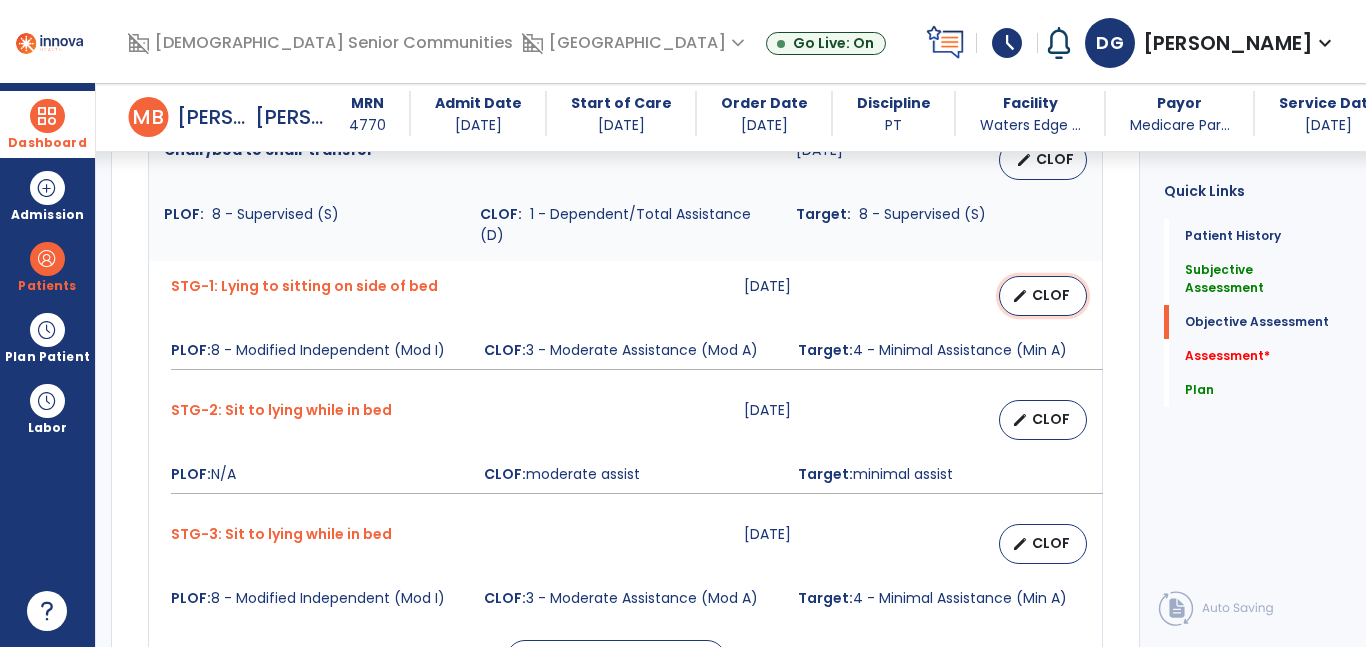 click on "edit   CLOF" at bounding box center (1043, 296) 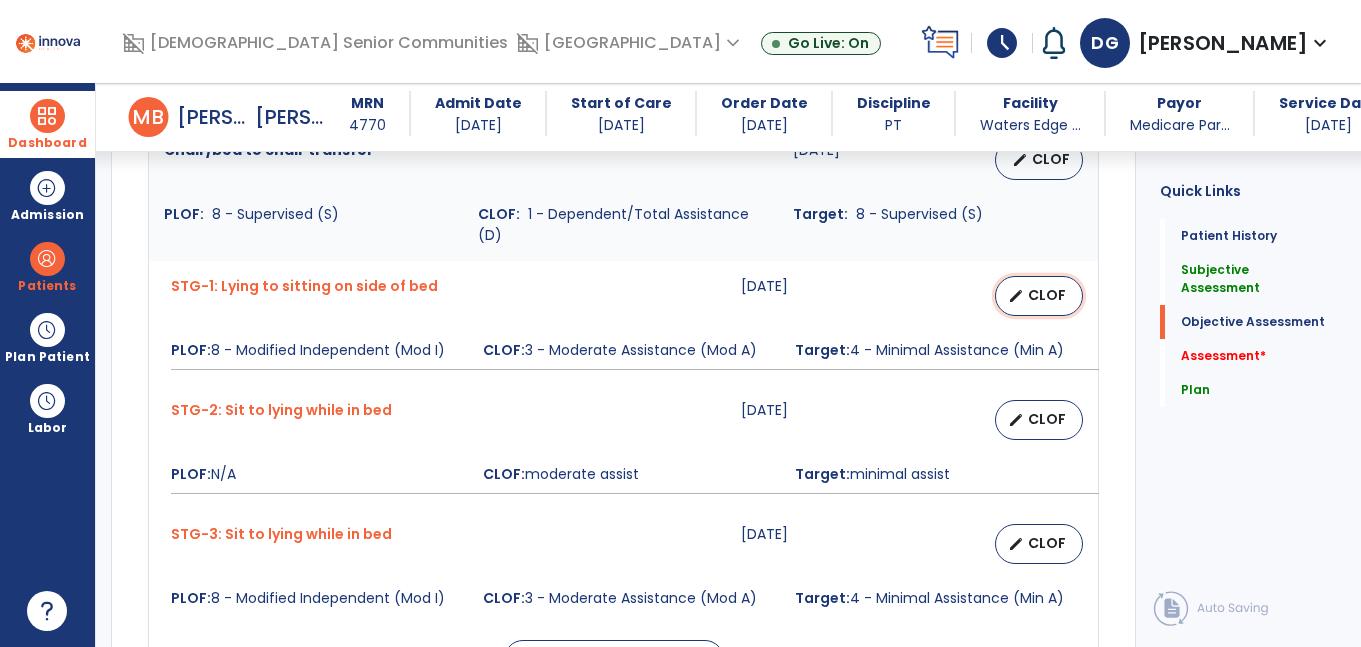 select on "********" 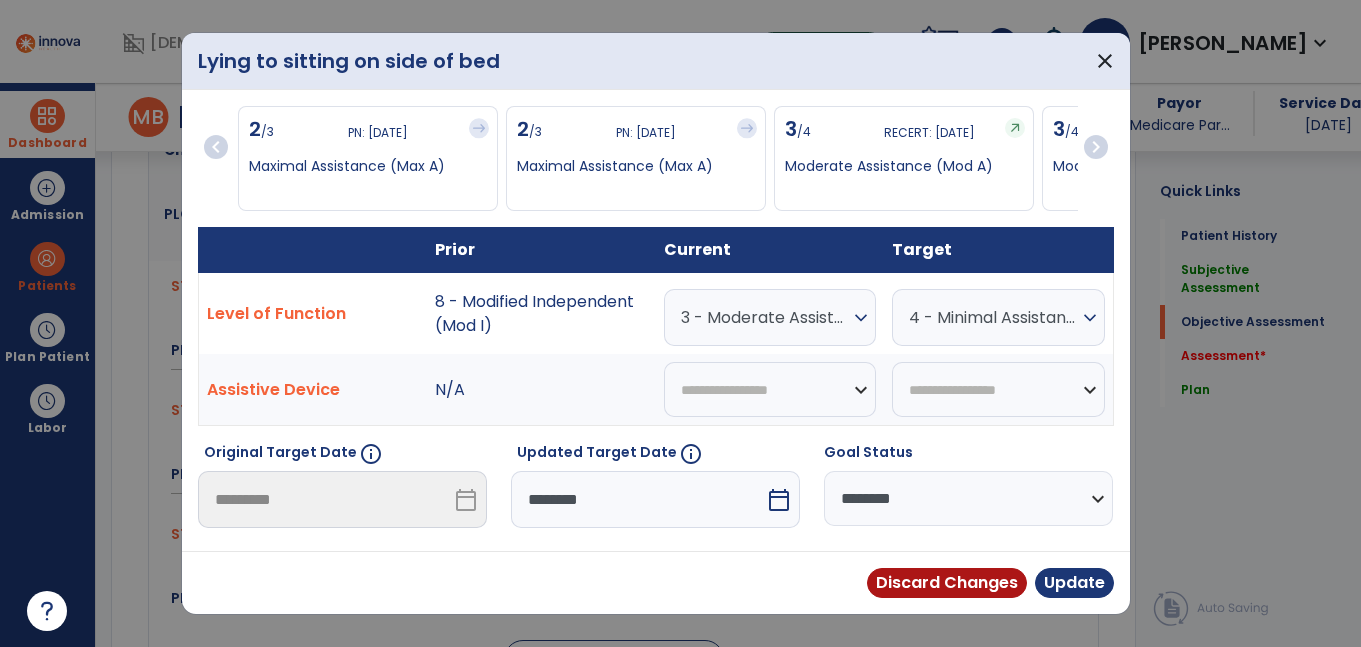 scroll, scrollTop: 1046, scrollLeft: 0, axis: vertical 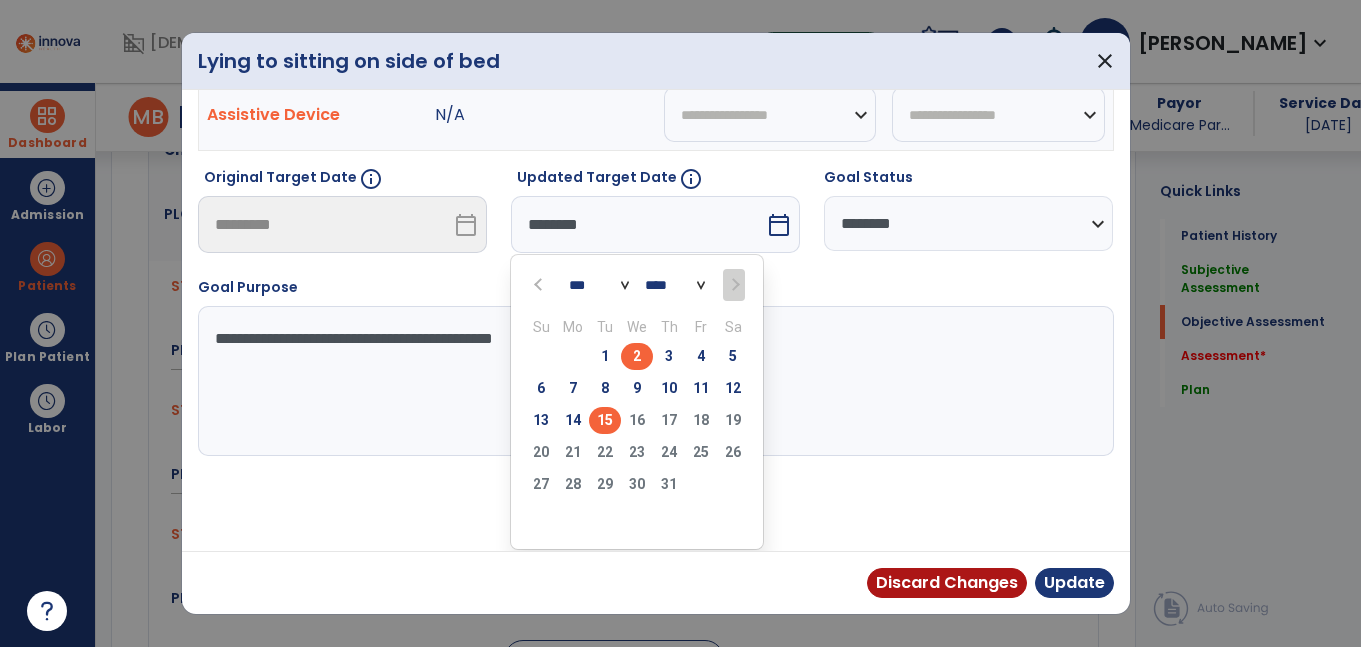click on "15" at bounding box center [605, 420] 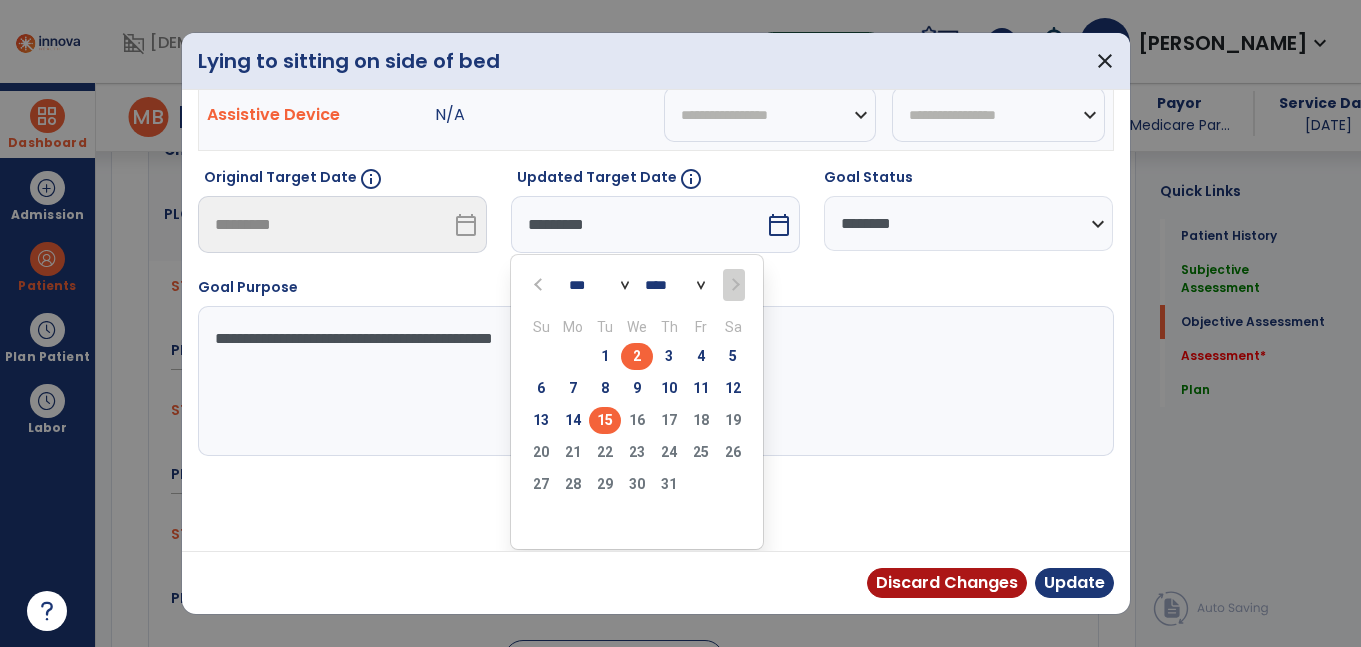 scroll, scrollTop: 197, scrollLeft: 0, axis: vertical 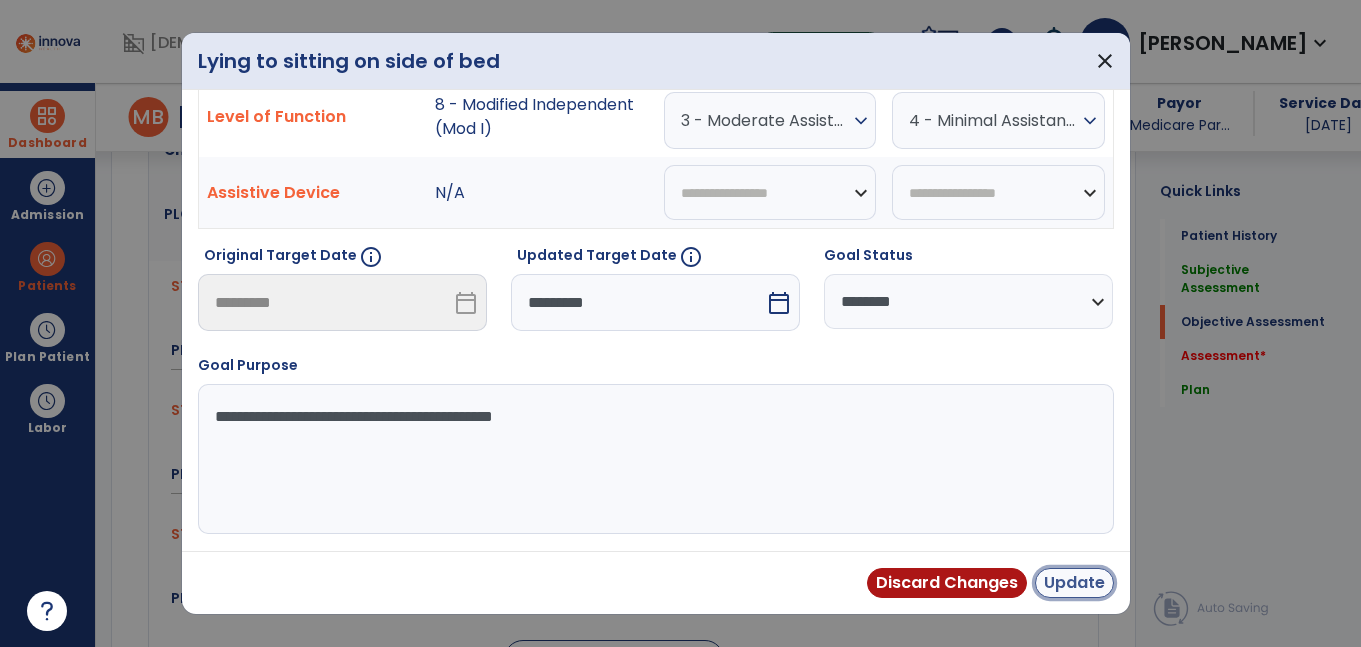 click on "Update" at bounding box center (1074, 583) 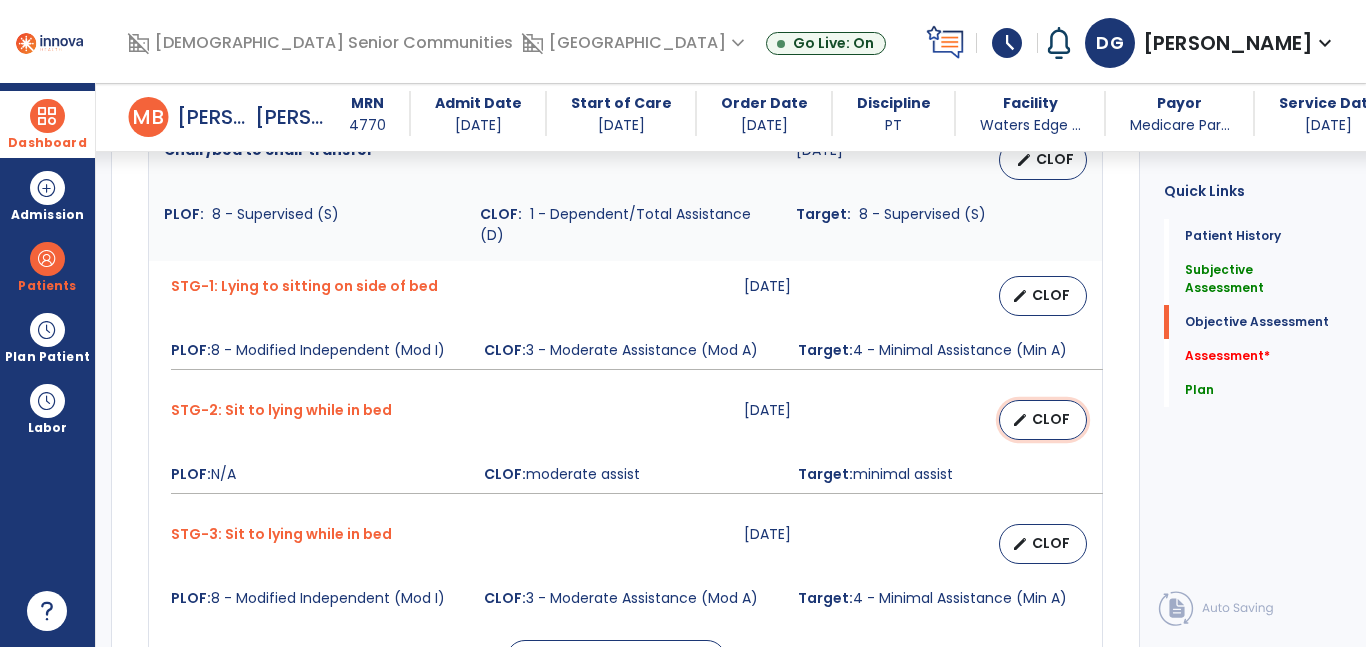 click on "CLOF" at bounding box center [1051, 419] 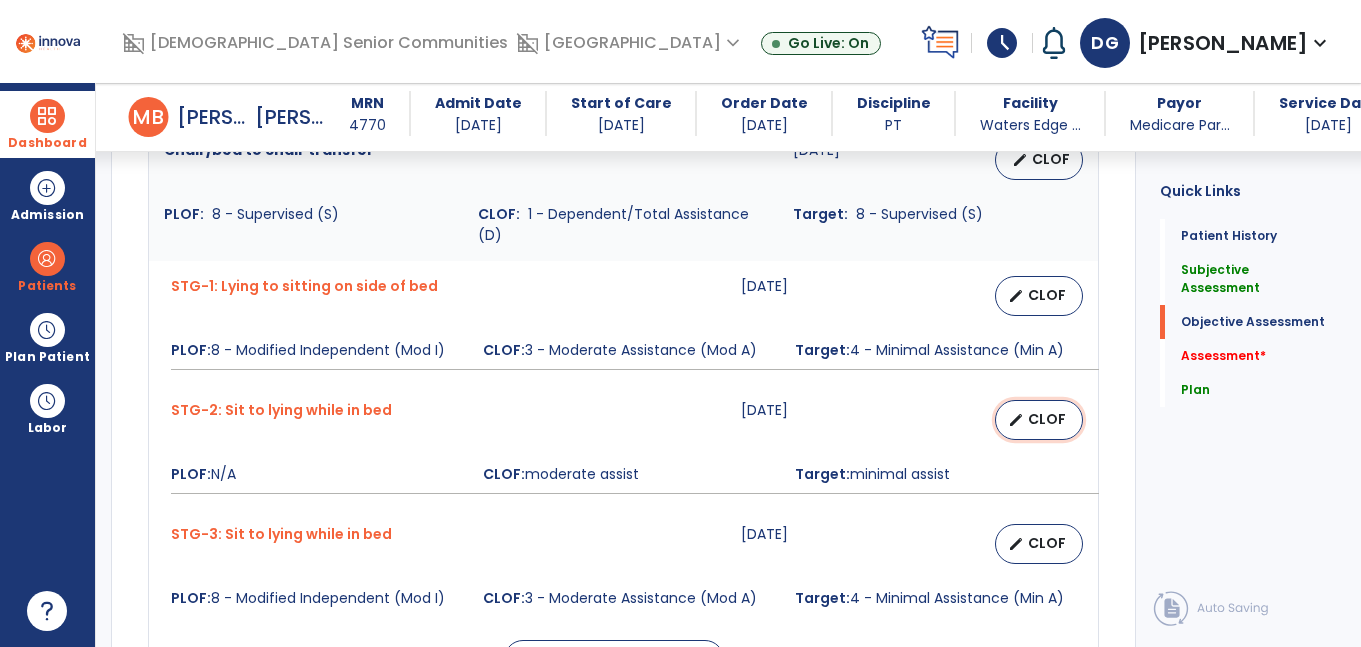 select on "********" 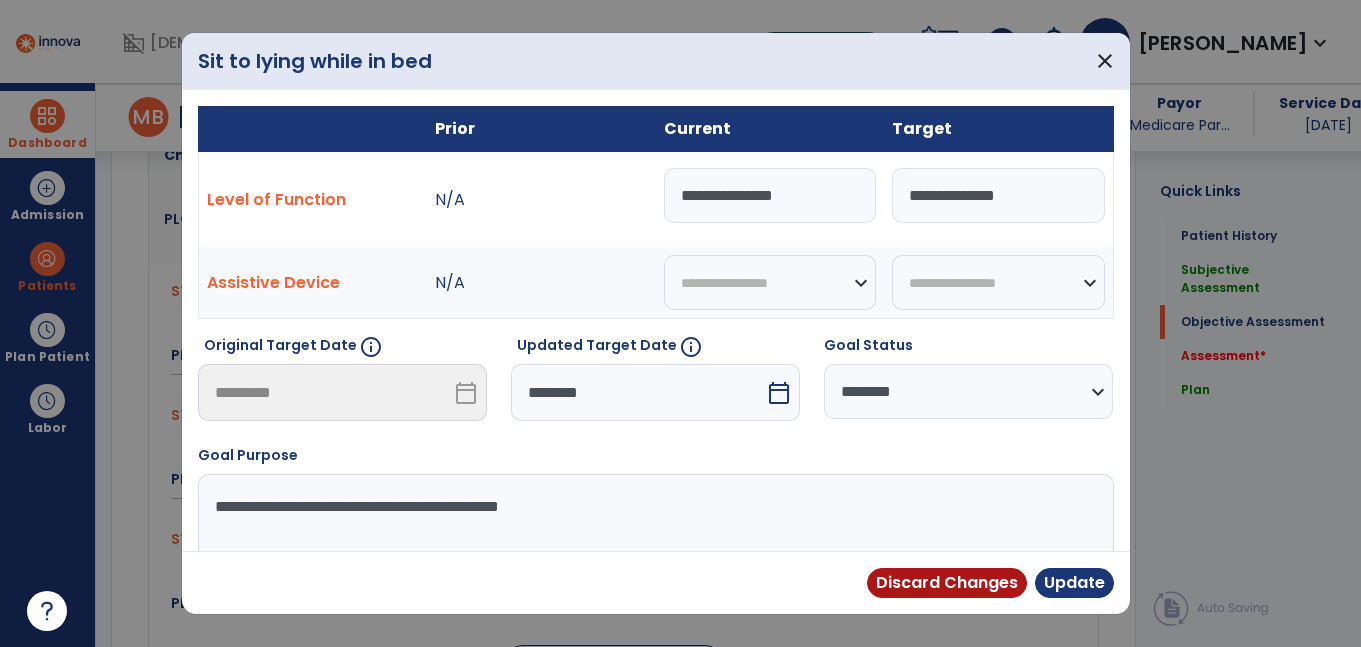 scroll, scrollTop: 1046, scrollLeft: 0, axis: vertical 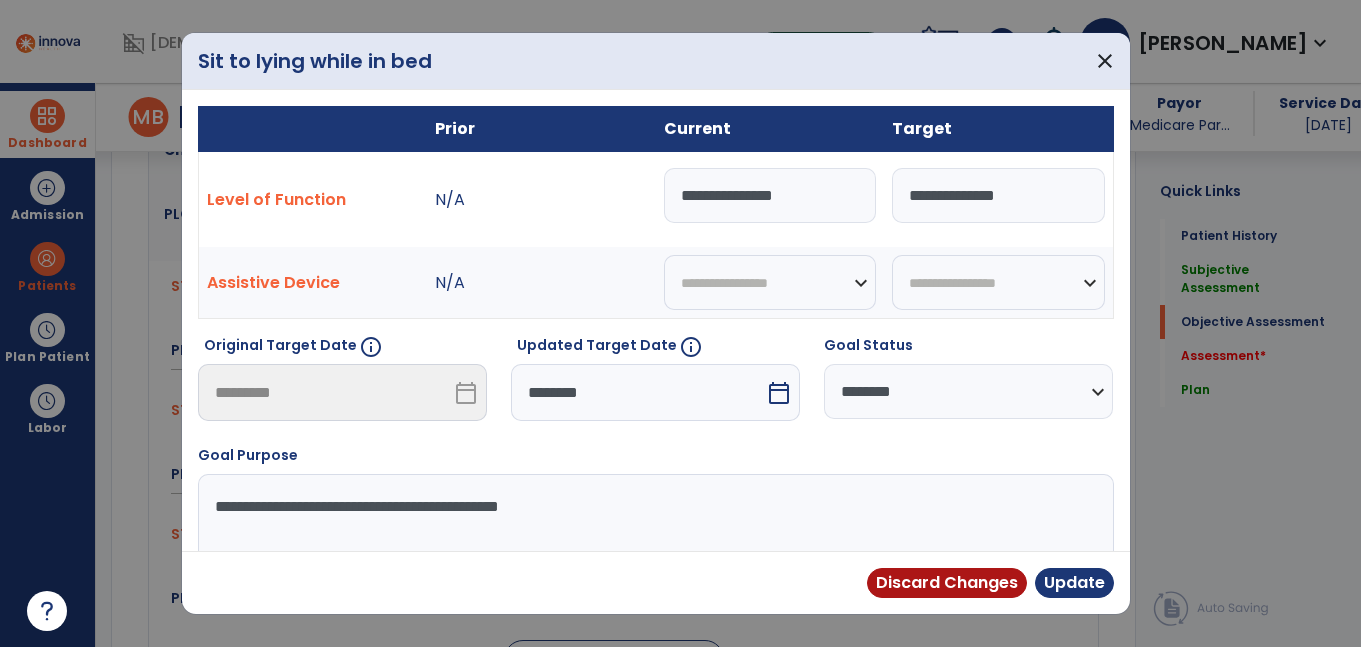 click on "********" at bounding box center (638, 392) 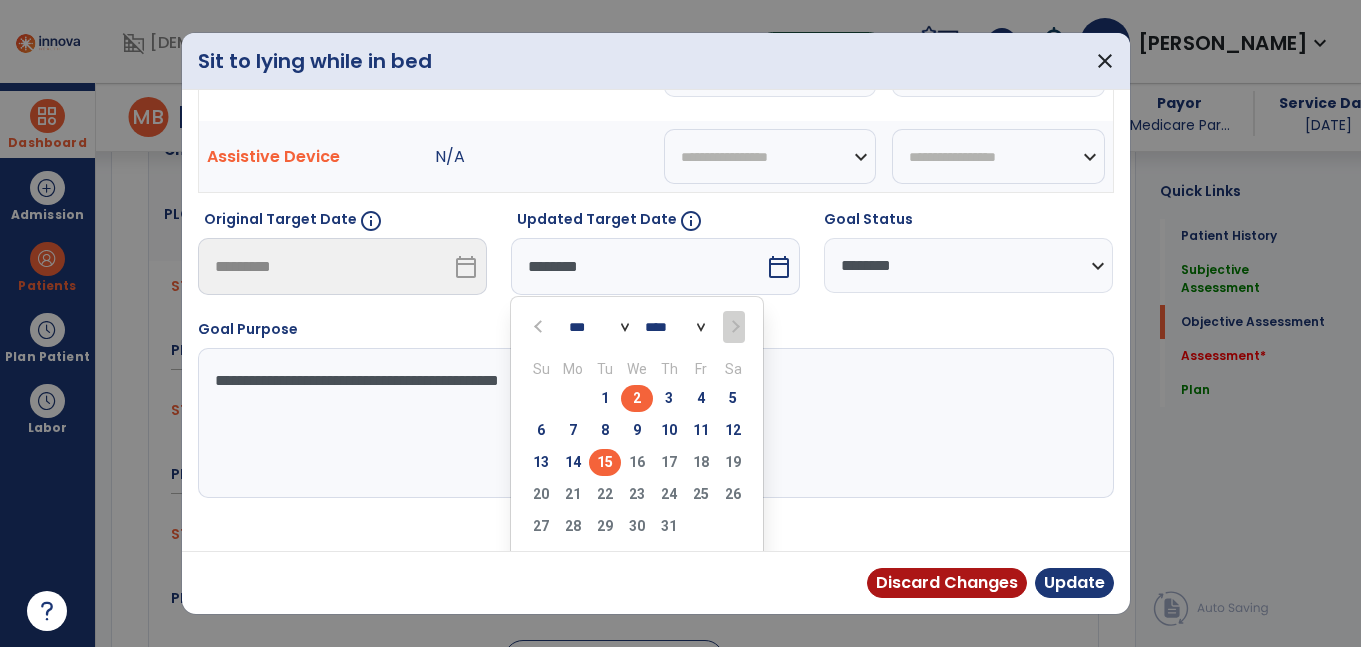 click on "15" at bounding box center [605, 462] 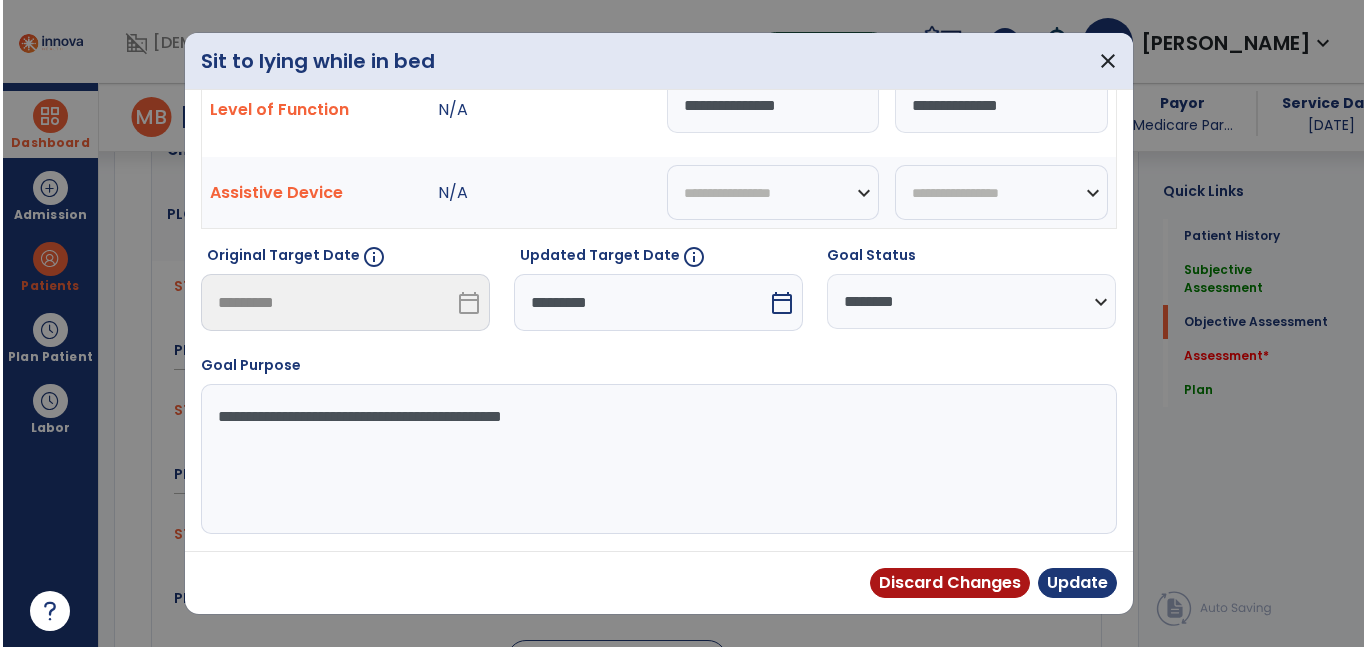 scroll, scrollTop: 90, scrollLeft: 0, axis: vertical 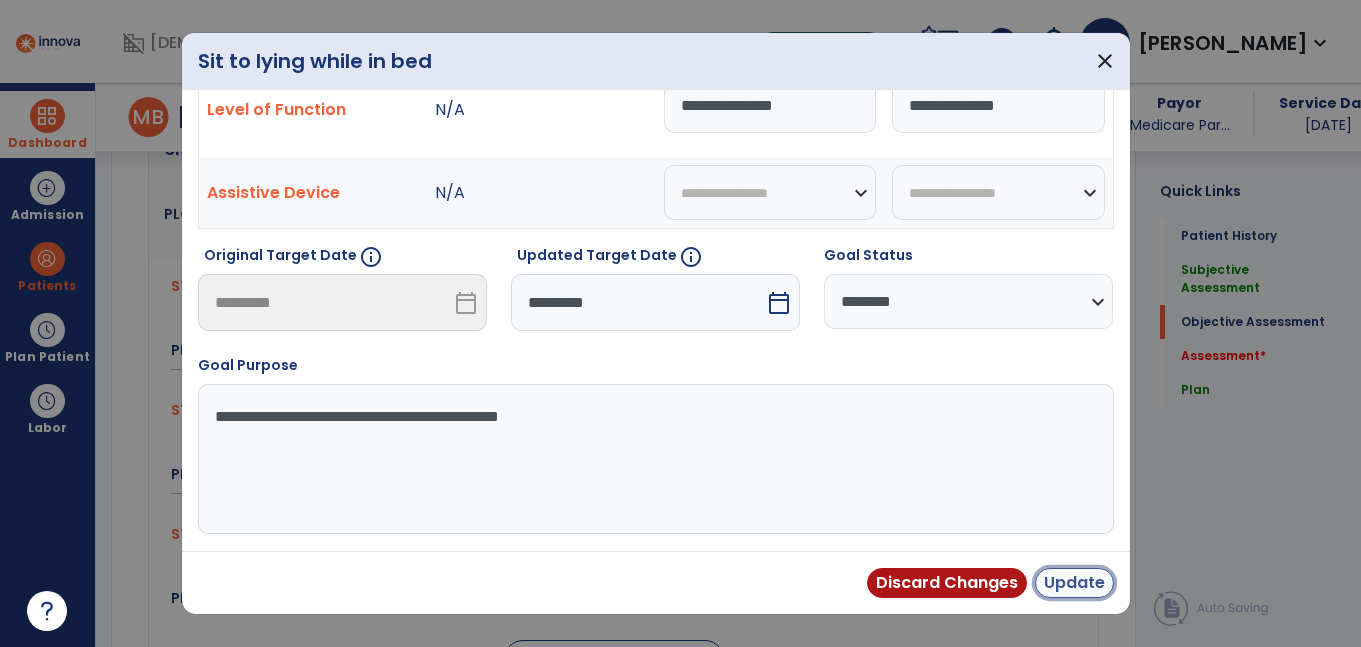 click on "Update" at bounding box center [1074, 583] 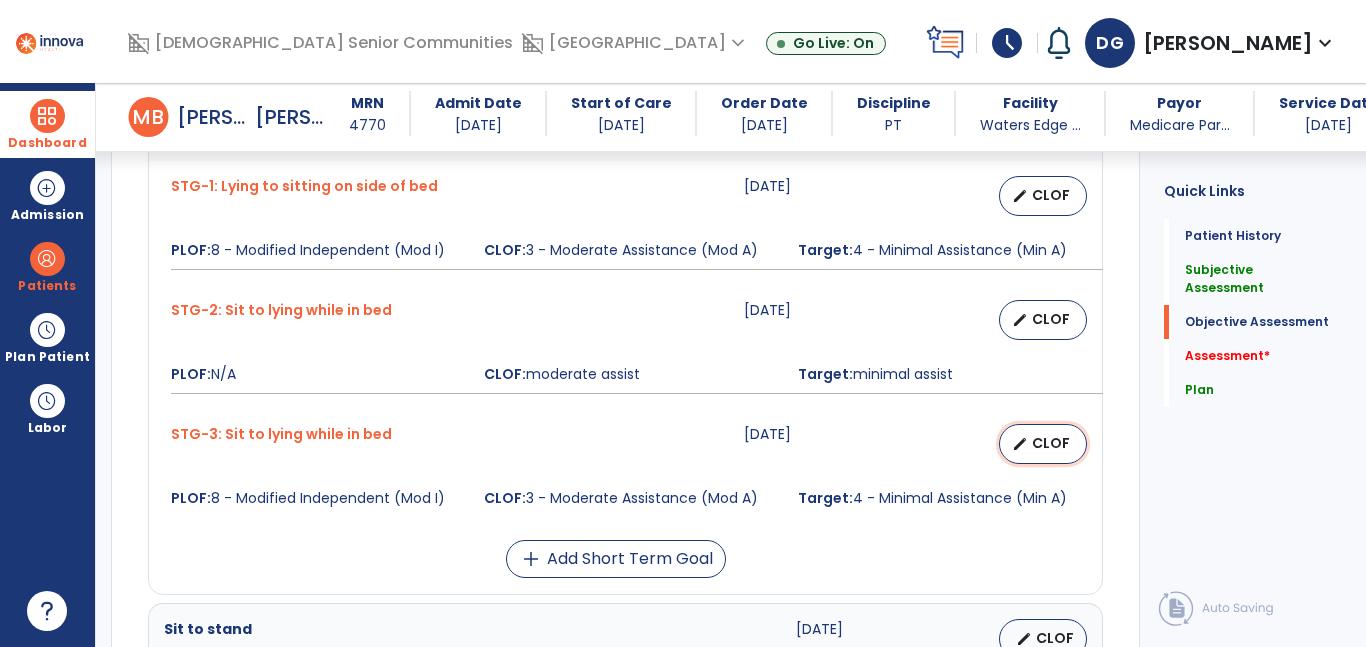click on "edit   CLOF" at bounding box center (1043, 444) 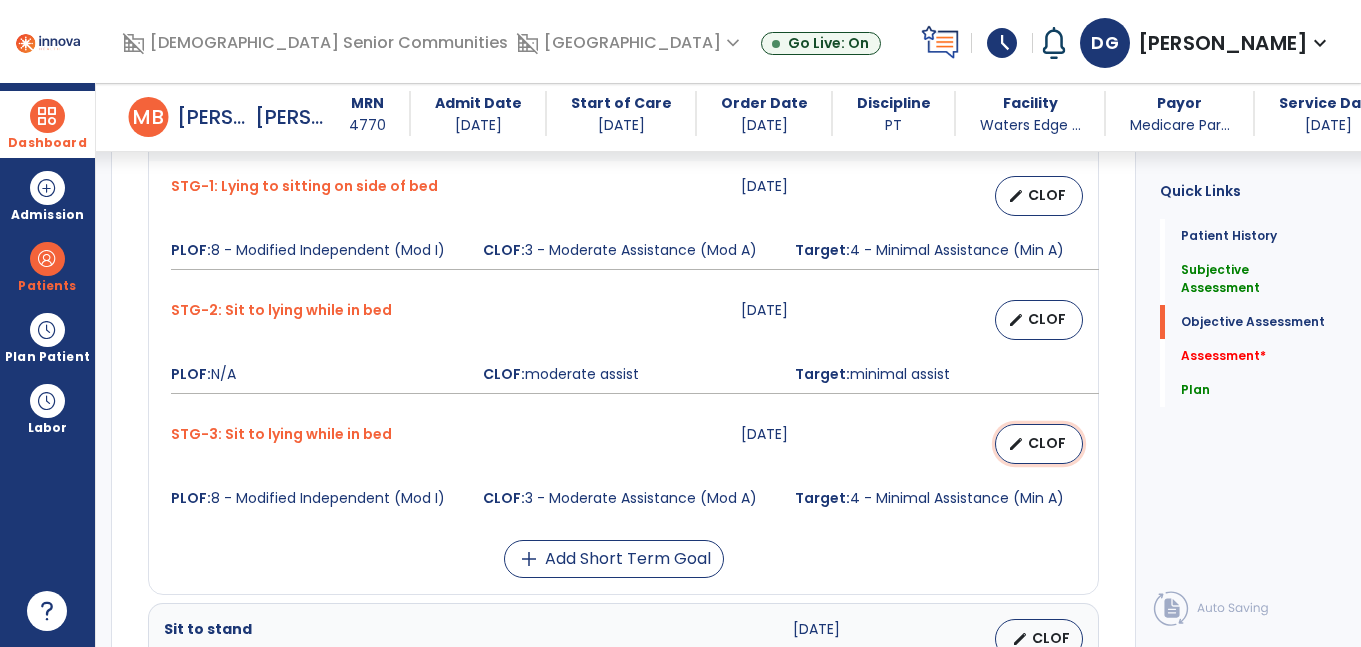 select on "********" 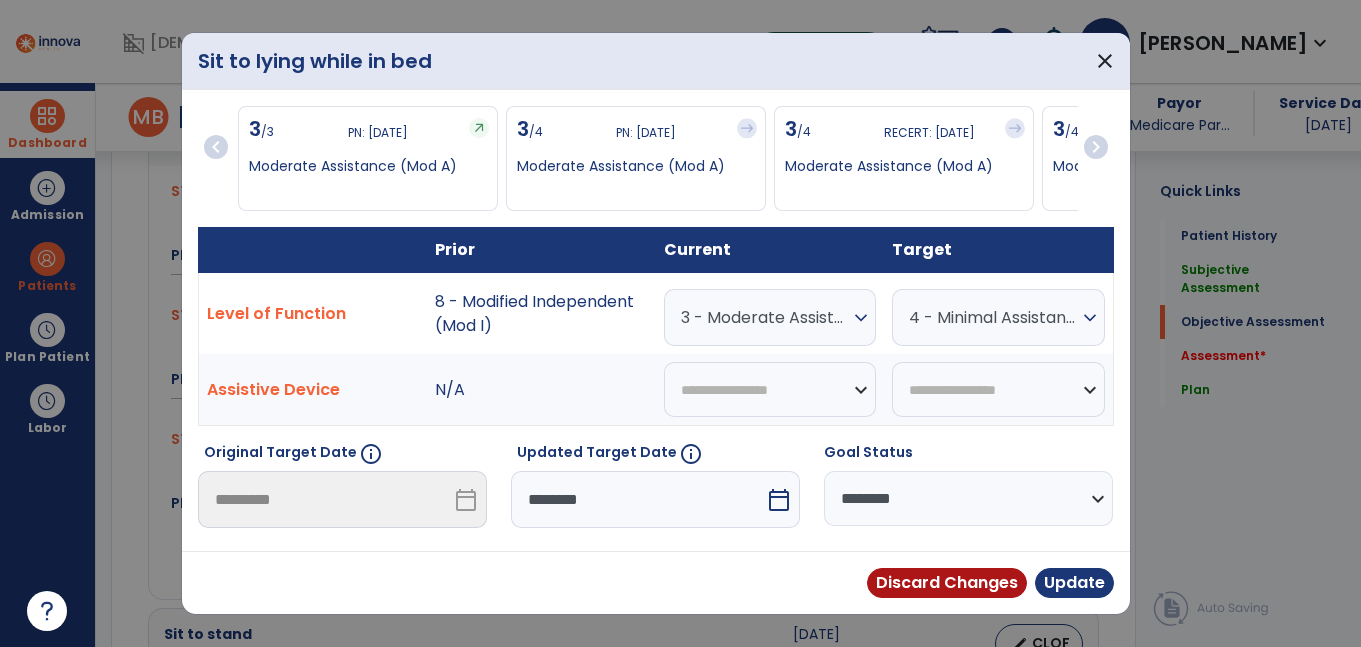 scroll, scrollTop: 1146, scrollLeft: 0, axis: vertical 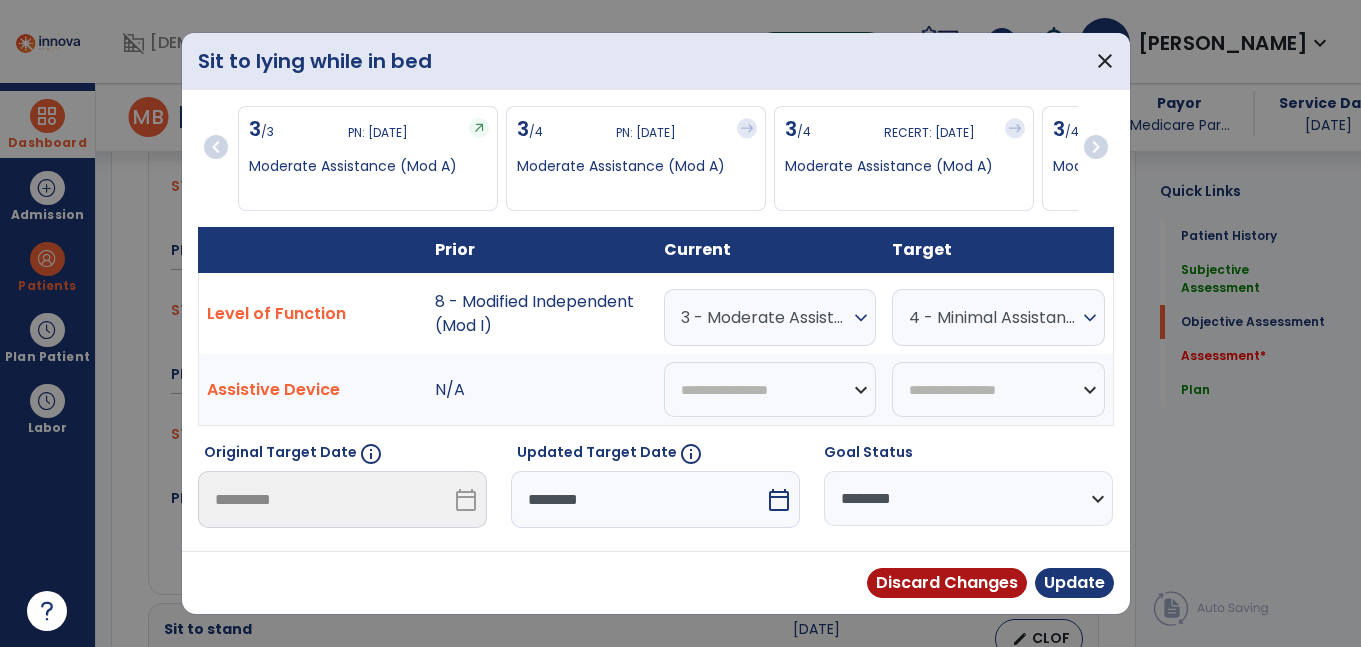click on "********" at bounding box center [638, 499] 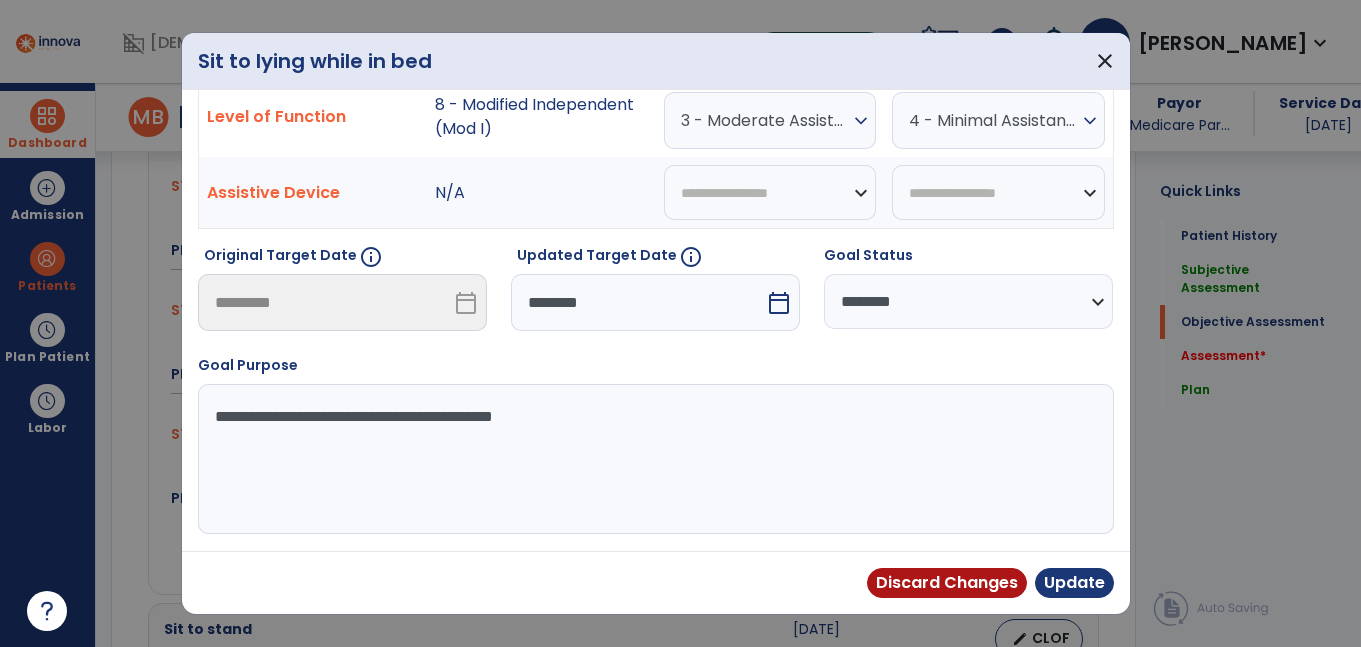 select on "*" 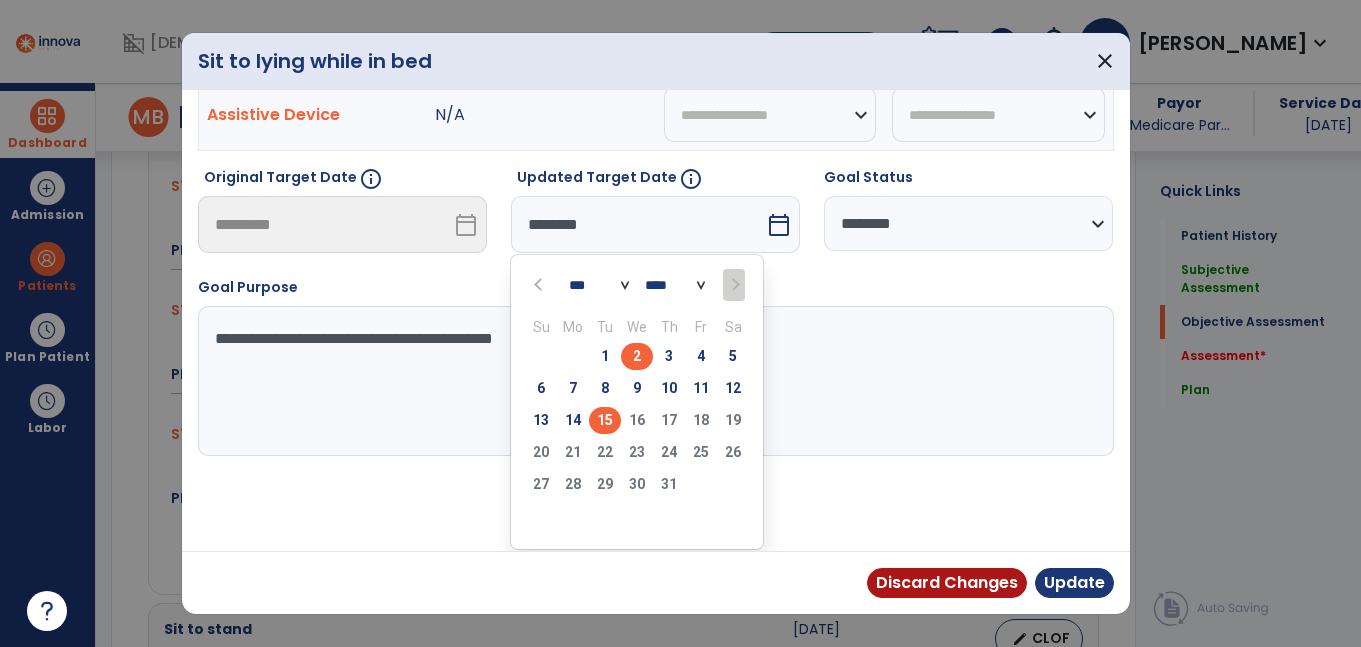 click on "15" at bounding box center (605, 420) 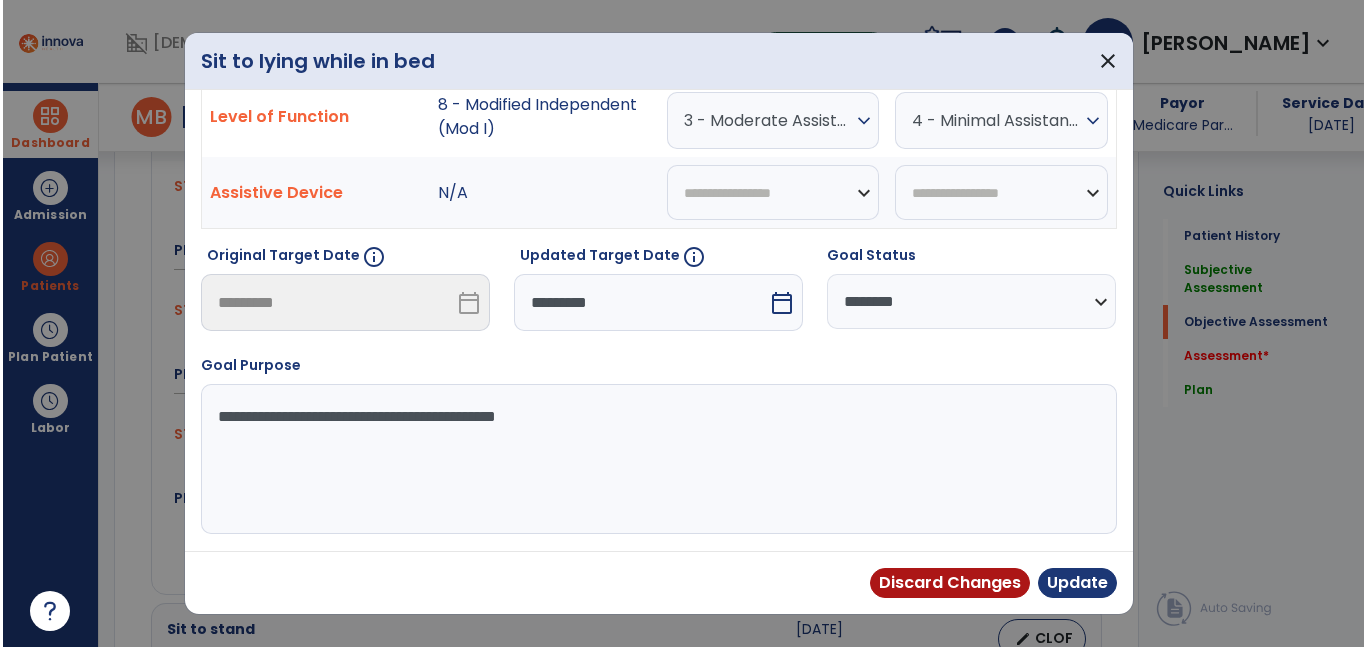 scroll, scrollTop: 197, scrollLeft: 0, axis: vertical 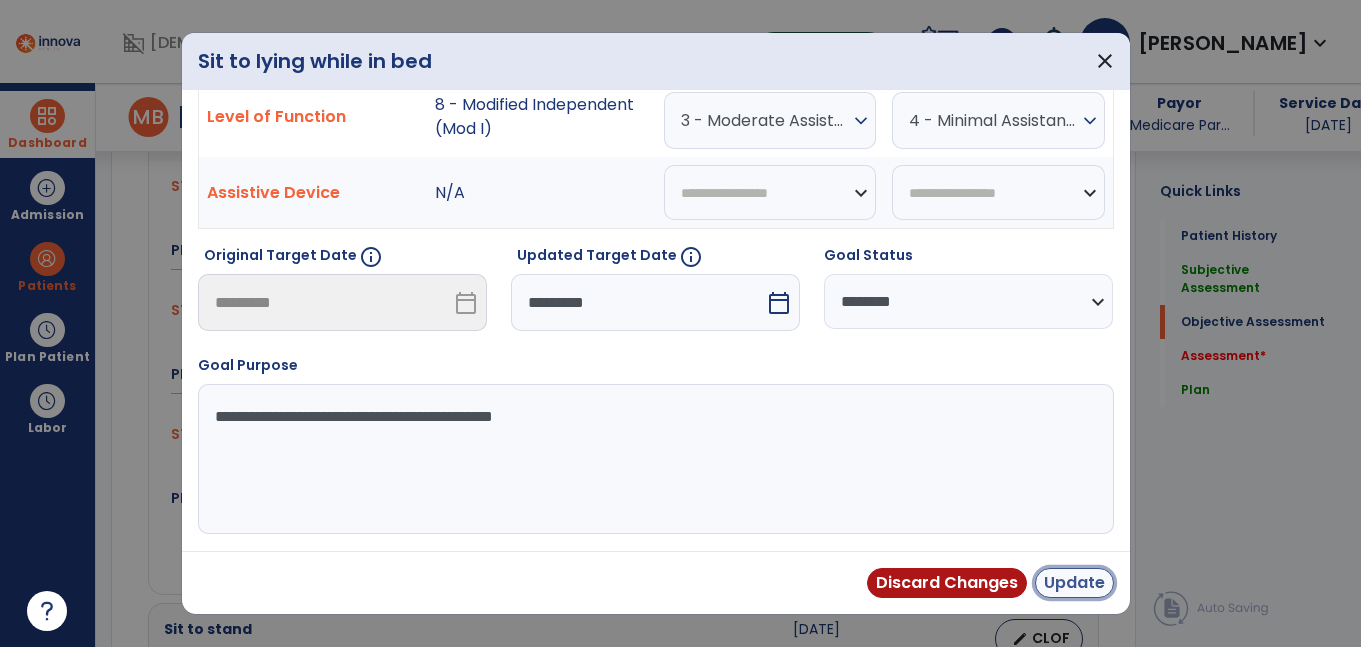 click on "Update" at bounding box center (1074, 583) 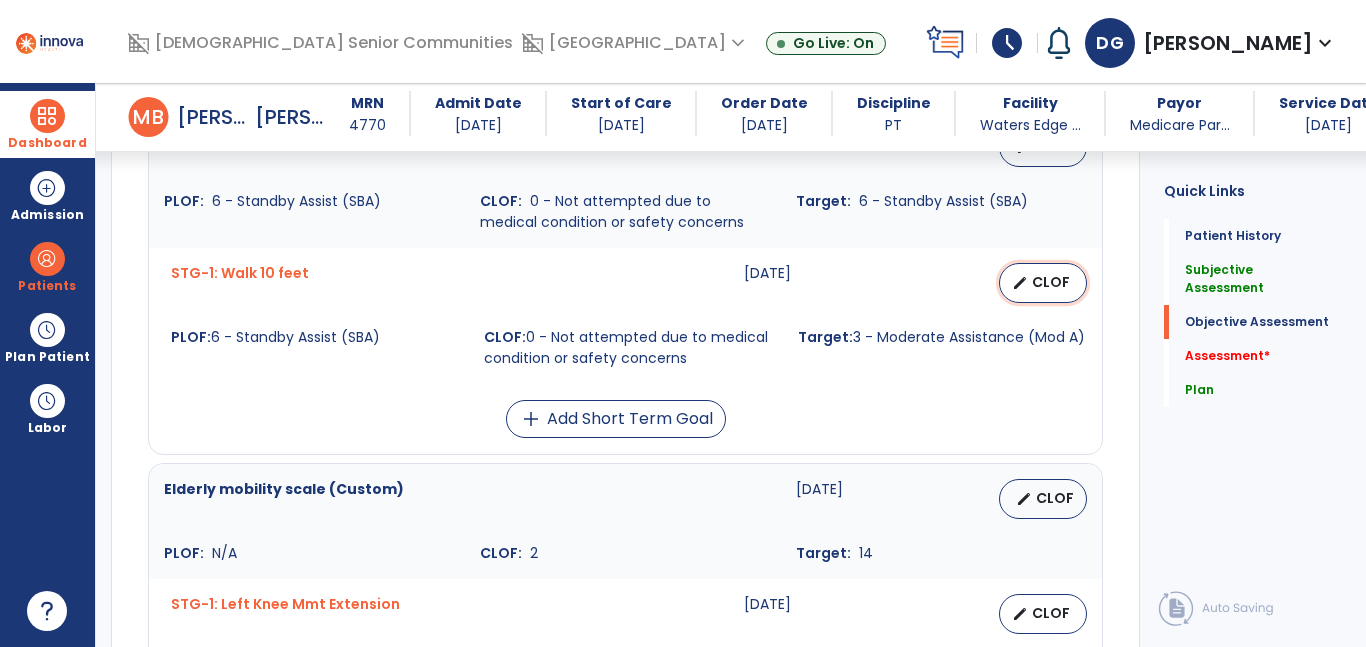 click on "CLOF" at bounding box center (1051, 282) 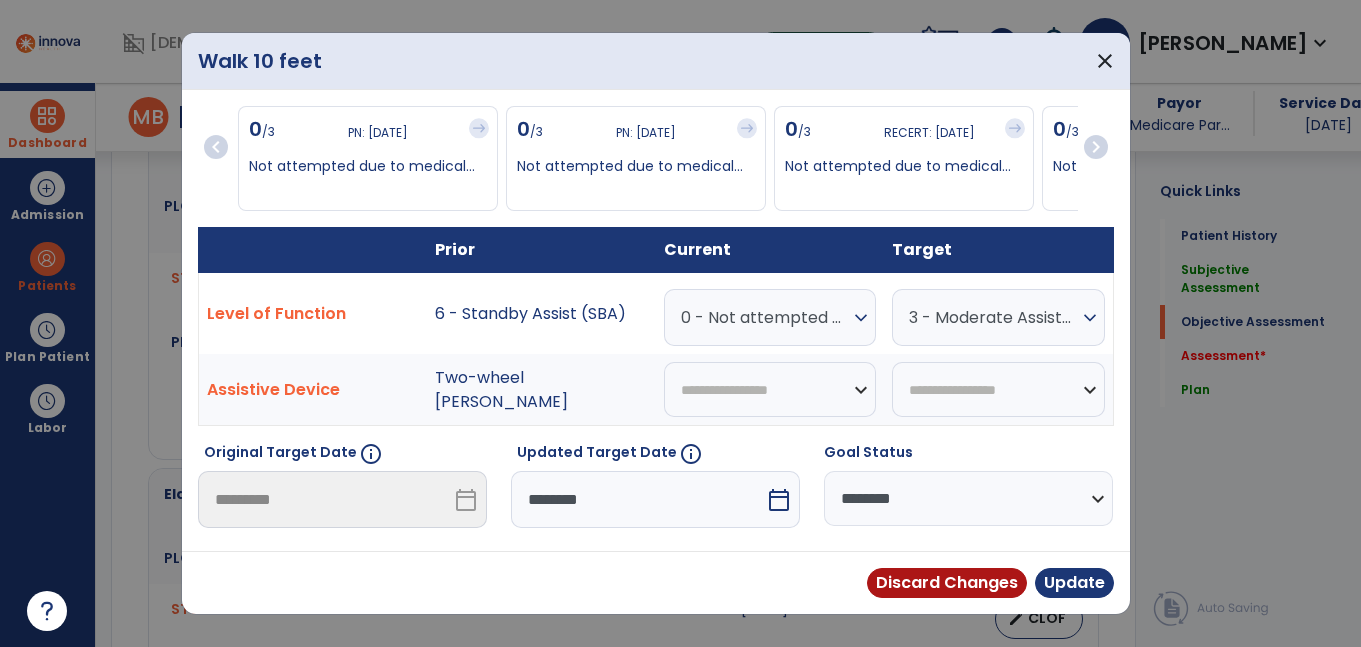 scroll, scrollTop: 1879, scrollLeft: 0, axis: vertical 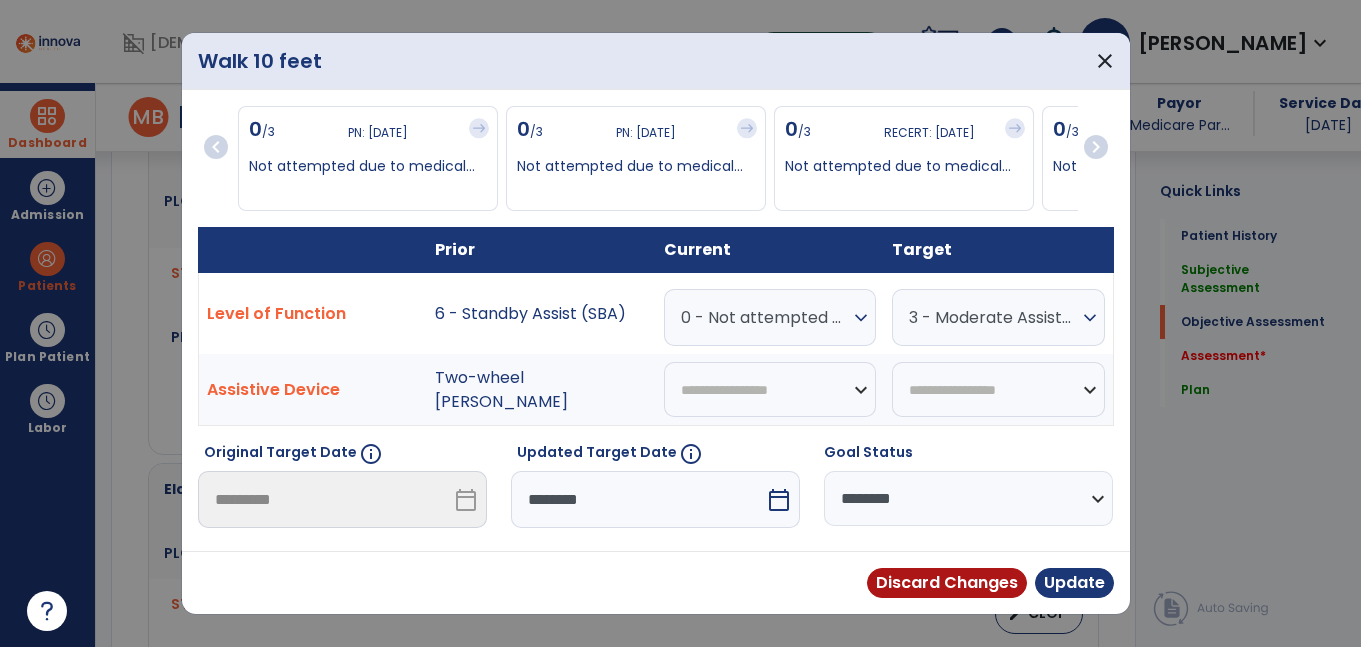 click on "********" at bounding box center (638, 499) 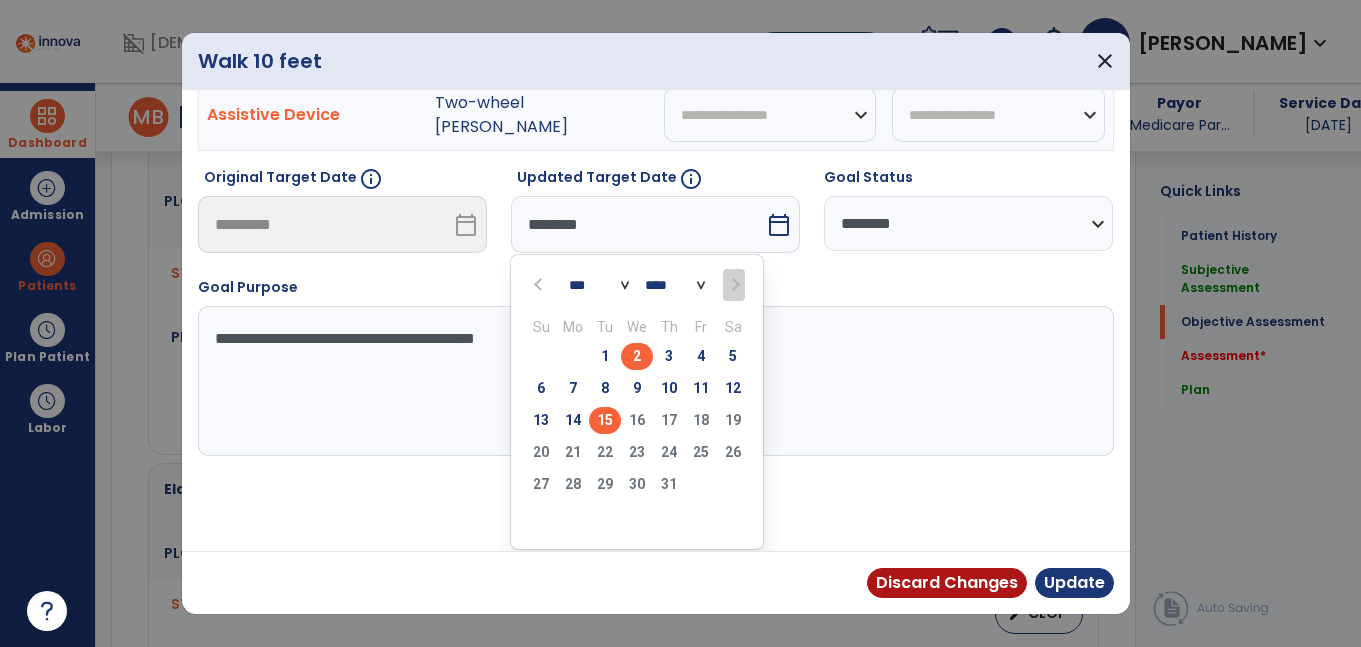 click on "15" at bounding box center [605, 420] 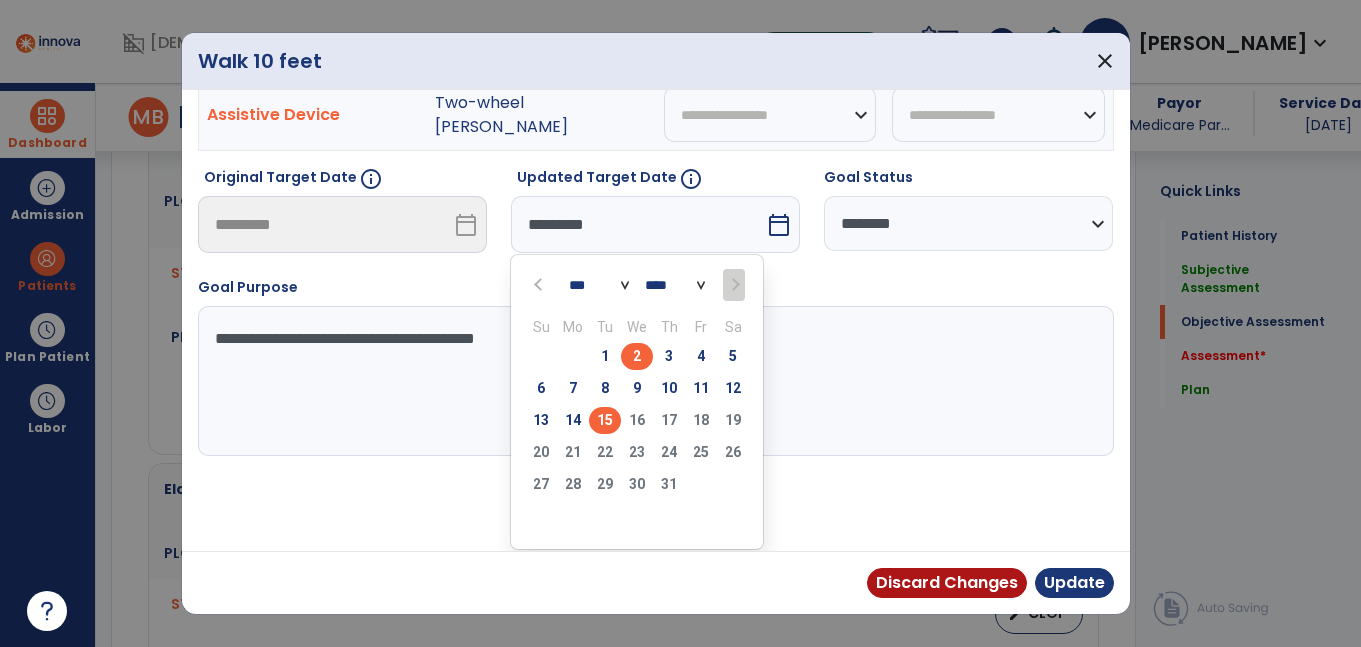 scroll, scrollTop: 197, scrollLeft: 0, axis: vertical 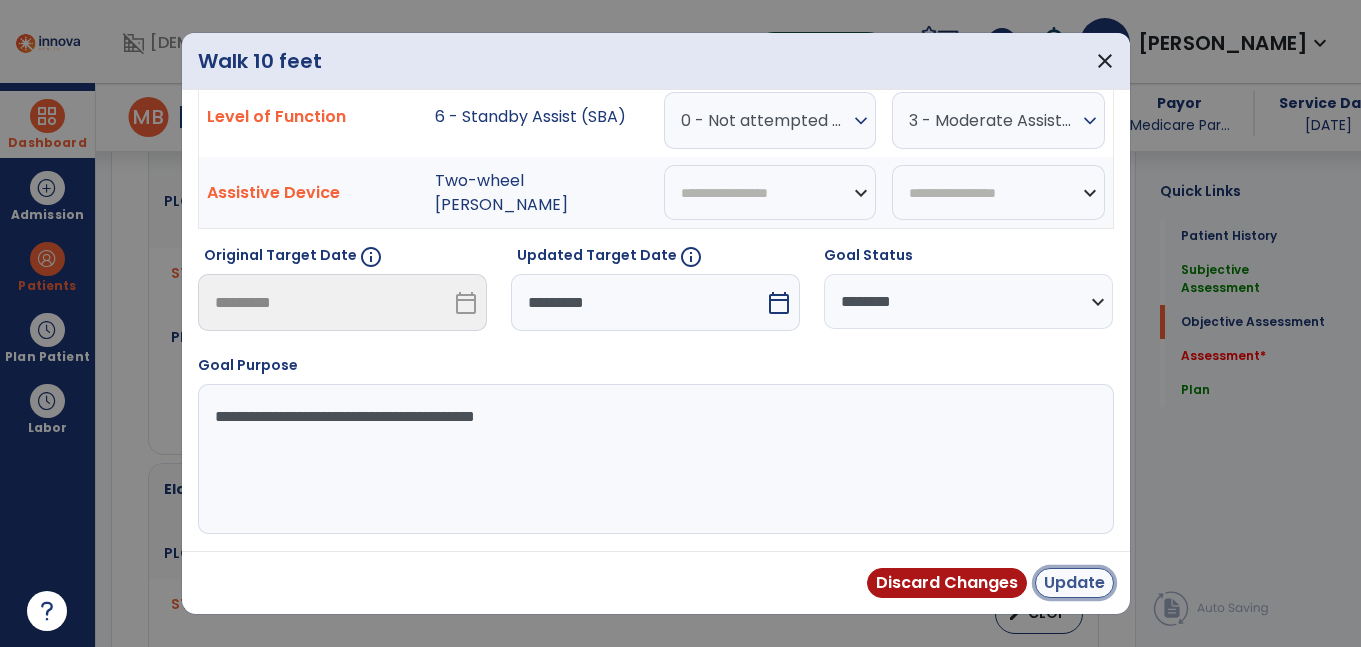 click on "Update" at bounding box center [1074, 583] 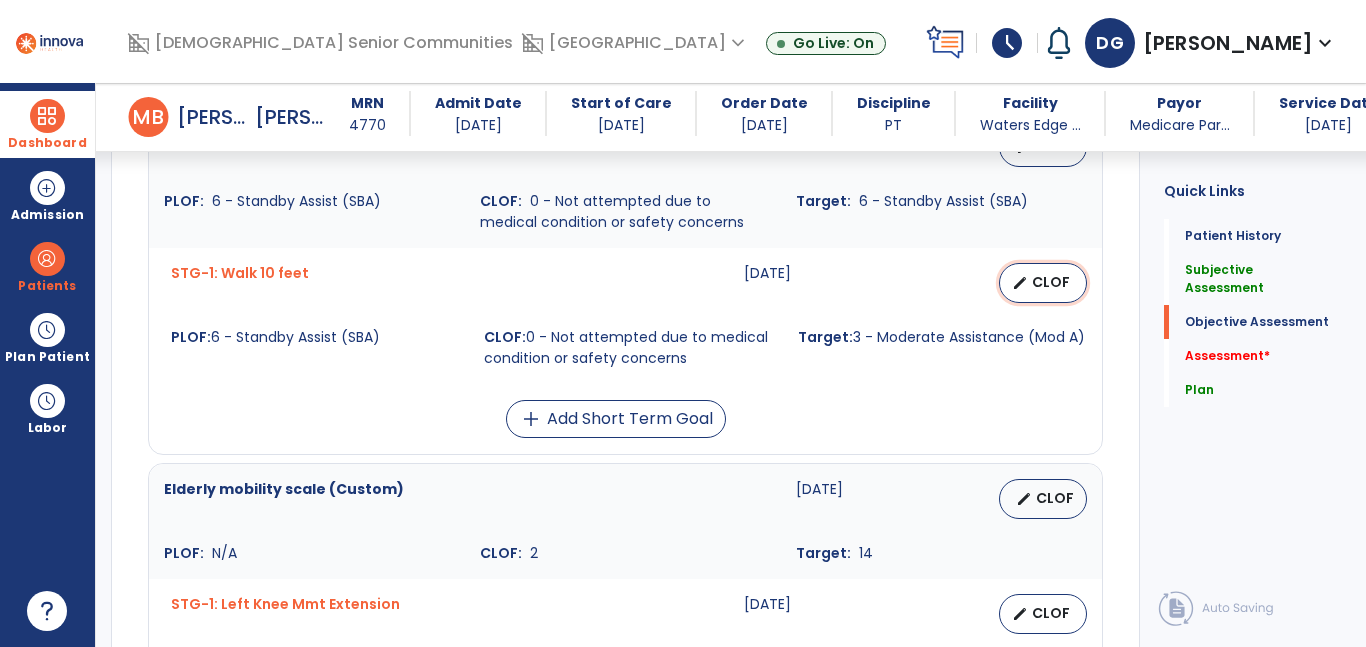 click on "CLOF" at bounding box center [1051, 282] 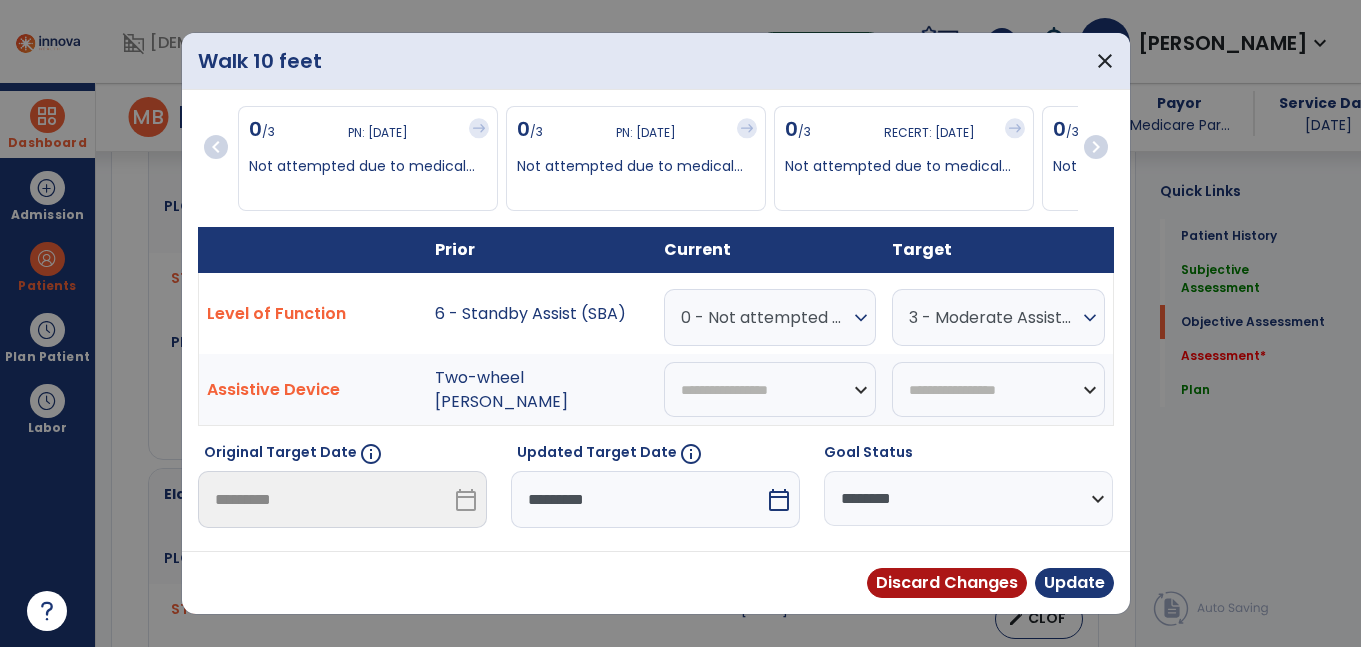scroll, scrollTop: 1879, scrollLeft: 0, axis: vertical 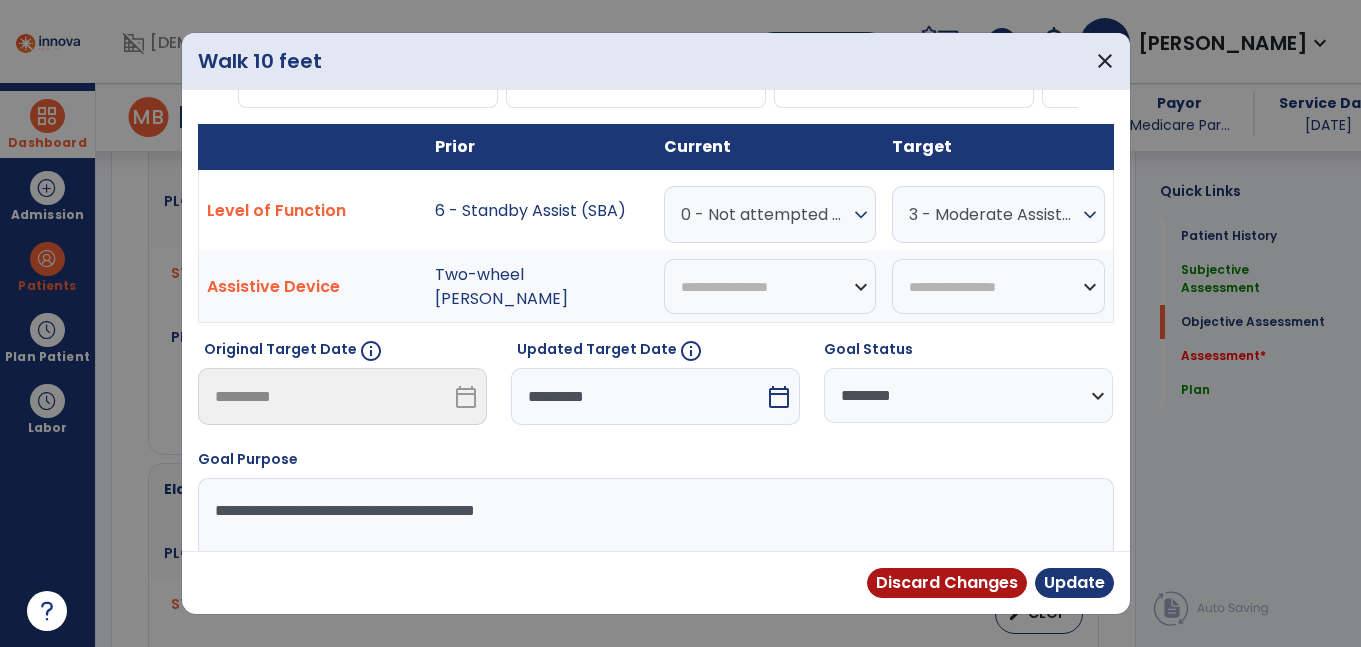 click on "0 - Not attempted due to medical condition or safety concerns   expand_more" at bounding box center (770, 214) 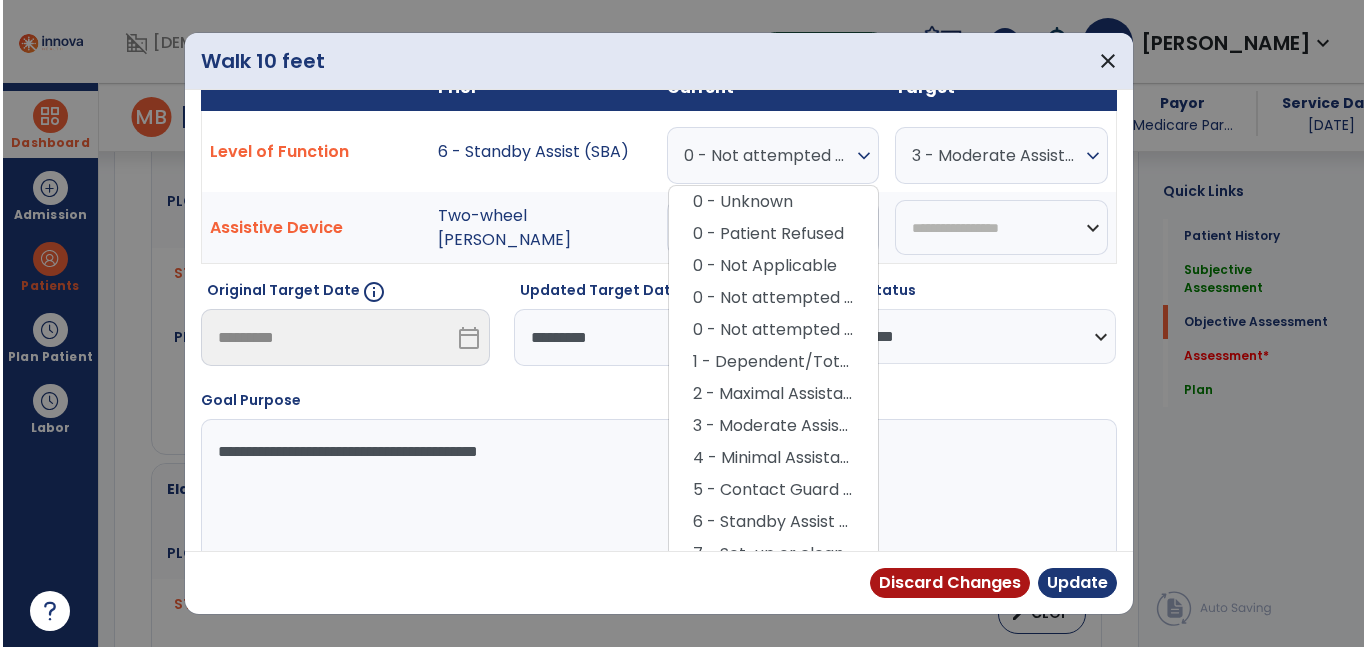 scroll, scrollTop: 155, scrollLeft: 0, axis: vertical 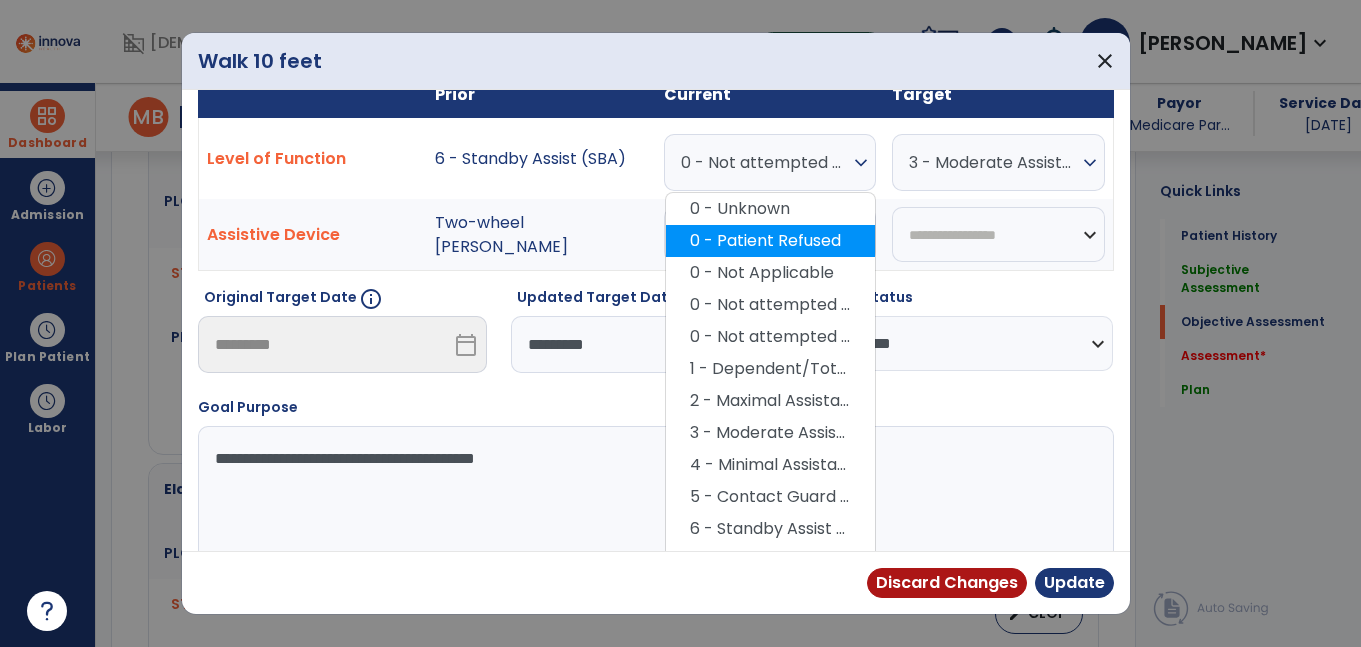 click on "0 - Patient Refused" at bounding box center [770, 241] 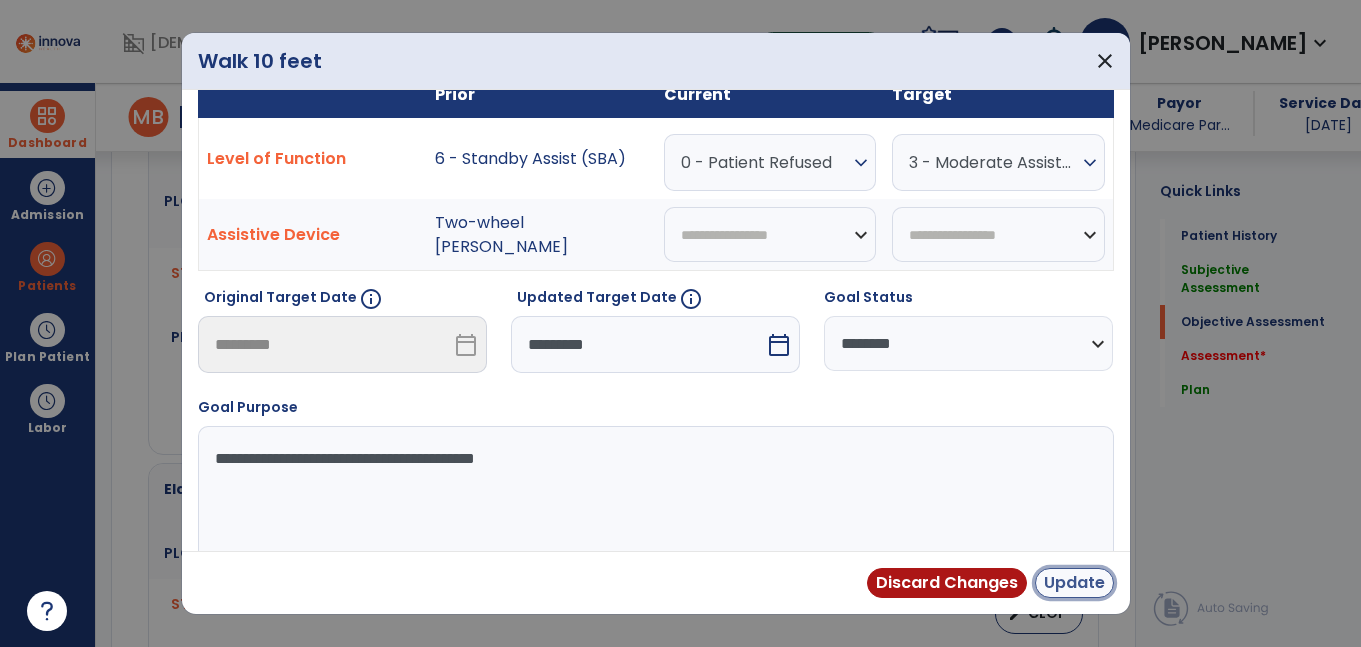 click on "Update" at bounding box center [1074, 583] 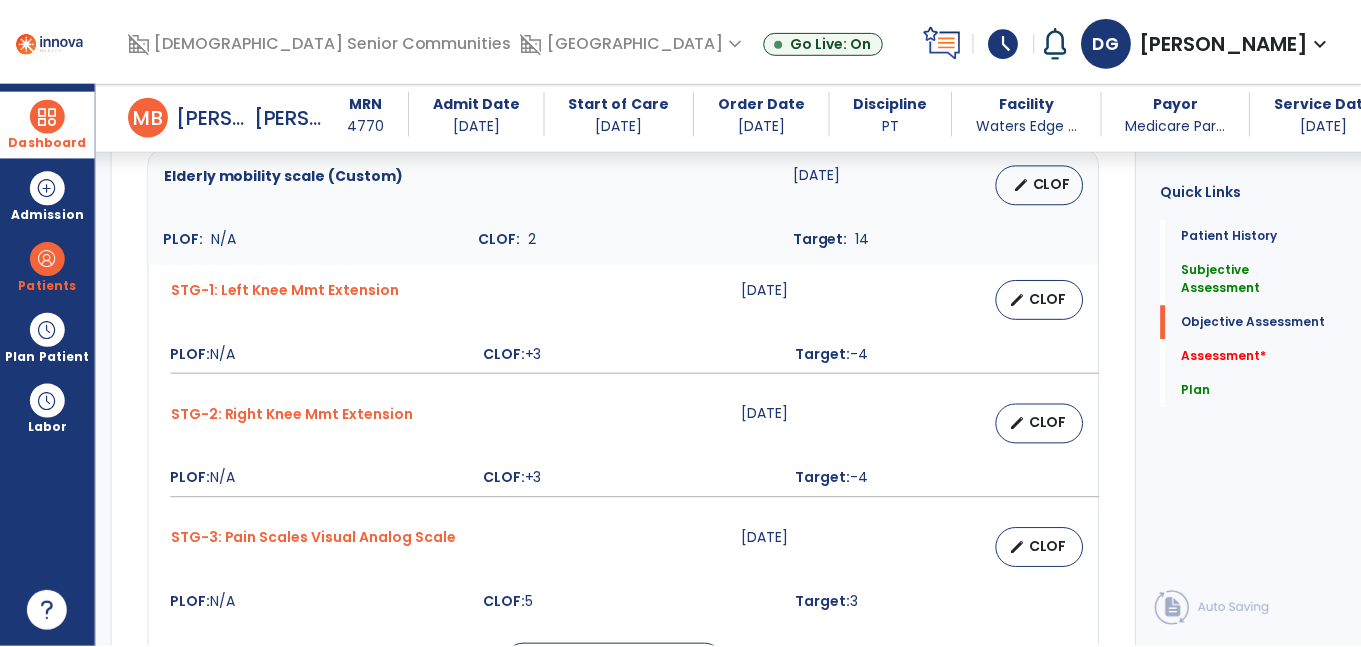 scroll, scrollTop: 2173, scrollLeft: 0, axis: vertical 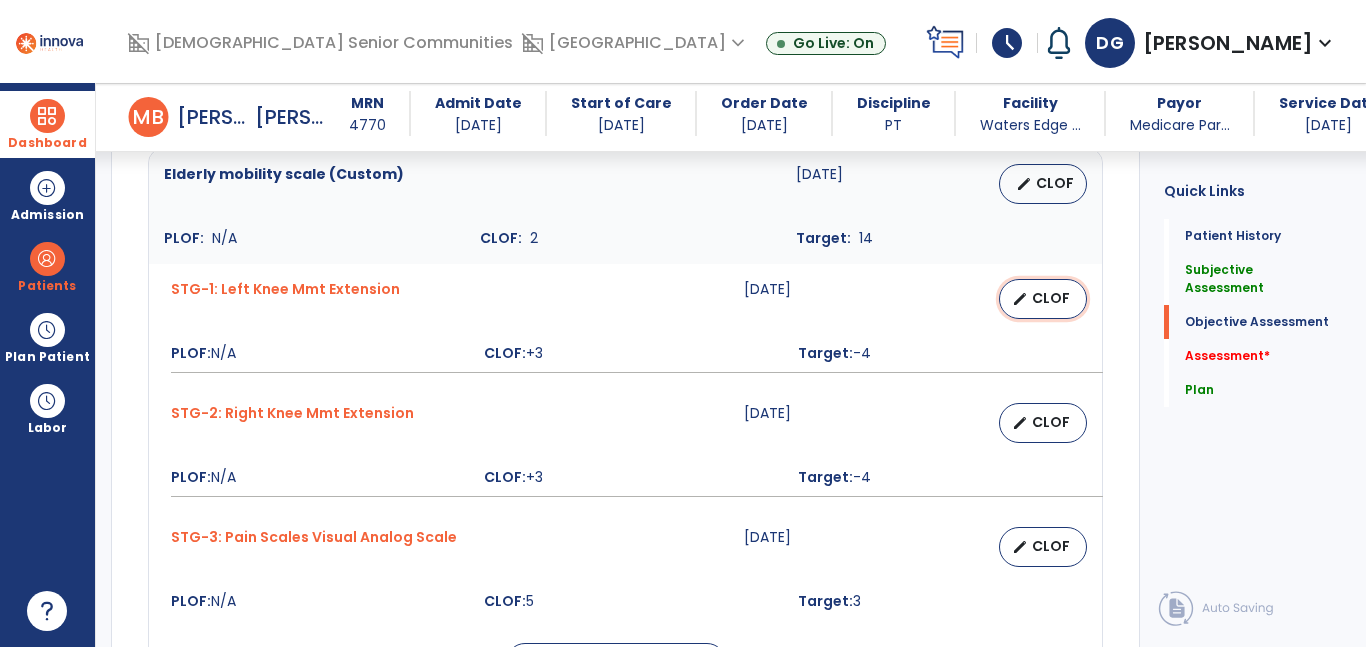 click on "CLOF" at bounding box center [1051, 298] 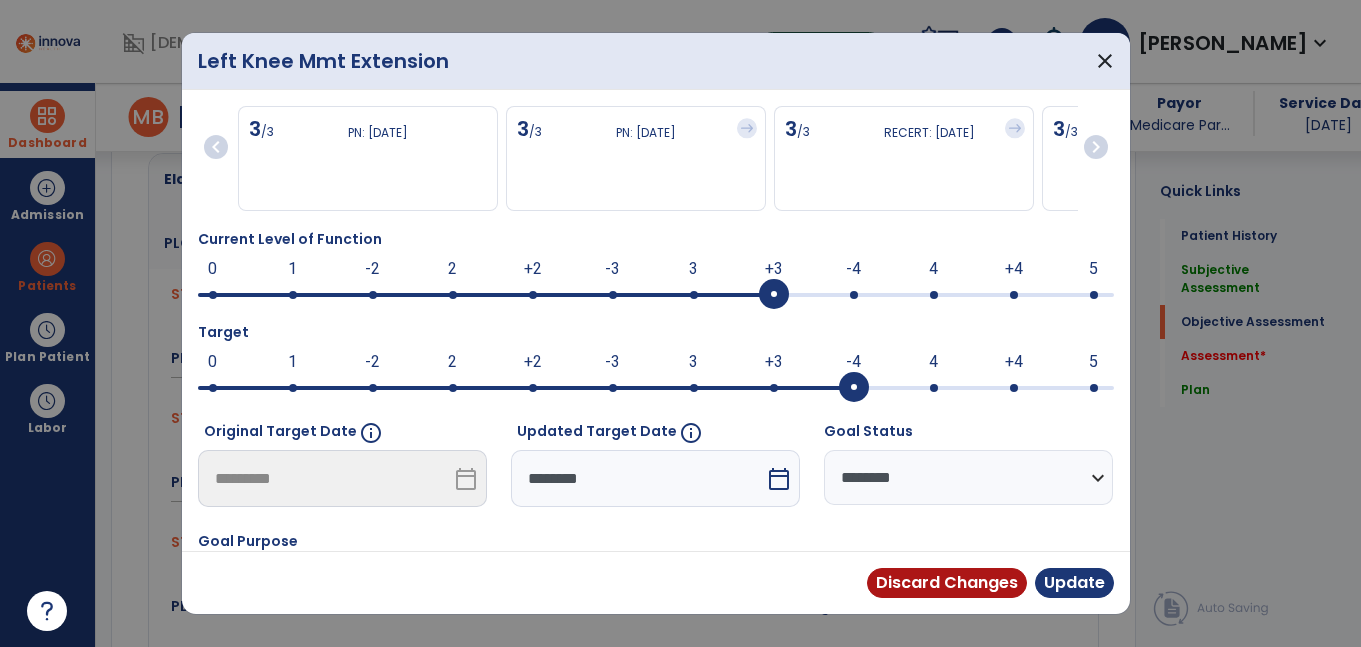 scroll, scrollTop: 2173, scrollLeft: 0, axis: vertical 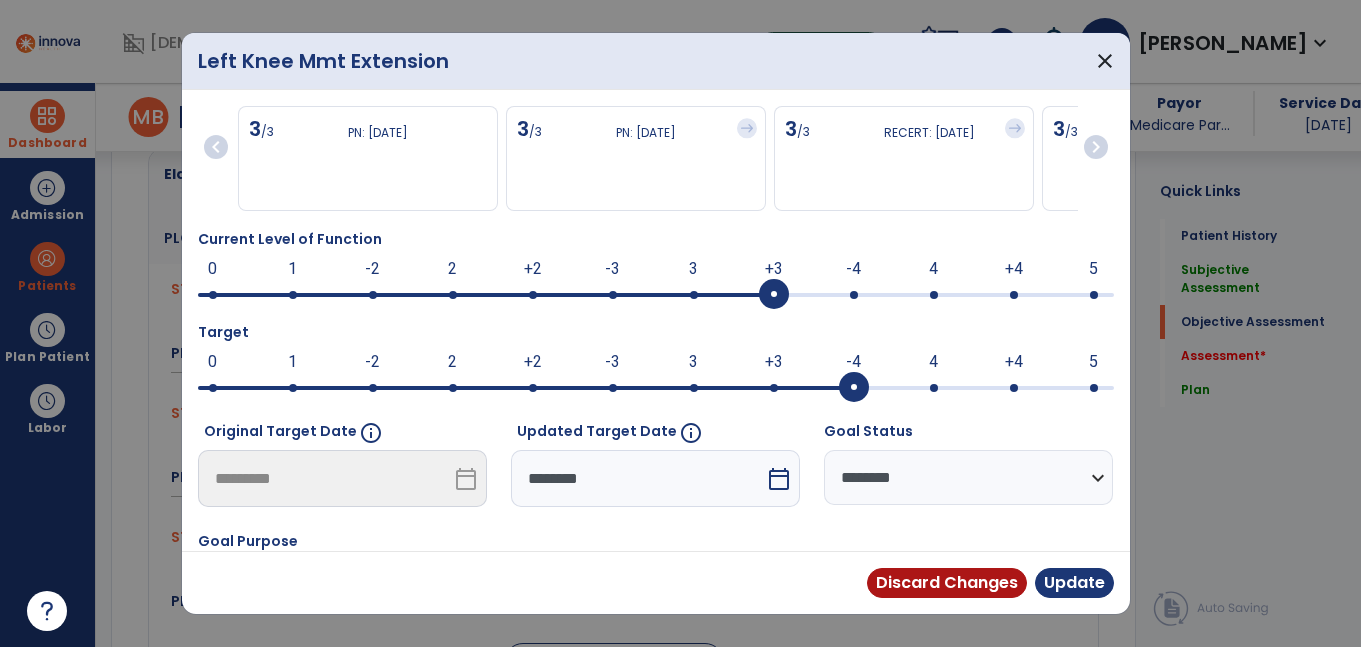 click on "********" at bounding box center [638, 478] 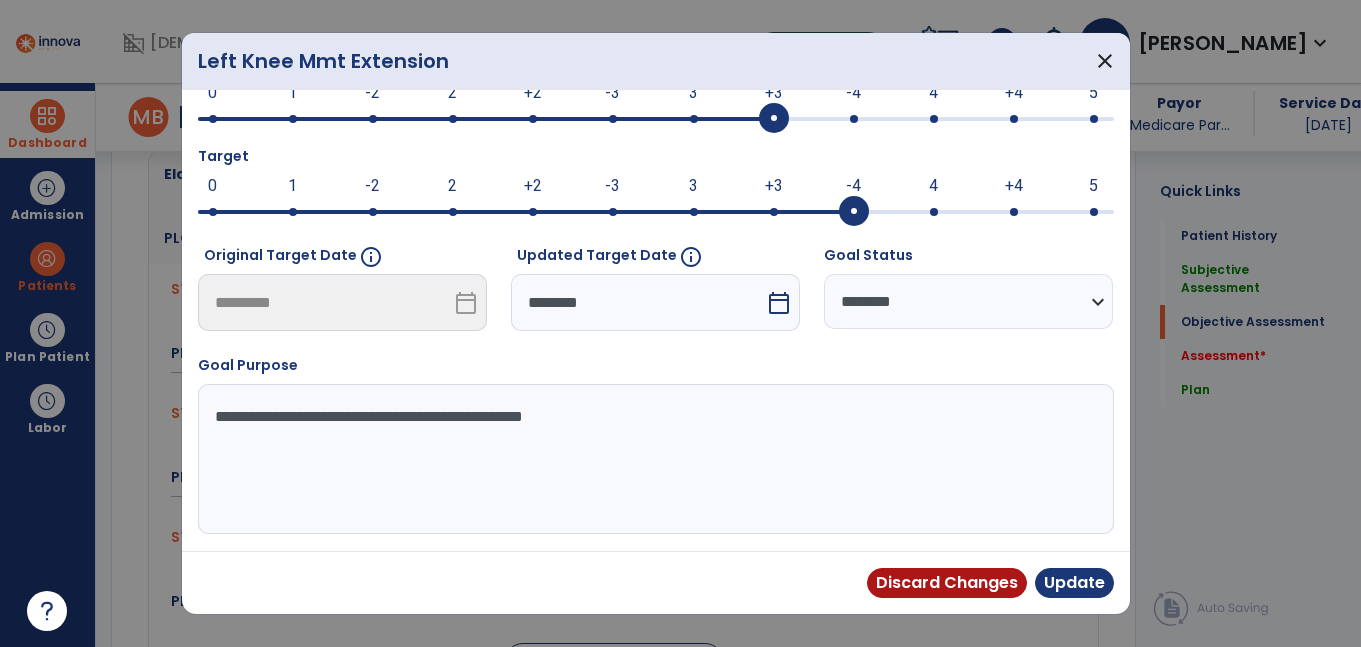 select on "*" 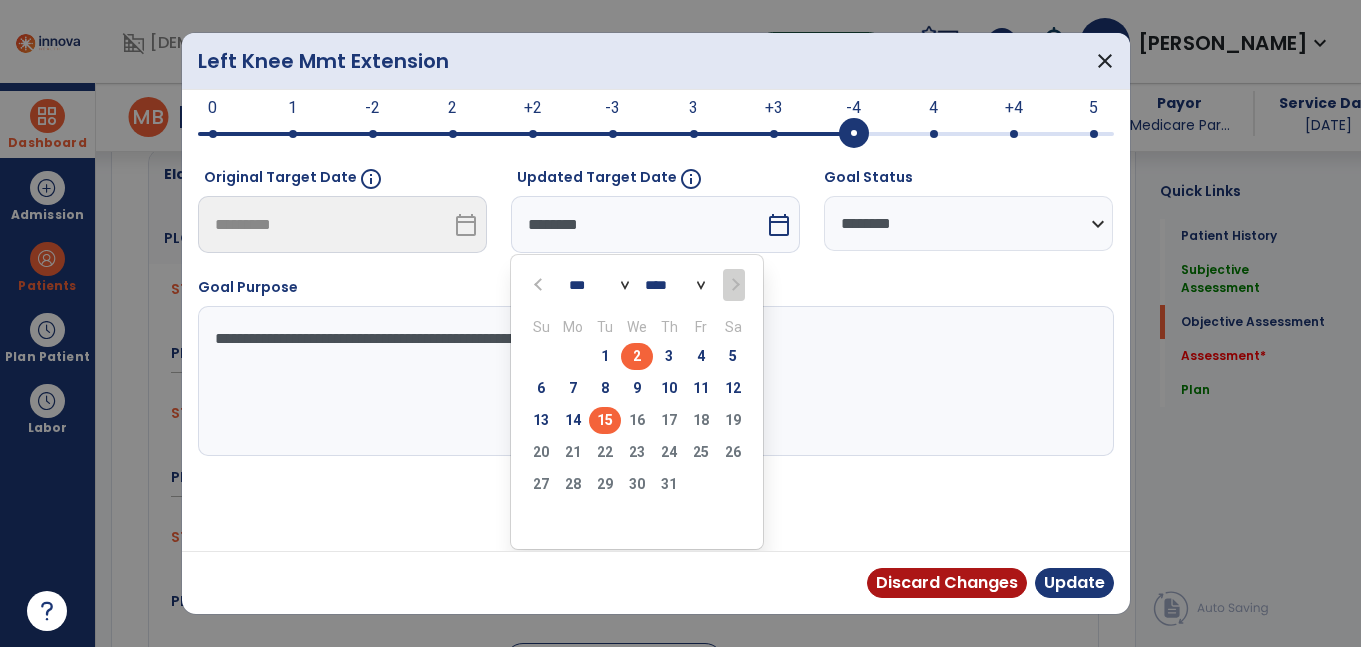 click on "15" at bounding box center [605, 420] 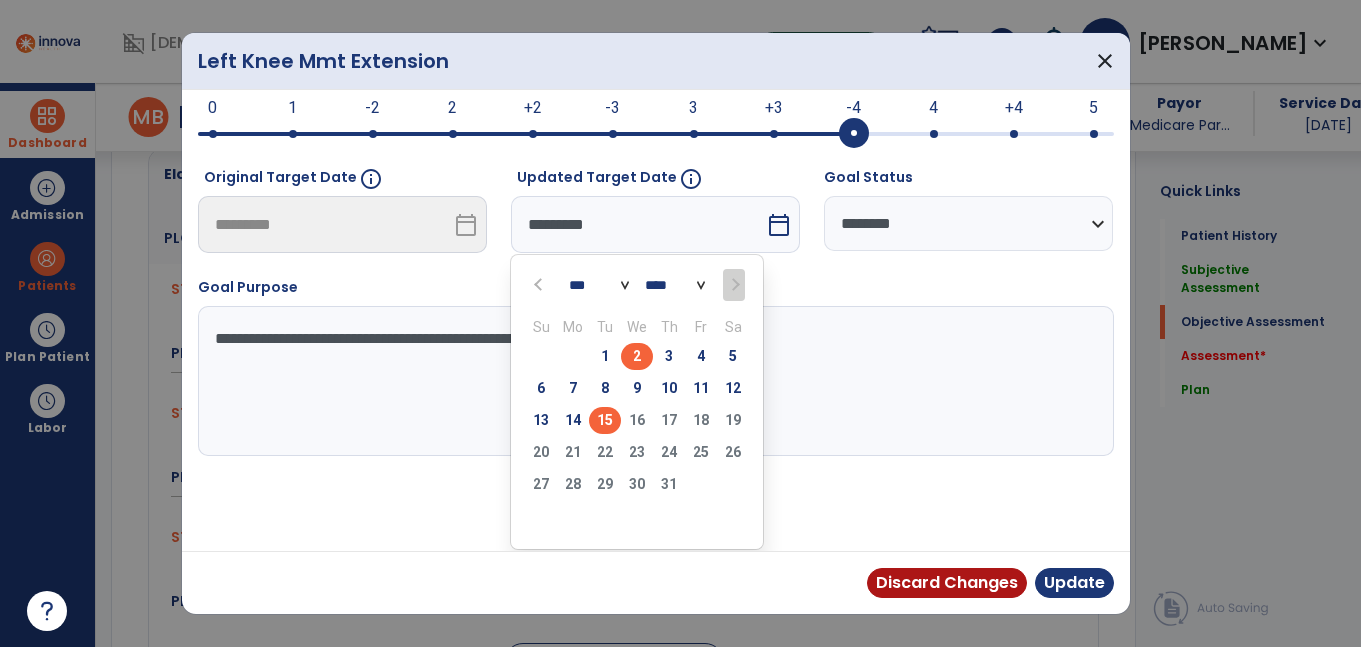 scroll, scrollTop: 176, scrollLeft: 0, axis: vertical 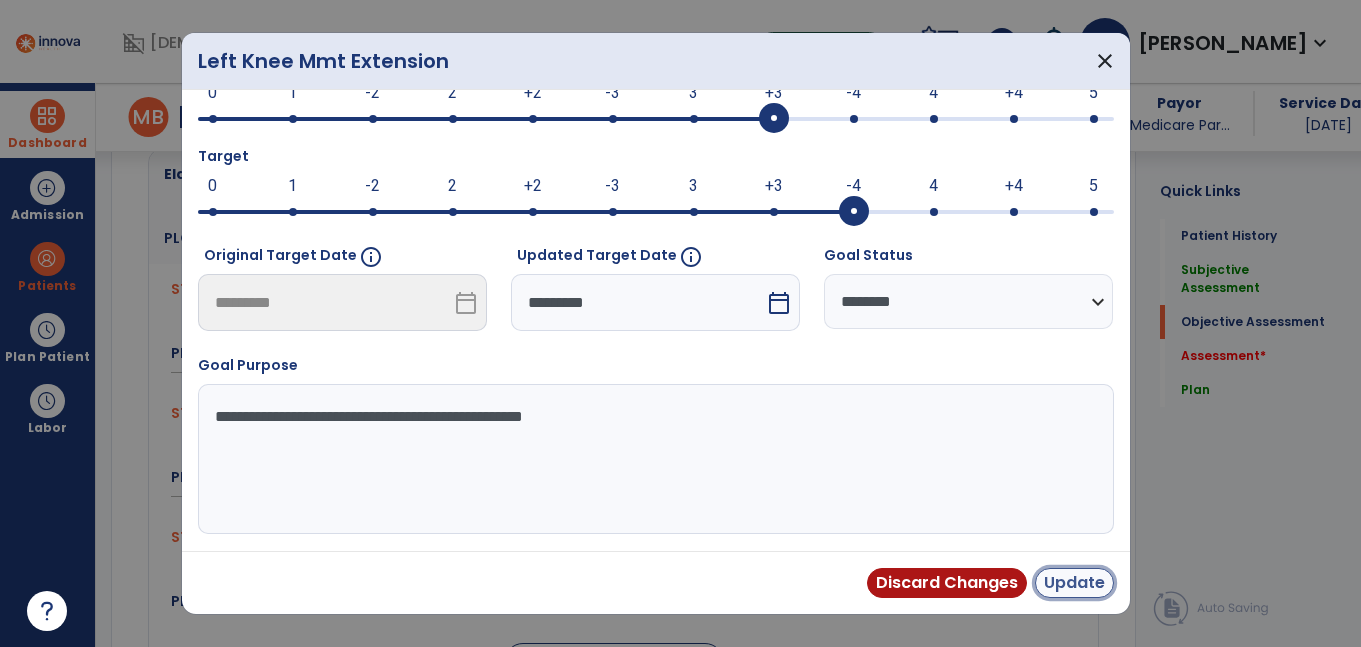 click on "Update" at bounding box center (1074, 583) 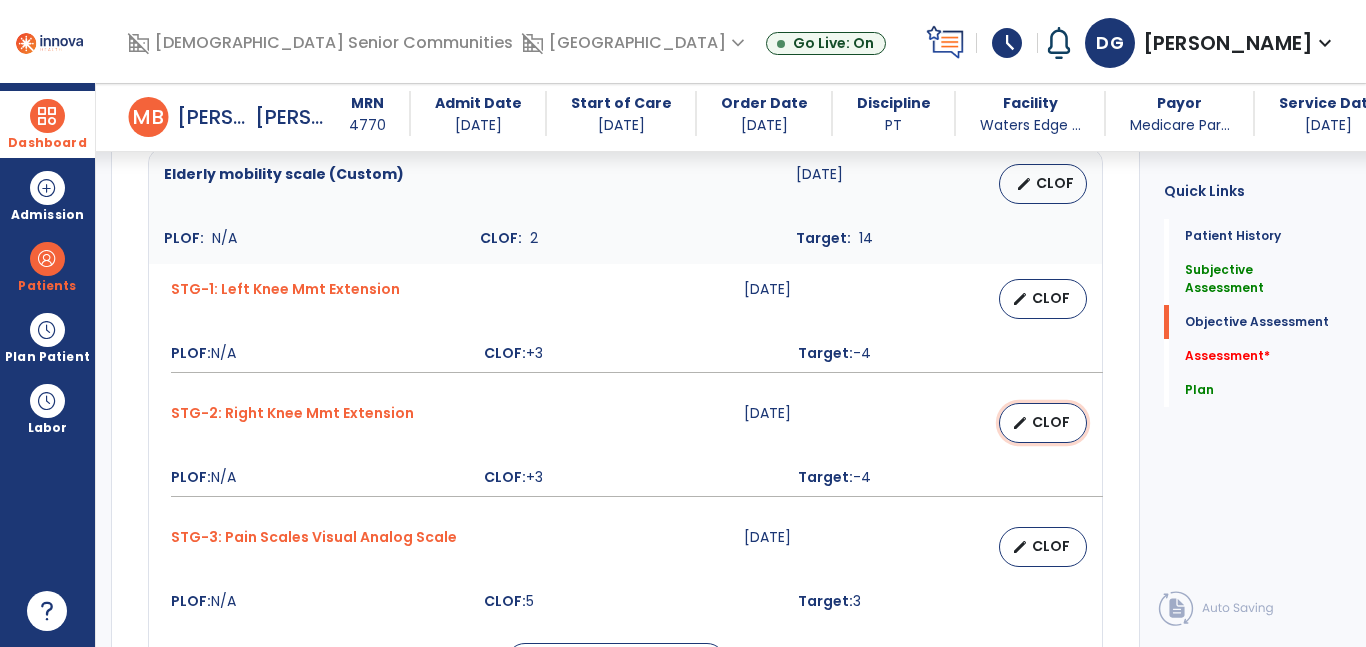 click on "CLOF" at bounding box center (1051, 422) 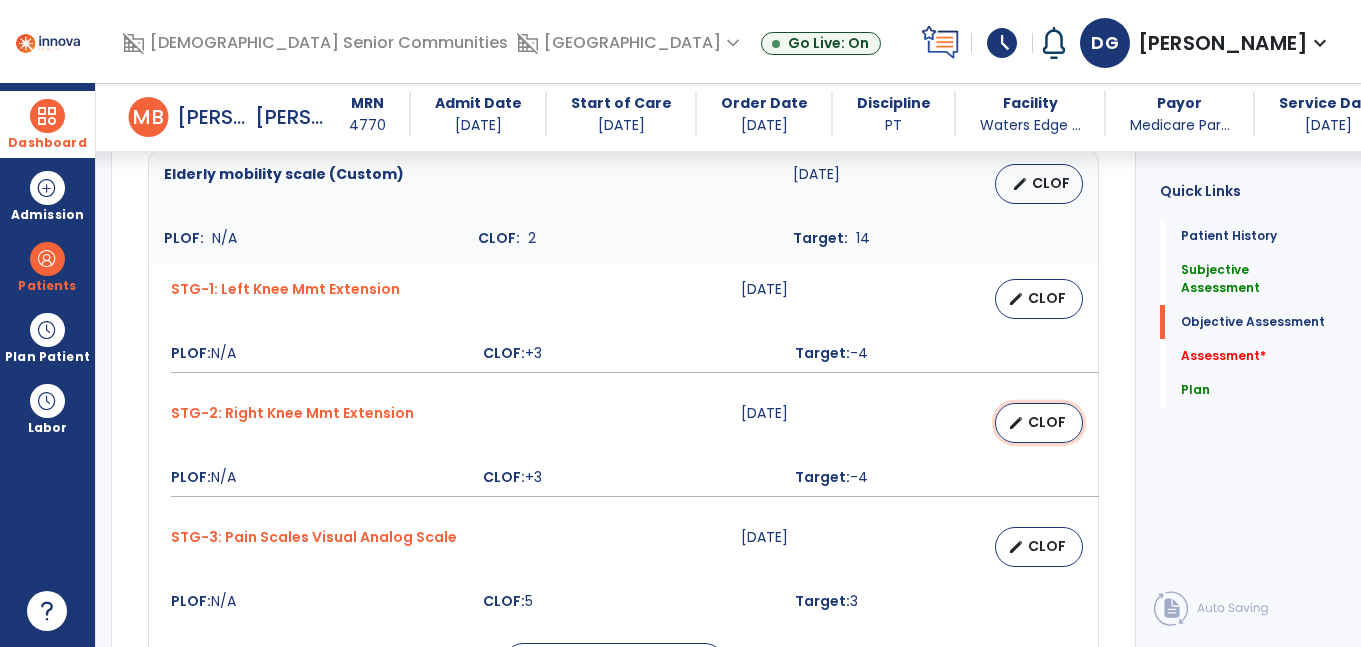 select on "********" 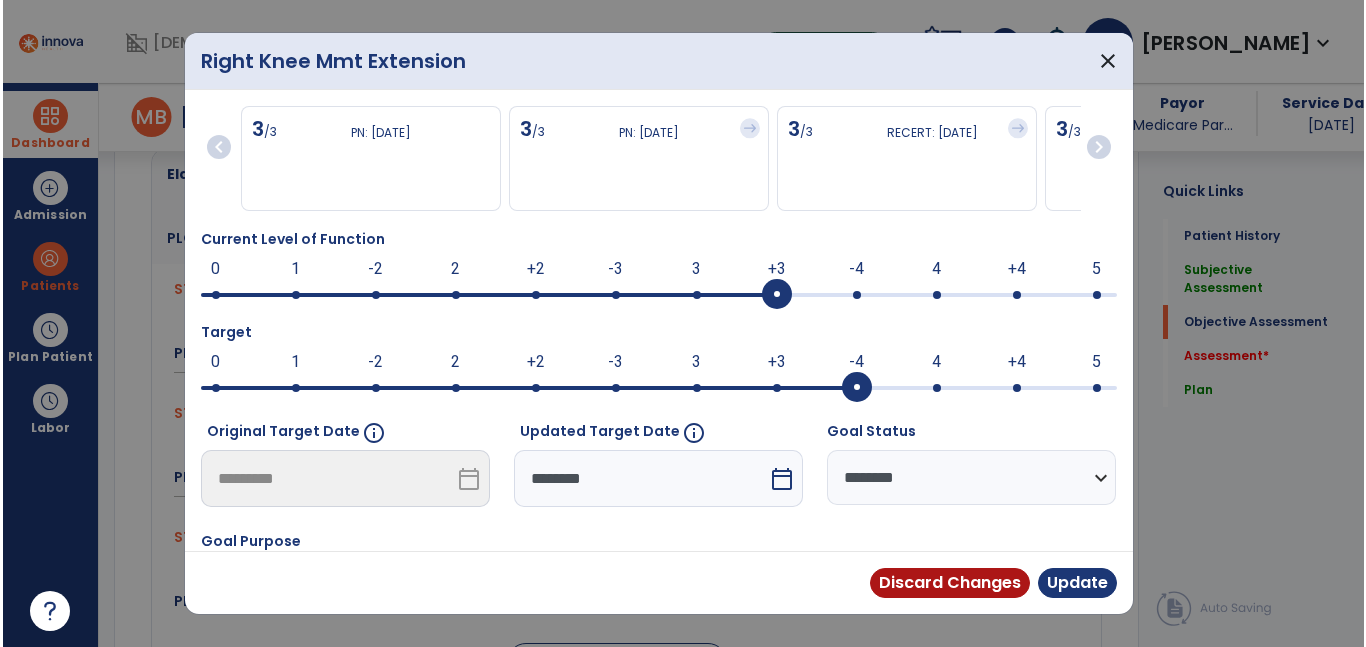 scroll, scrollTop: 2173, scrollLeft: 0, axis: vertical 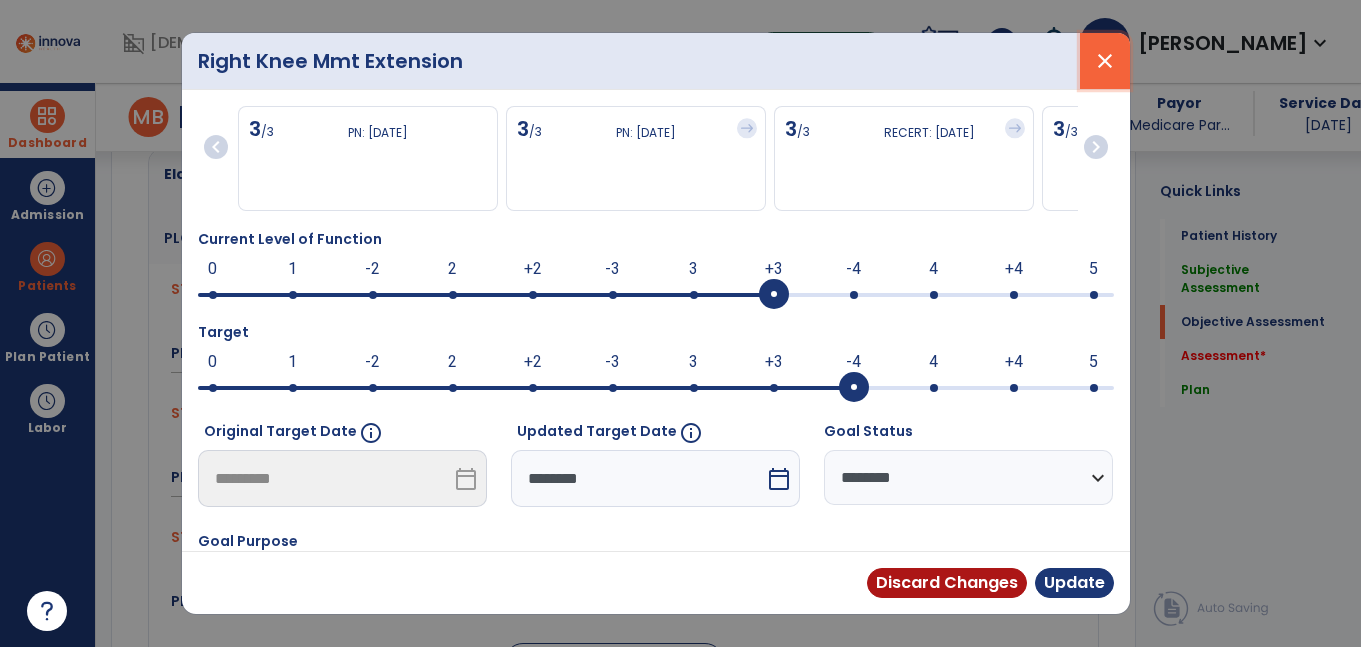 click on "close" at bounding box center (1105, 61) 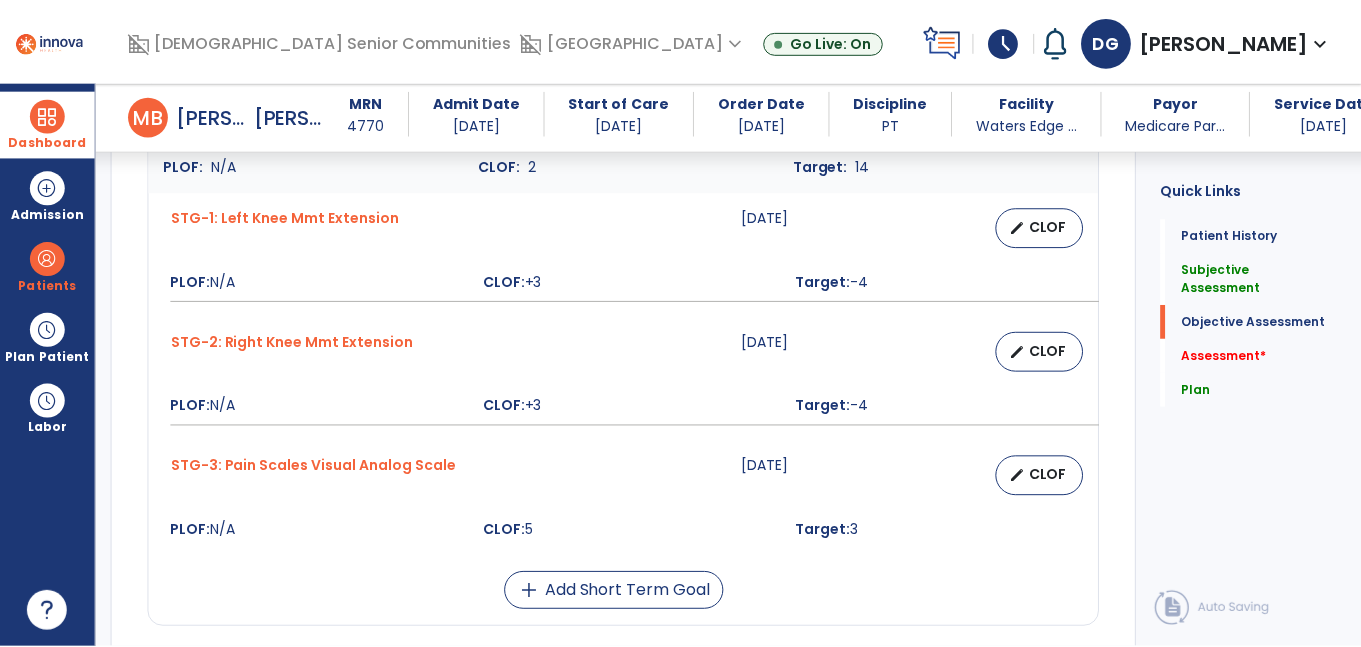 scroll, scrollTop: 2245, scrollLeft: 0, axis: vertical 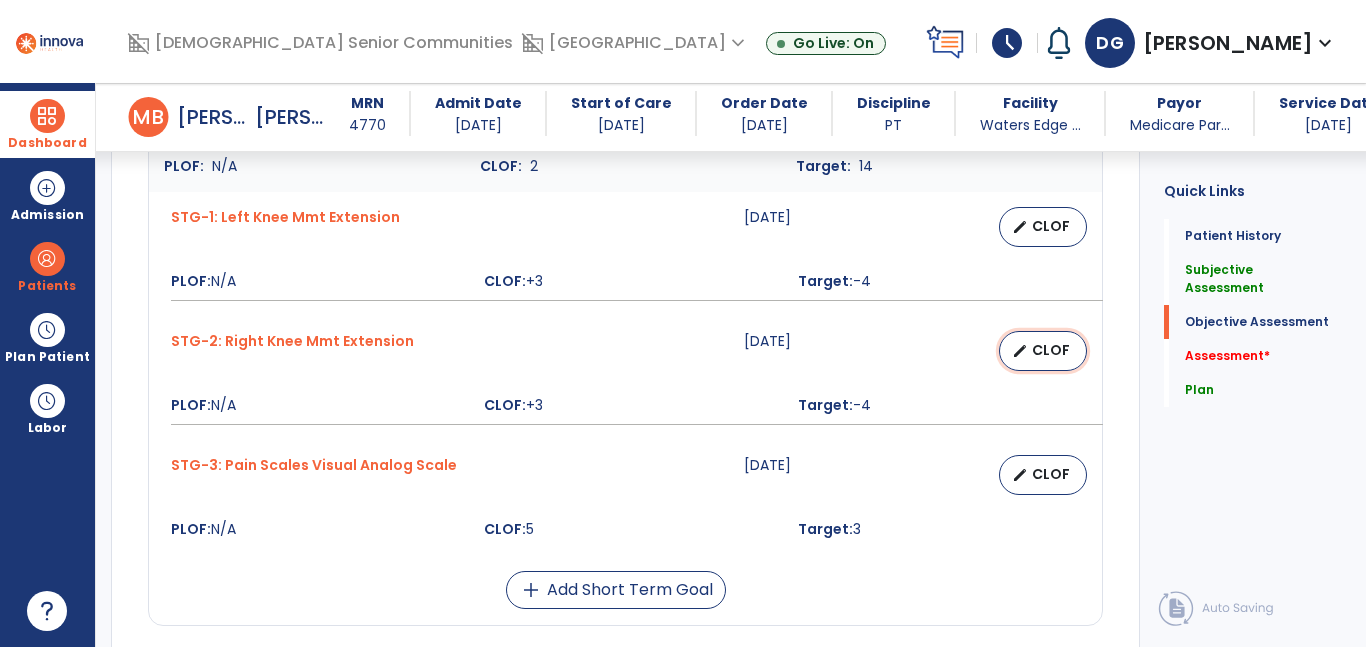 click on "edit   CLOF" at bounding box center [1043, 351] 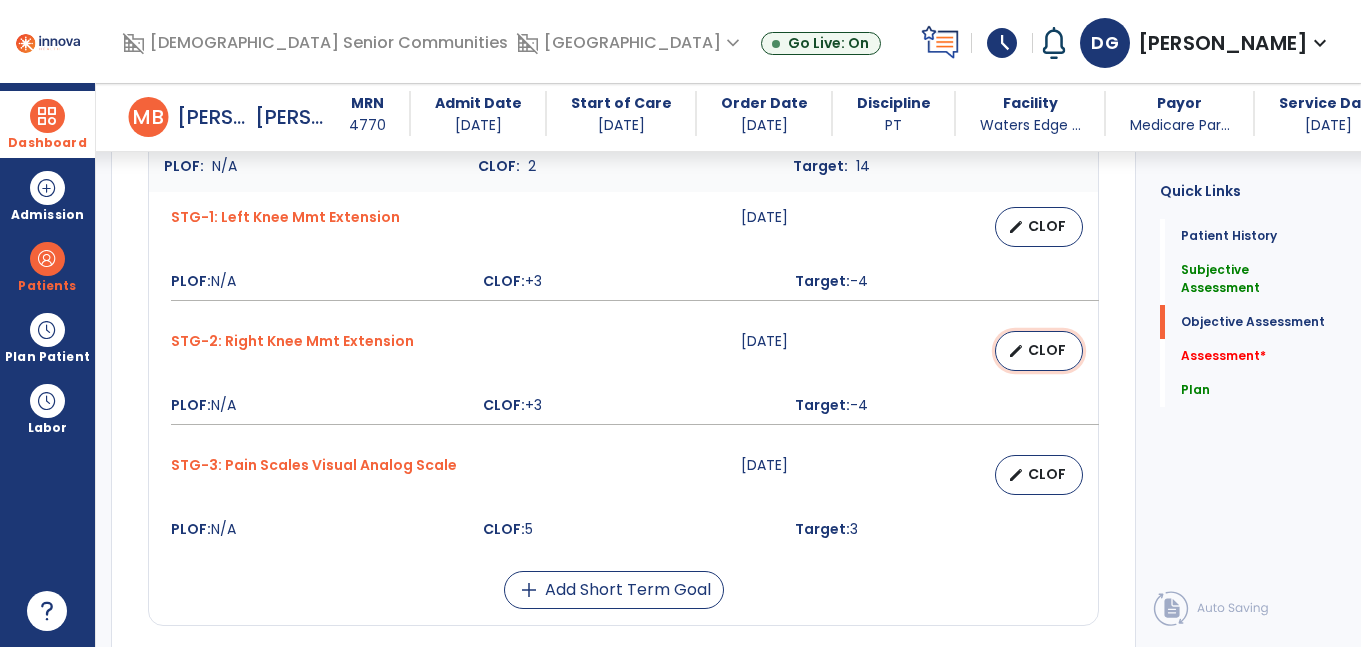select on "********" 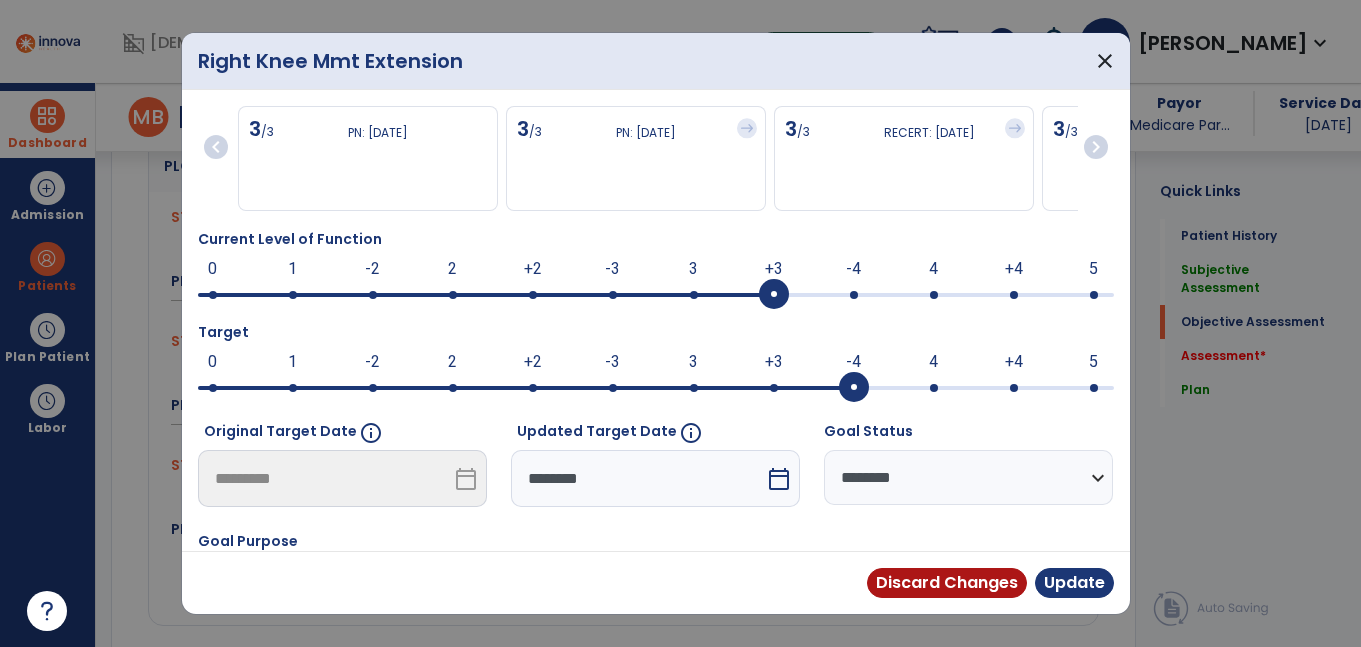 scroll, scrollTop: 2245, scrollLeft: 0, axis: vertical 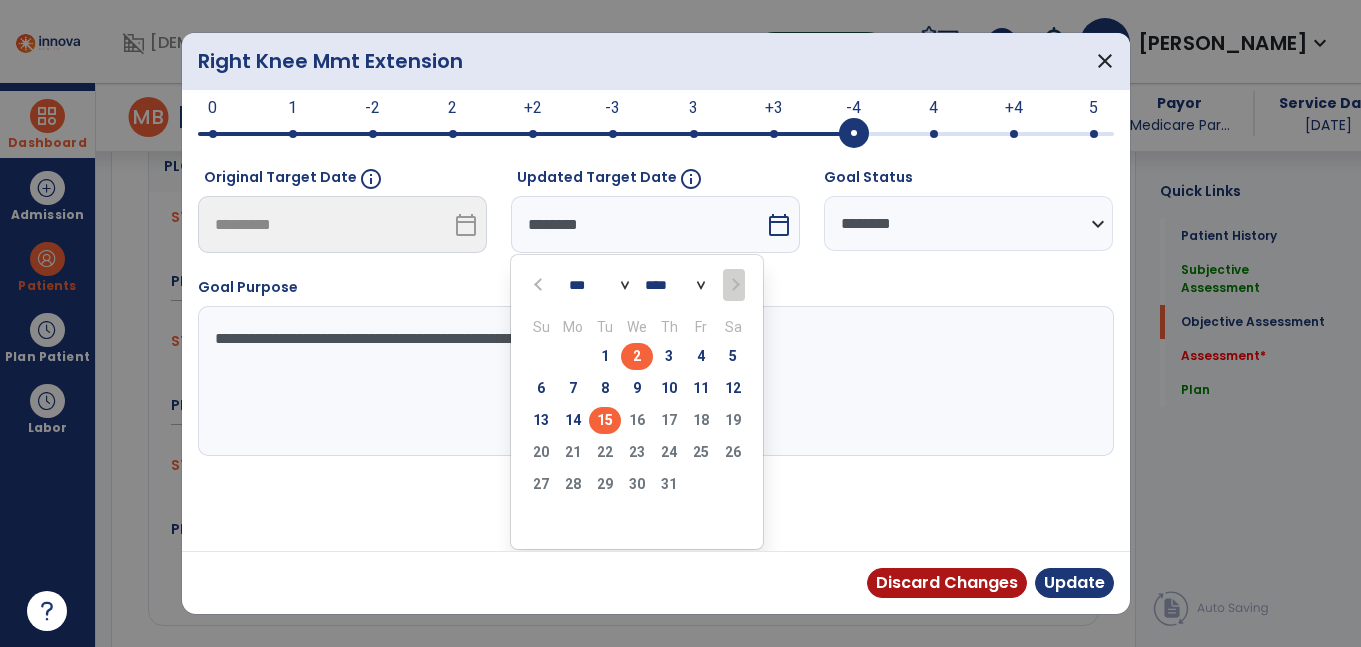 click on "15" at bounding box center (605, 420) 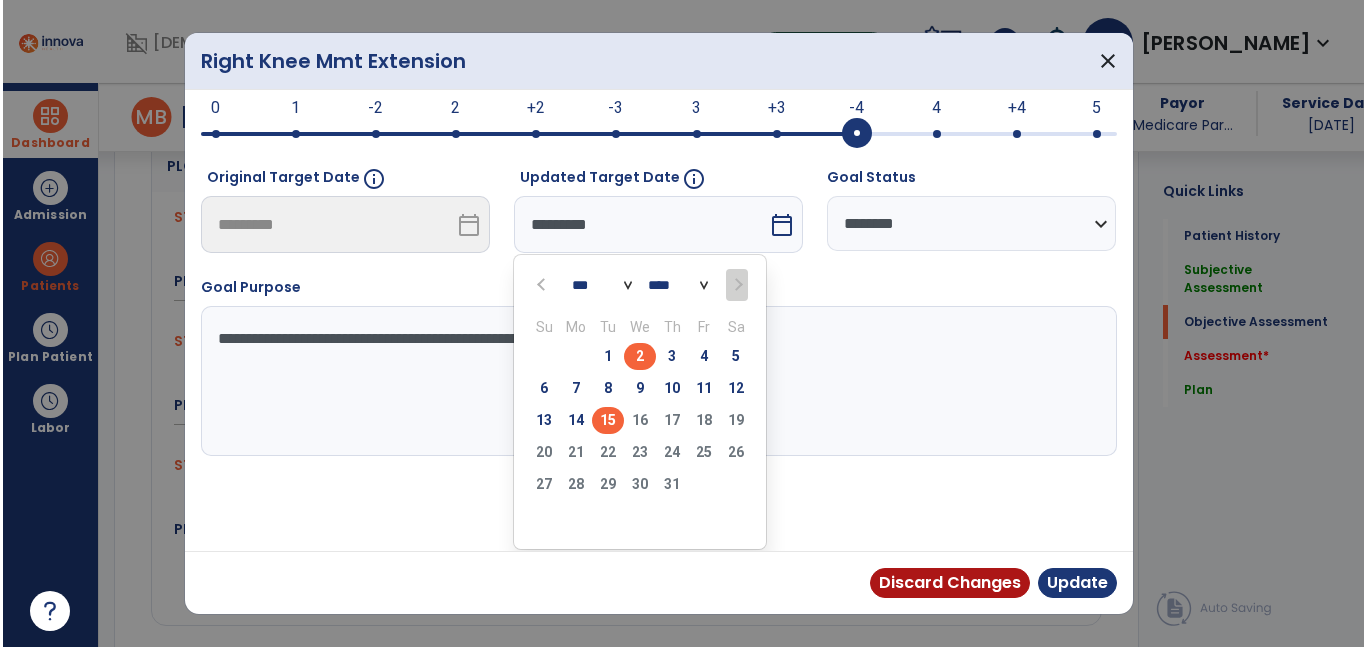 scroll, scrollTop: 176, scrollLeft: 0, axis: vertical 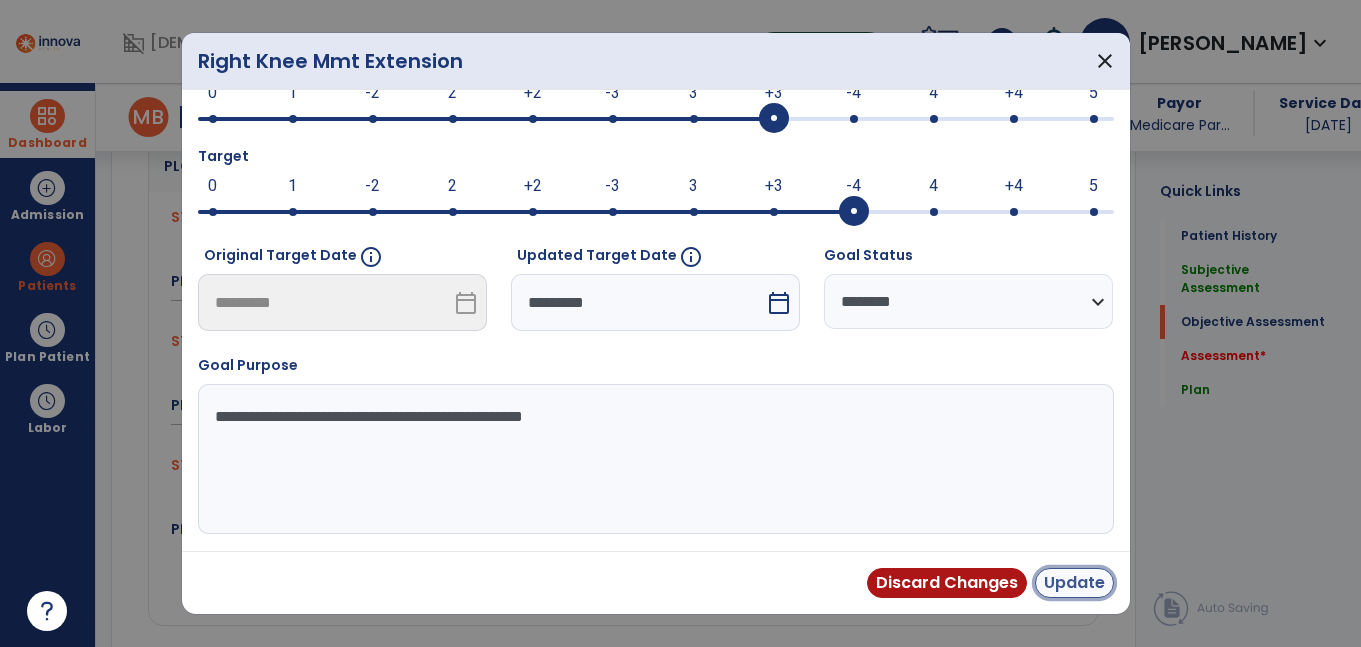 click on "Update" at bounding box center [1074, 583] 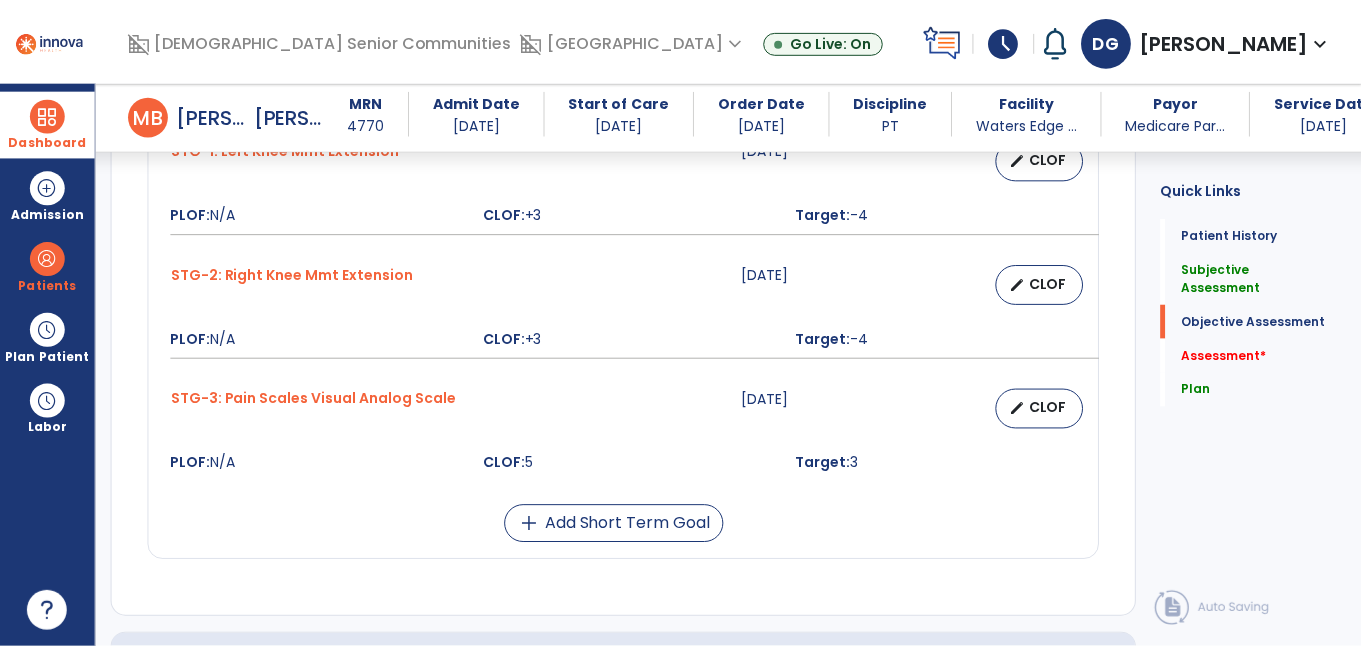 scroll, scrollTop: 2329, scrollLeft: 0, axis: vertical 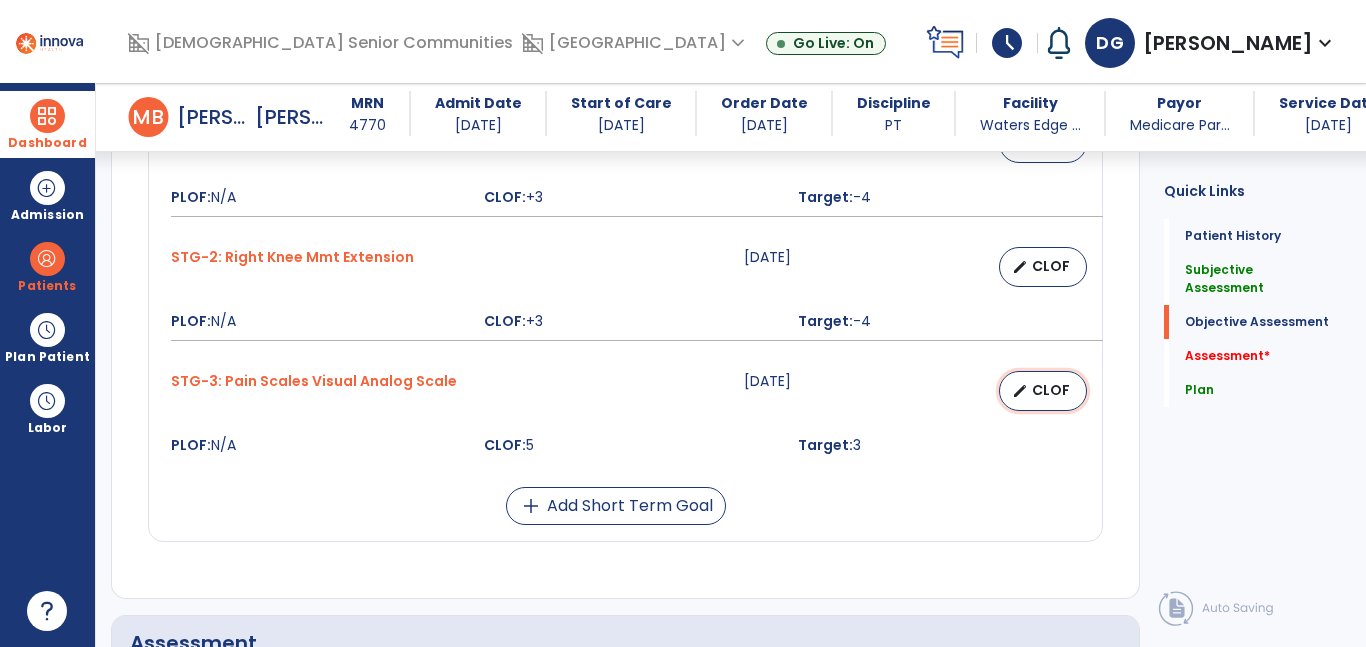 click on "edit   CLOF" at bounding box center (1043, 391) 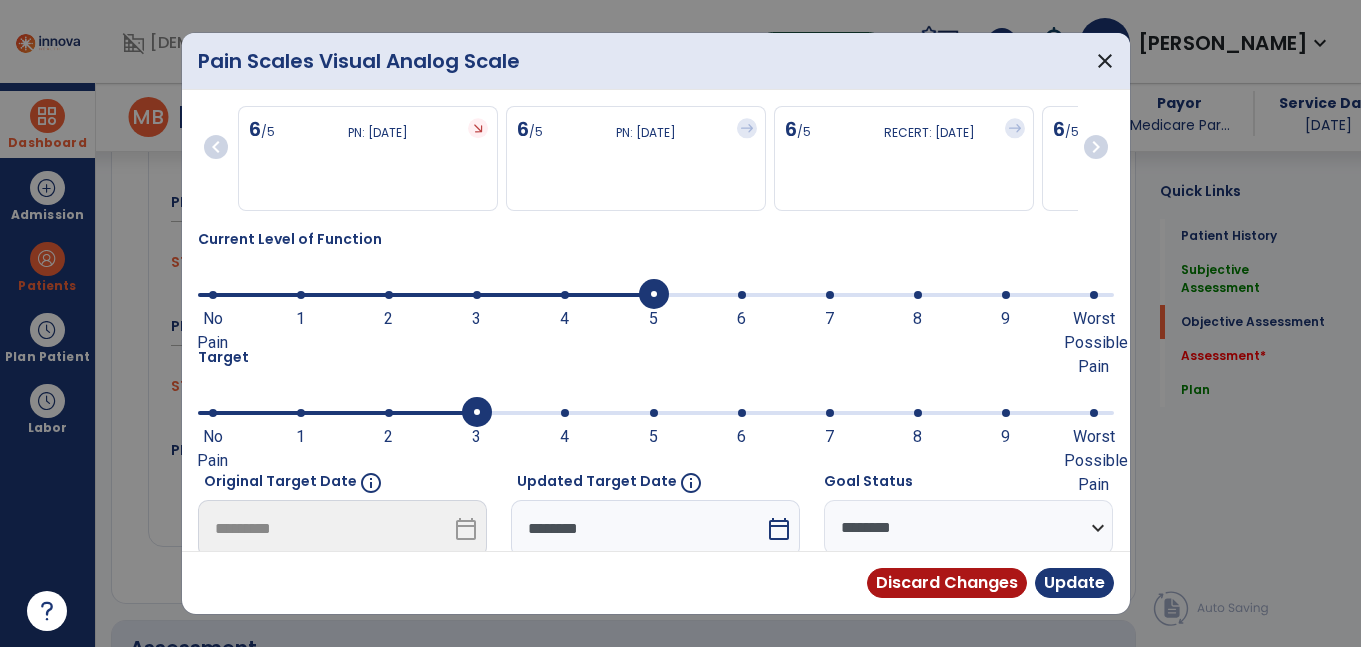 scroll, scrollTop: 2329, scrollLeft: 0, axis: vertical 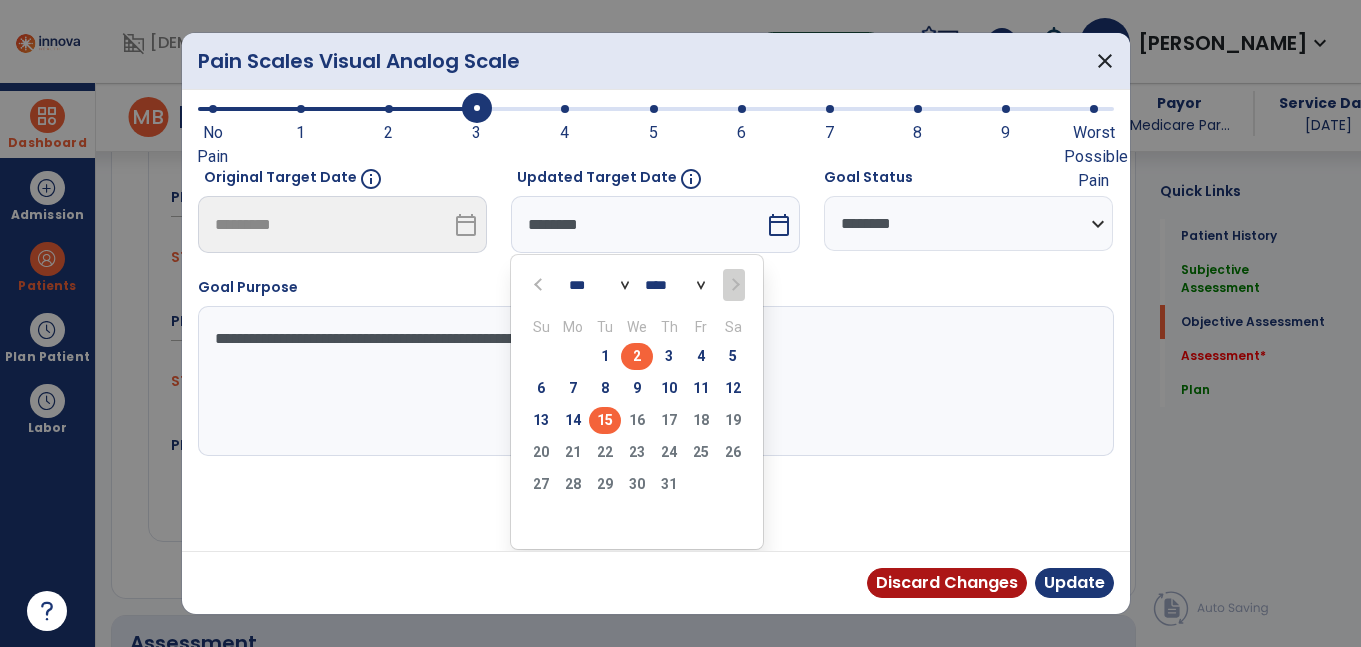 click on "15" at bounding box center [605, 420] 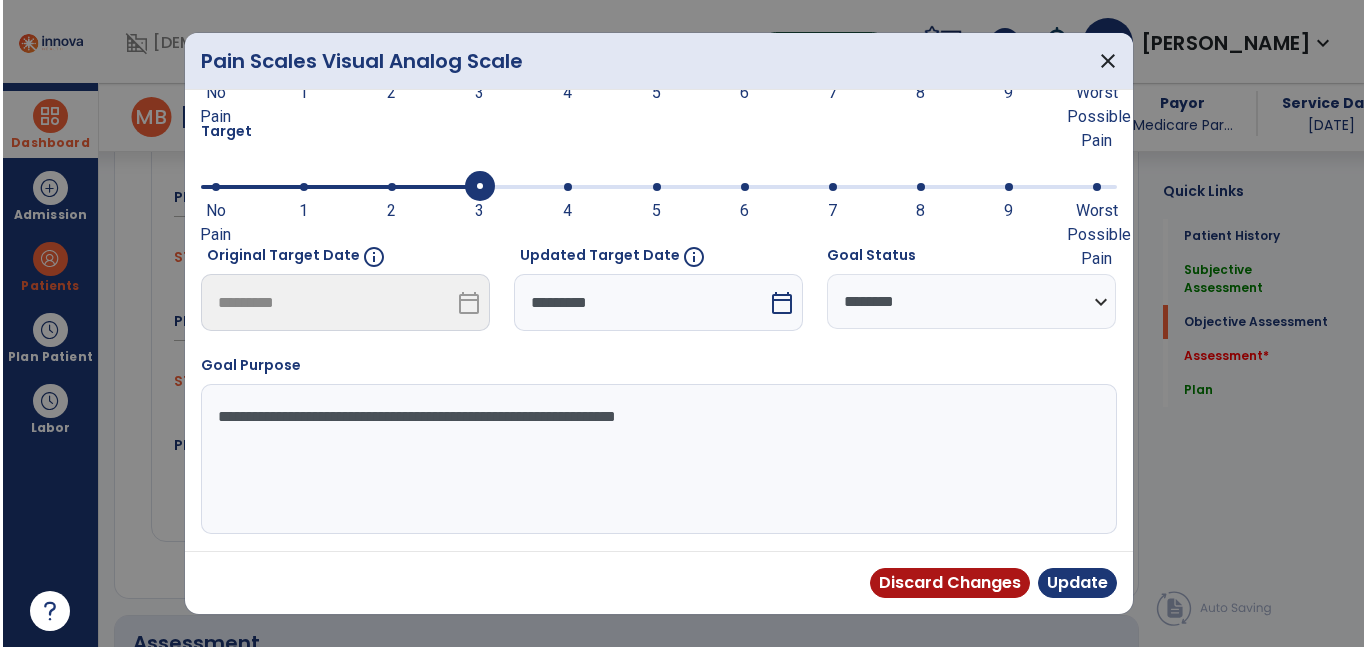 scroll, scrollTop: 226, scrollLeft: 0, axis: vertical 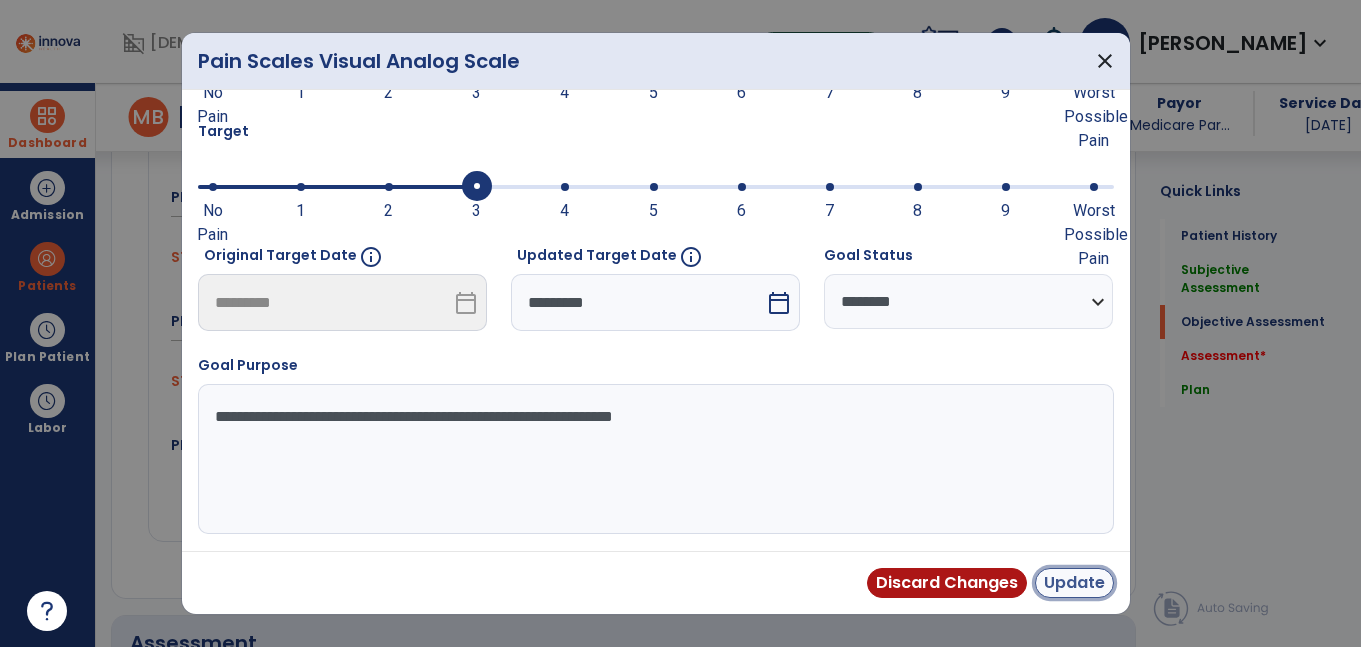 click on "Update" at bounding box center [1074, 583] 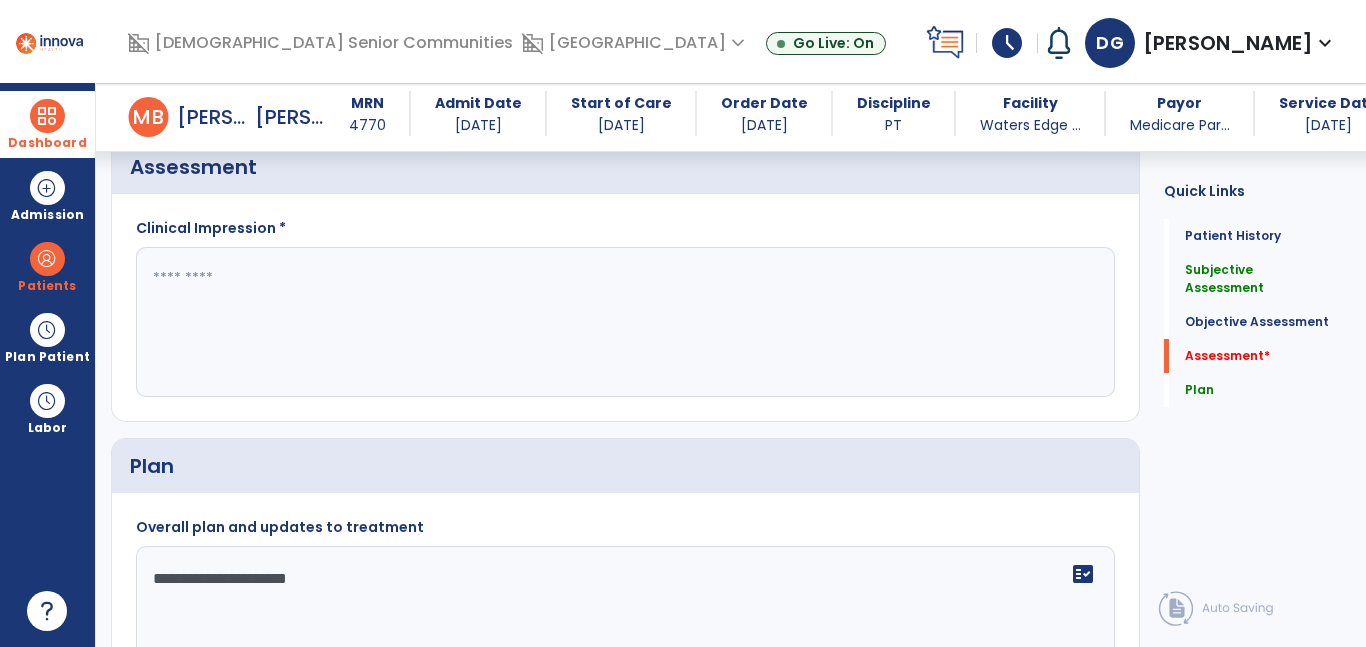 scroll, scrollTop: 2813, scrollLeft: 0, axis: vertical 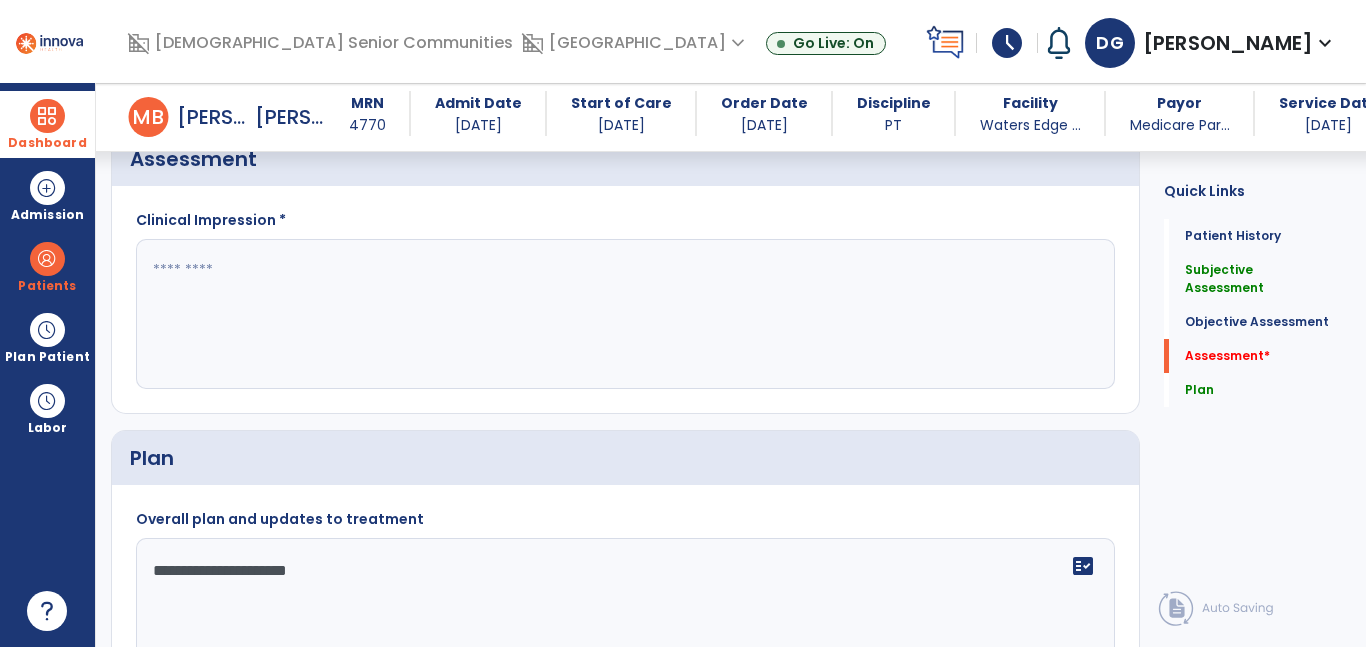 click 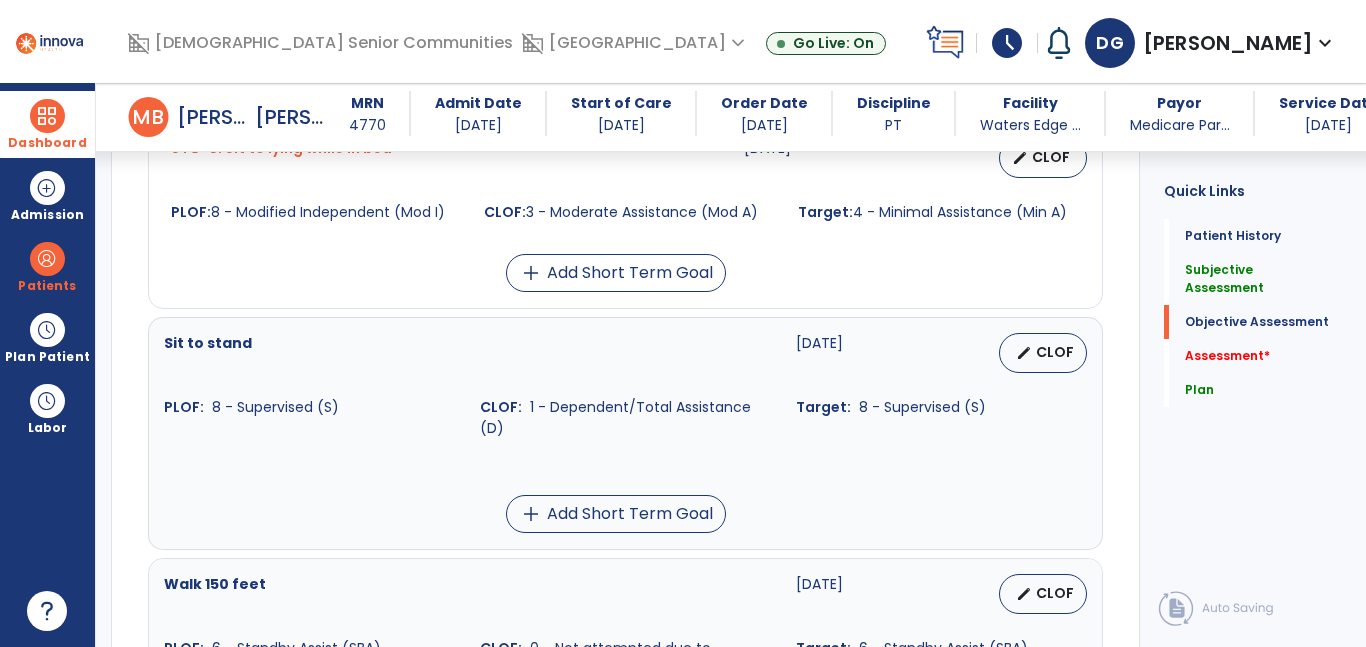 scroll, scrollTop: 0, scrollLeft: 0, axis: both 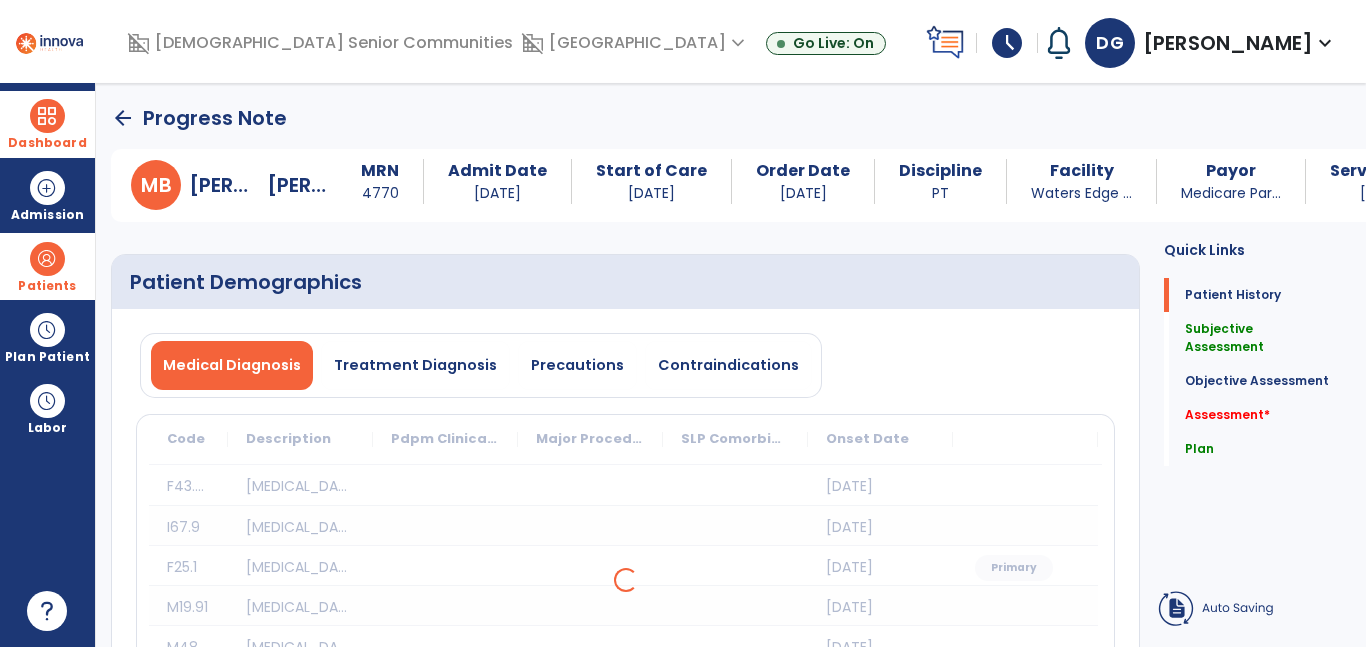 type on "**********" 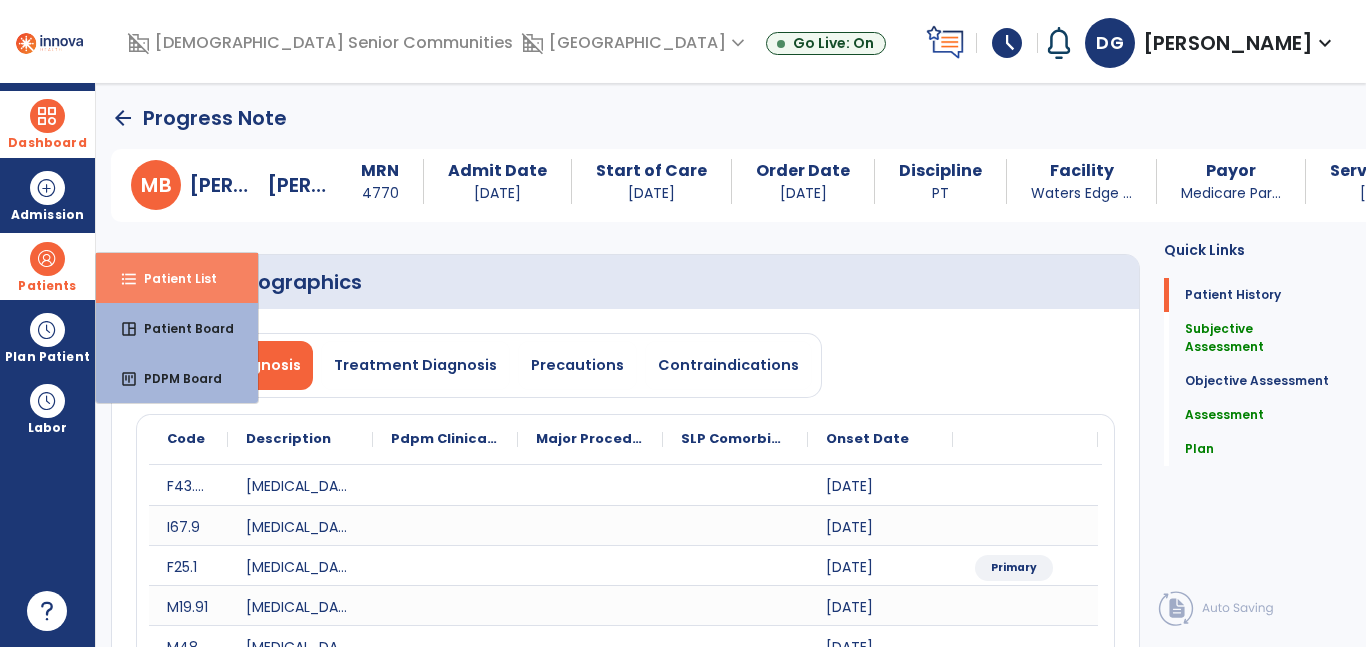 click on "Patient List" at bounding box center (172, 278) 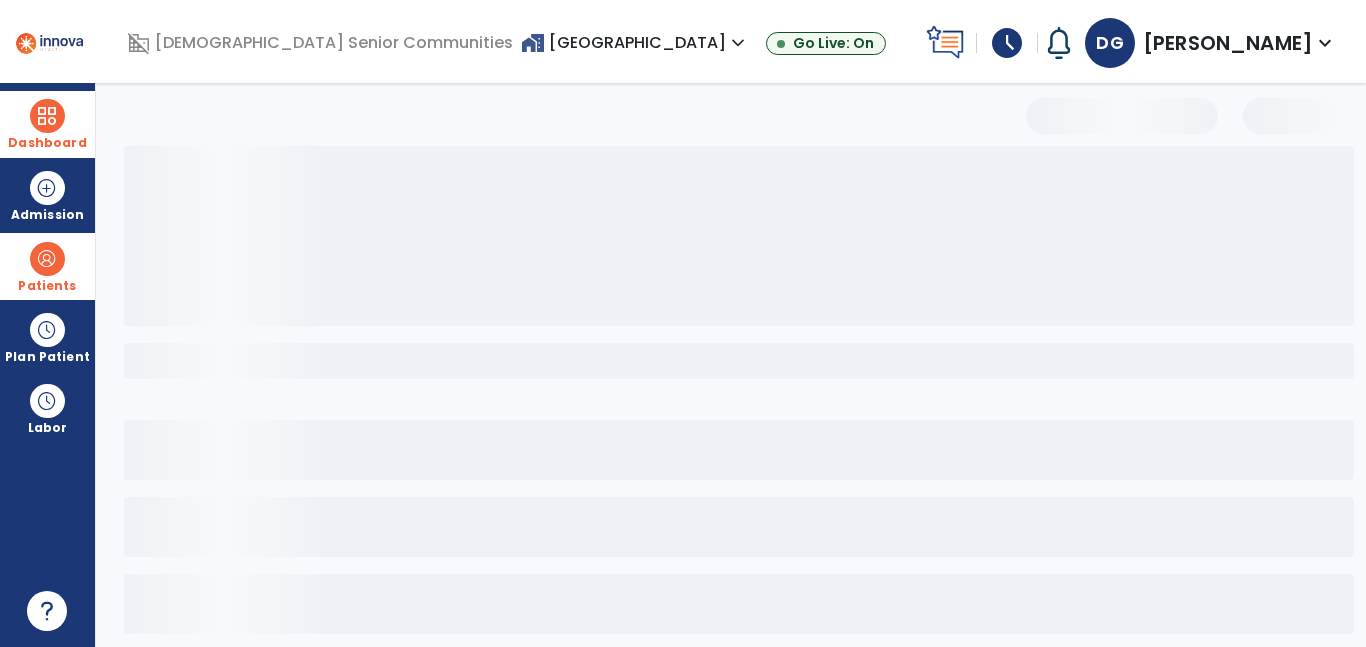 select on "***" 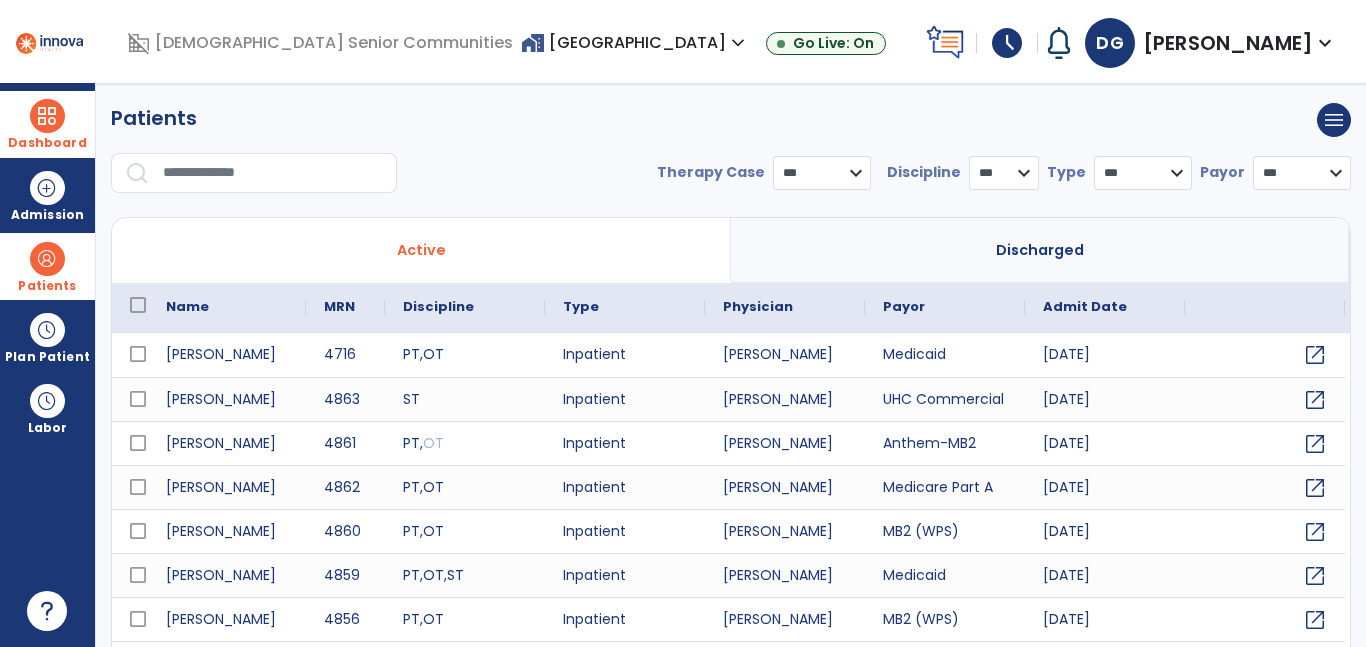 click at bounding box center [273, 173] 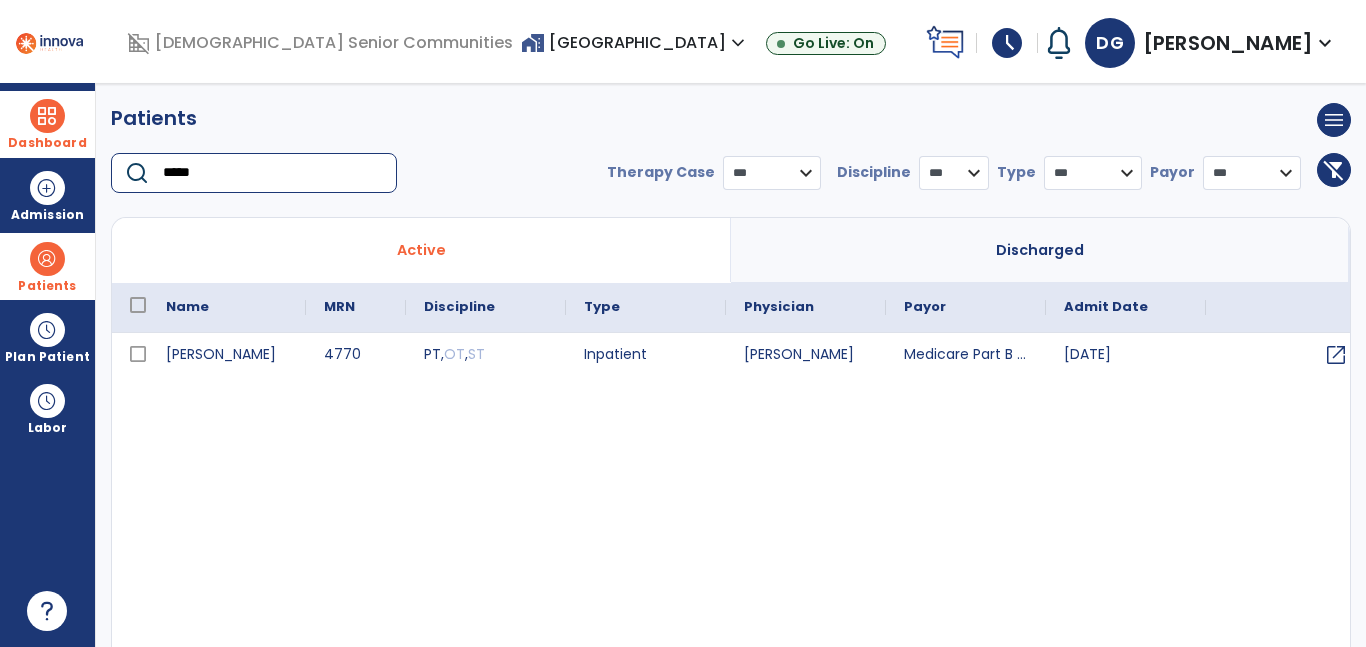 type on "*****" 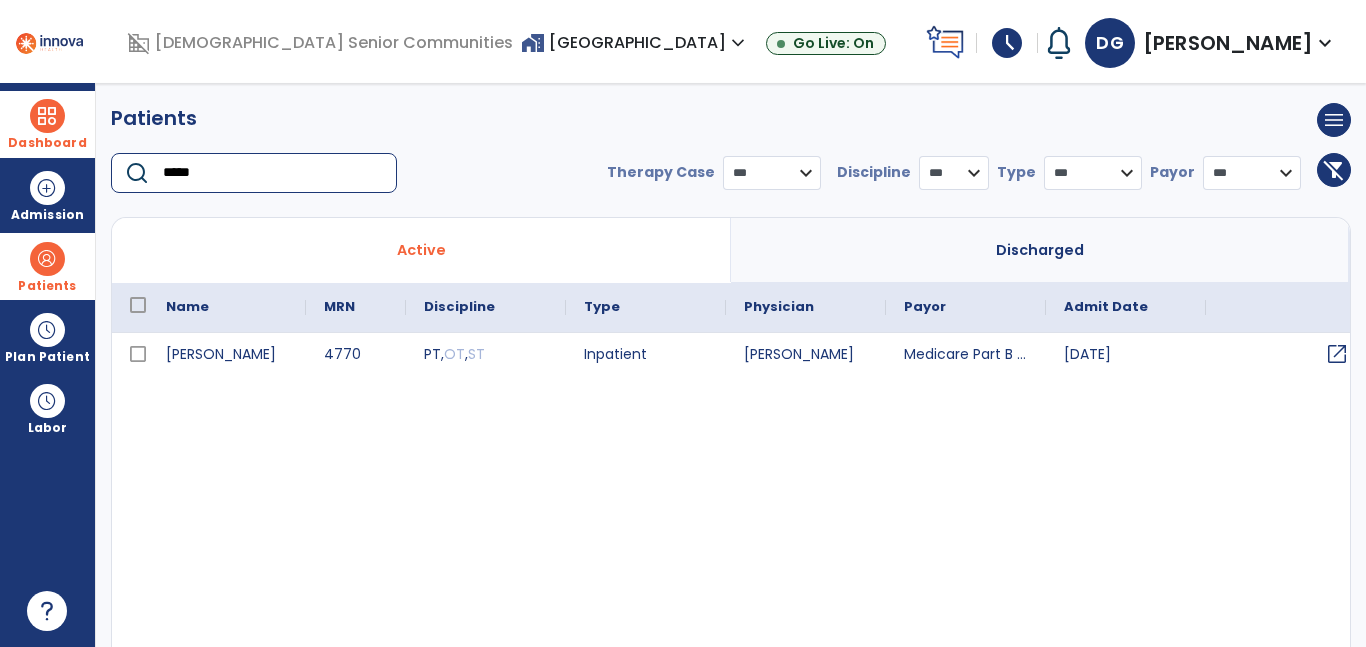 click on "open_in_new" at bounding box center [1337, 354] 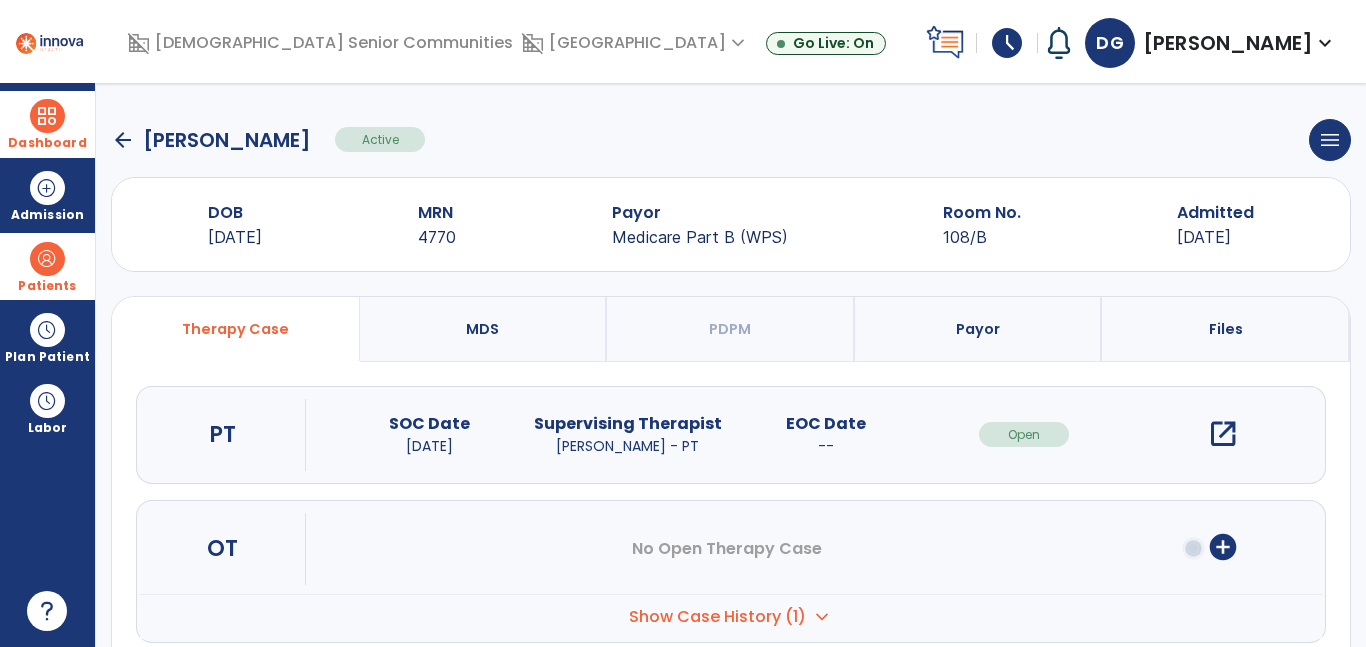 click on "open_in_new" at bounding box center (1223, 434) 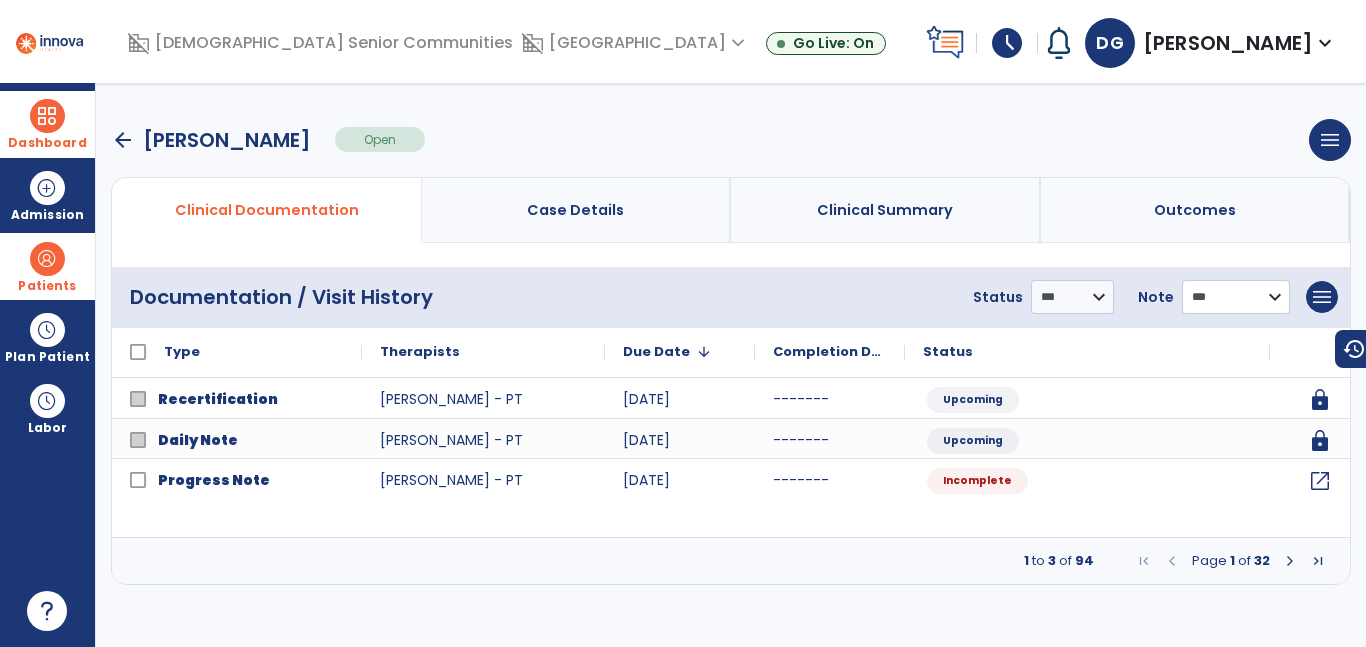 click on "**********" at bounding box center [1072, 297] 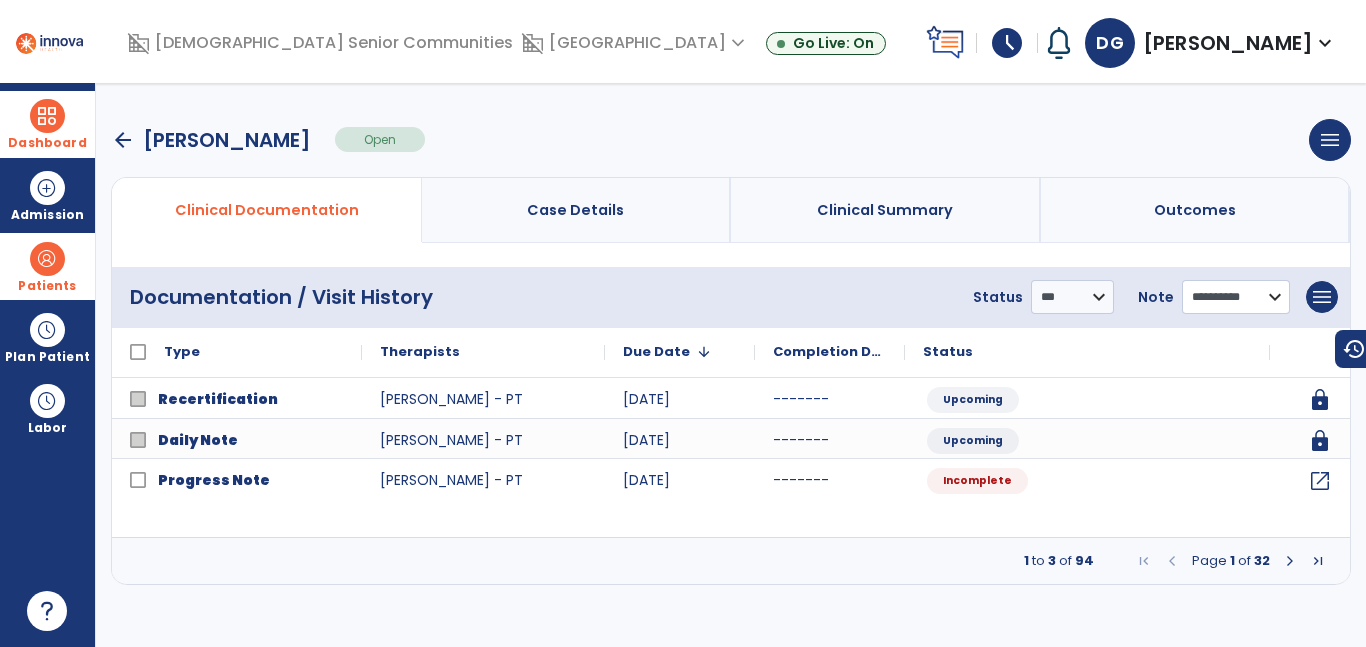 click on "**********" at bounding box center [1072, 297] 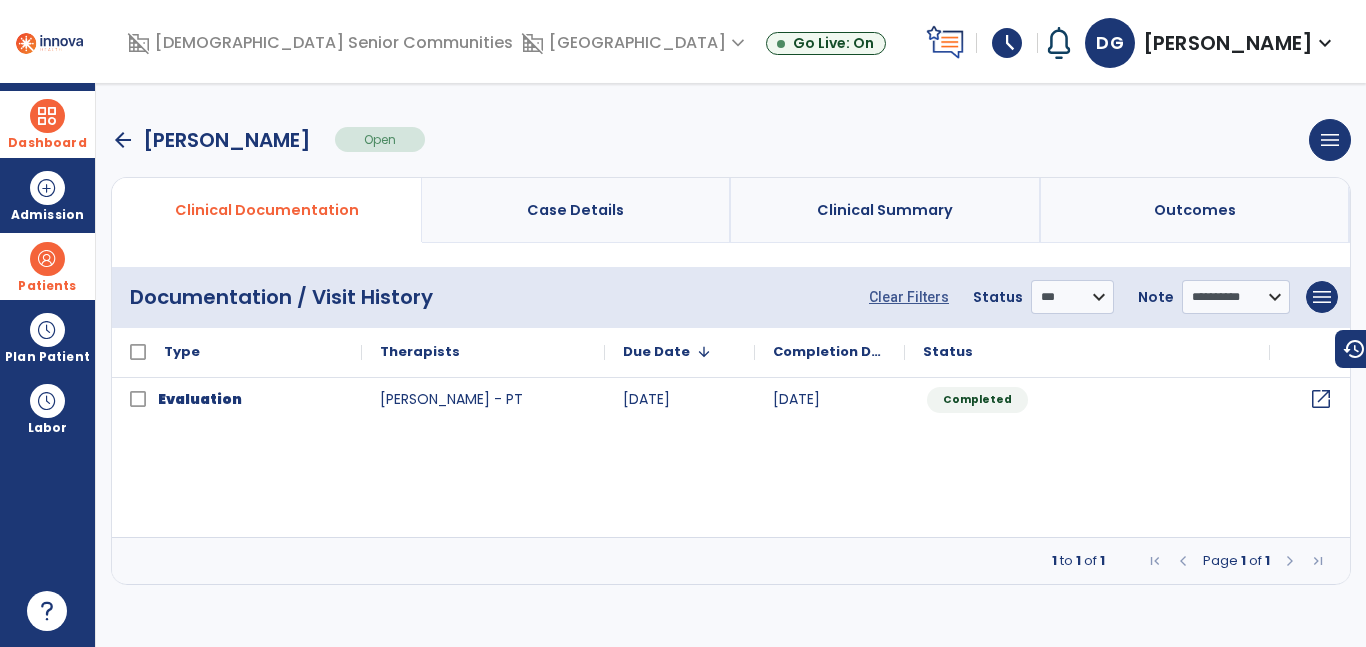 click on "open_in_new" 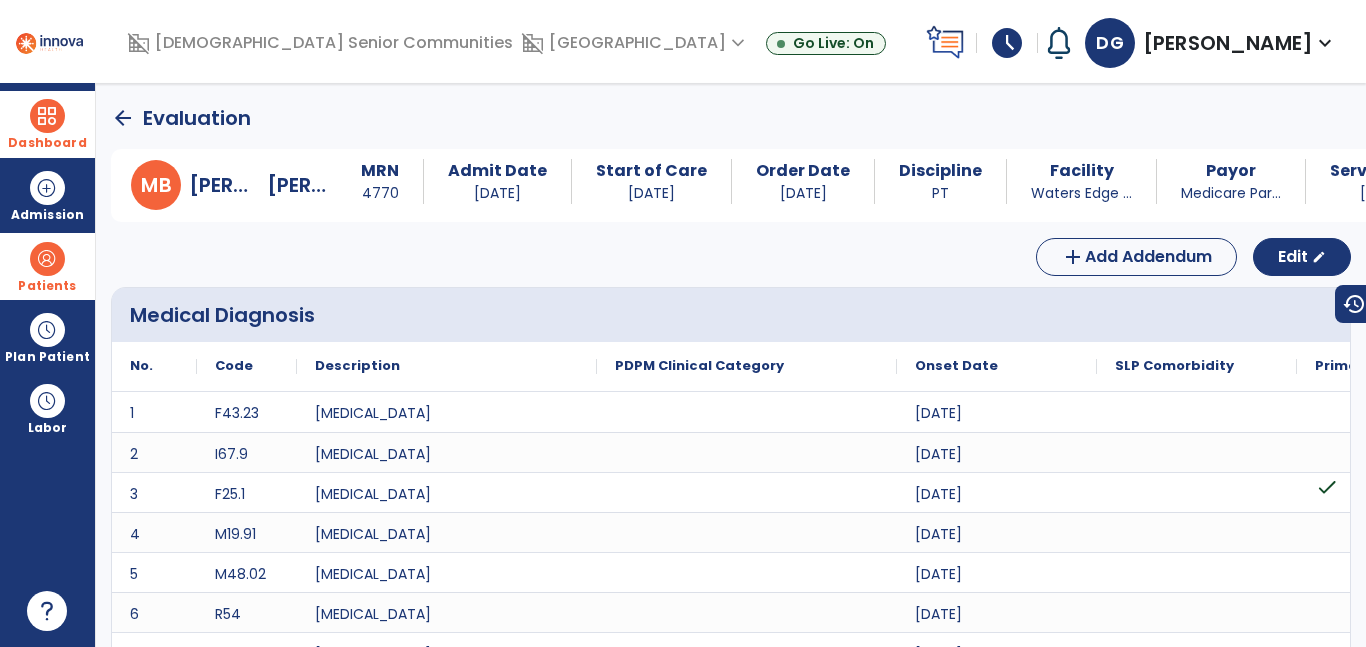 click on "arrow_back" 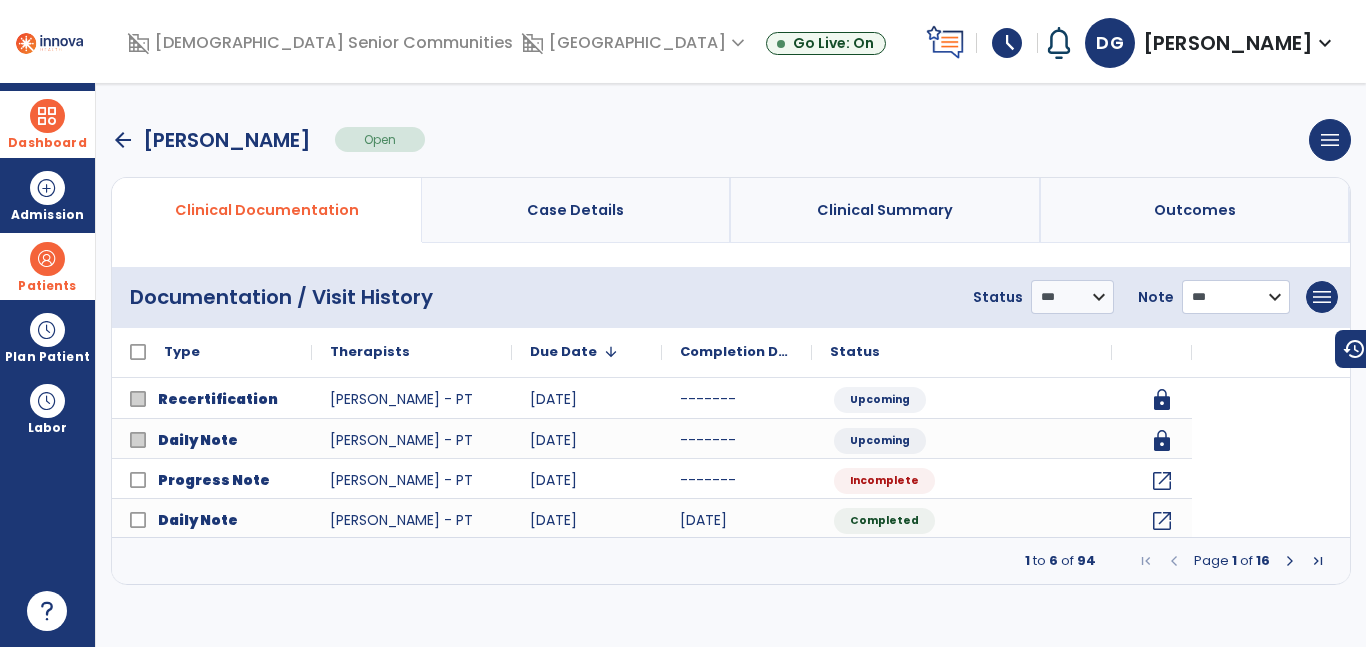 click on "**********" at bounding box center (1072, 297) 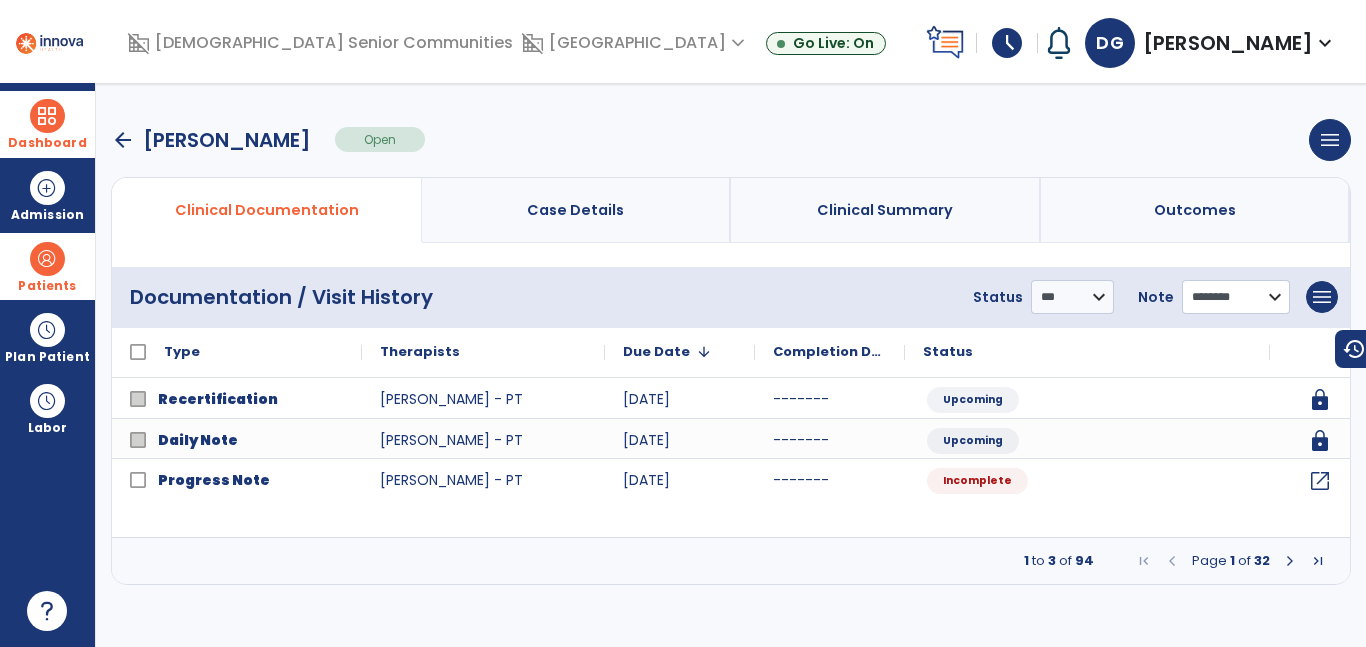 click on "**********" at bounding box center (1072, 297) 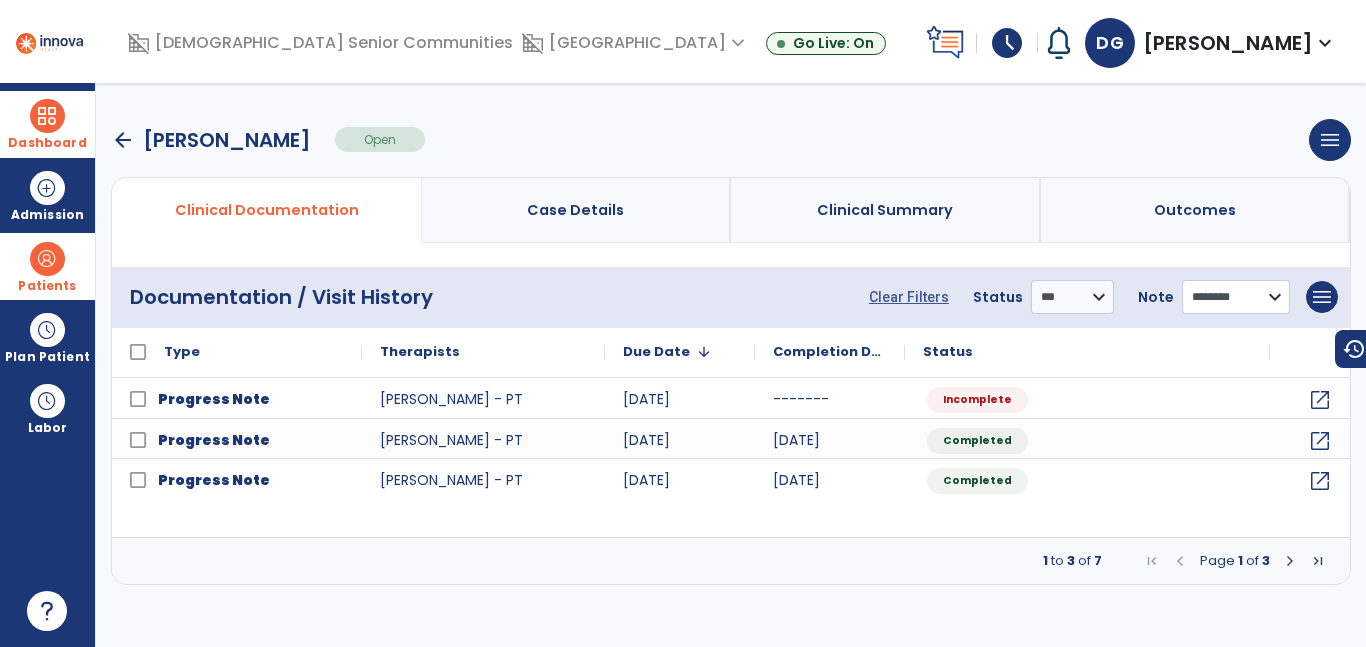 click on "**********" at bounding box center [1236, 297] 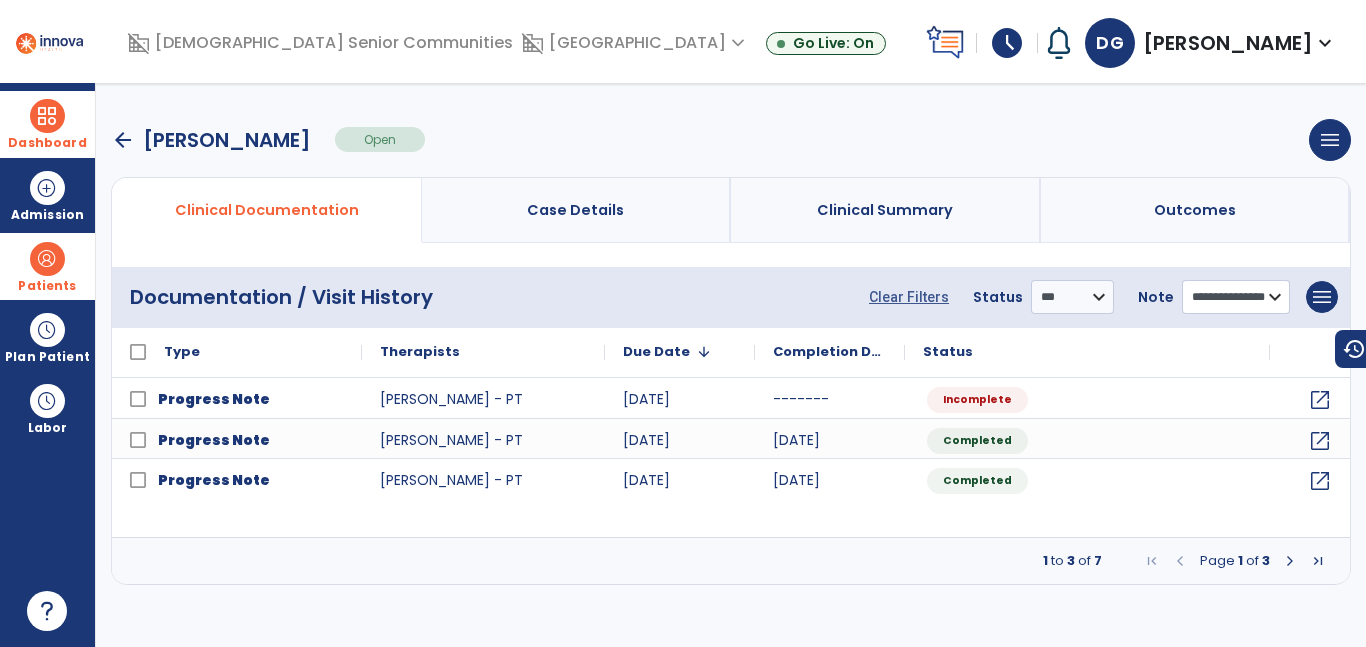 click on "**********" at bounding box center [1236, 297] 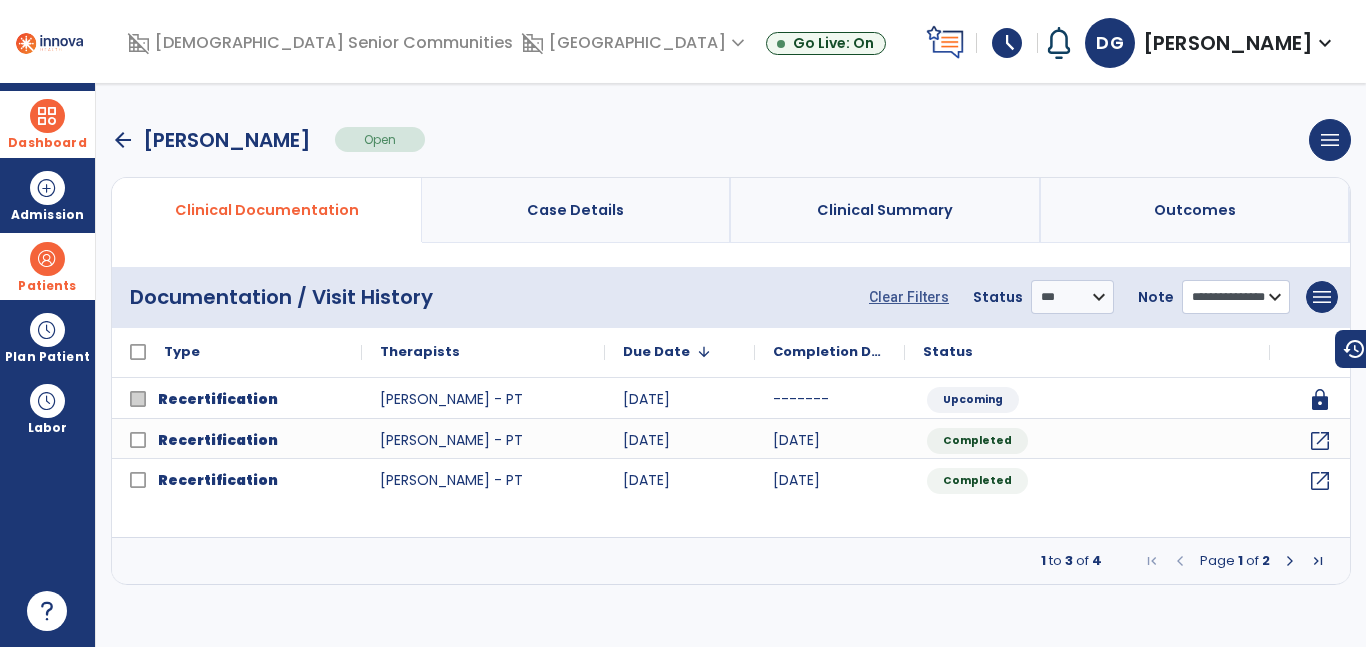 click on "**********" at bounding box center [1236, 297] 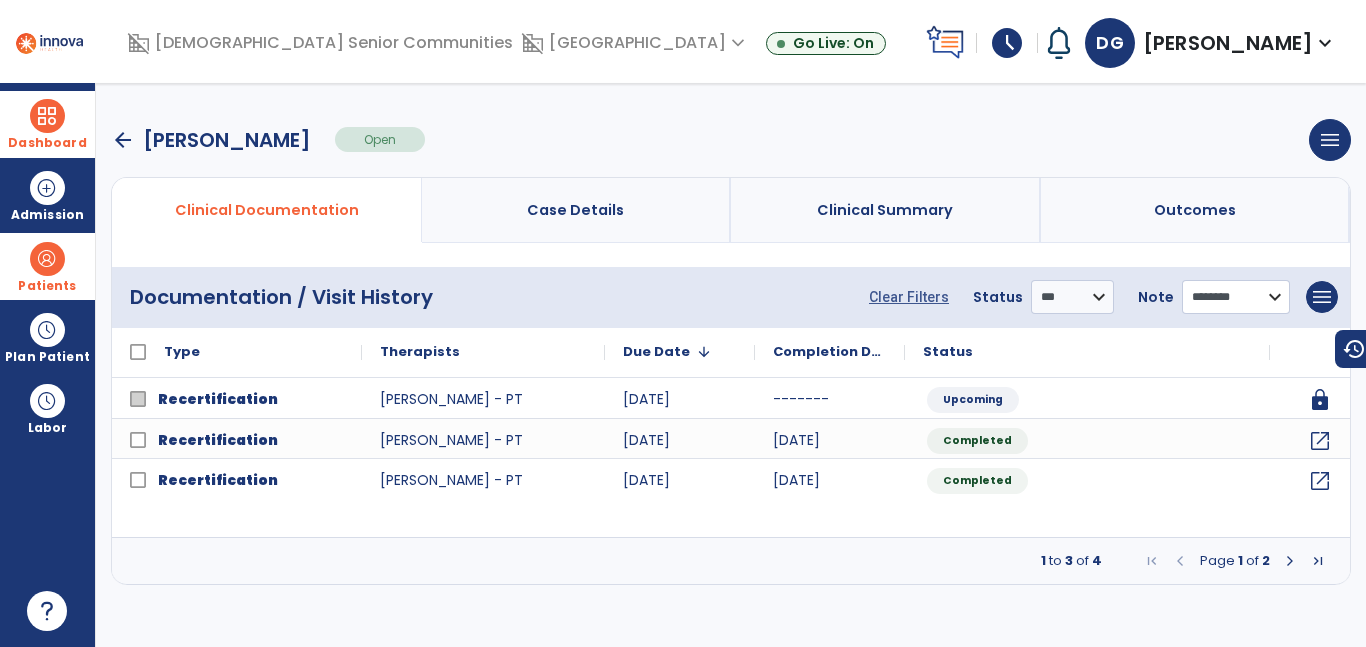 click on "**********" at bounding box center (1236, 297) 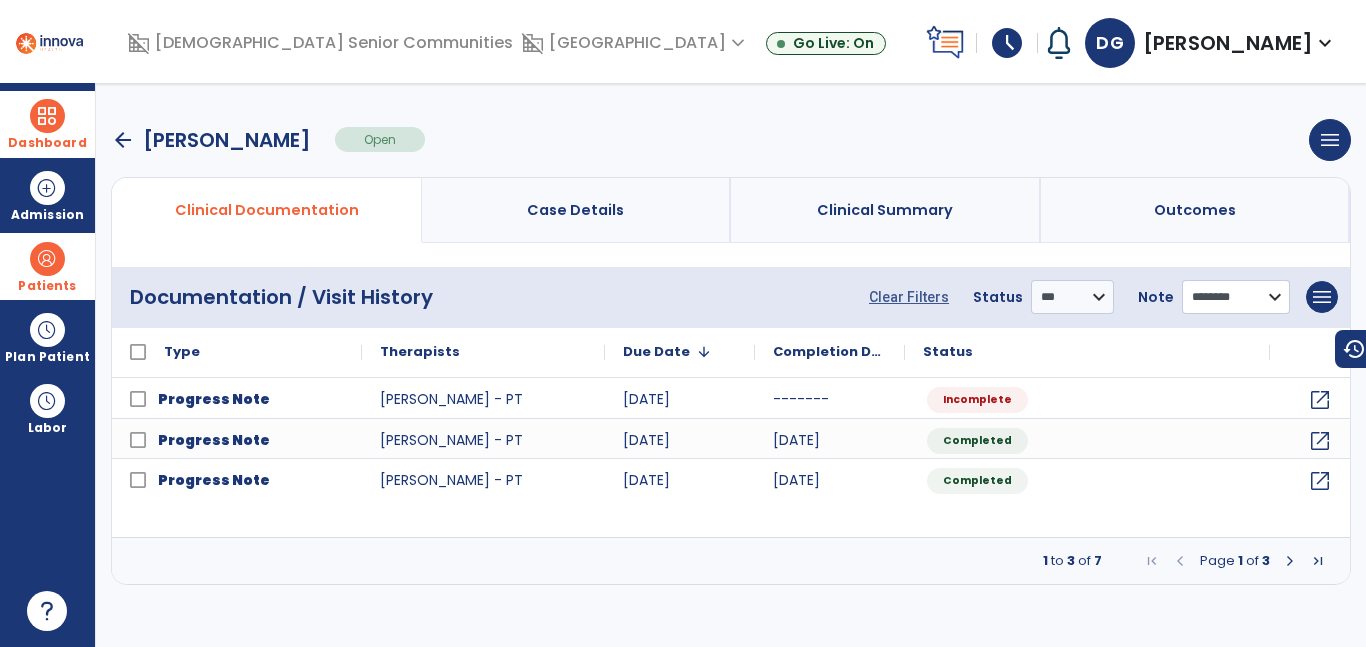 click on "**********" at bounding box center (1236, 297) 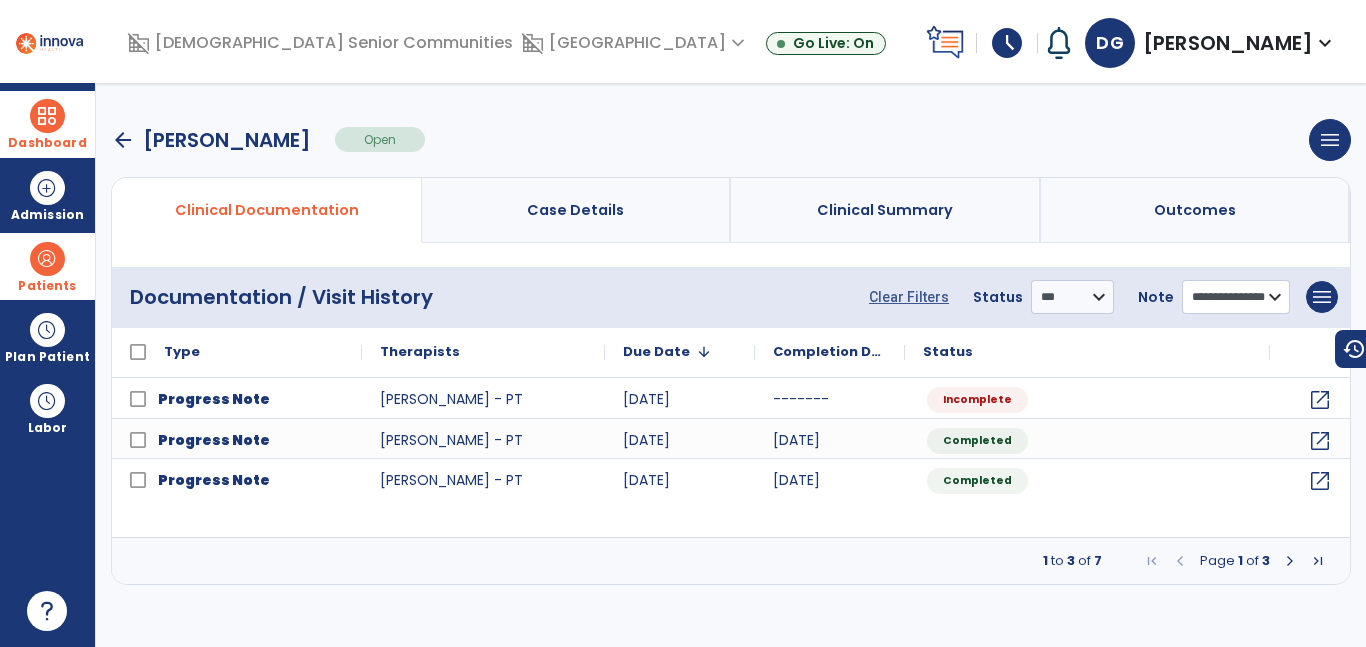 click on "**********" at bounding box center (1236, 297) 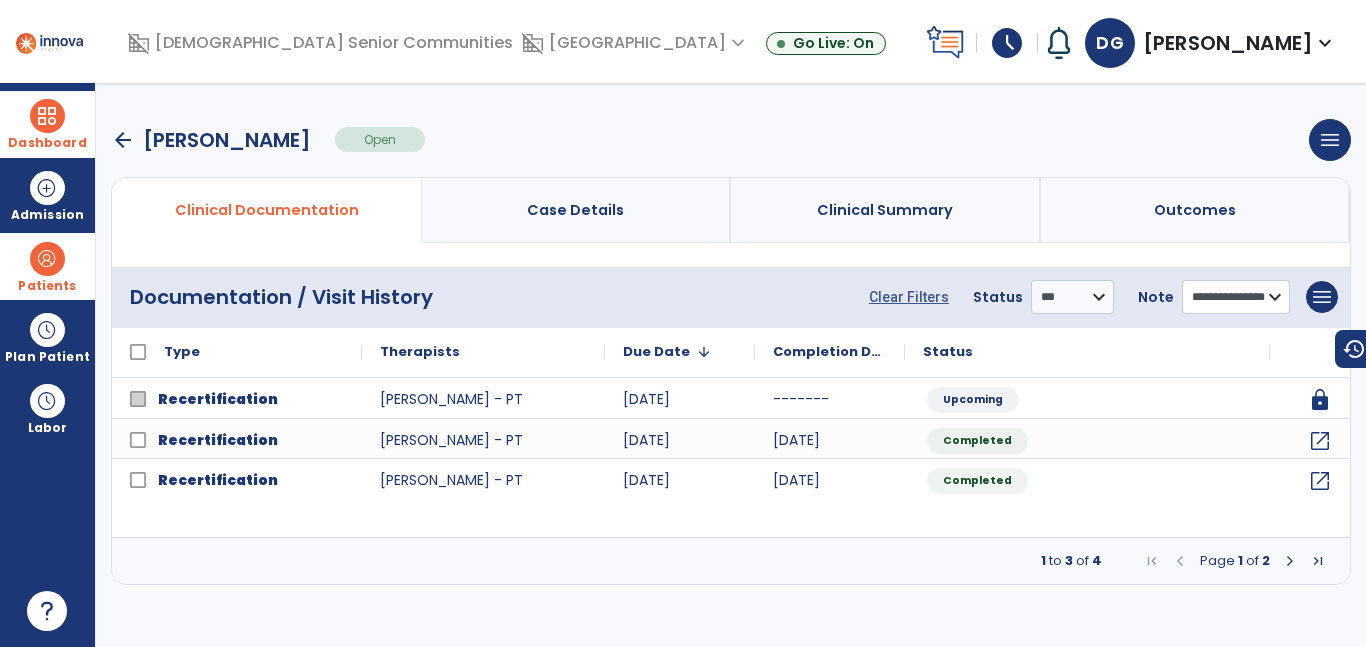 click on "**********" at bounding box center (1236, 297) 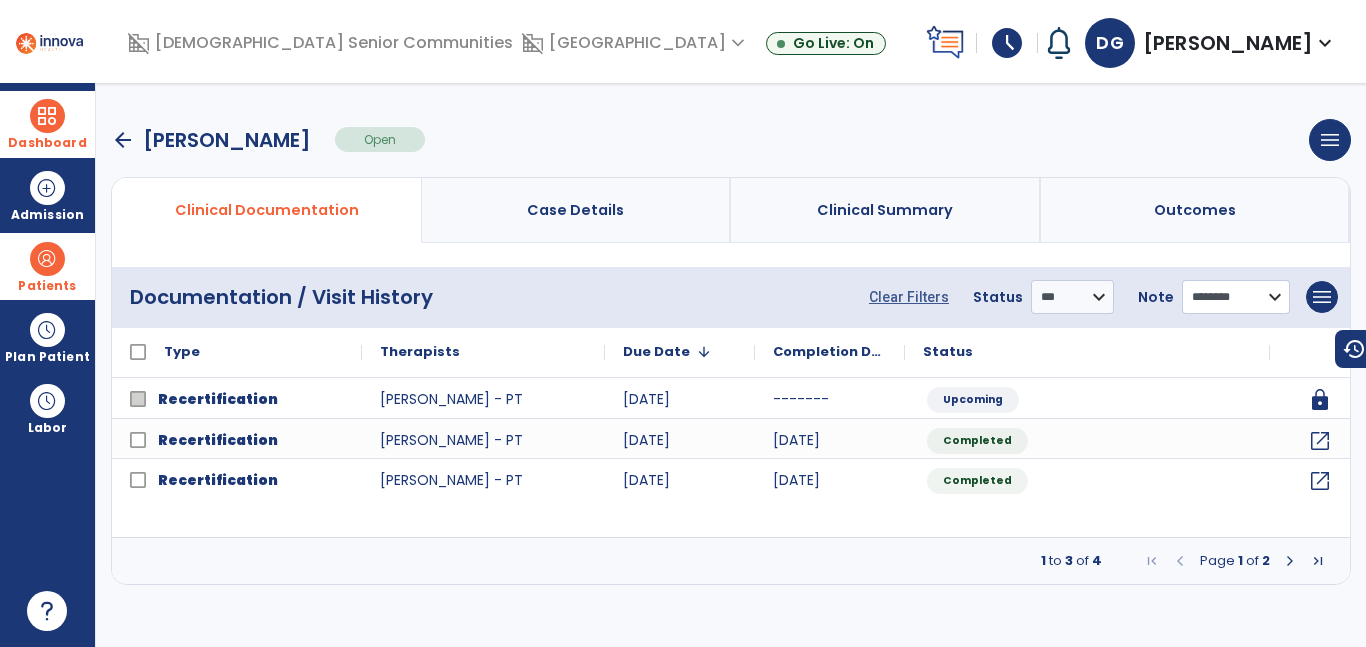 click on "**********" at bounding box center [1236, 297] 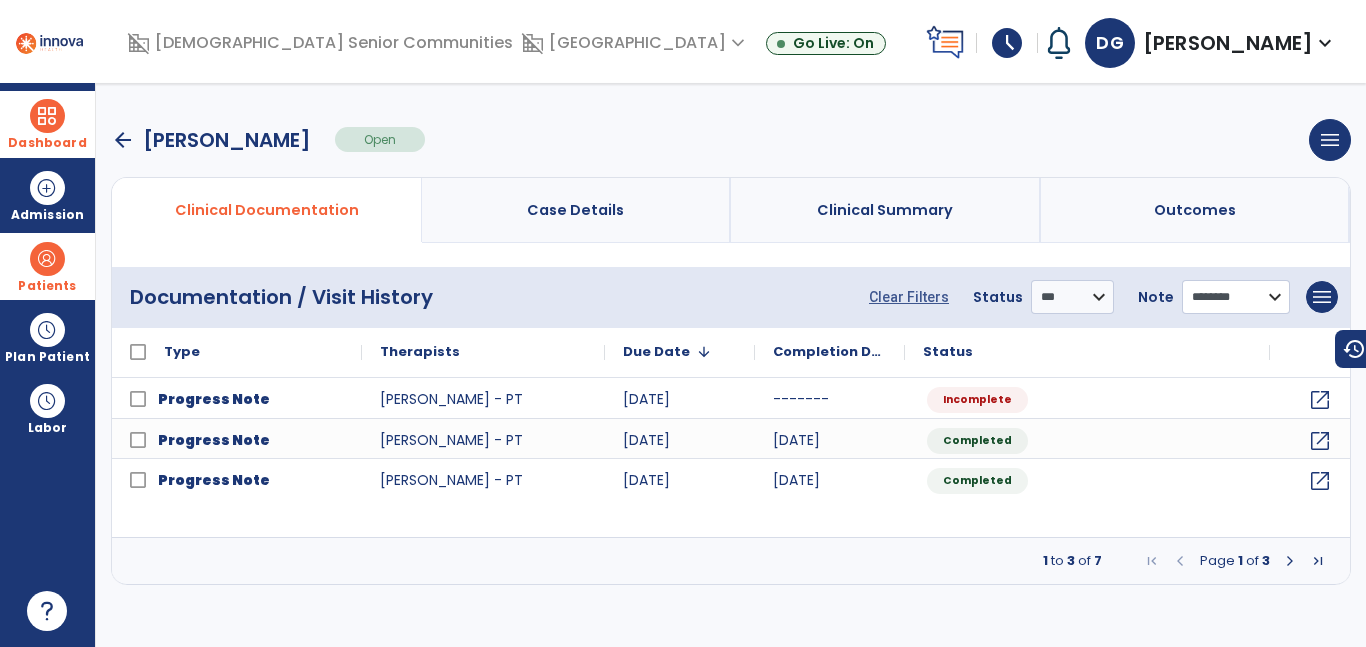 click on "**********" at bounding box center (1236, 297) 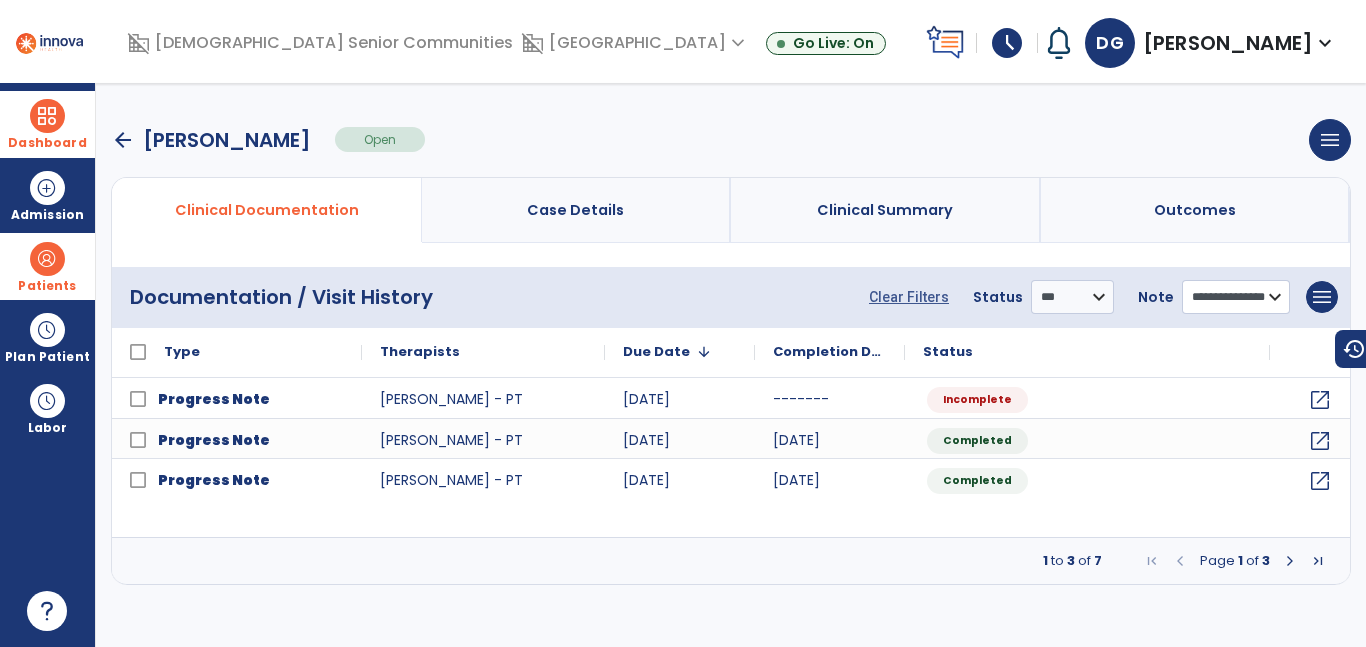 click on "**********" at bounding box center [1236, 297] 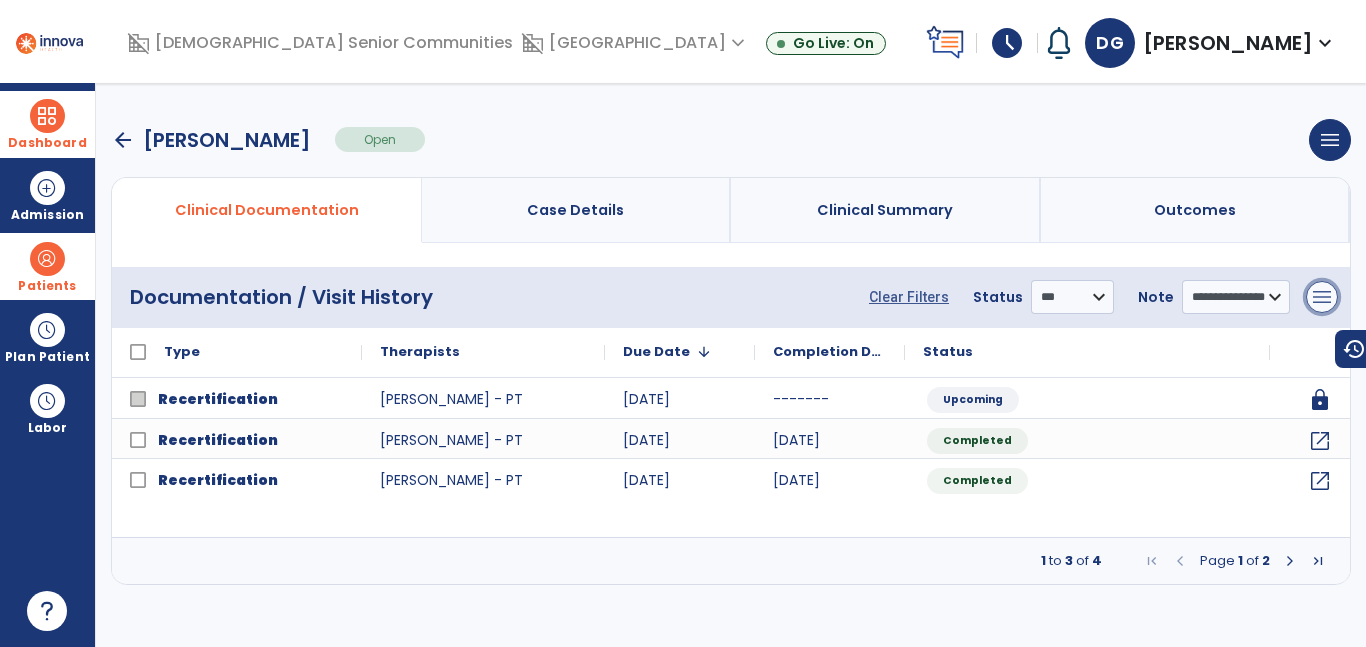 click on "menu" at bounding box center (1322, 297) 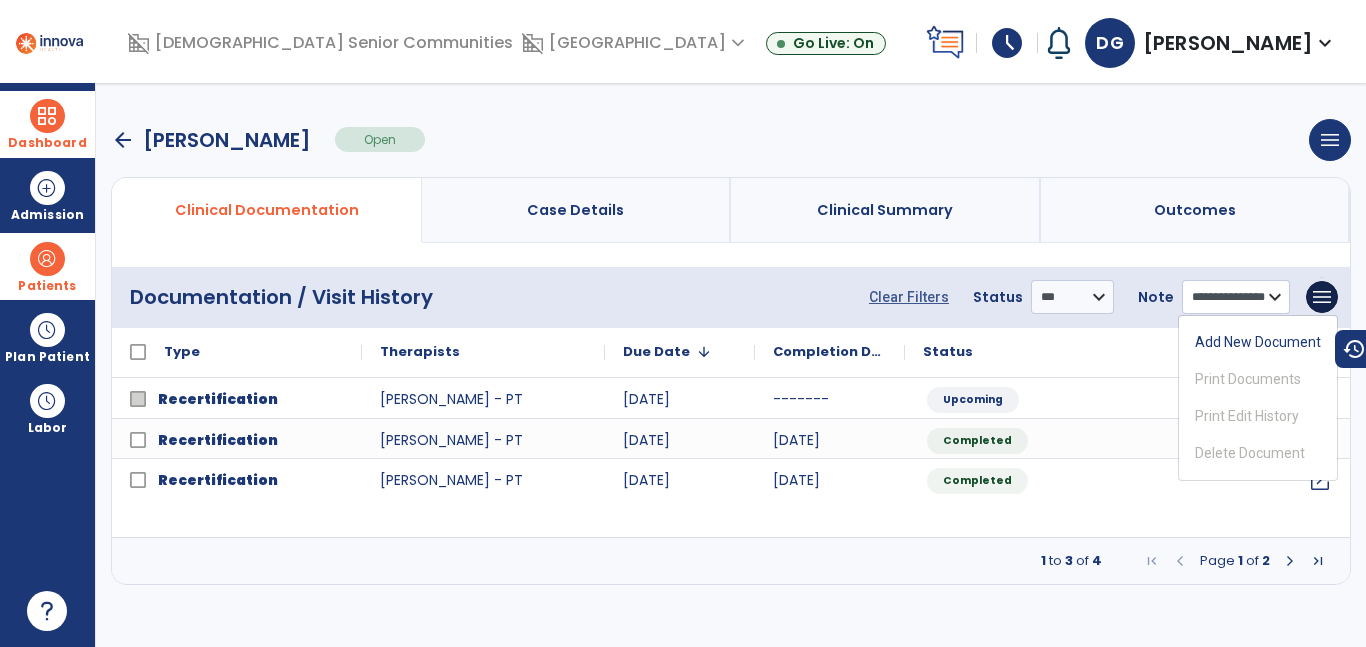 click on "**********" at bounding box center (1236, 297) 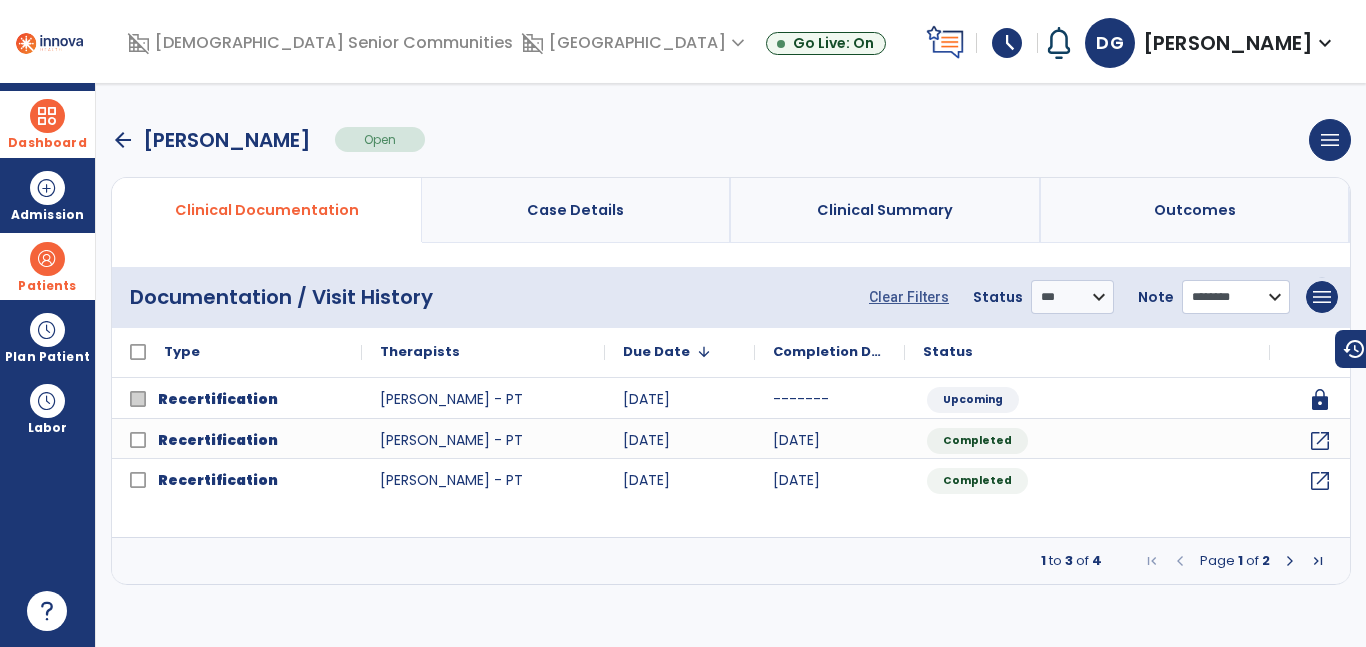 click on "**********" at bounding box center [1236, 297] 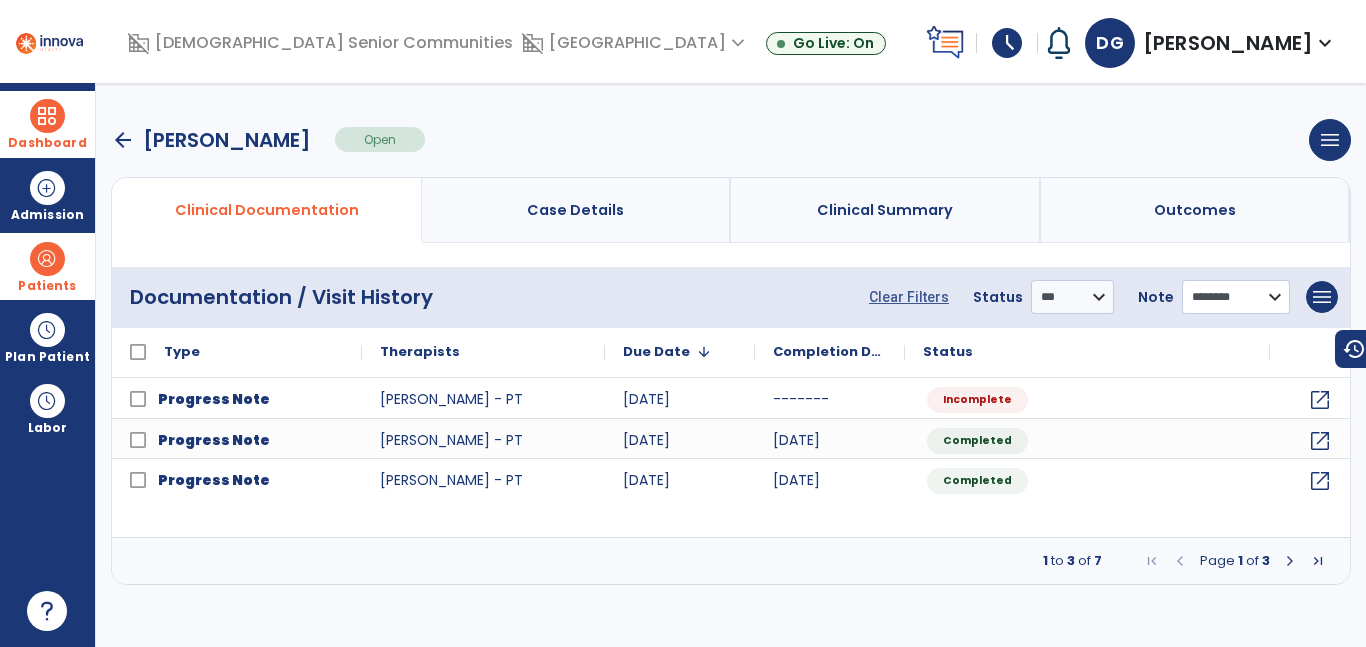 click on "**********" at bounding box center [1236, 297] 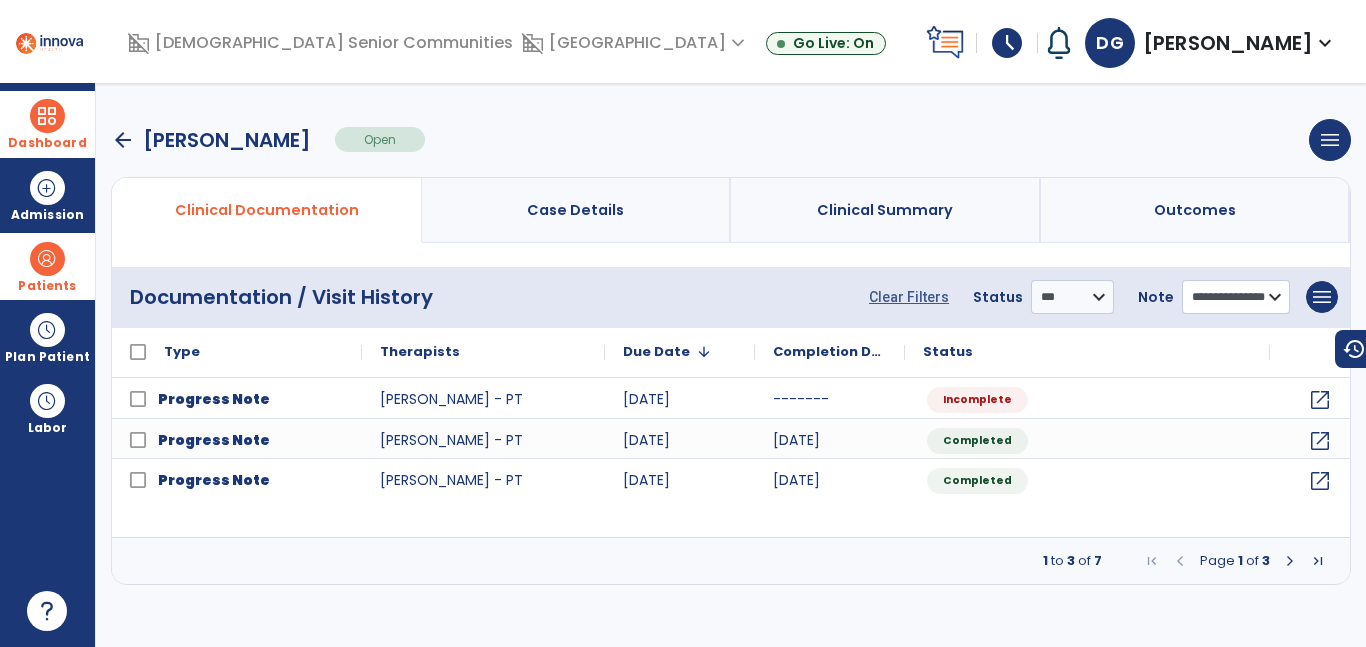 click on "**********" at bounding box center (1236, 297) 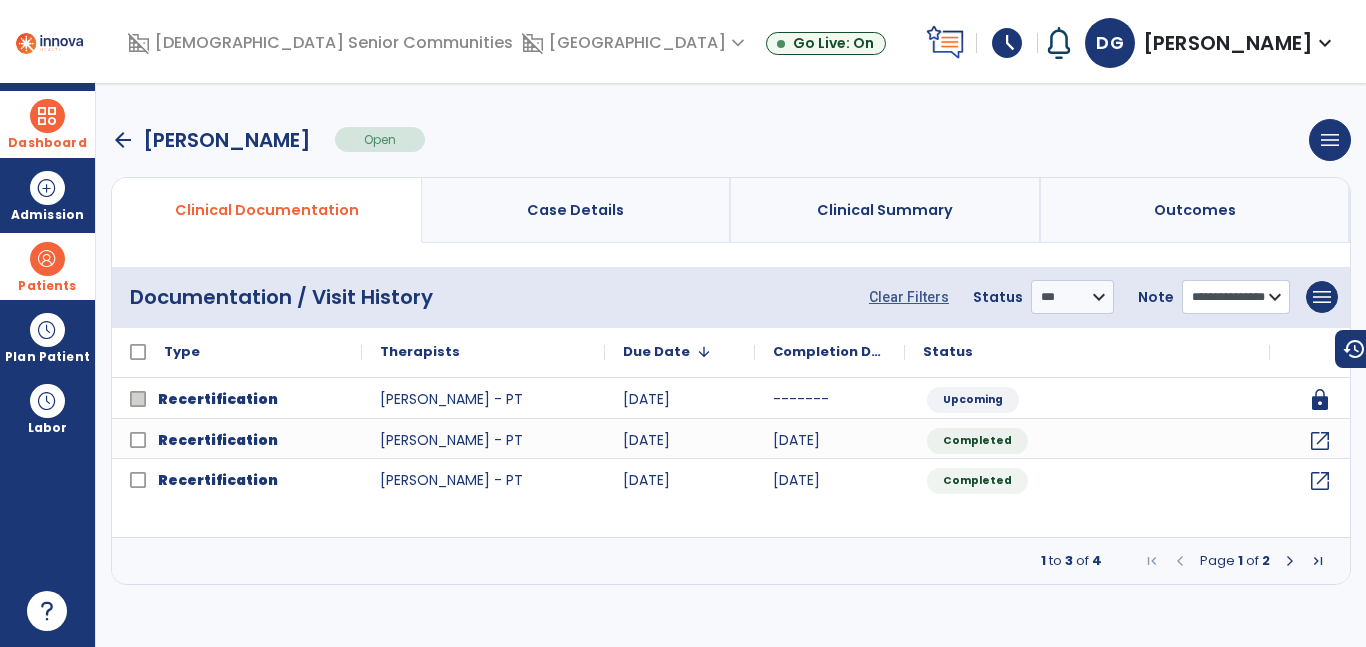 click on "**********" at bounding box center [1236, 297] 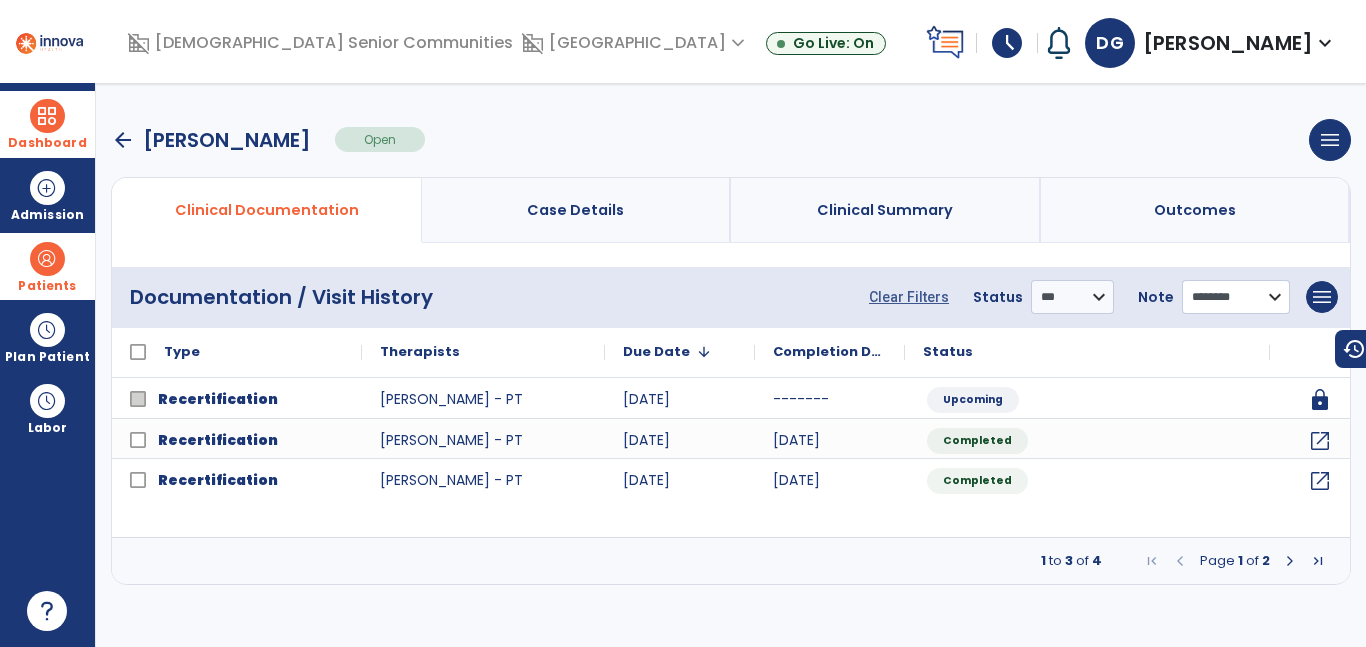 click on "**********" at bounding box center [1236, 297] 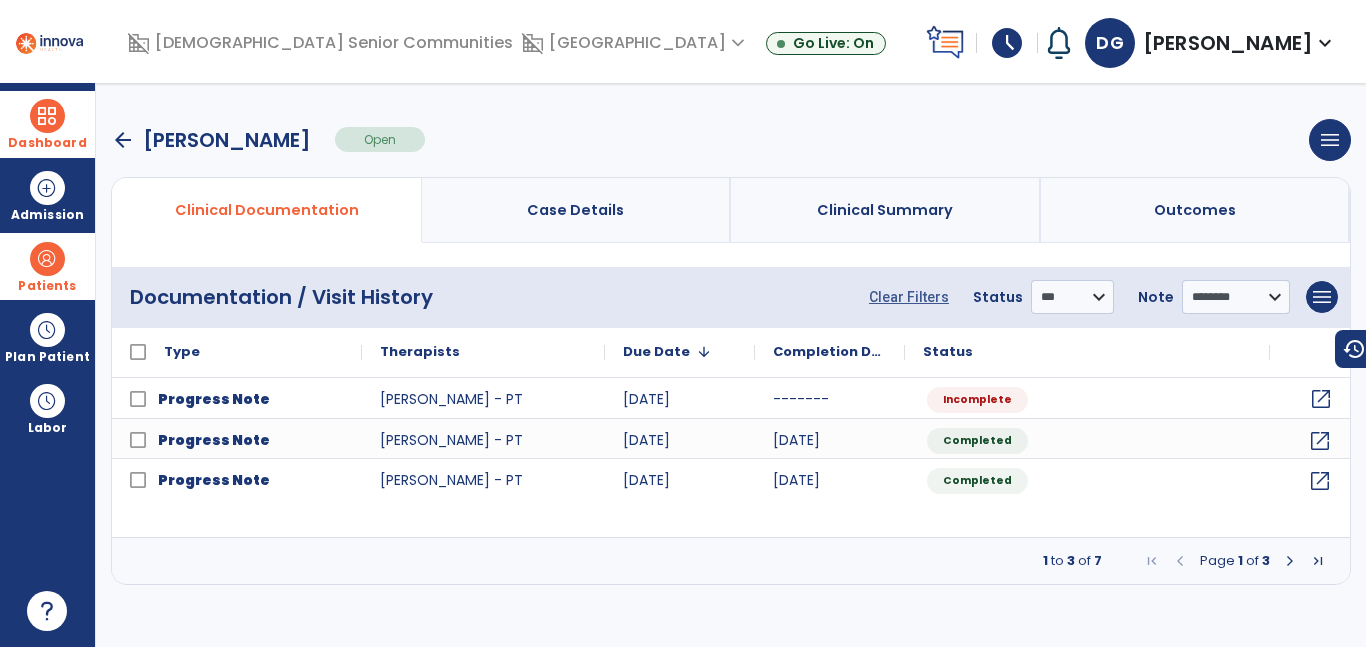 click on "open_in_new" 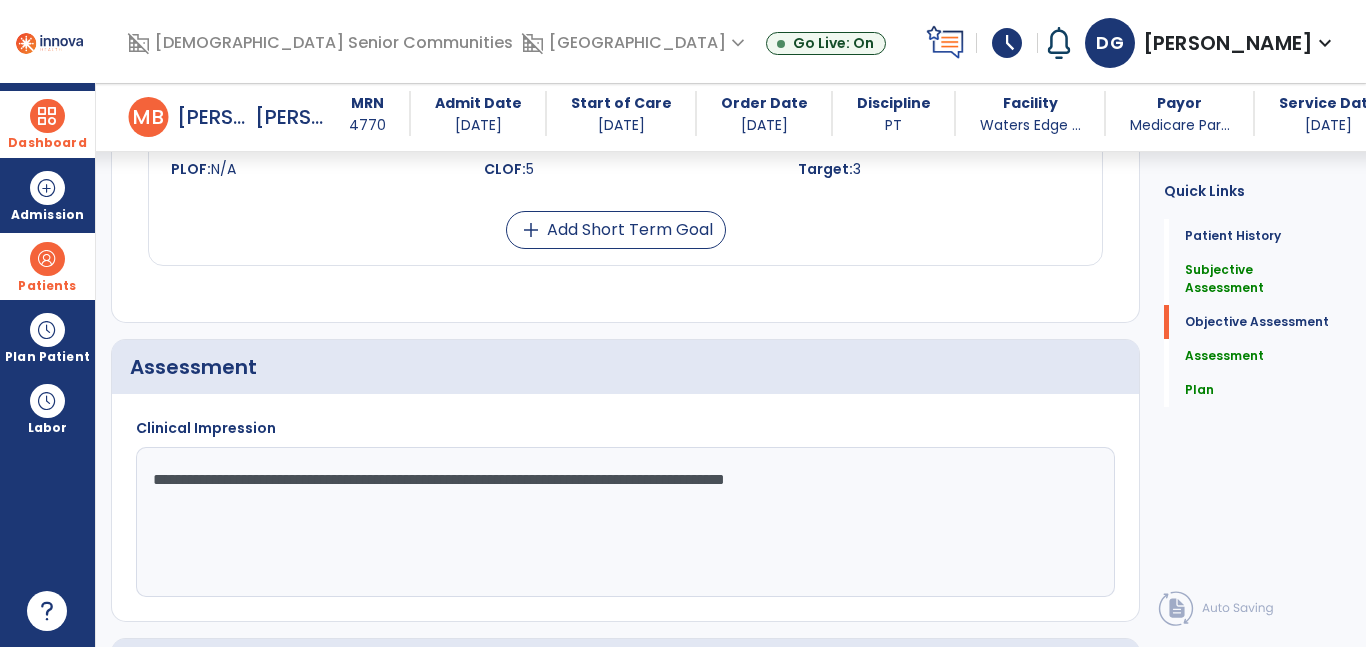 scroll, scrollTop: 2641, scrollLeft: 0, axis: vertical 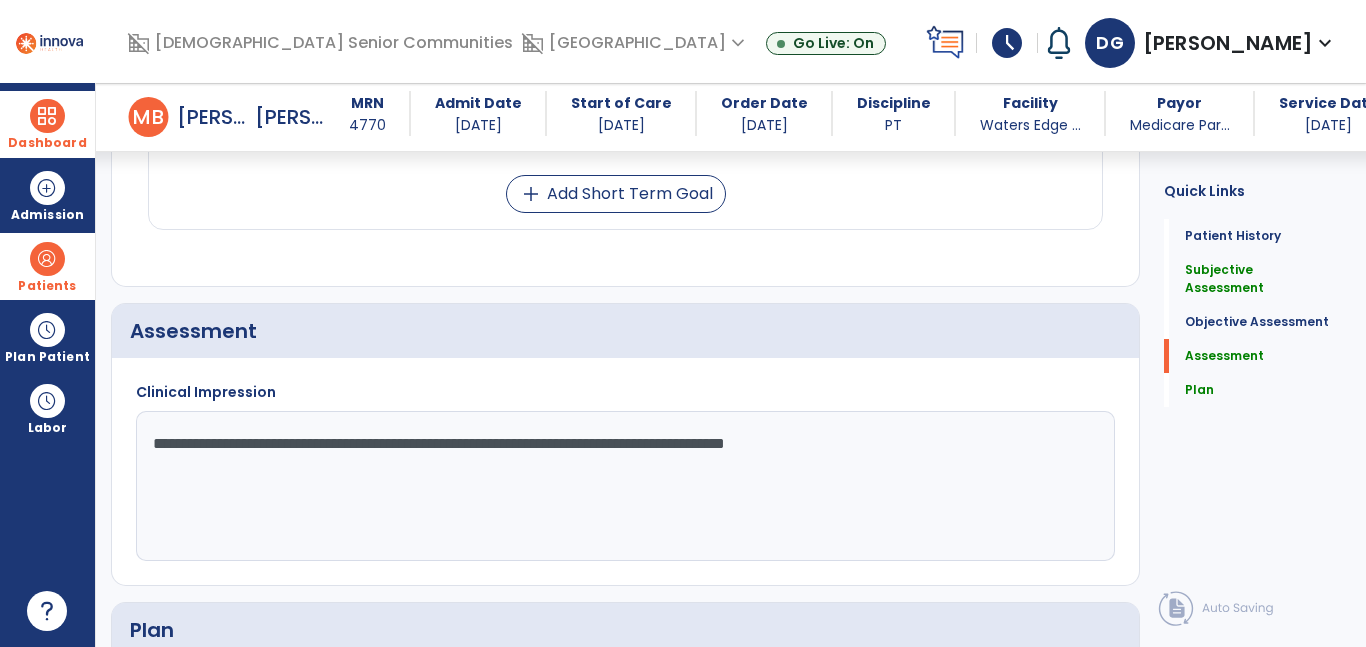 click on "**********" 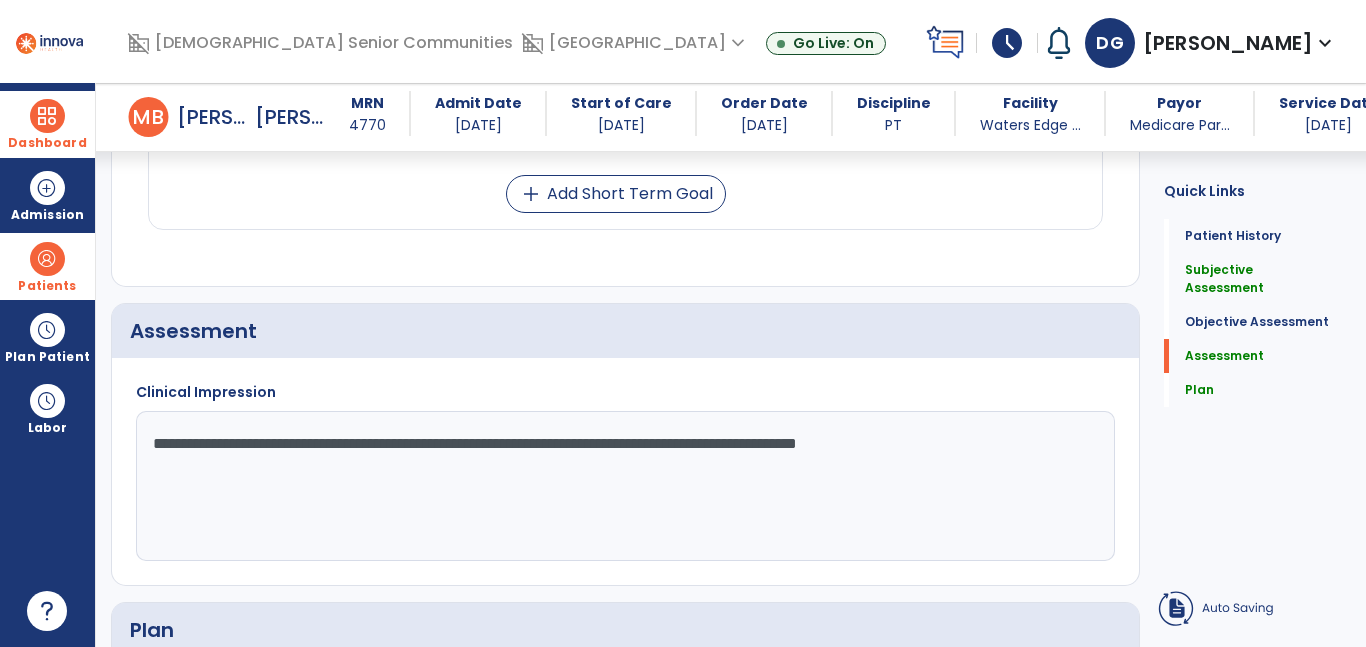 click on "**********" 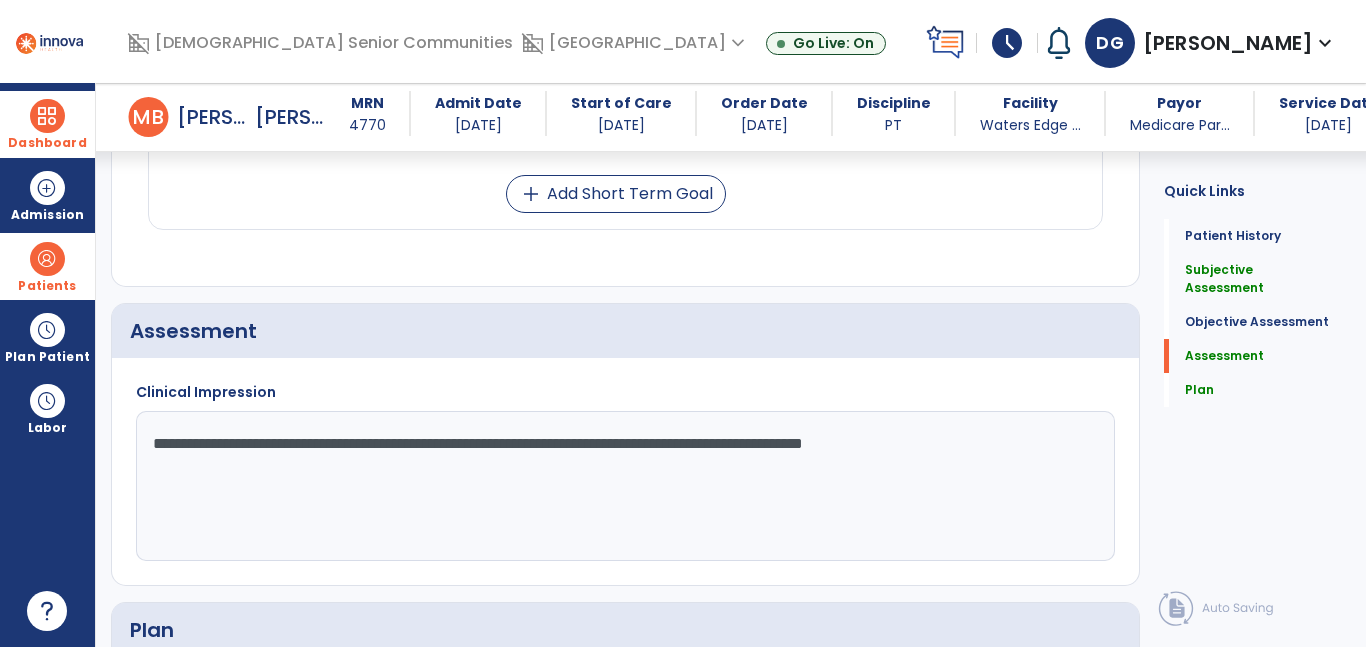 click on "**********" 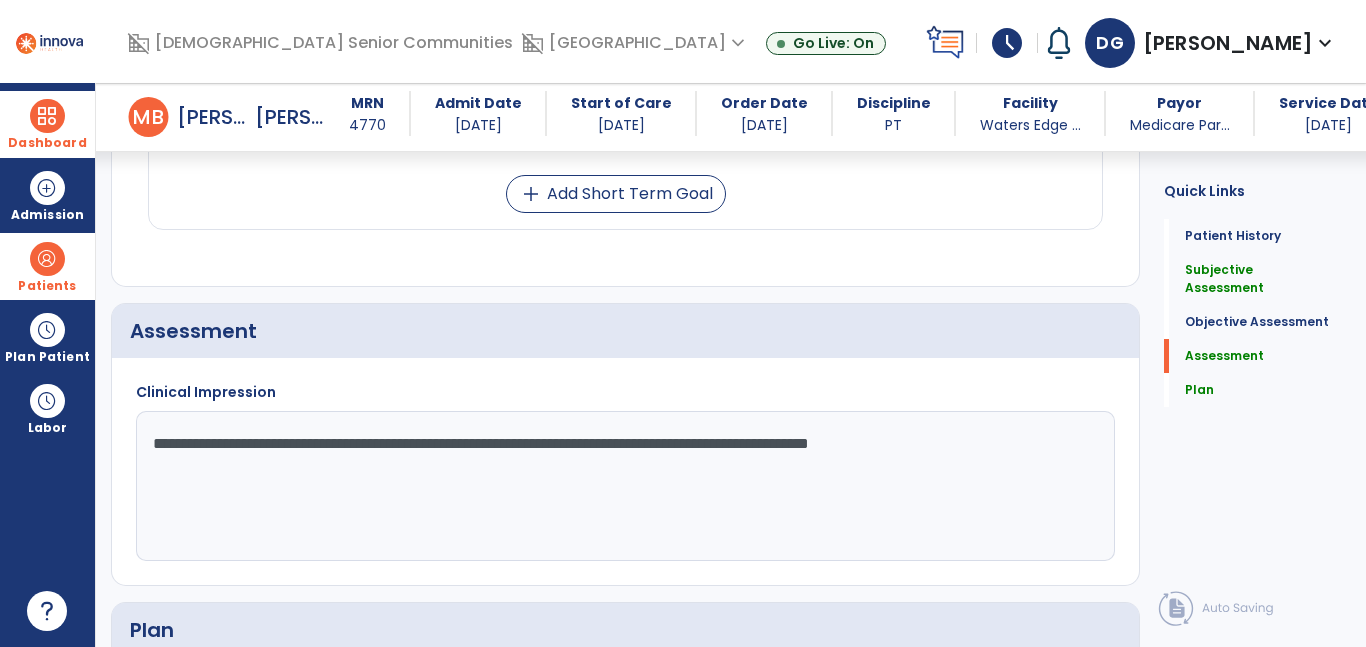 click on "**********" 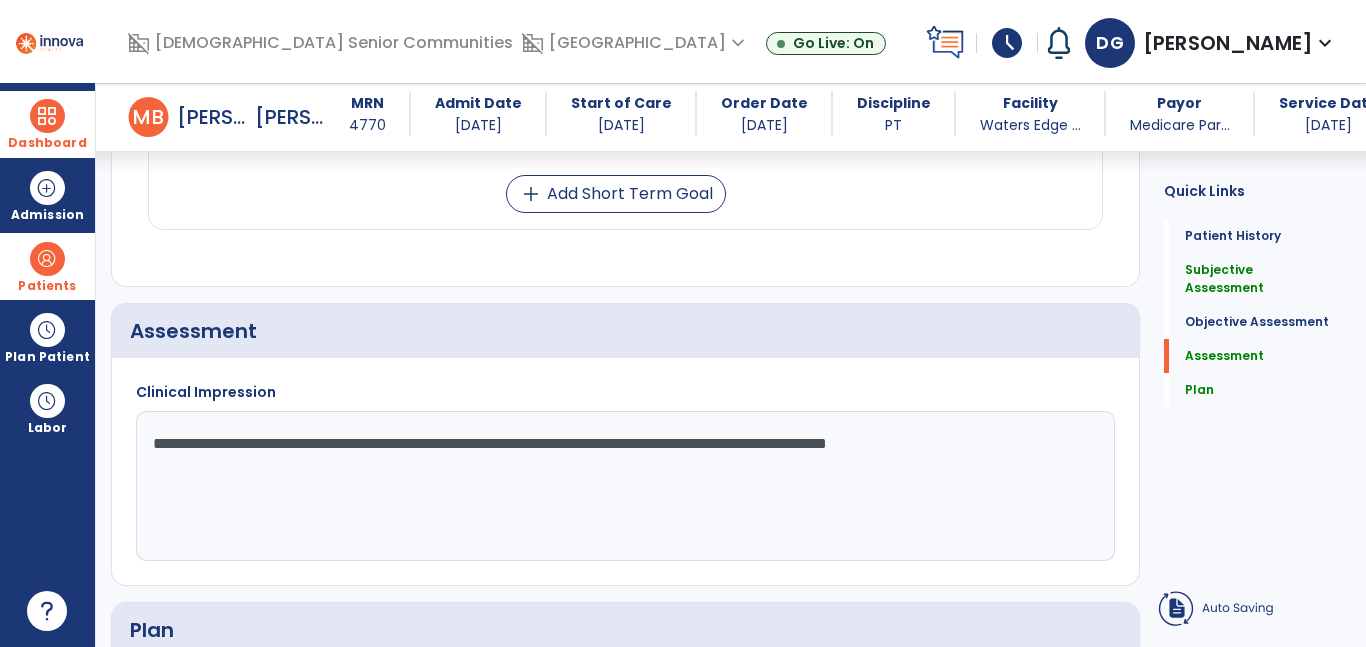 click on "**********" 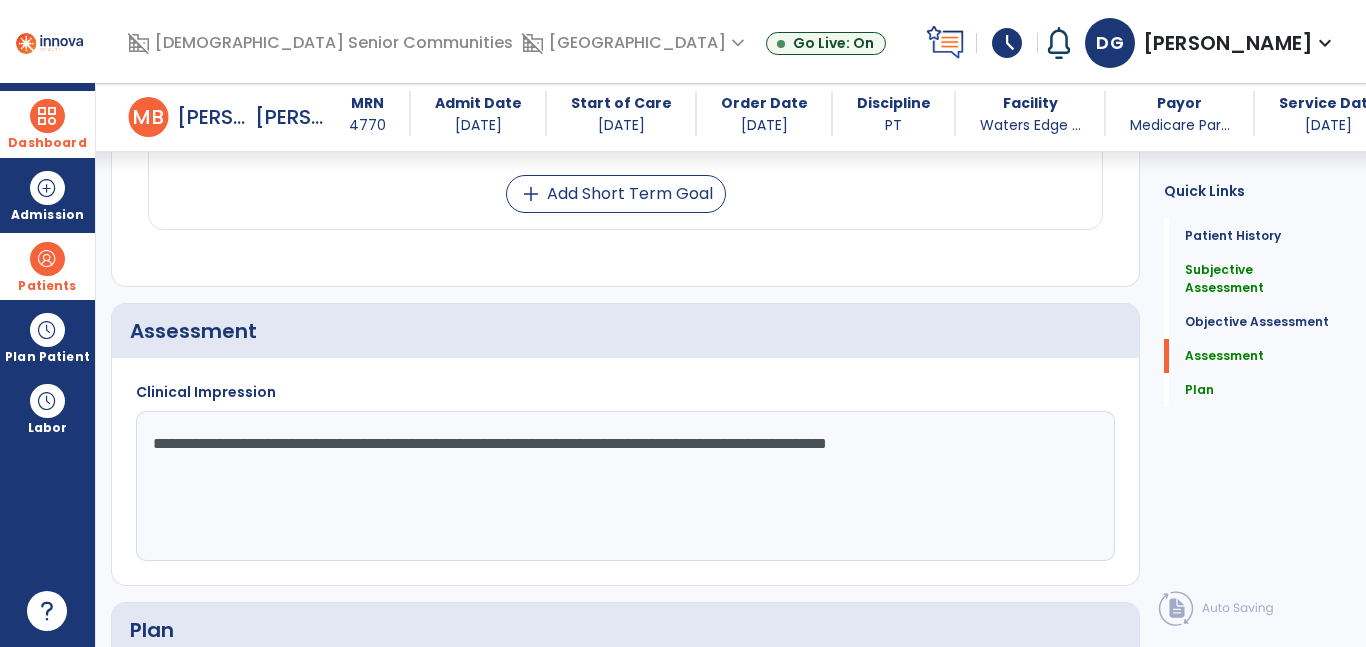 click on "**********" 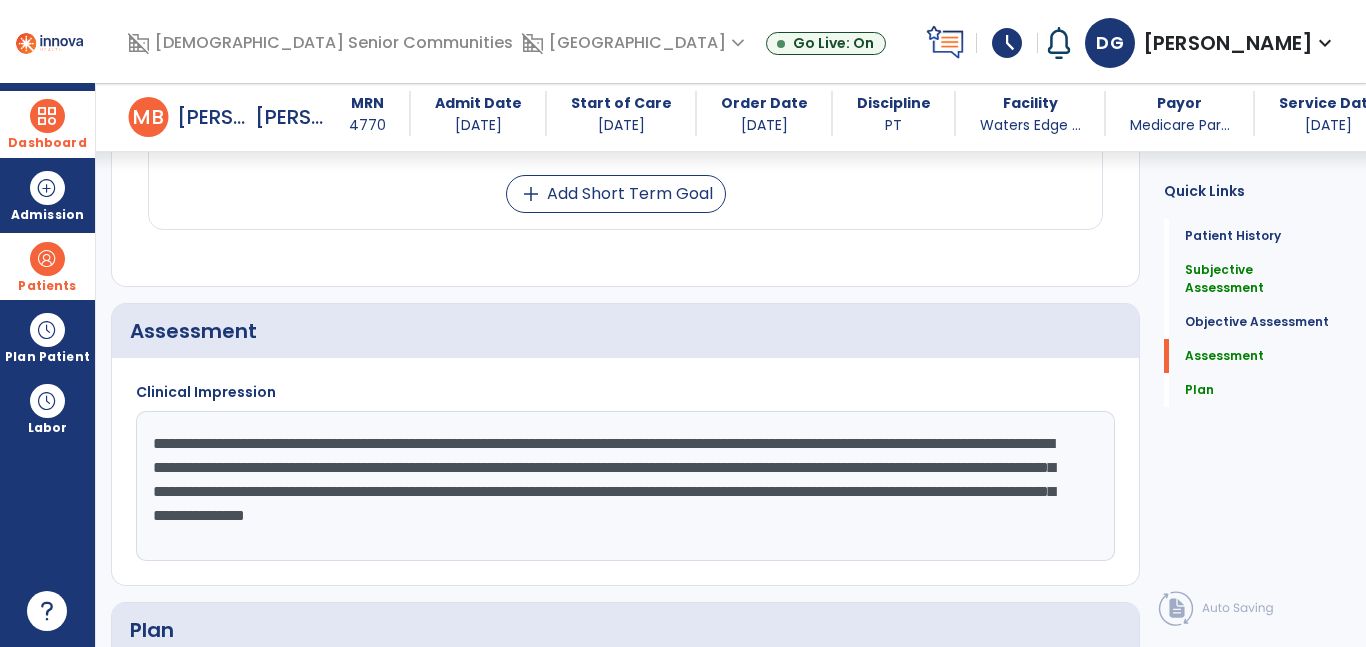 type on "**********" 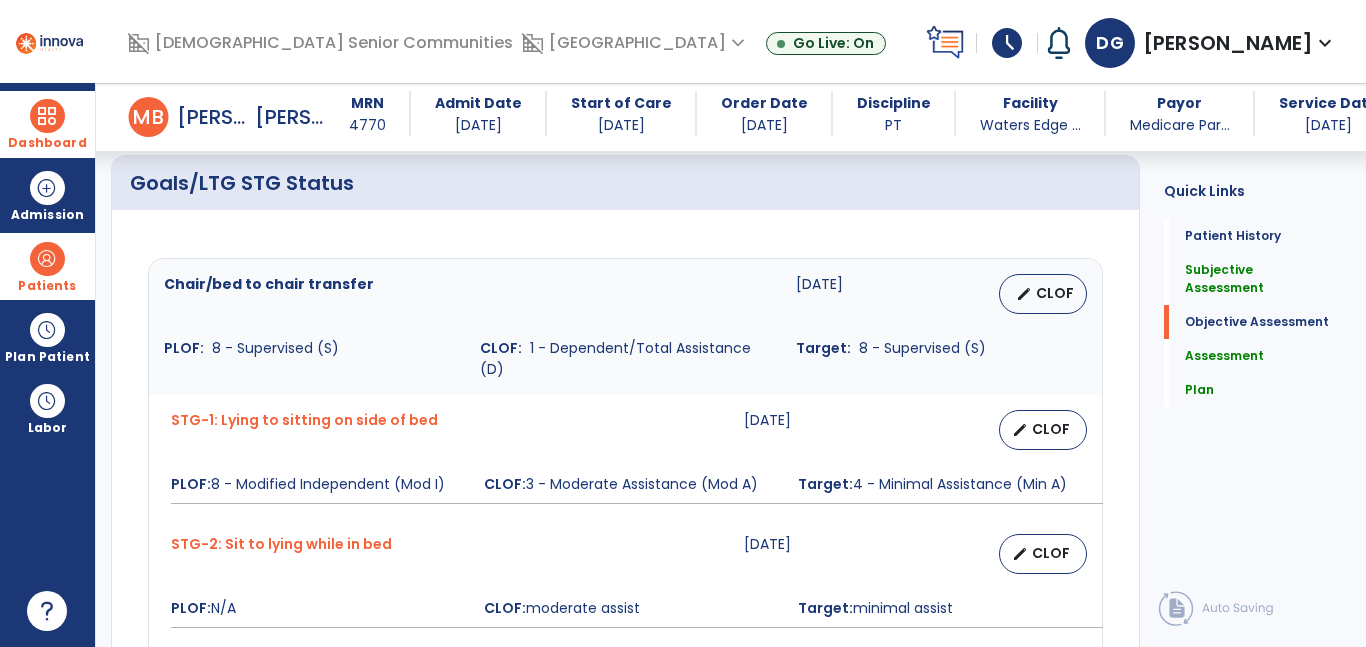 scroll, scrollTop: 0, scrollLeft: 0, axis: both 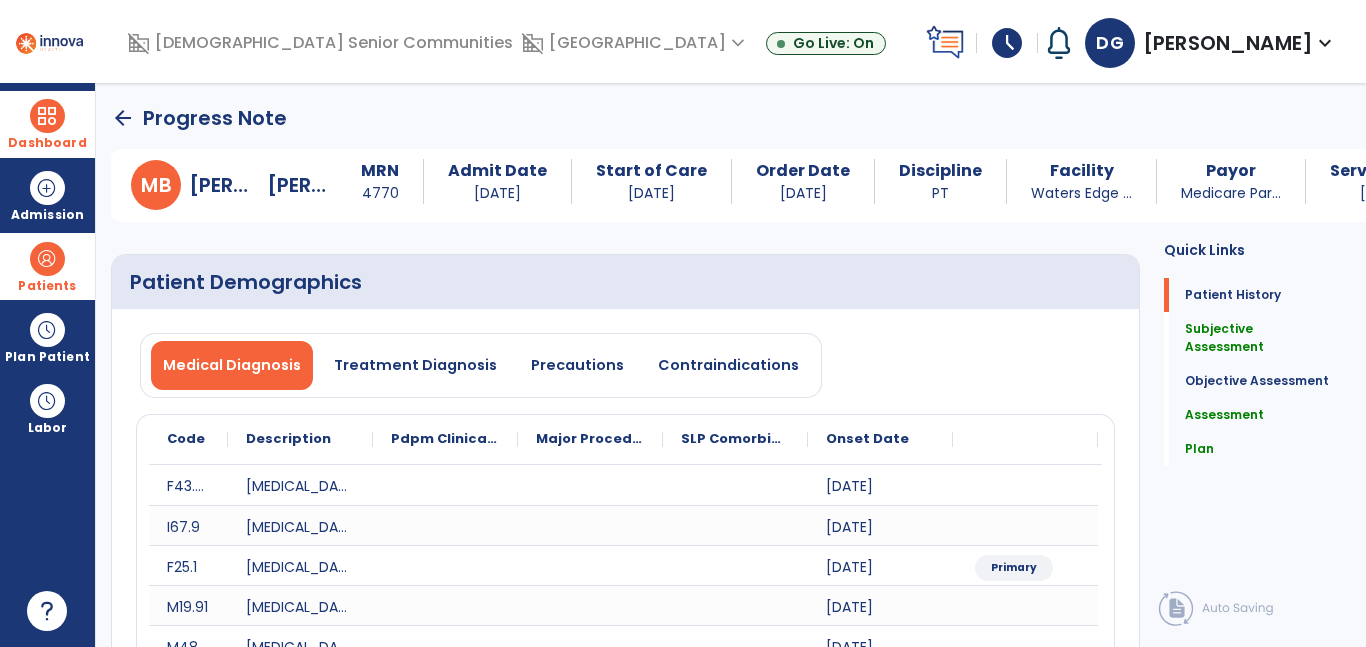 click on "arrow_back" 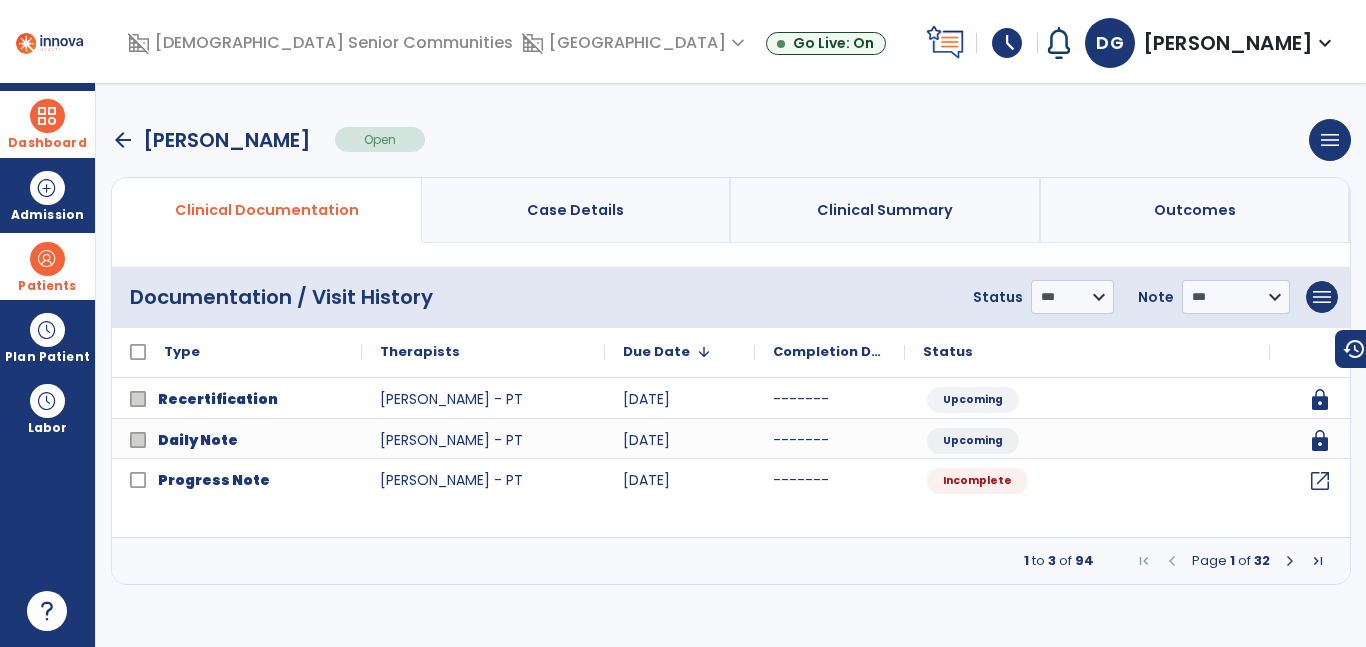 click at bounding box center (47, 116) 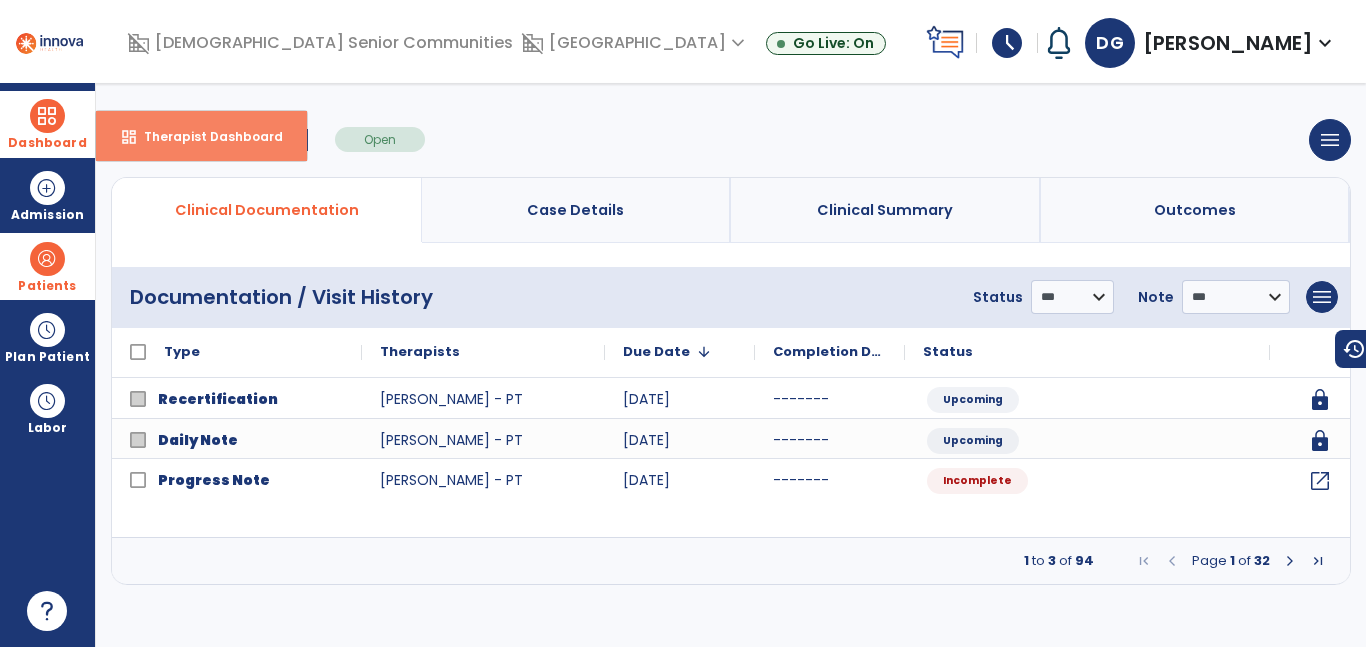 click on "dashboard  Therapist Dashboard" at bounding box center (201, 136) 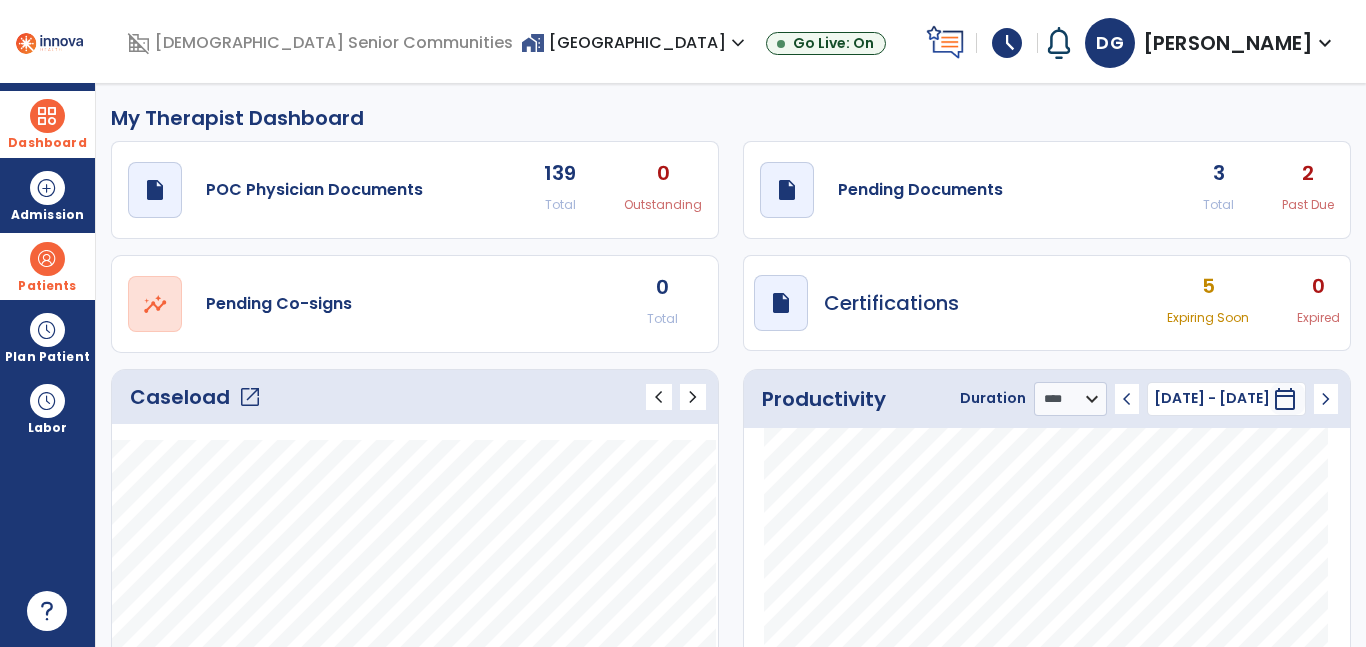 click on "open_in_new" 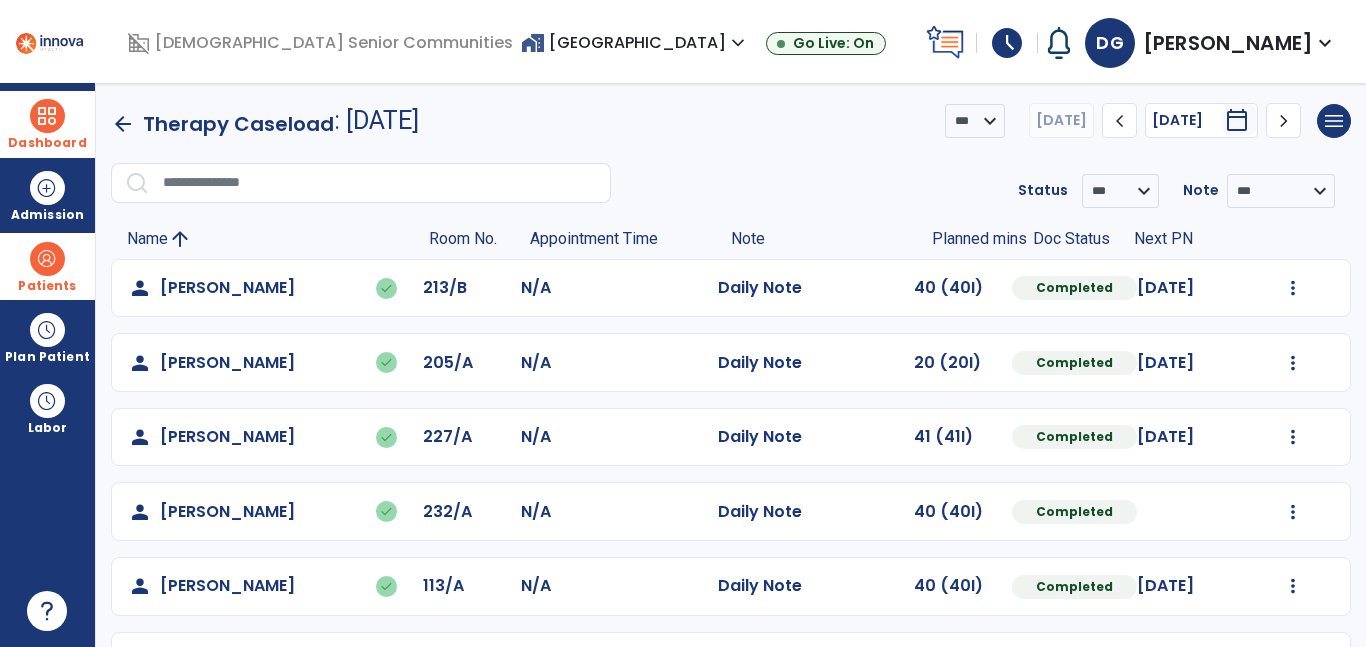 click on "chevron_right" 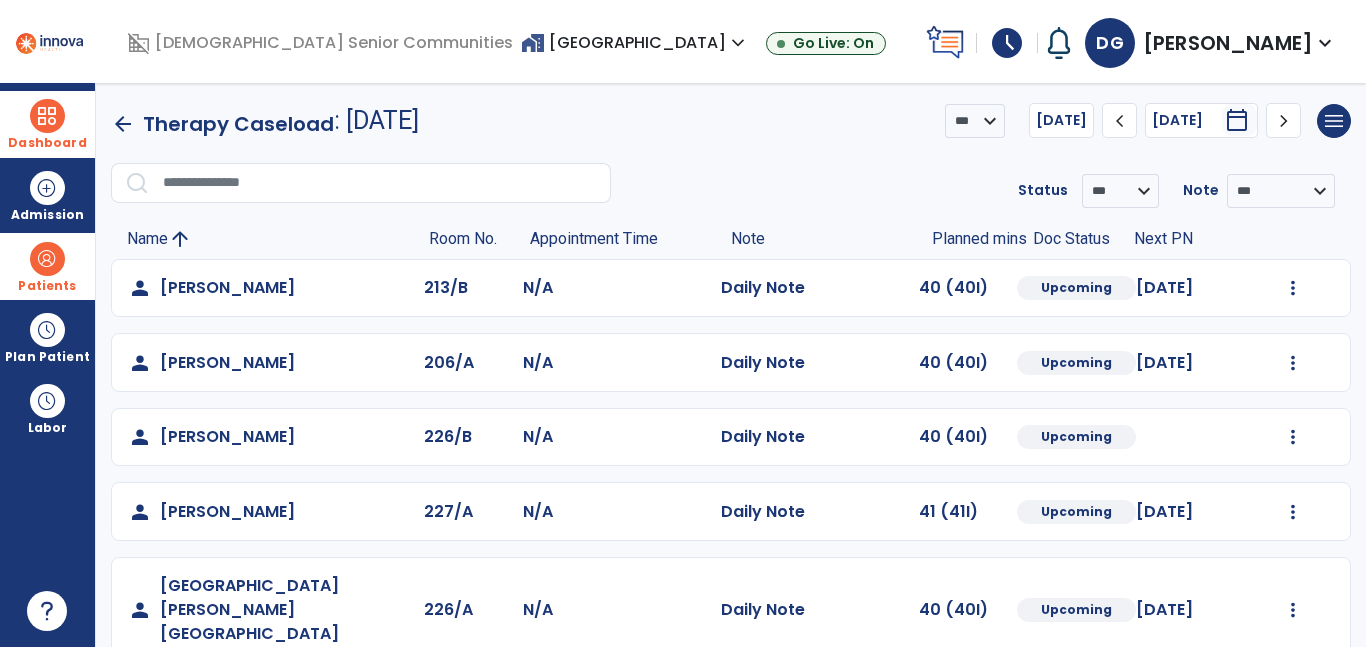 click on "chevron_right" 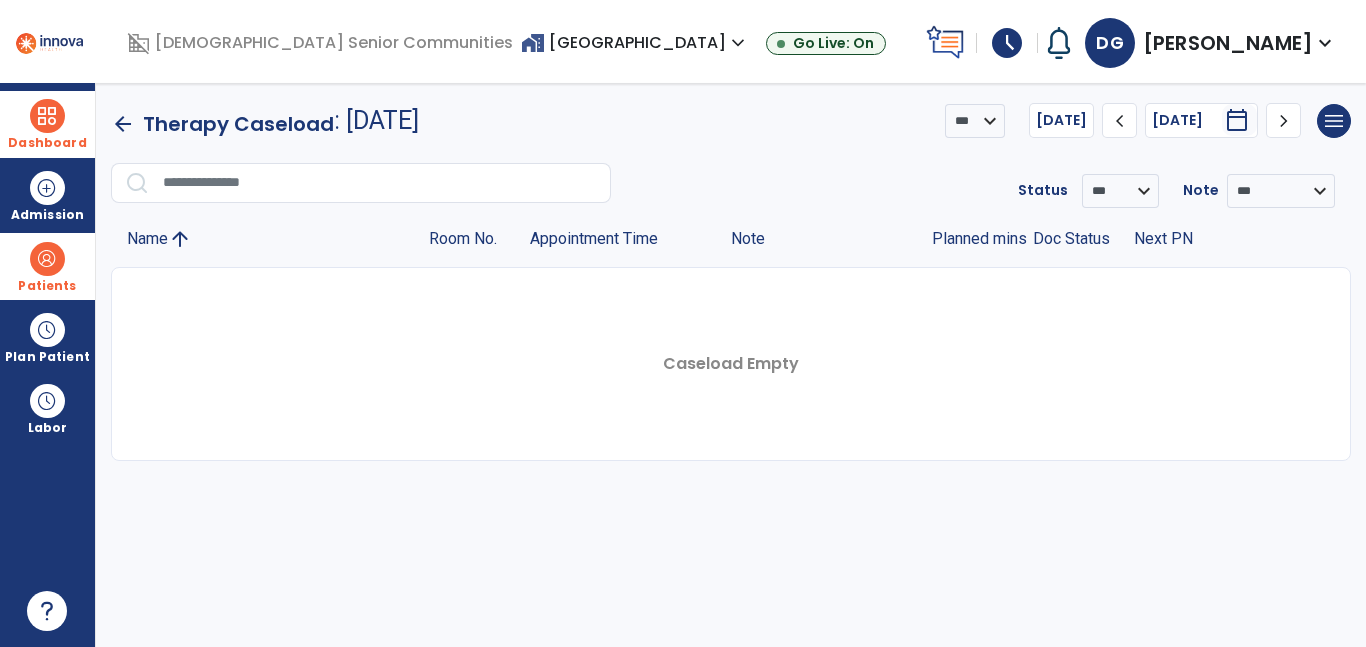 click on "chevron_right" 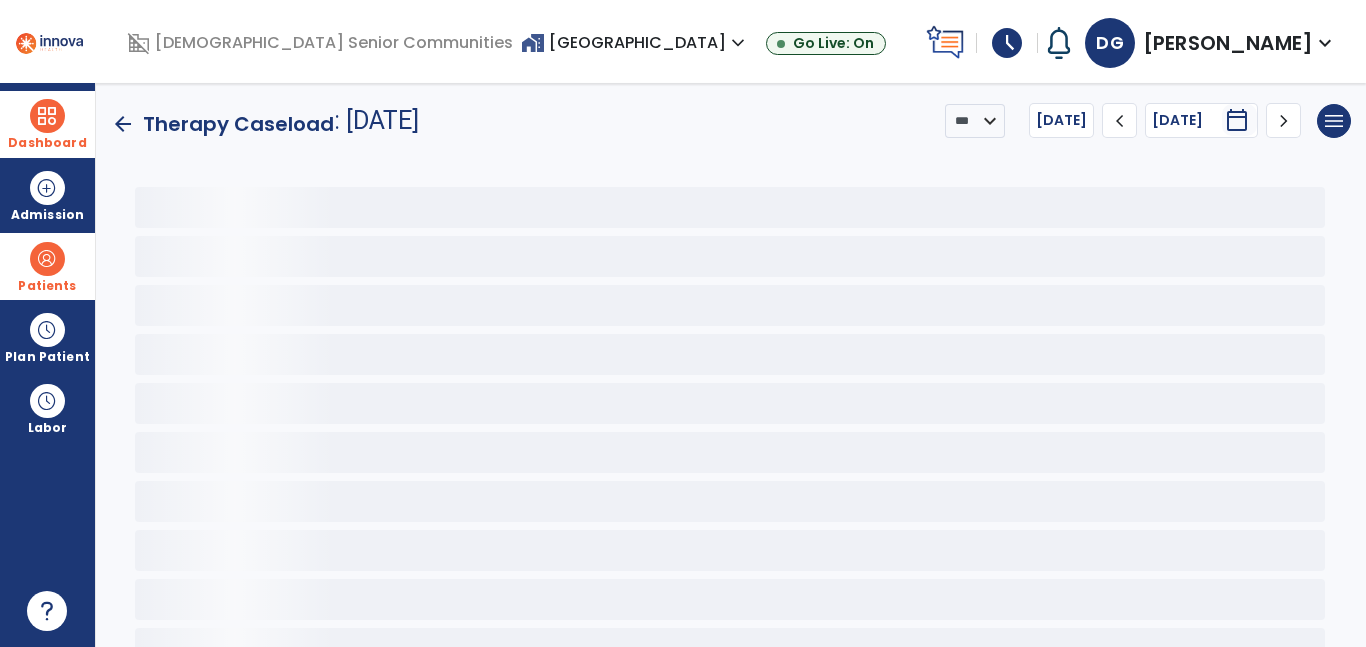 click on "chevron_right" 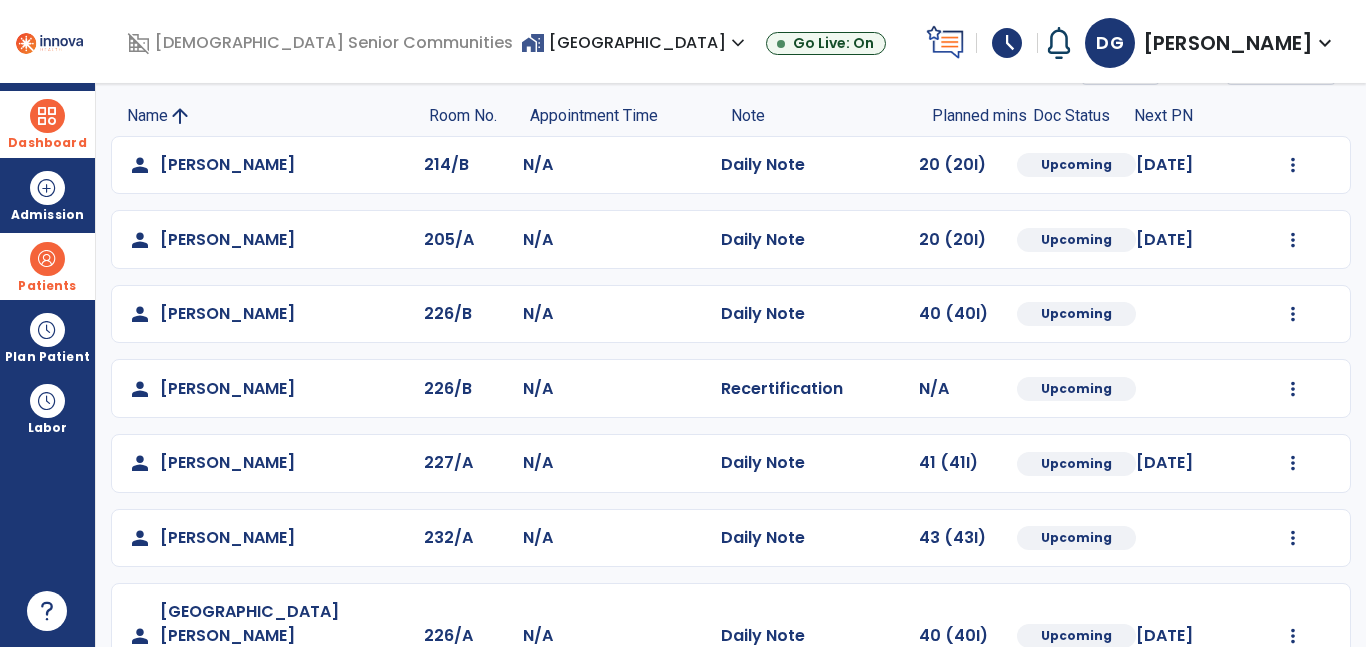 scroll, scrollTop: 0, scrollLeft: 0, axis: both 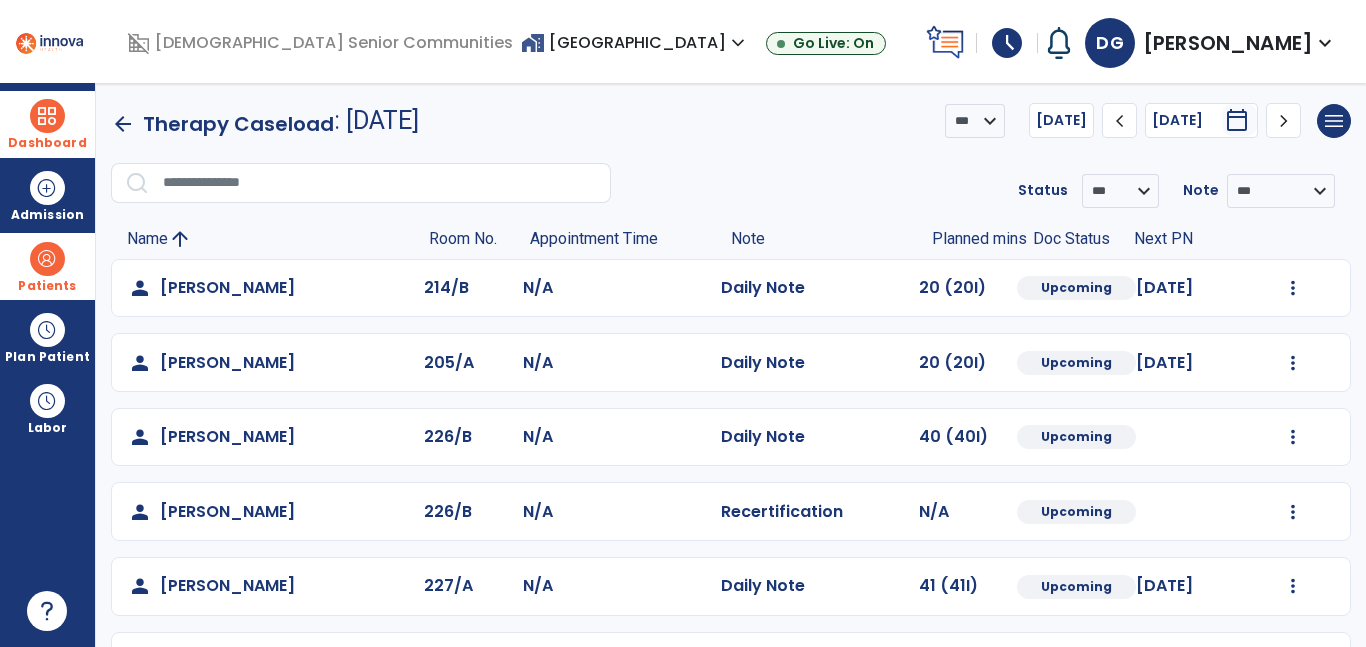 click on "chevron_right" 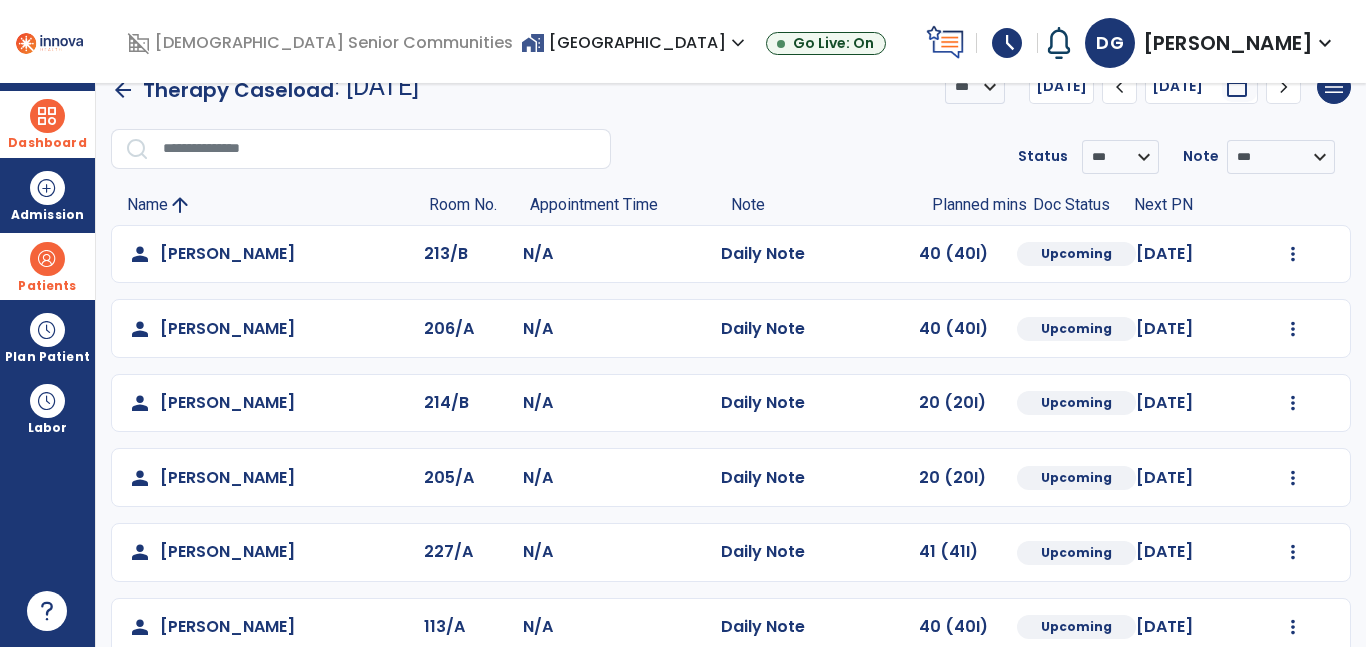 scroll, scrollTop: 0, scrollLeft: 0, axis: both 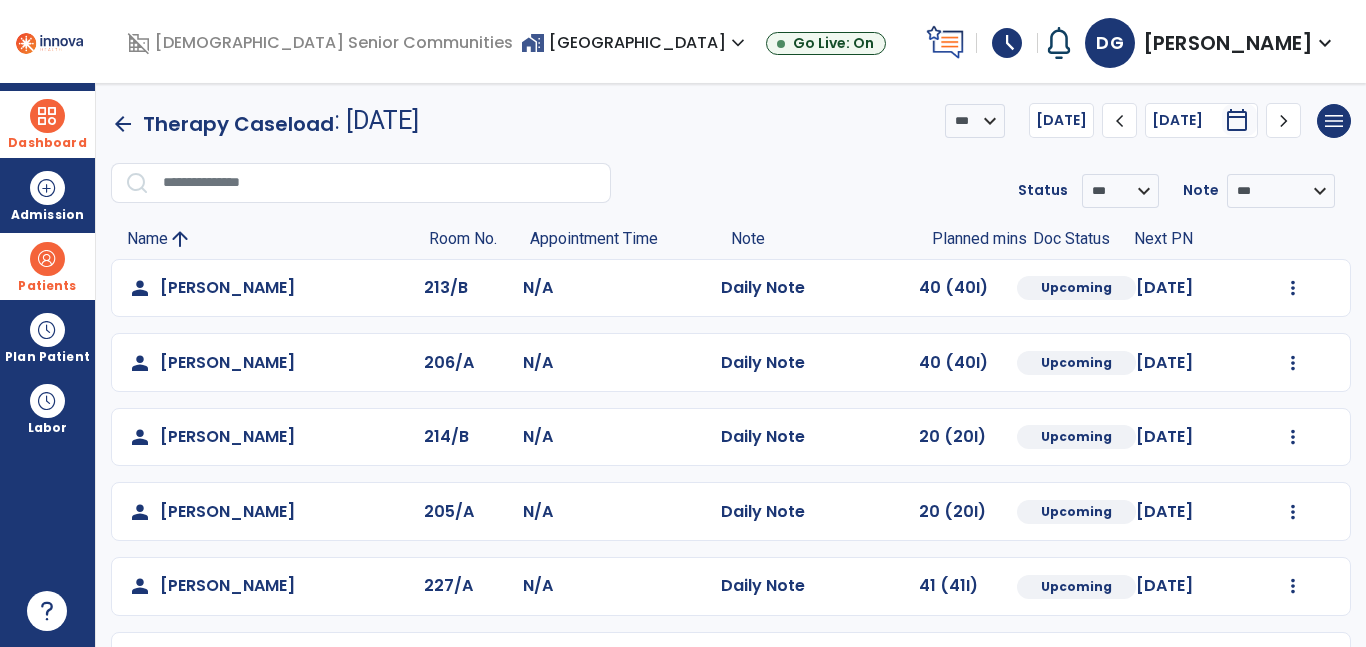 click on "chevron_right" 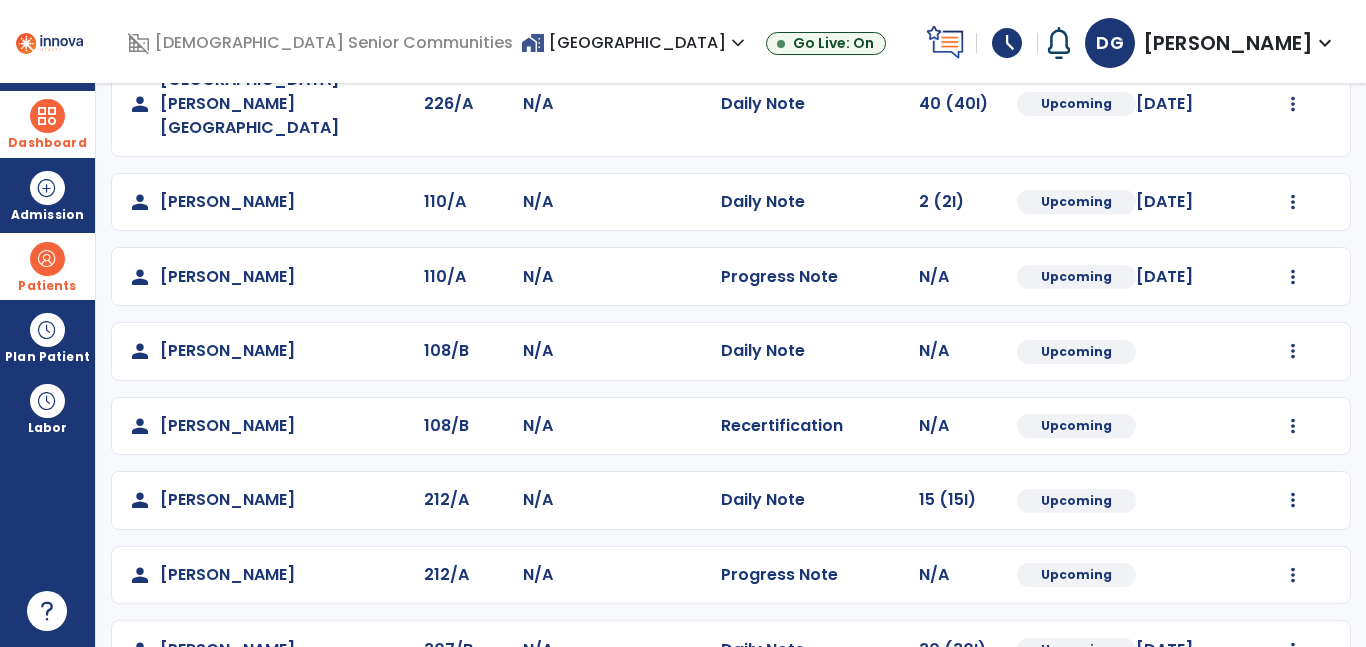 scroll, scrollTop: 0, scrollLeft: 0, axis: both 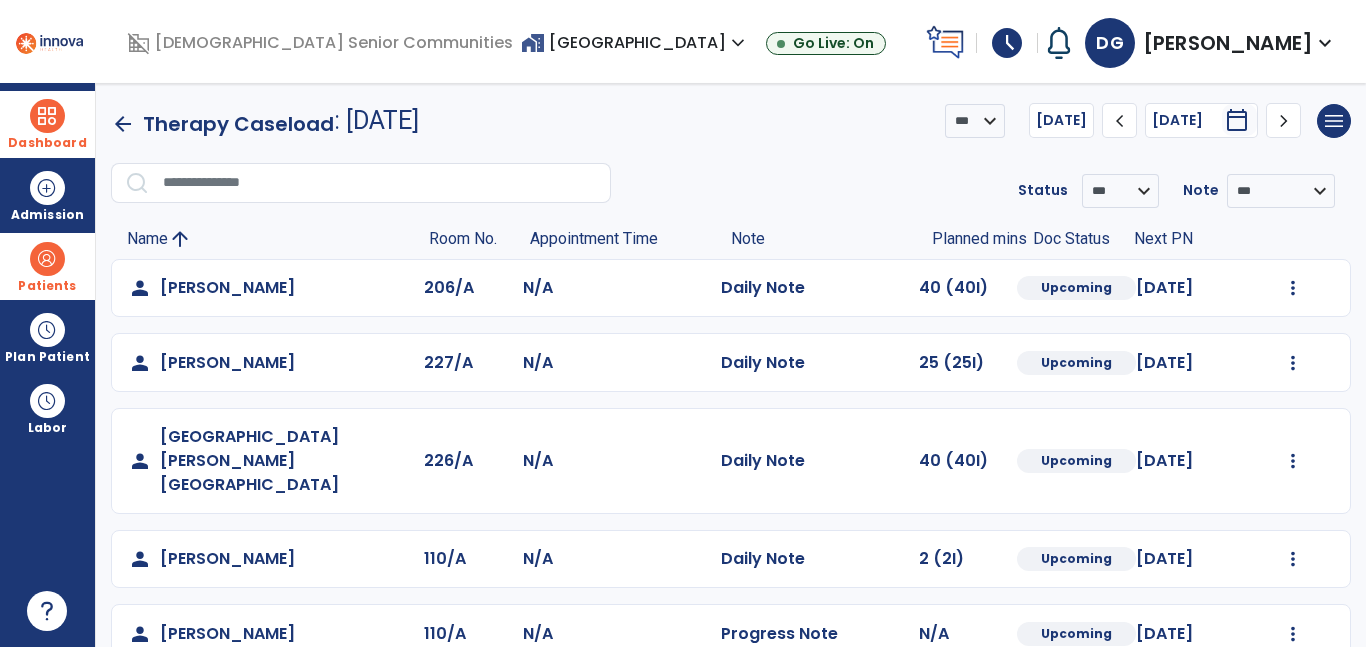 click on "arrow_back" 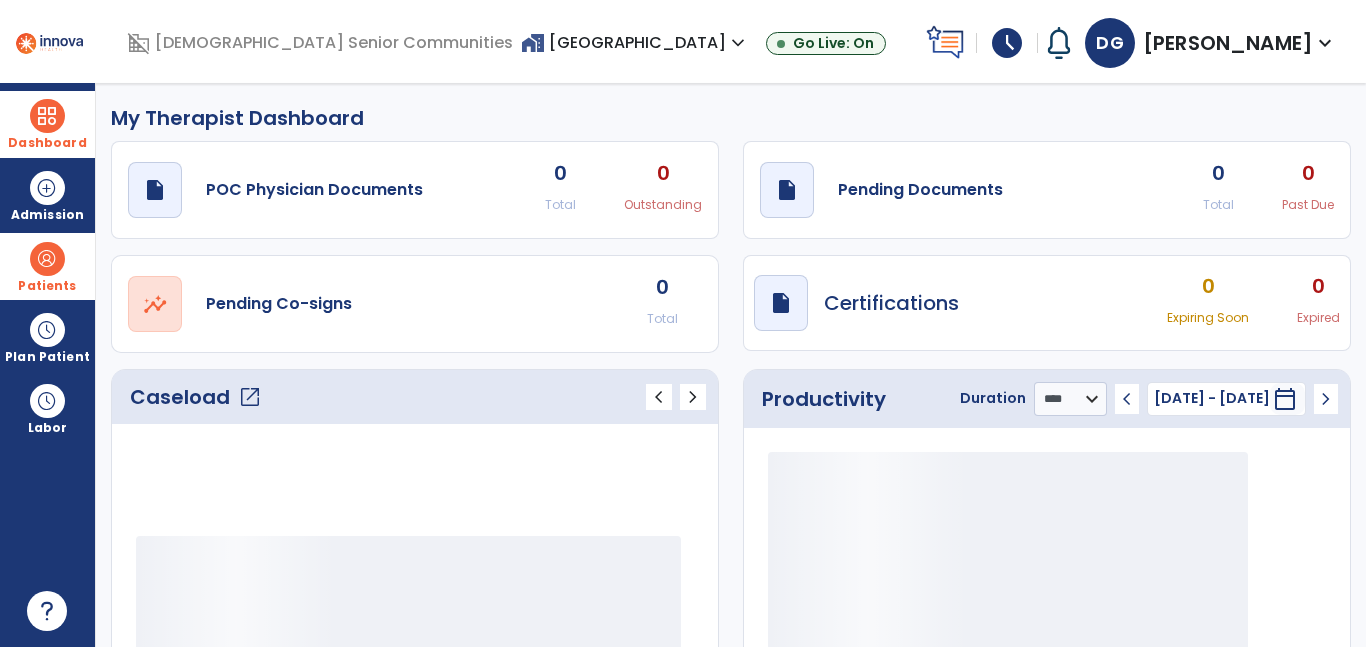 click on "Dashboard" at bounding box center (47, 124) 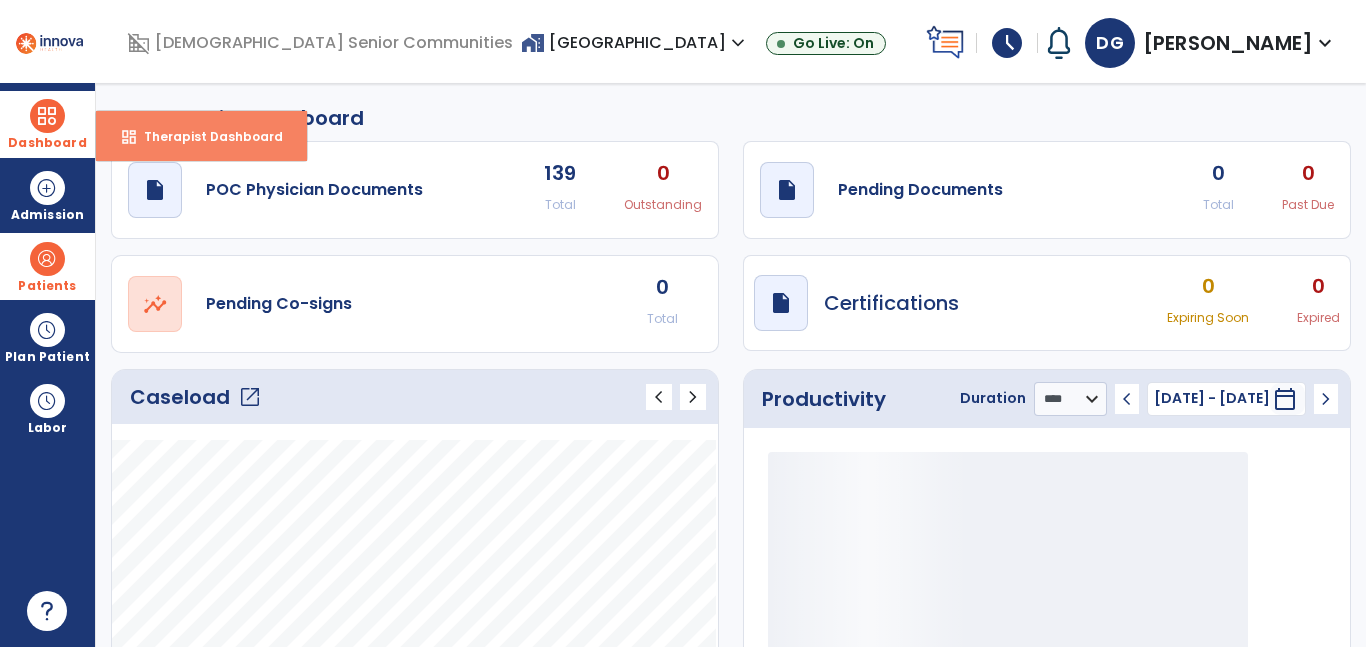 click on "dashboard  Therapist Dashboard" at bounding box center [201, 136] 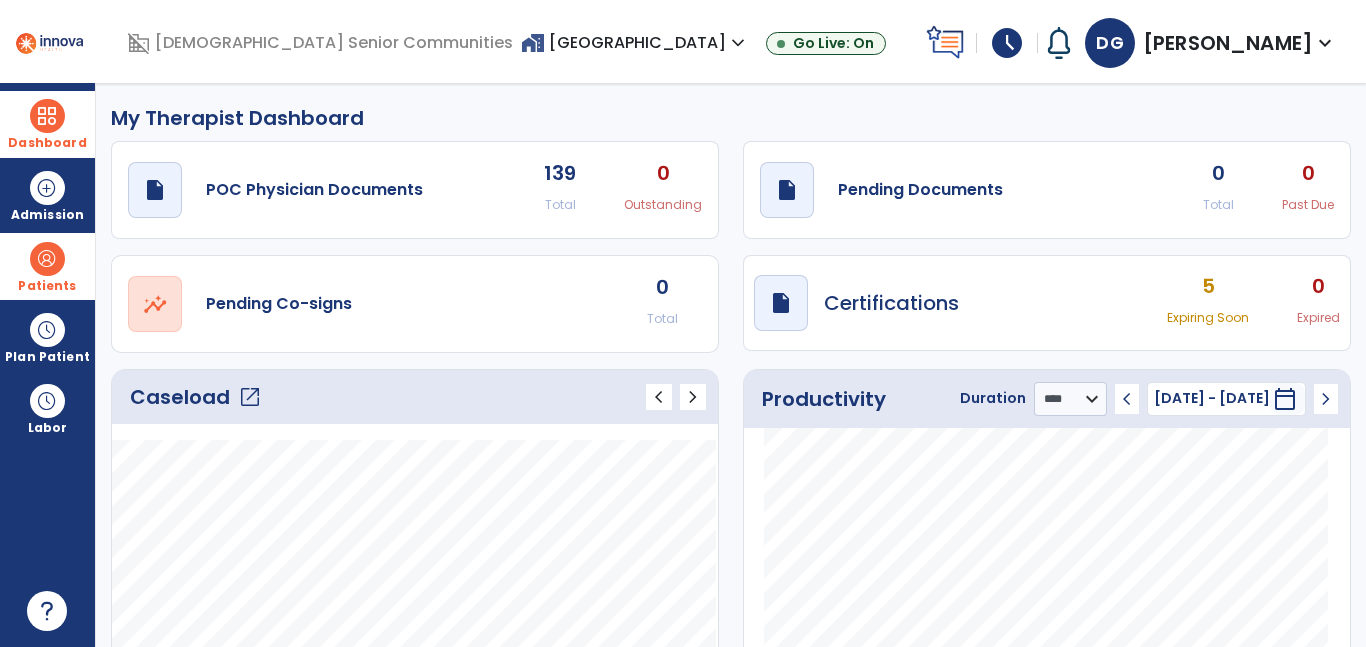 click on "open_in_new" 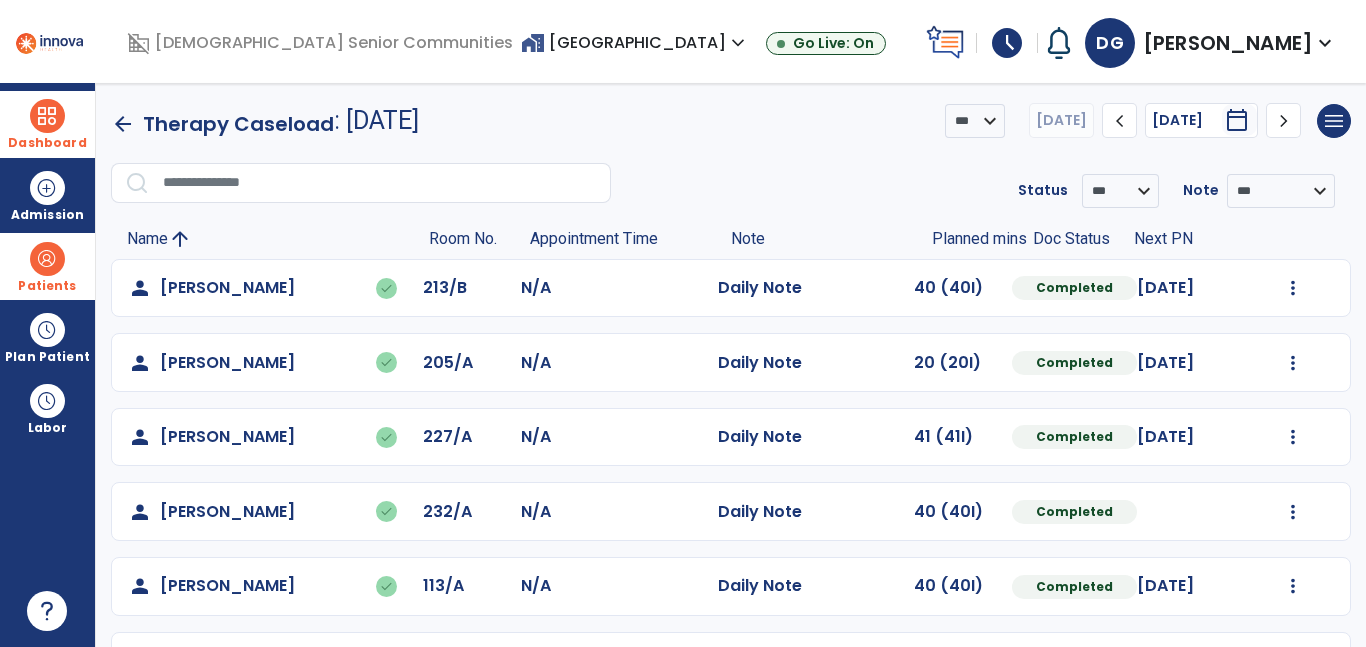 scroll, scrollTop: 589, scrollLeft: 0, axis: vertical 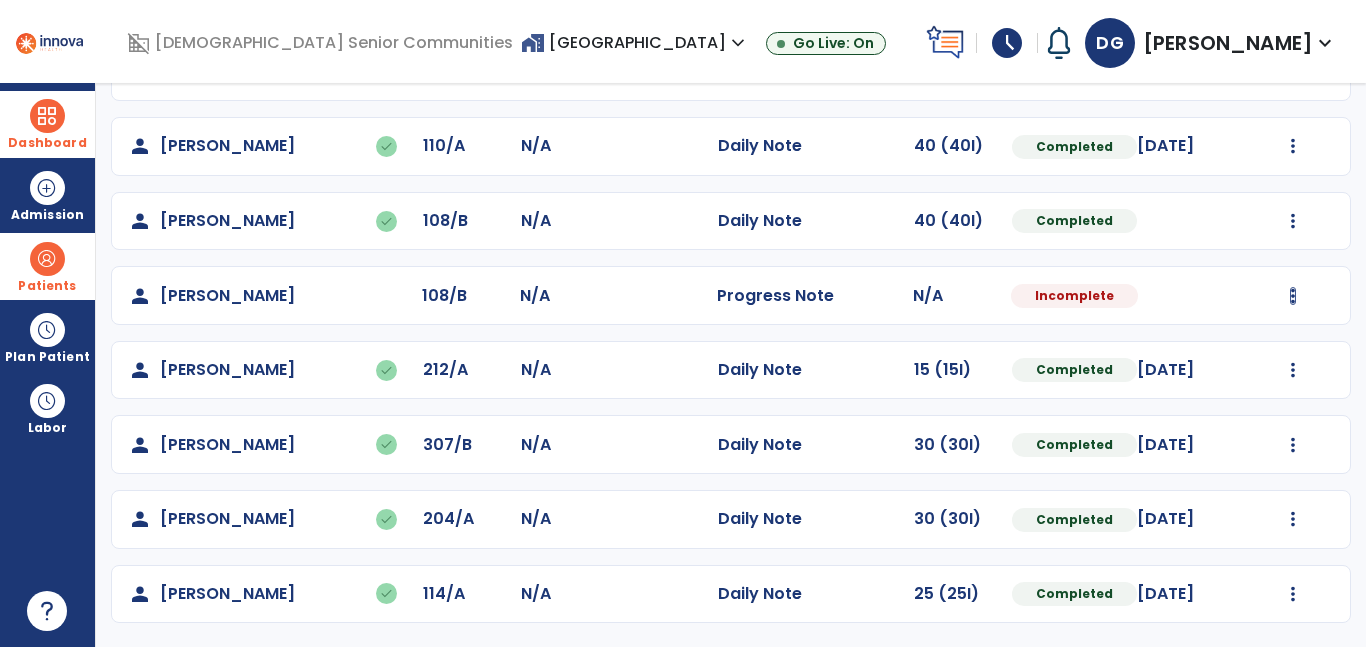 click at bounding box center [1293, -301] 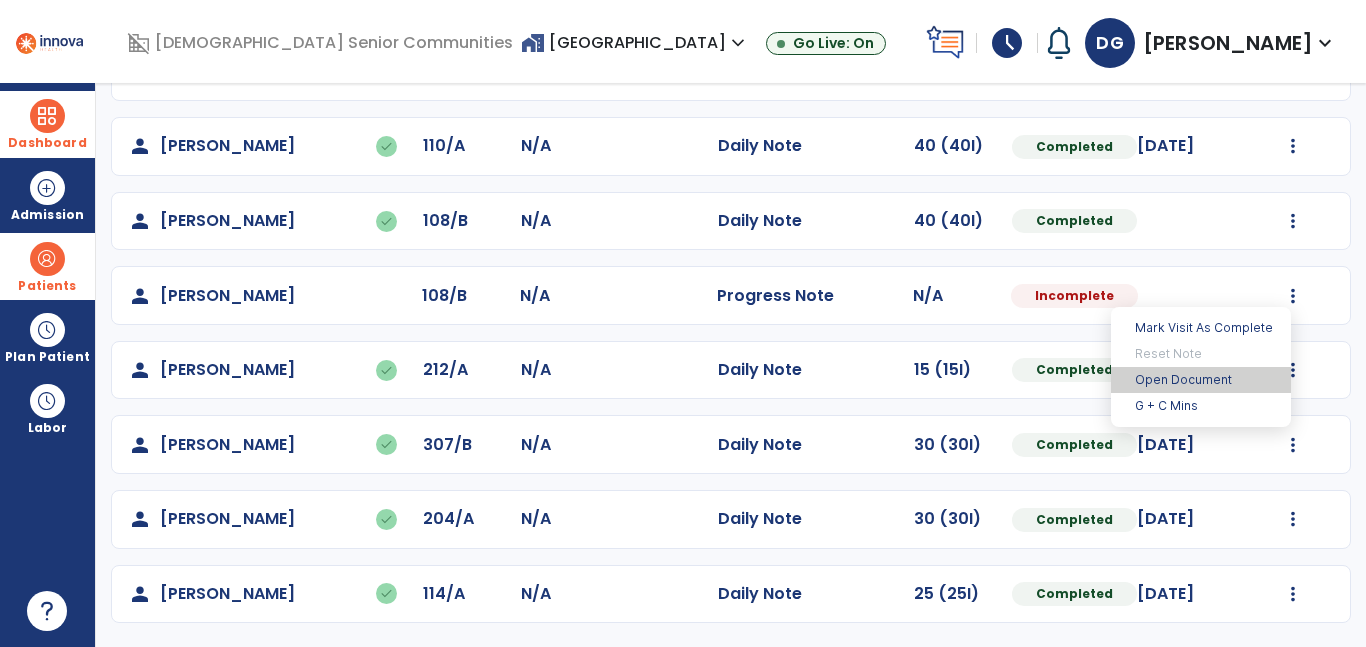 click on "Open Document" at bounding box center [1201, 380] 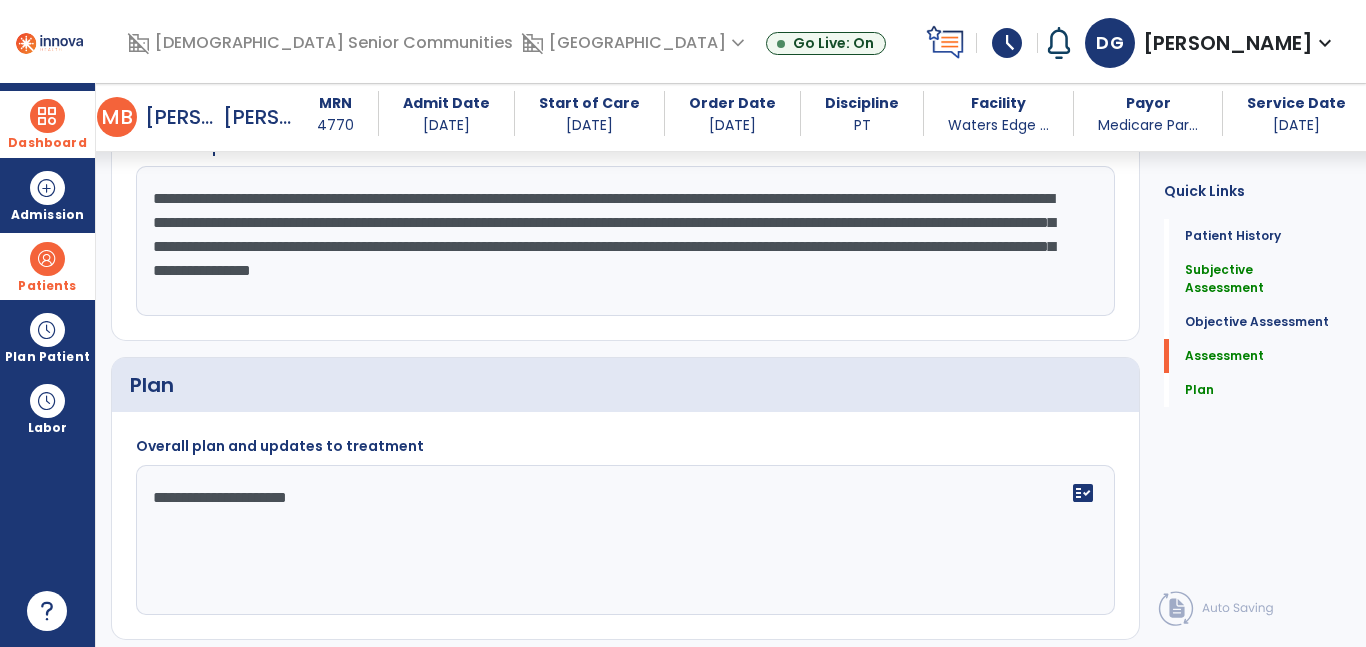 scroll, scrollTop: 2870, scrollLeft: 0, axis: vertical 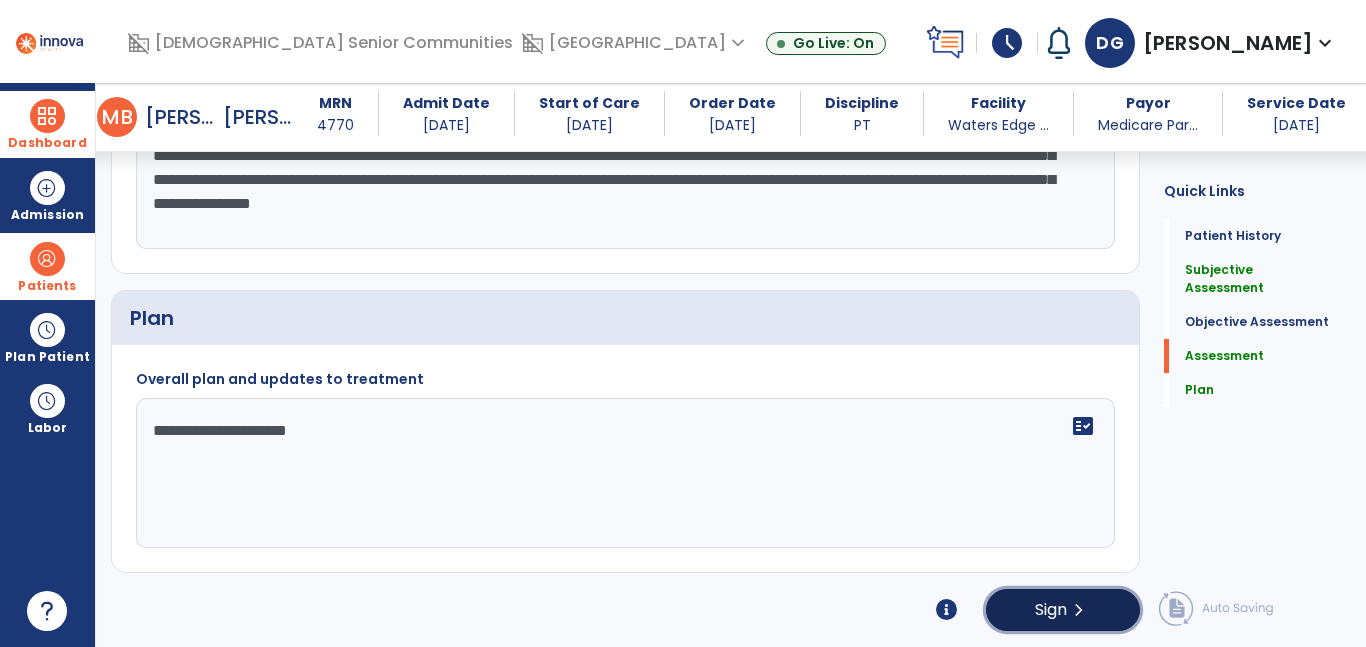 click on "Sign  chevron_right" 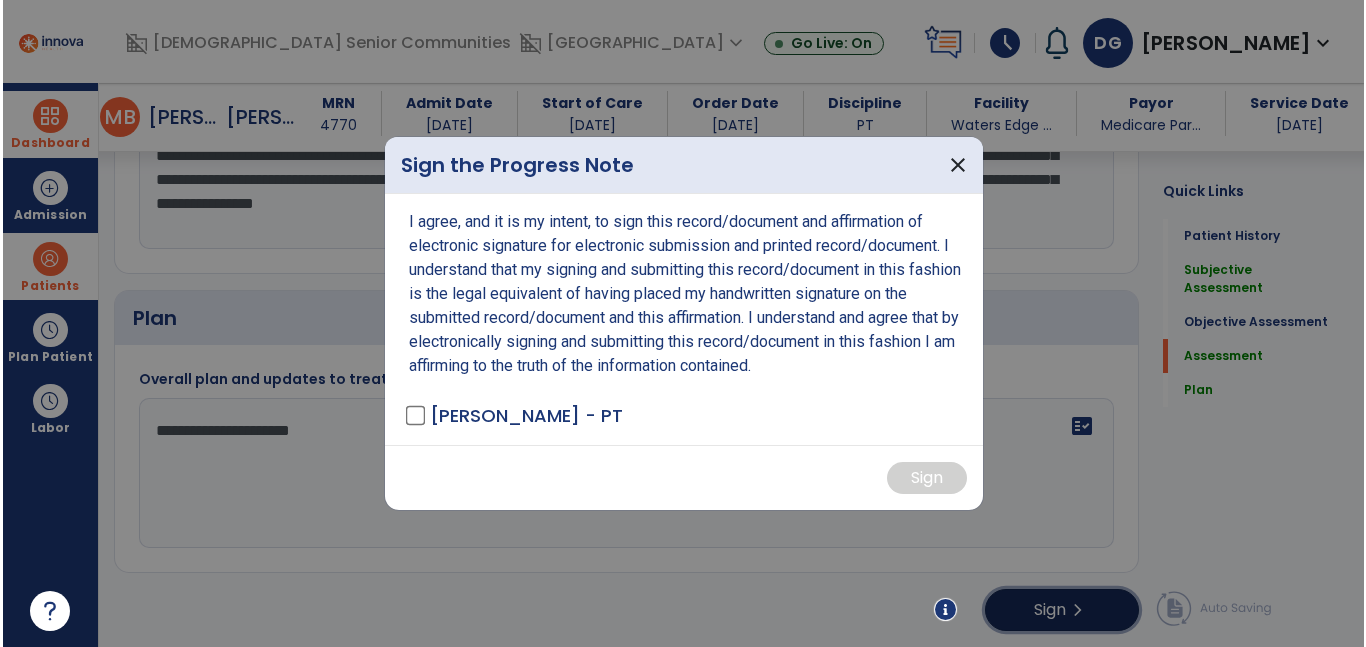 scroll, scrollTop: 2953, scrollLeft: 0, axis: vertical 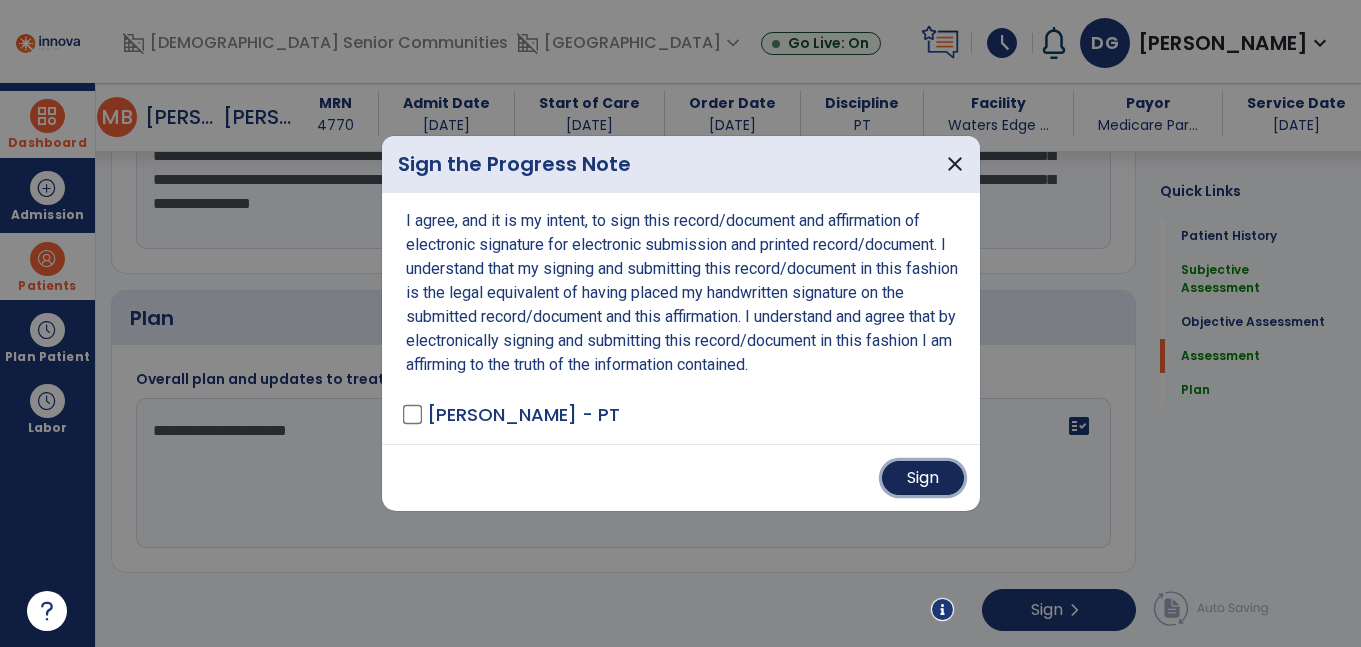 click on "Sign" at bounding box center [923, 478] 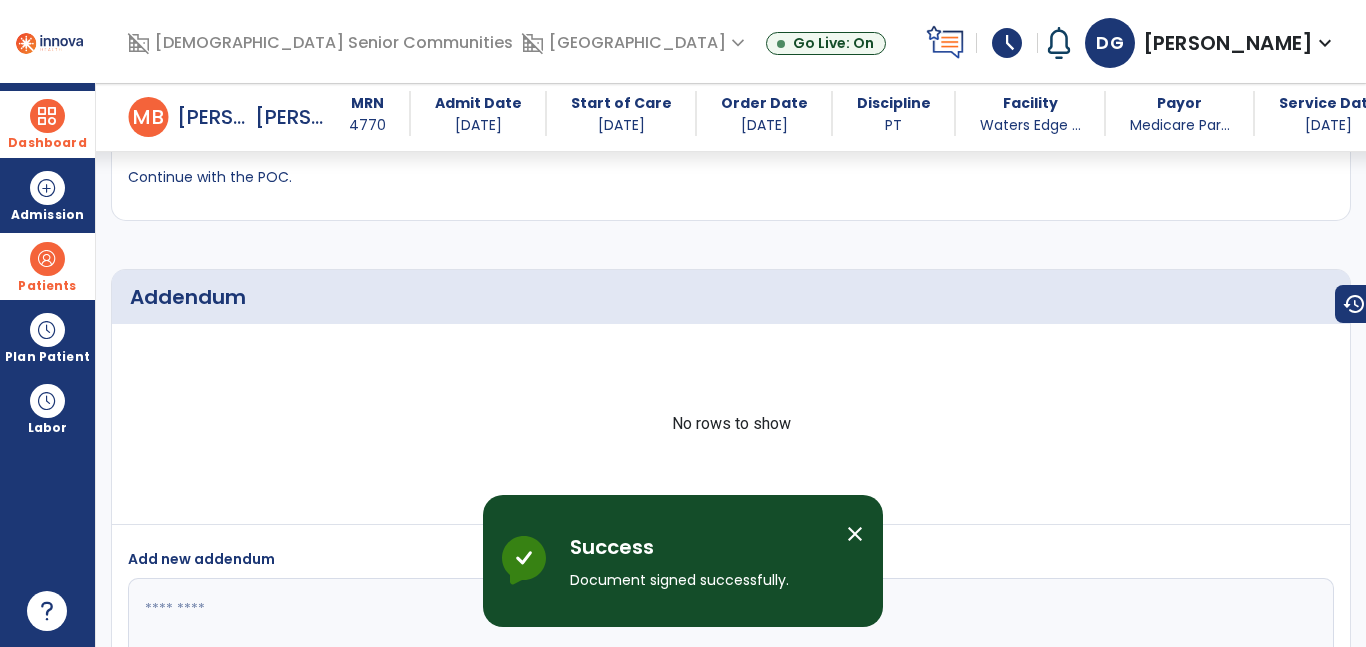 click on "Dashboard" at bounding box center [47, 143] 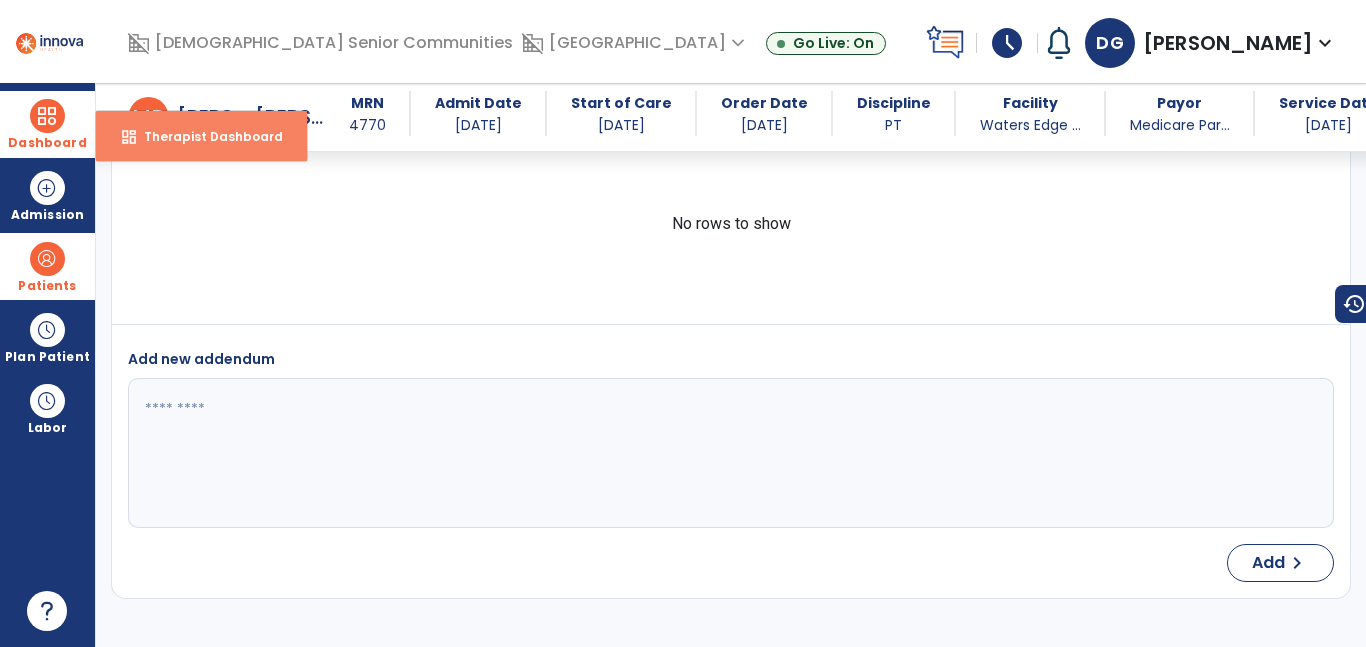 click on "Therapist Dashboard" at bounding box center [205, 136] 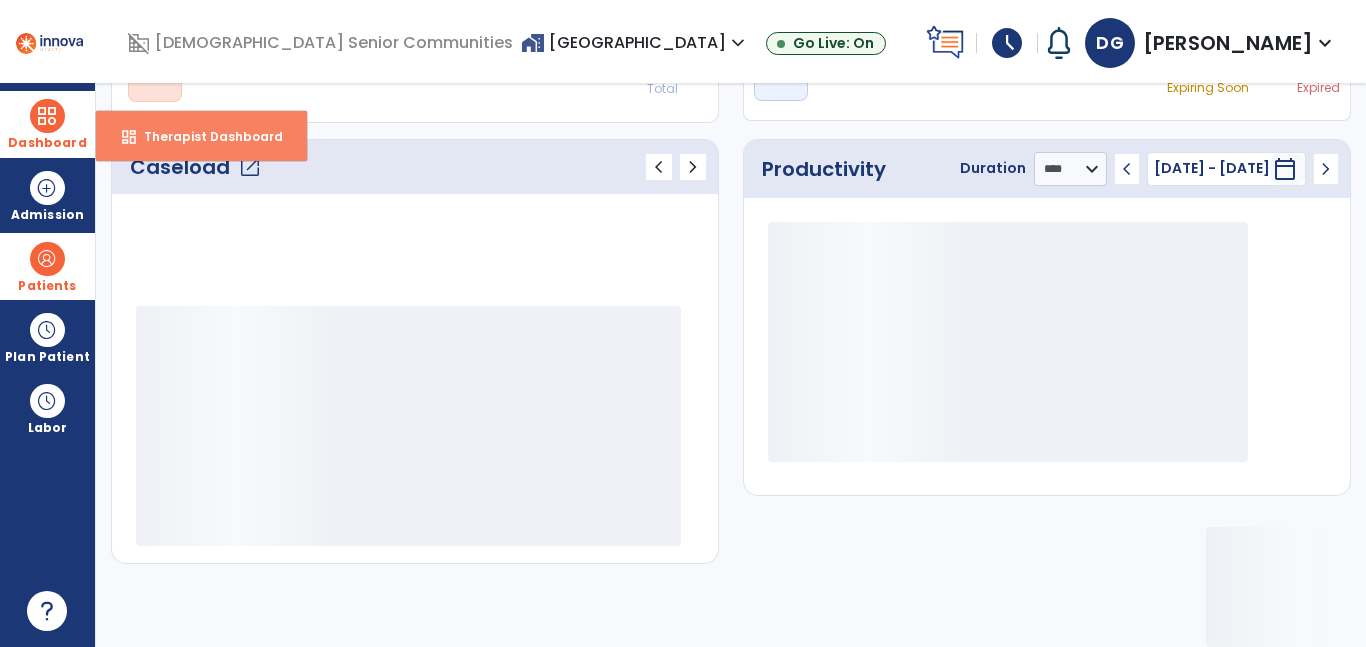 scroll, scrollTop: 230, scrollLeft: 0, axis: vertical 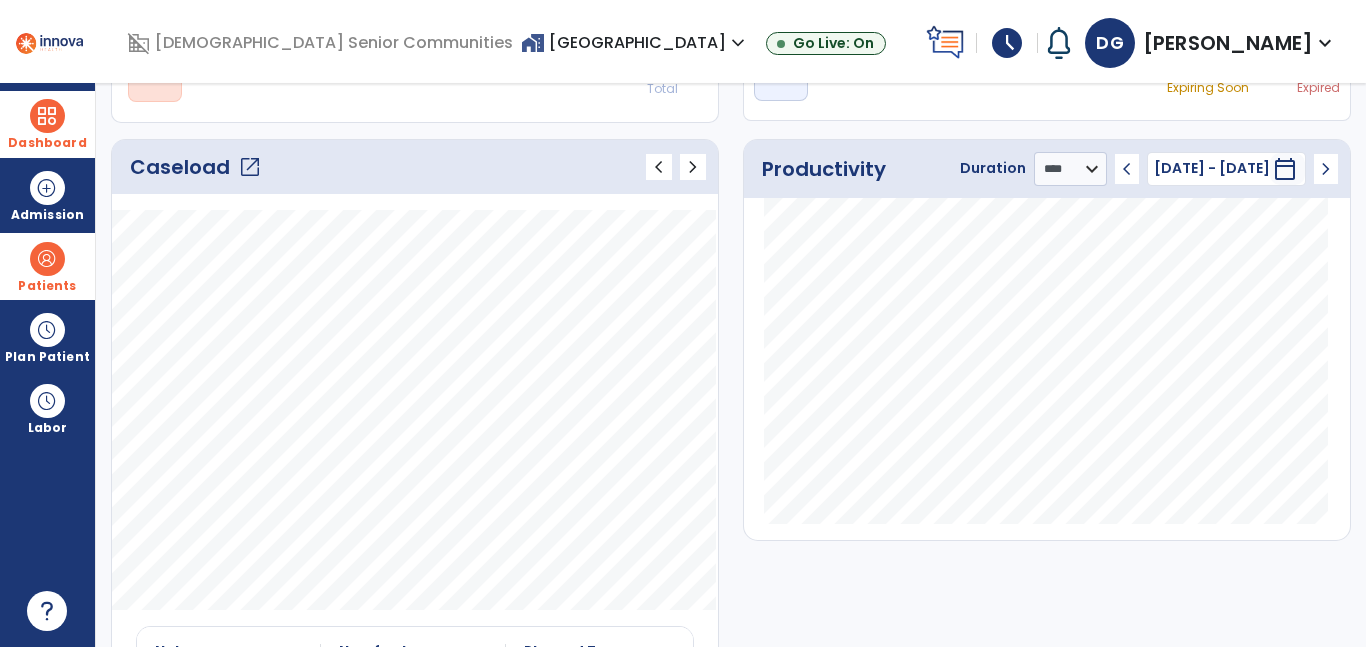 click on "open_in_new  Pending Co-signs 0 Total" 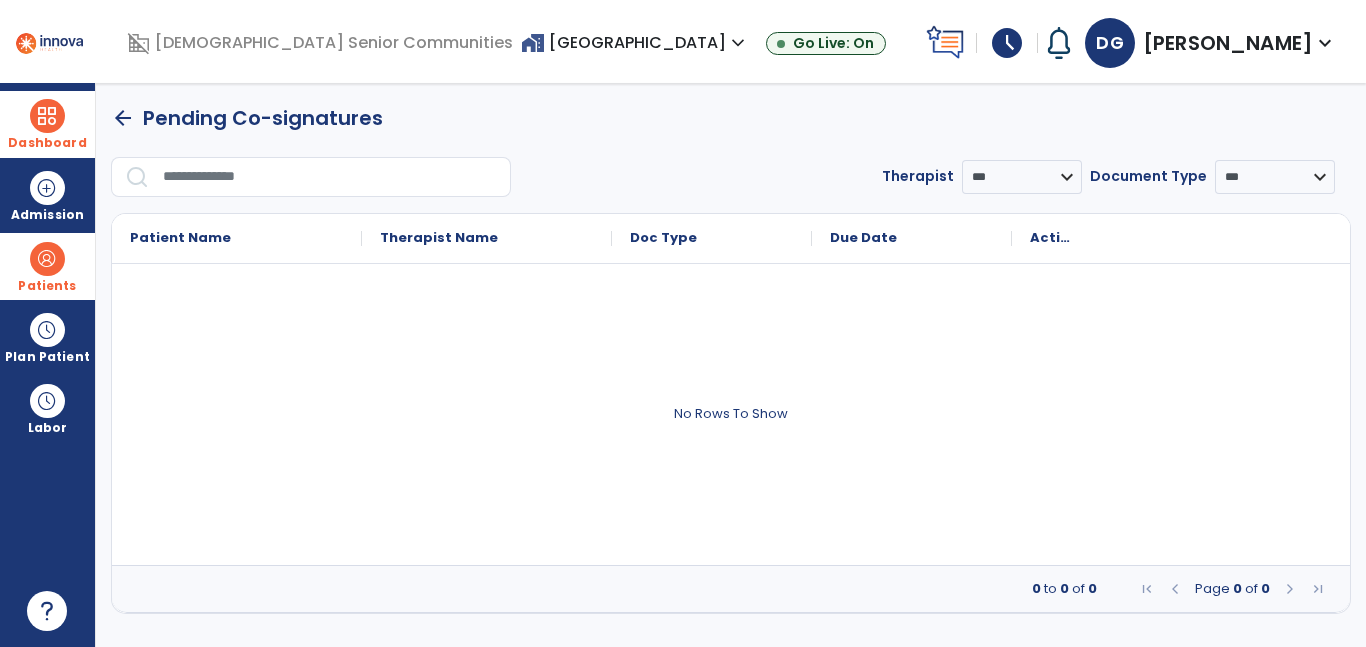 scroll, scrollTop: 0, scrollLeft: 0, axis: both 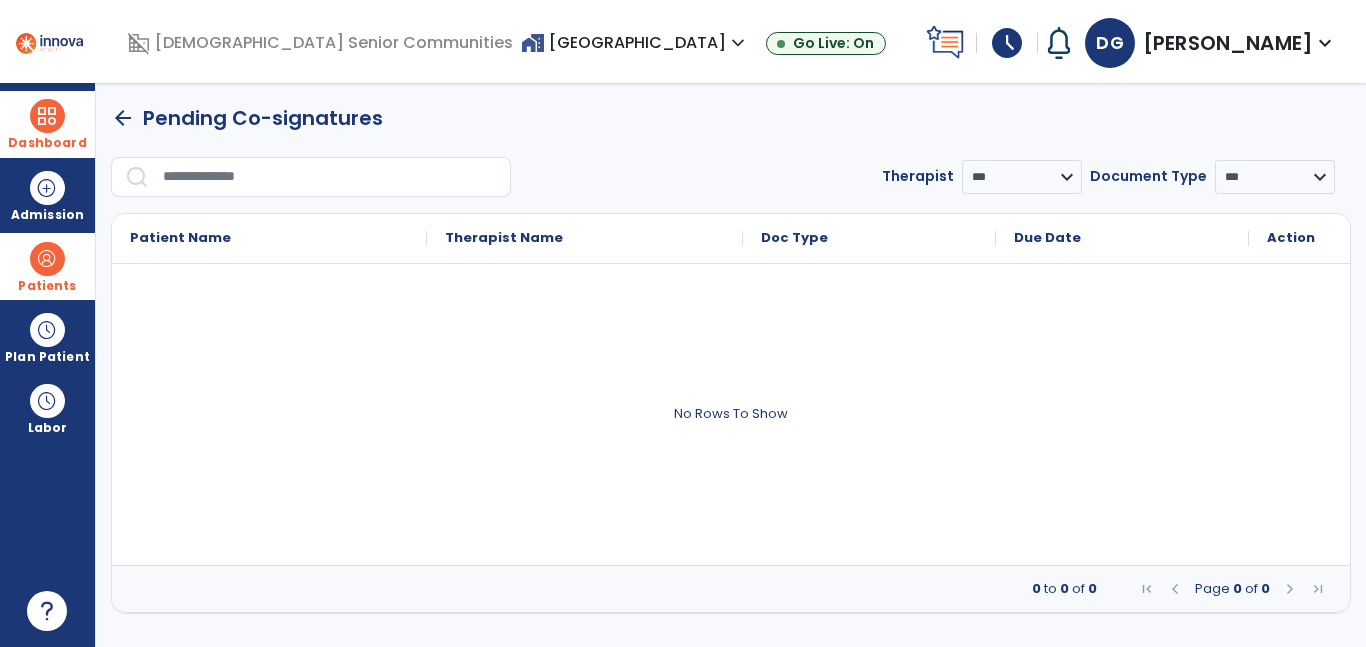 click on "arrow_back" 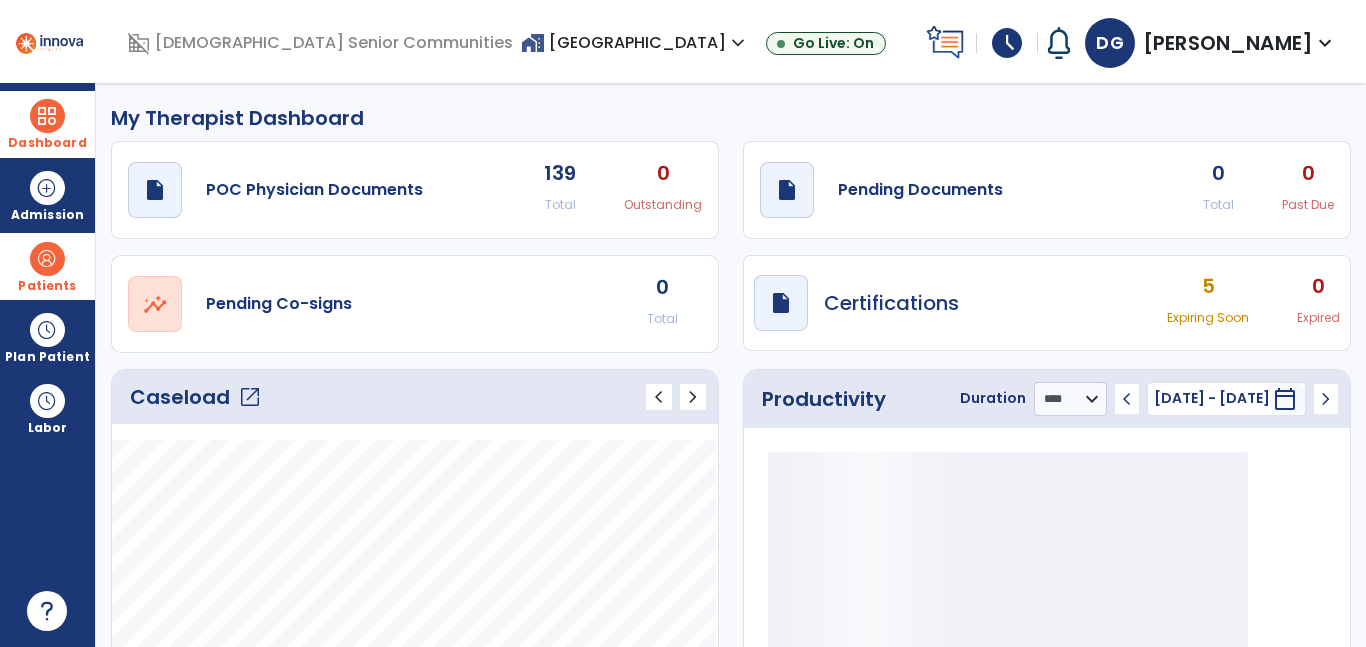 click on "open_in_new" 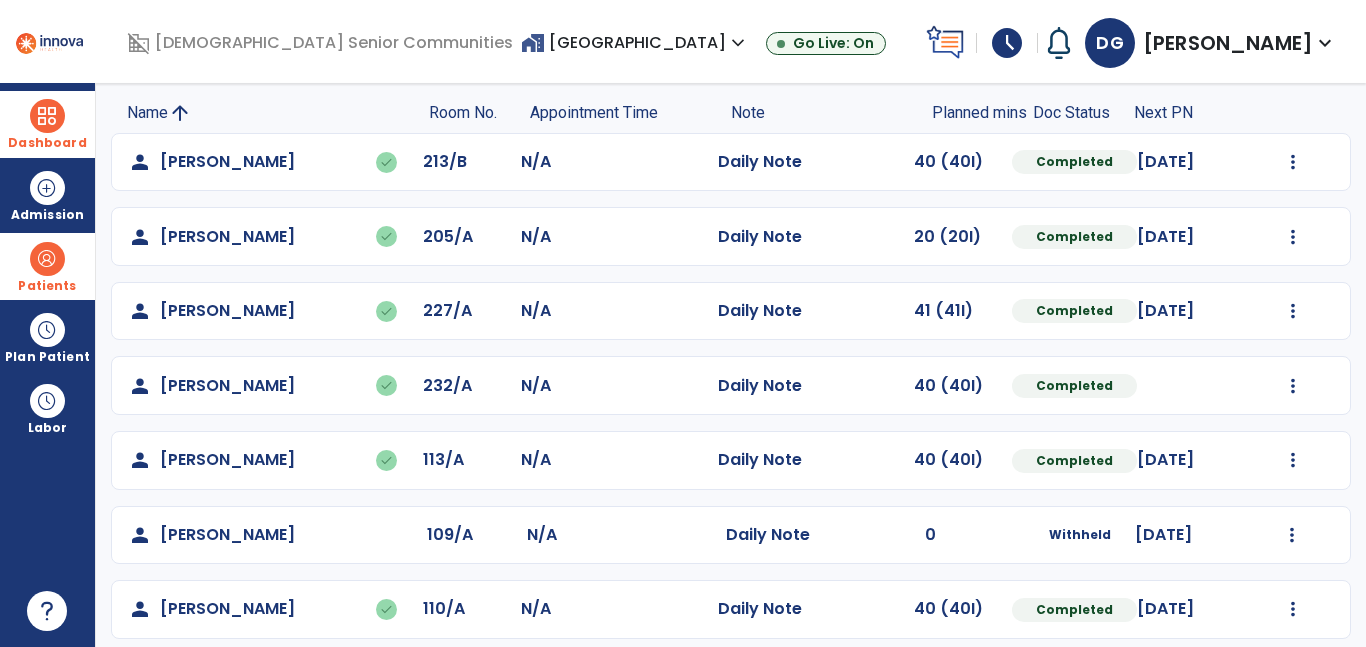 scroll, scrollTop: 0, scrollLeft: 0, axis: both 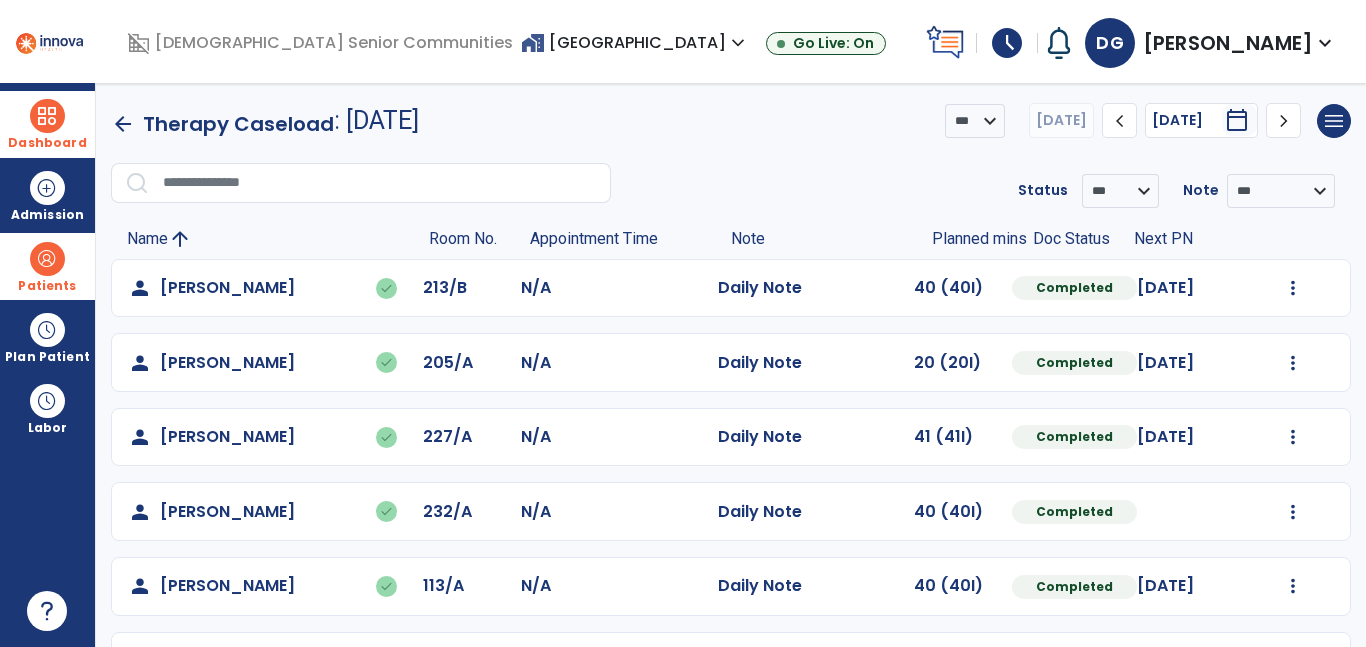 click on "[PERSON_NAME], Deepak   expand_more" at bounding box center (1211, 43) 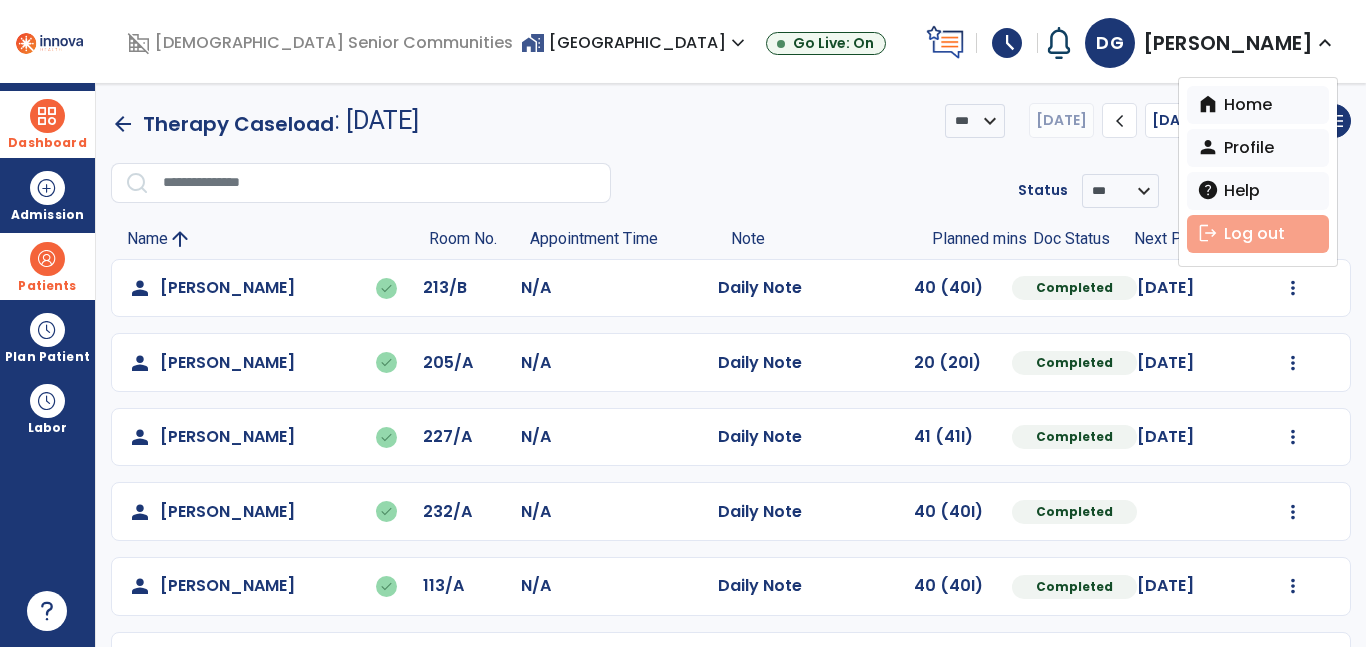 click on "logout   Log out" at bounding box center (1258, 234) 